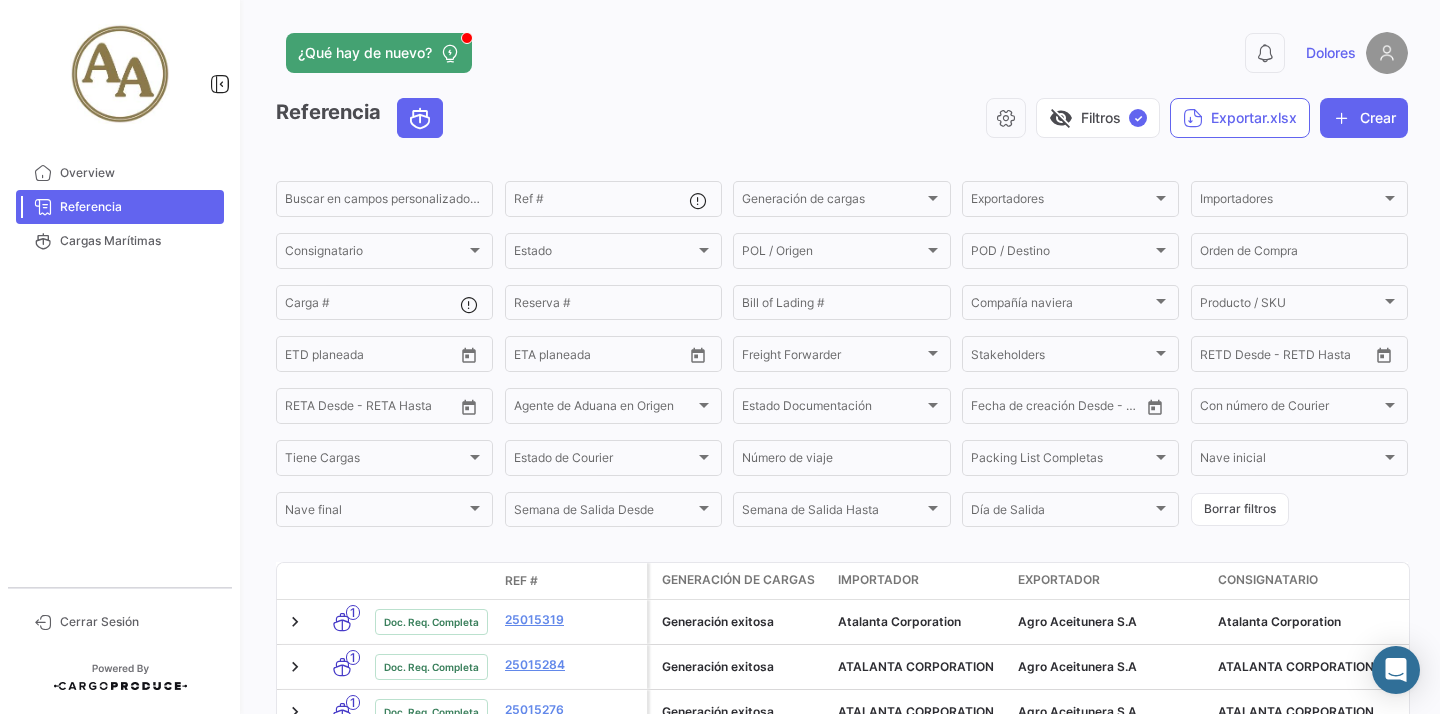 scroll, scrollTop: 0, scrollLeft: 0, axis: both 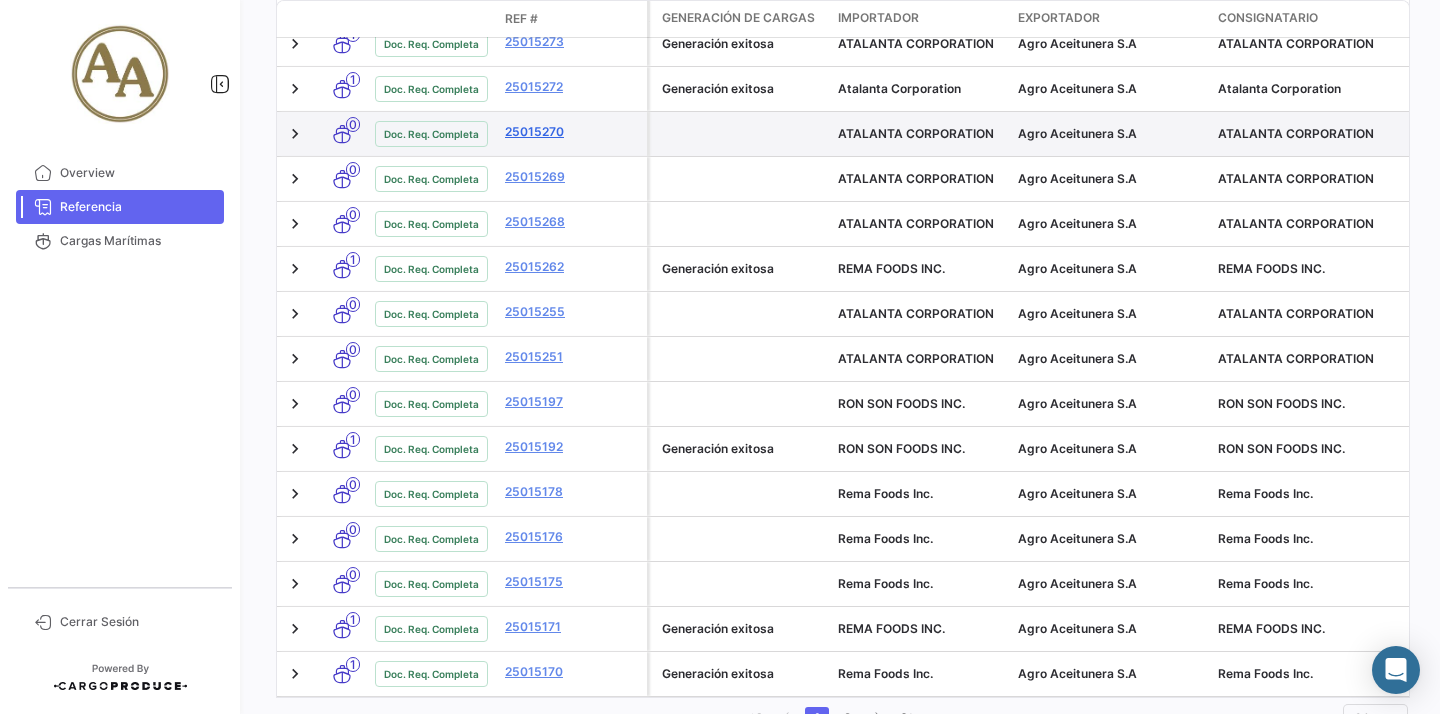 click on "25015270" 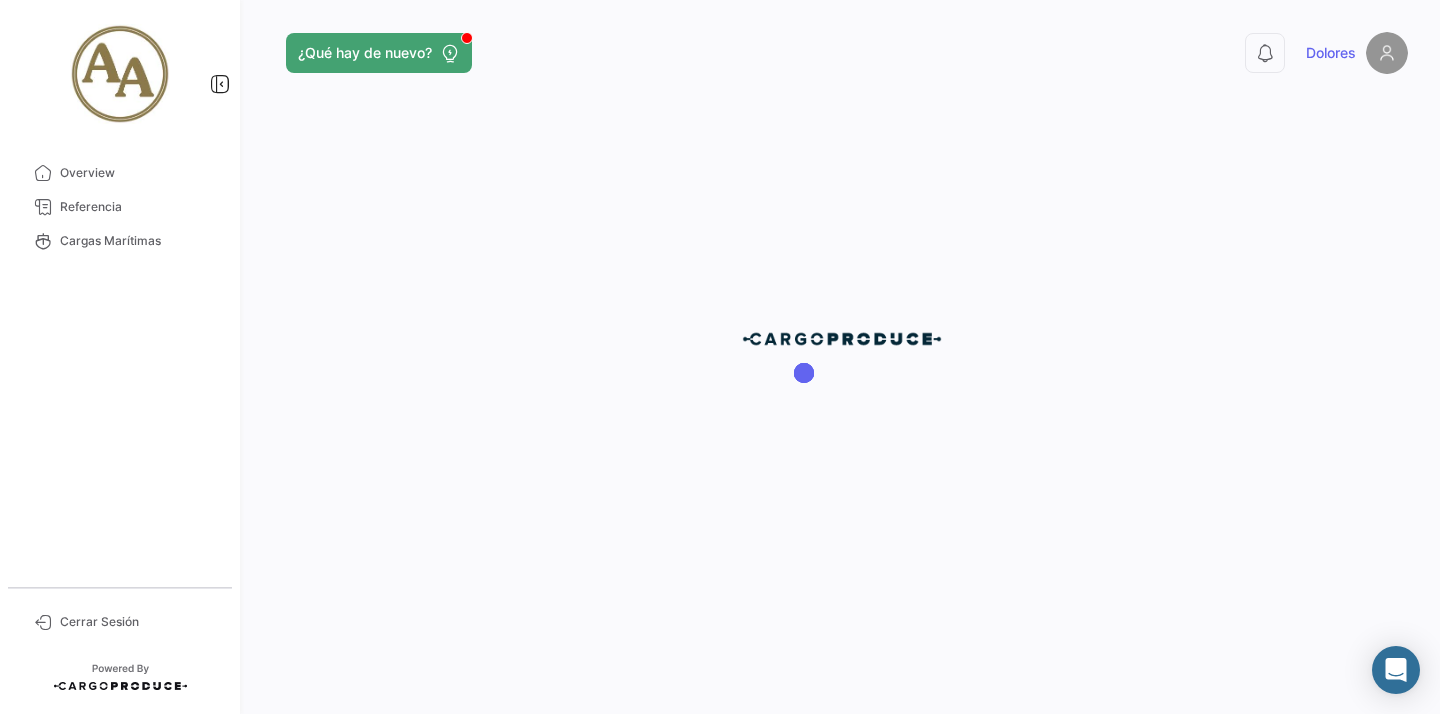 scroll, scrollTop: 0, scrollLeft: 0, axis: both 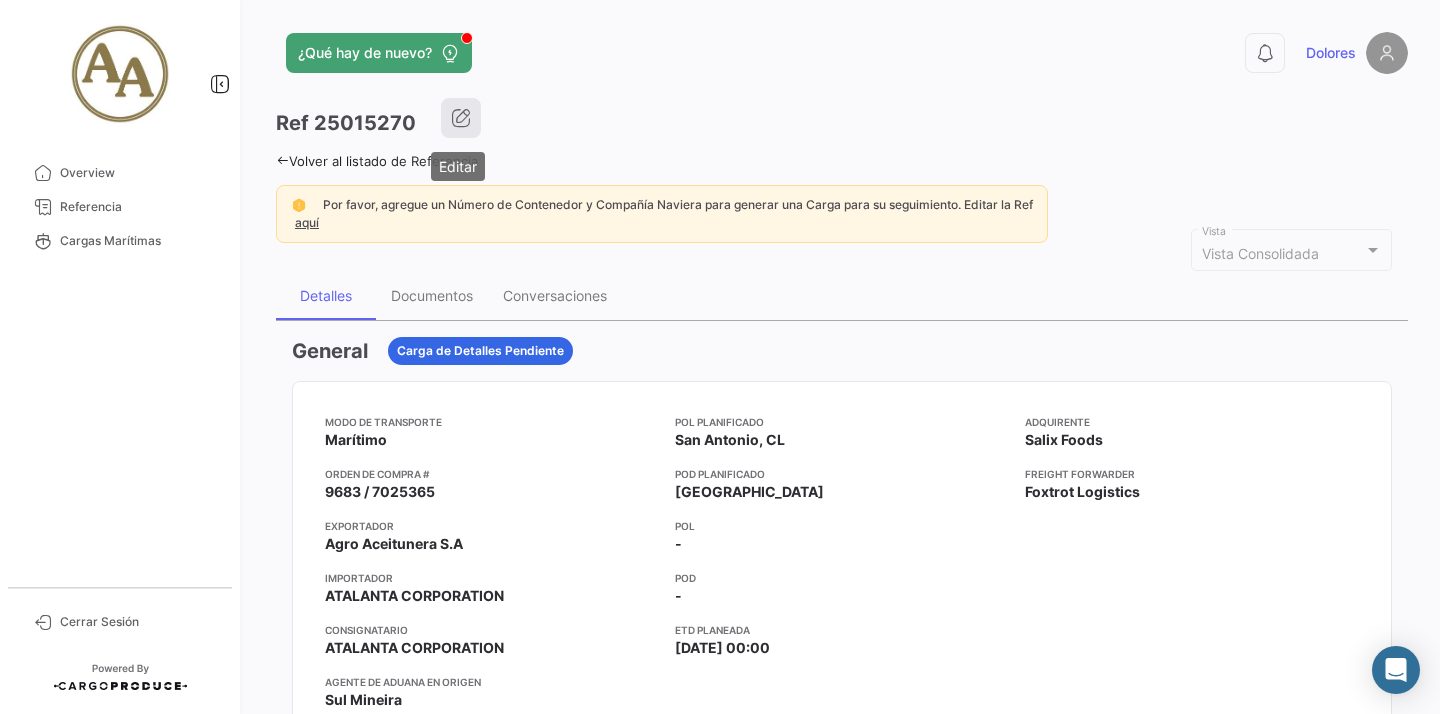 click 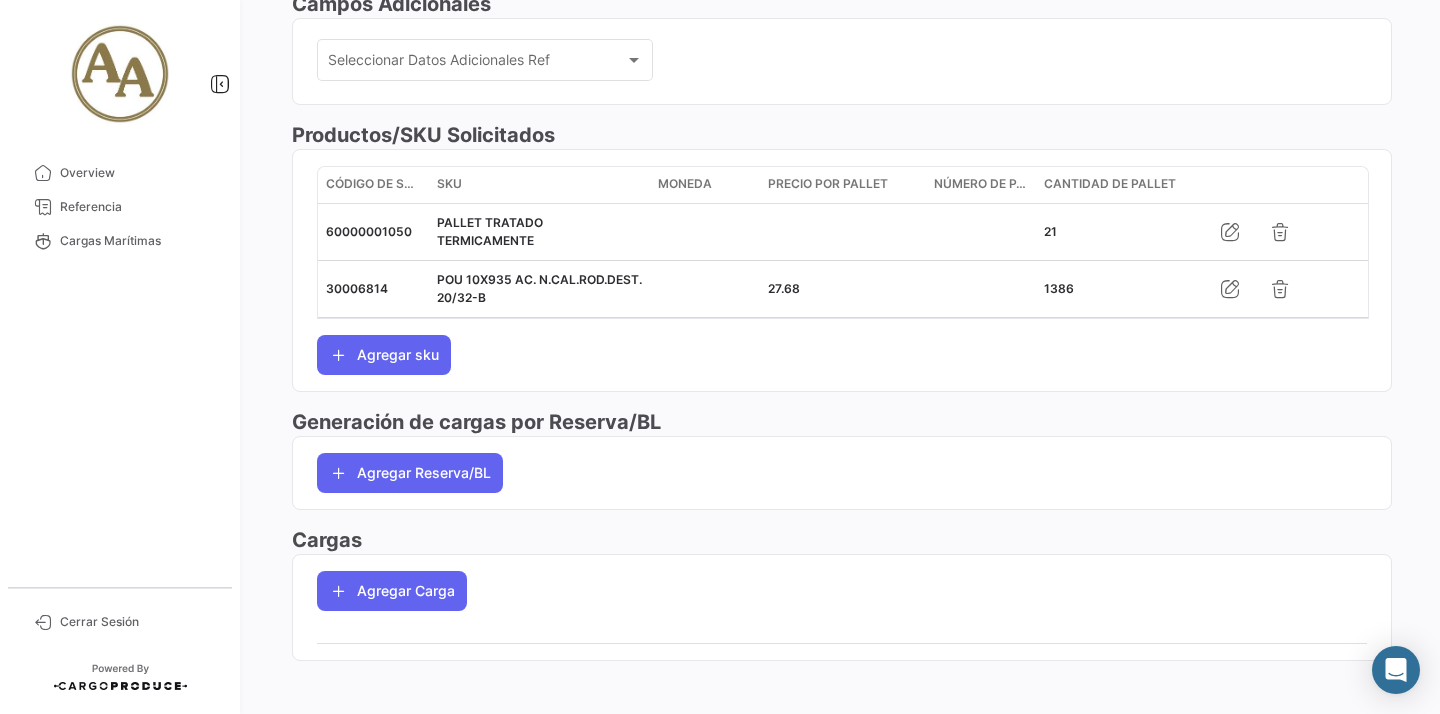 scroll, scrollTop: 696, scrollLeft: 0, axis: vertical 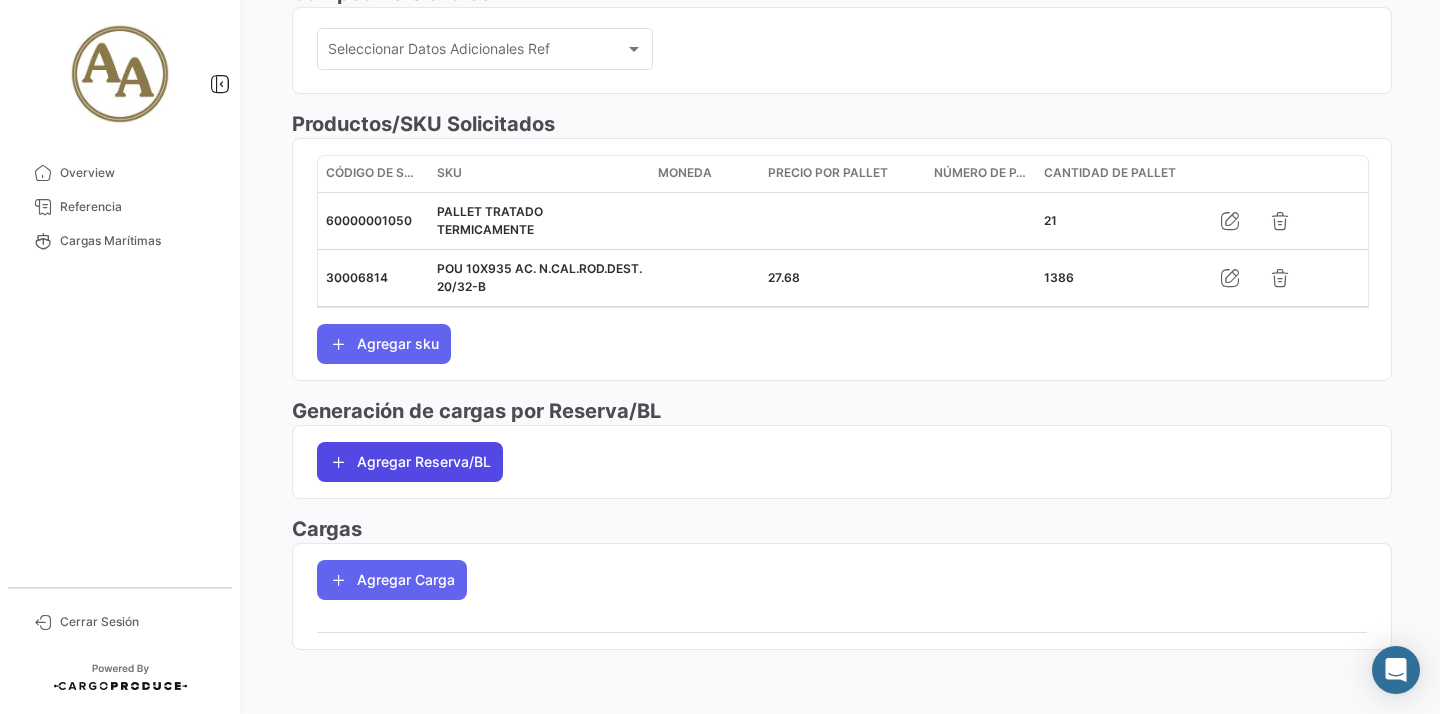 click on "Agregar Reserva/BL" 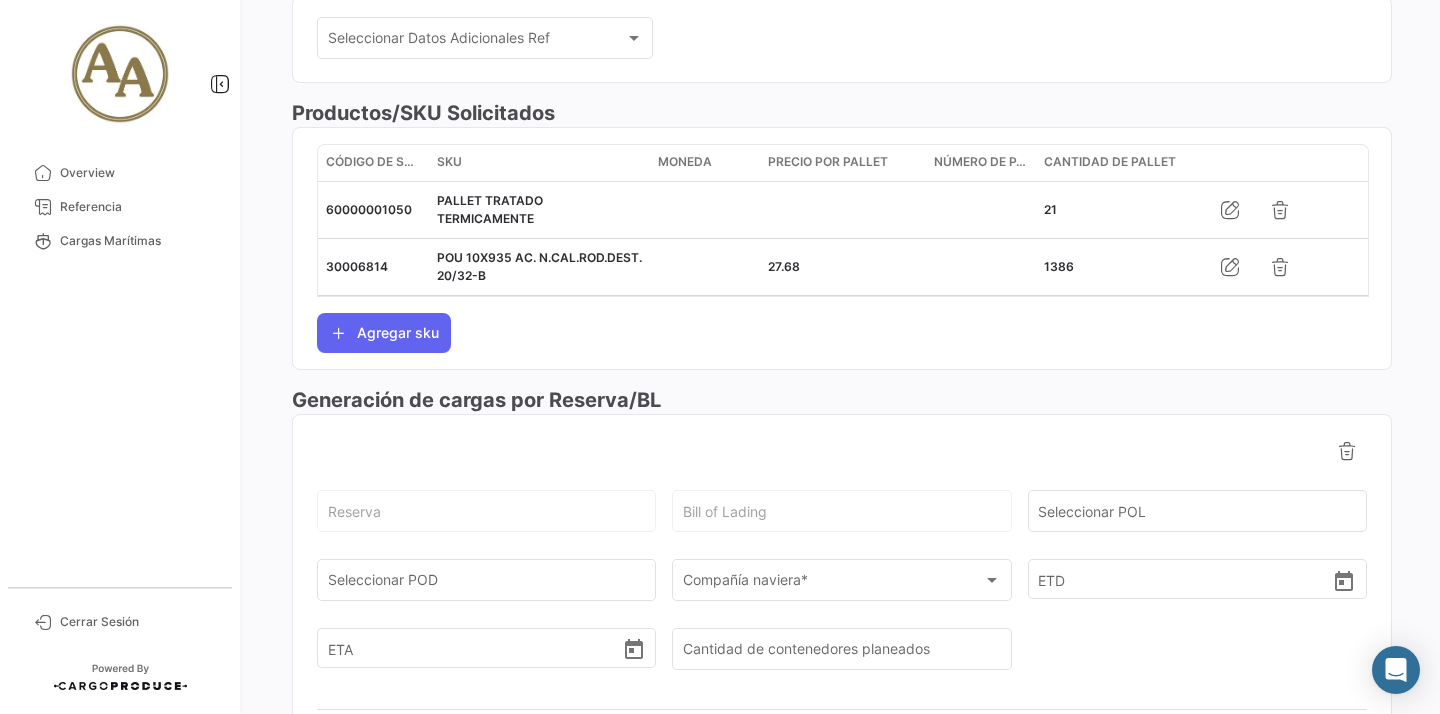 scroll, scrollTop: 0, scrollLeft: 0, axis: both 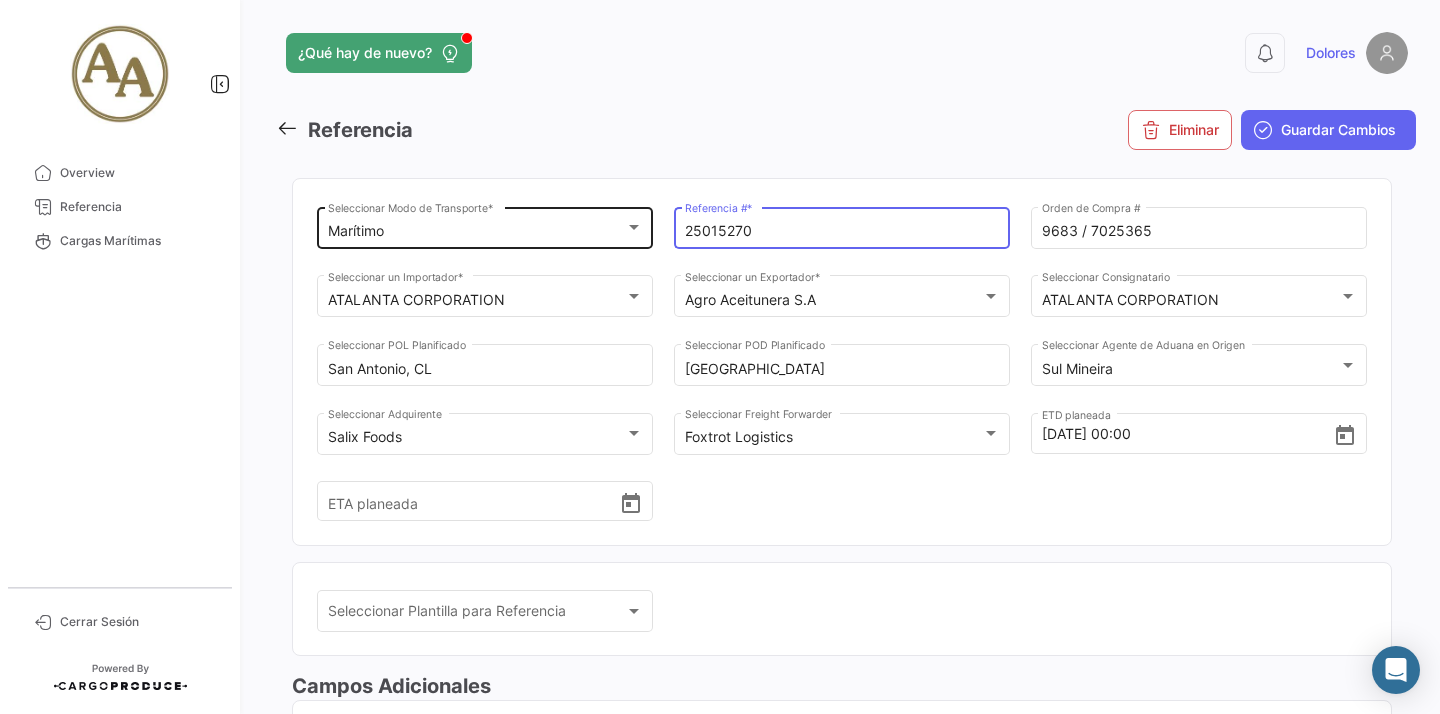 drag, startPoint x: 783, startPoint y: 225, endPoint x: 560, endPoint y: 226, distance: 223.00224 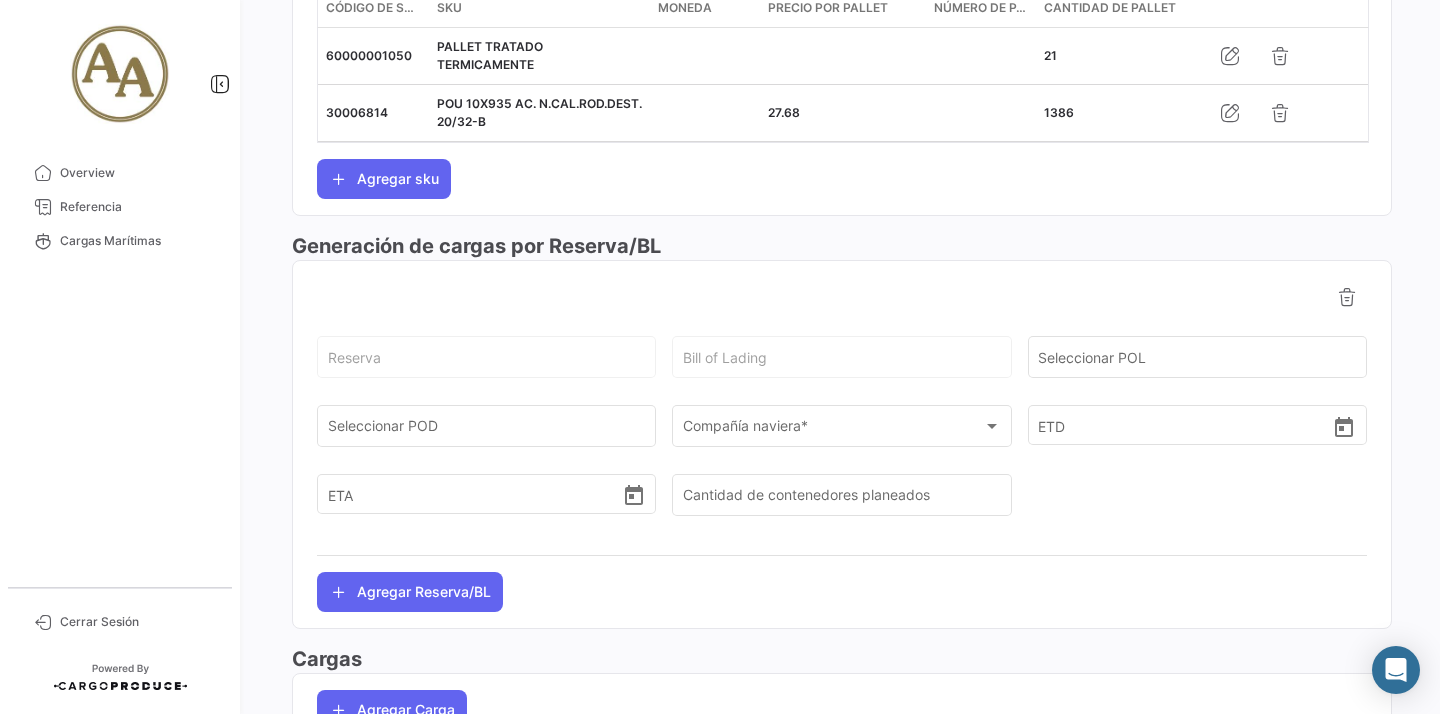 scroll, scrollTop: 993, scrollLeft: 0, axis: vertical 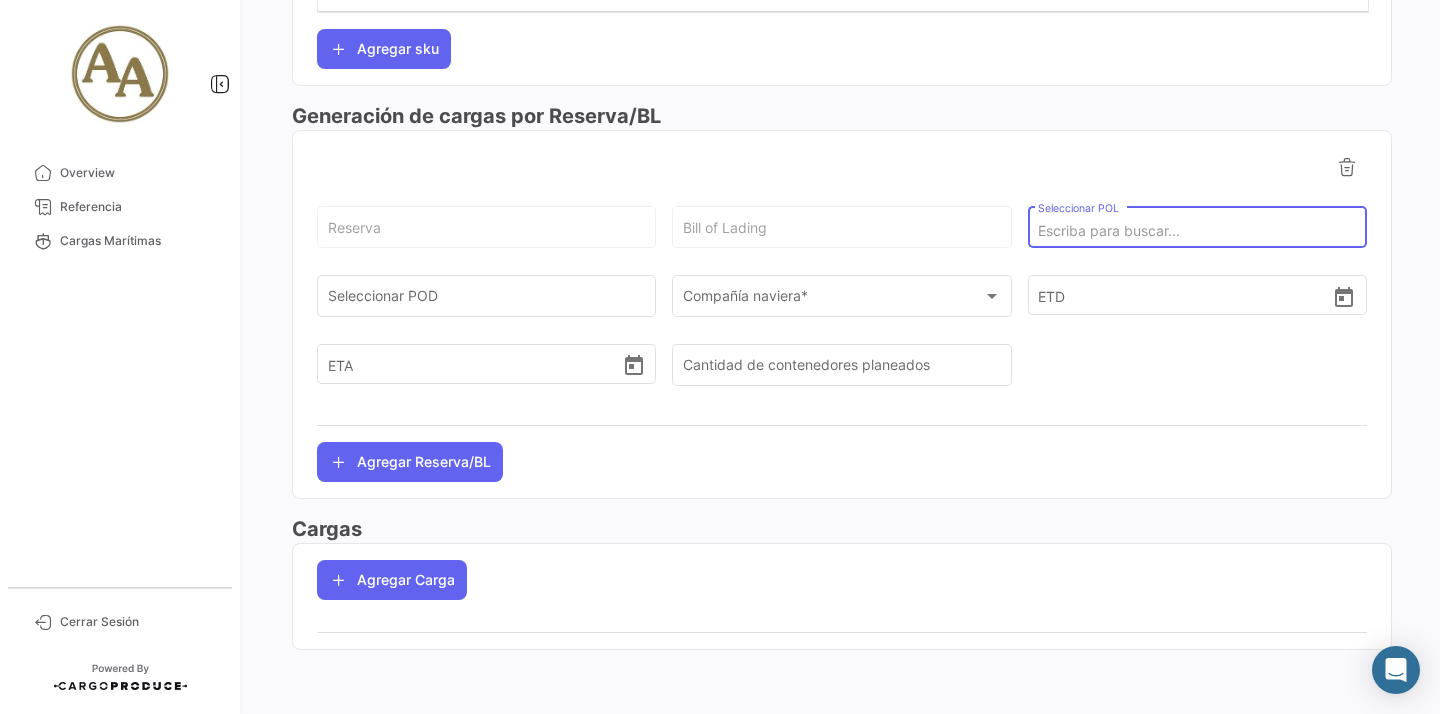 click on "Seleccionar POL" at bounding box center [1197, 231] 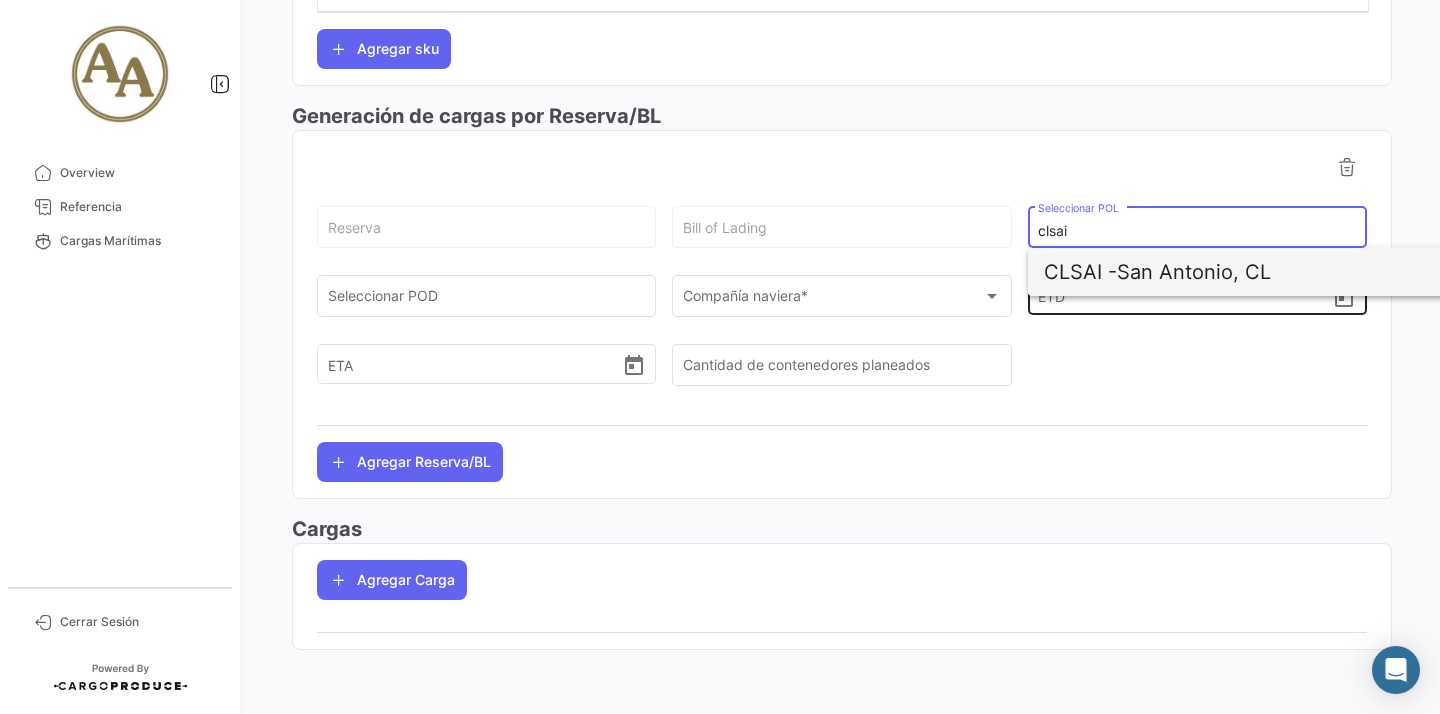 click on "CLSAI -    [GEOGRAPHIC_DATA][PERSON_NAME], CL" at bounding box center [1278, 272] 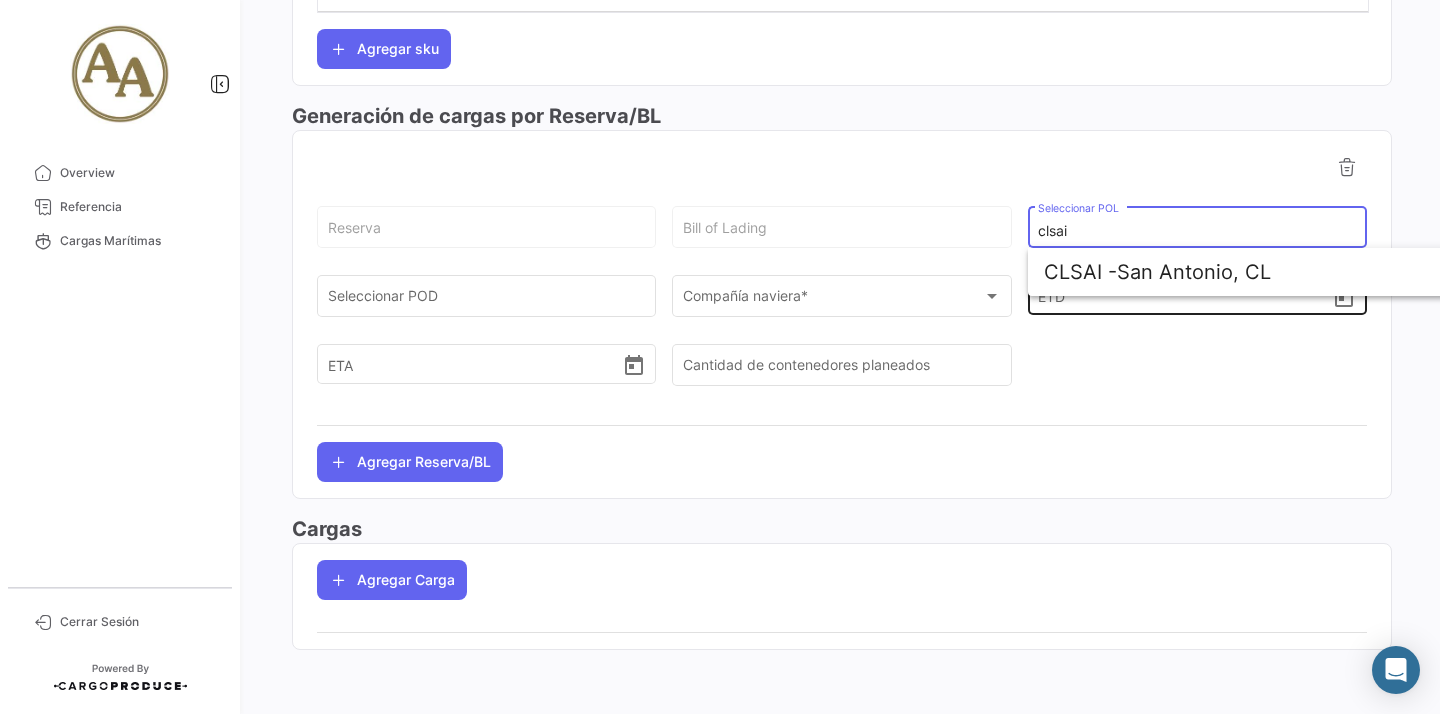 type on "San Antonio, CL" 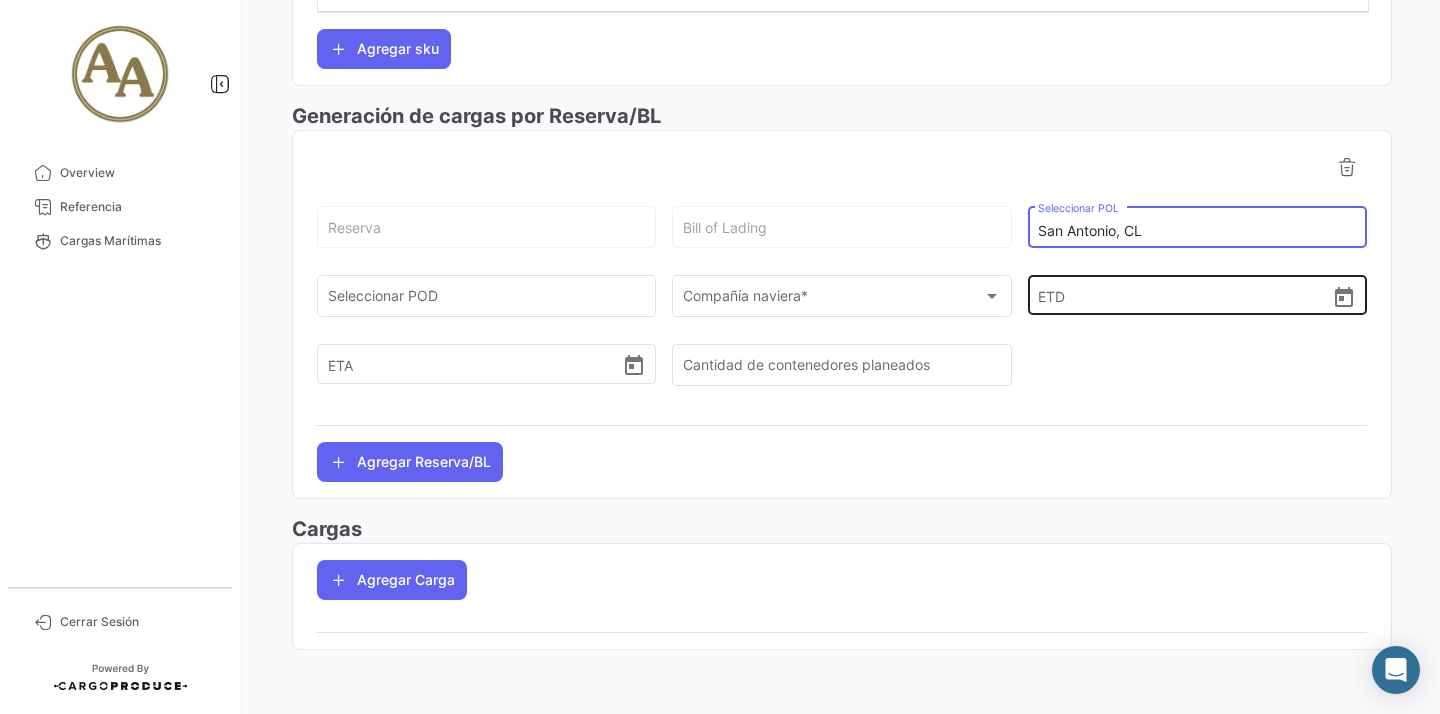 click 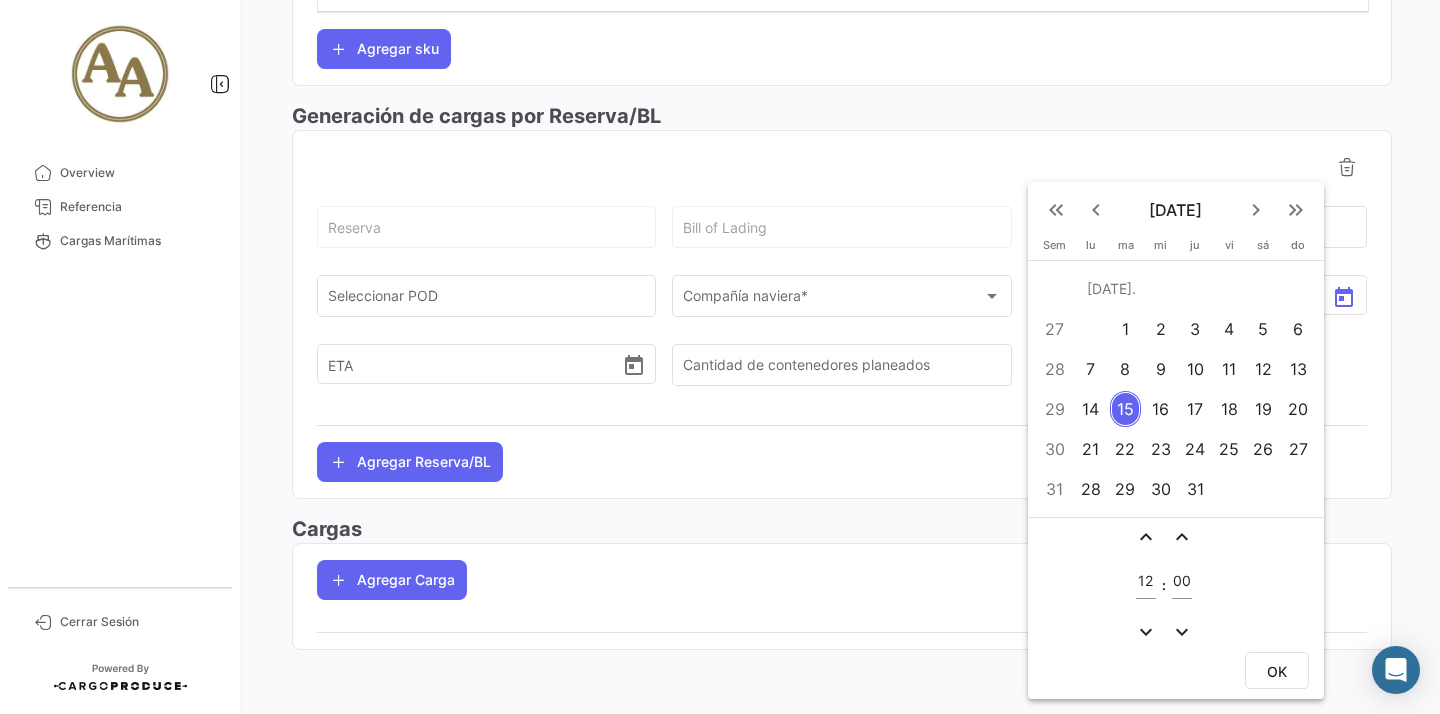 click on "5" at bounding box center (1263, 329) 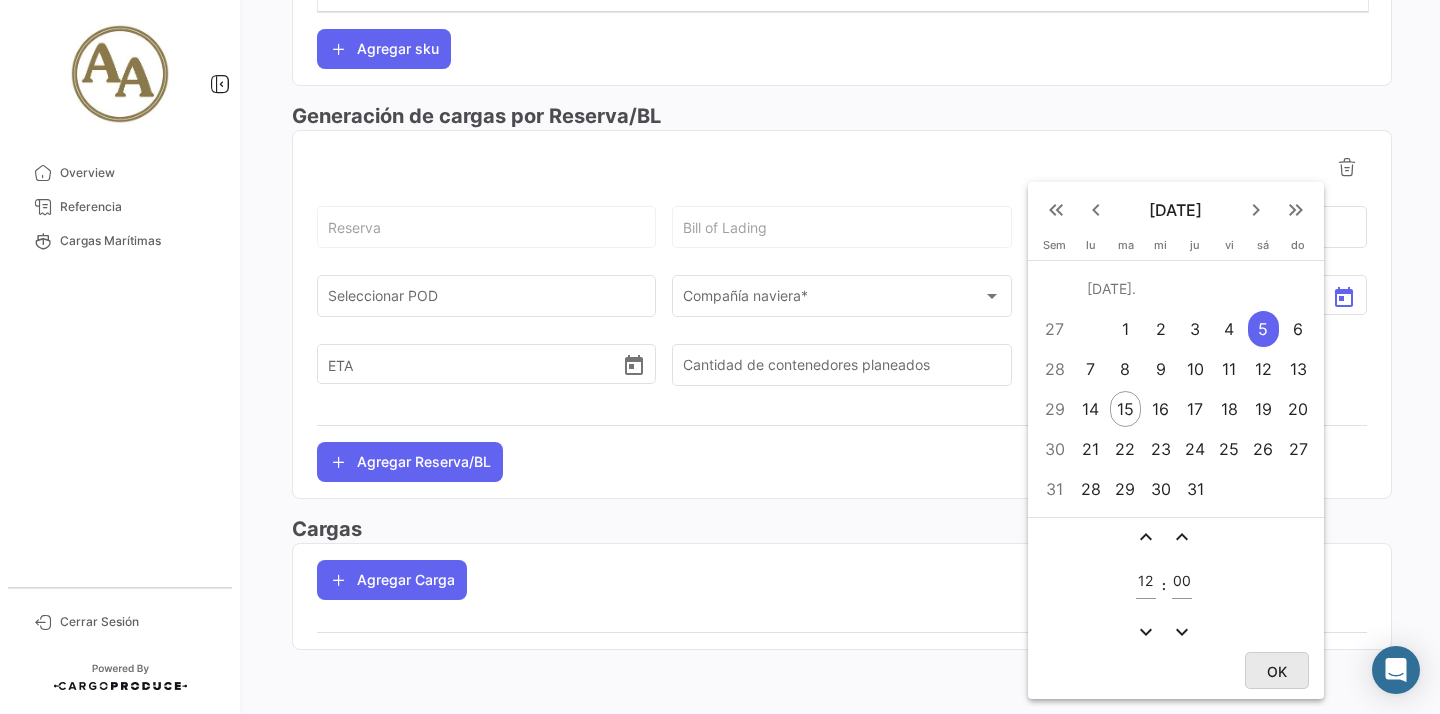 click on "OK" at bounding box center [1277, 670] 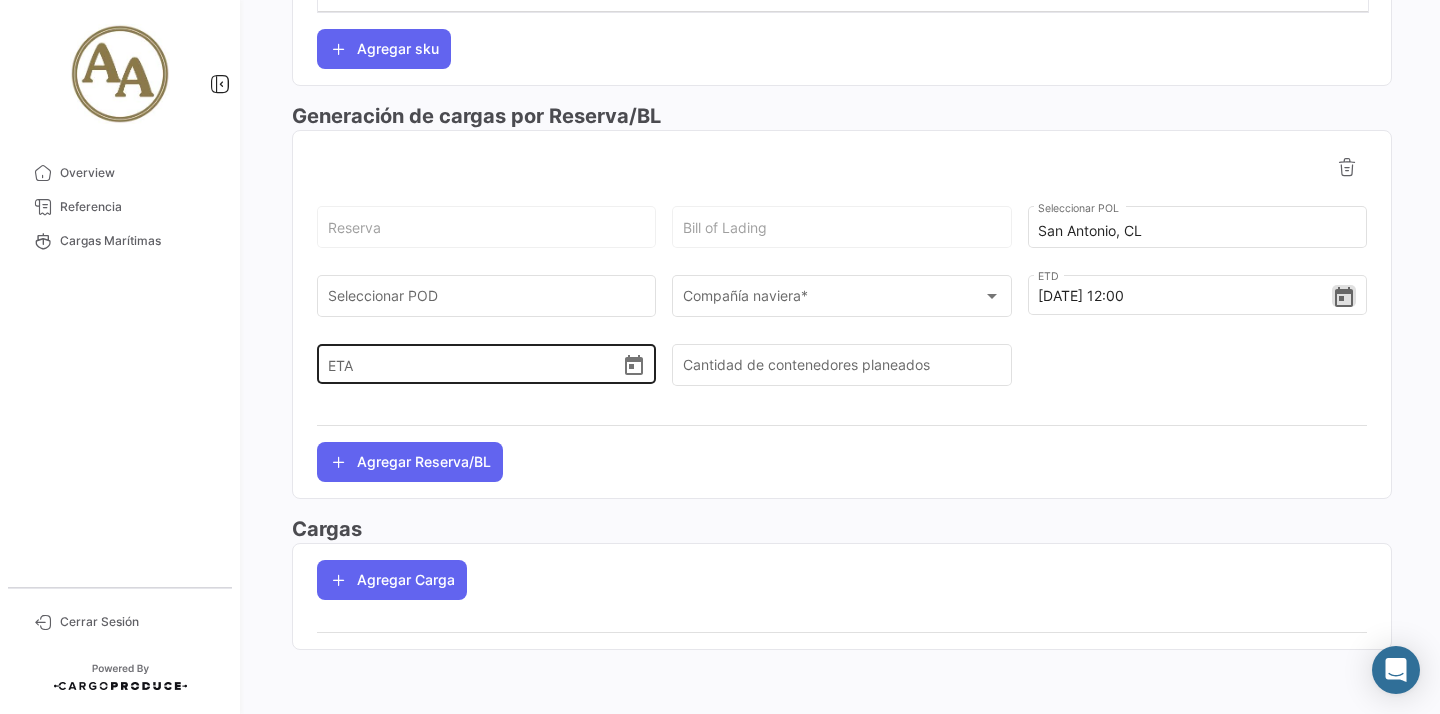 click 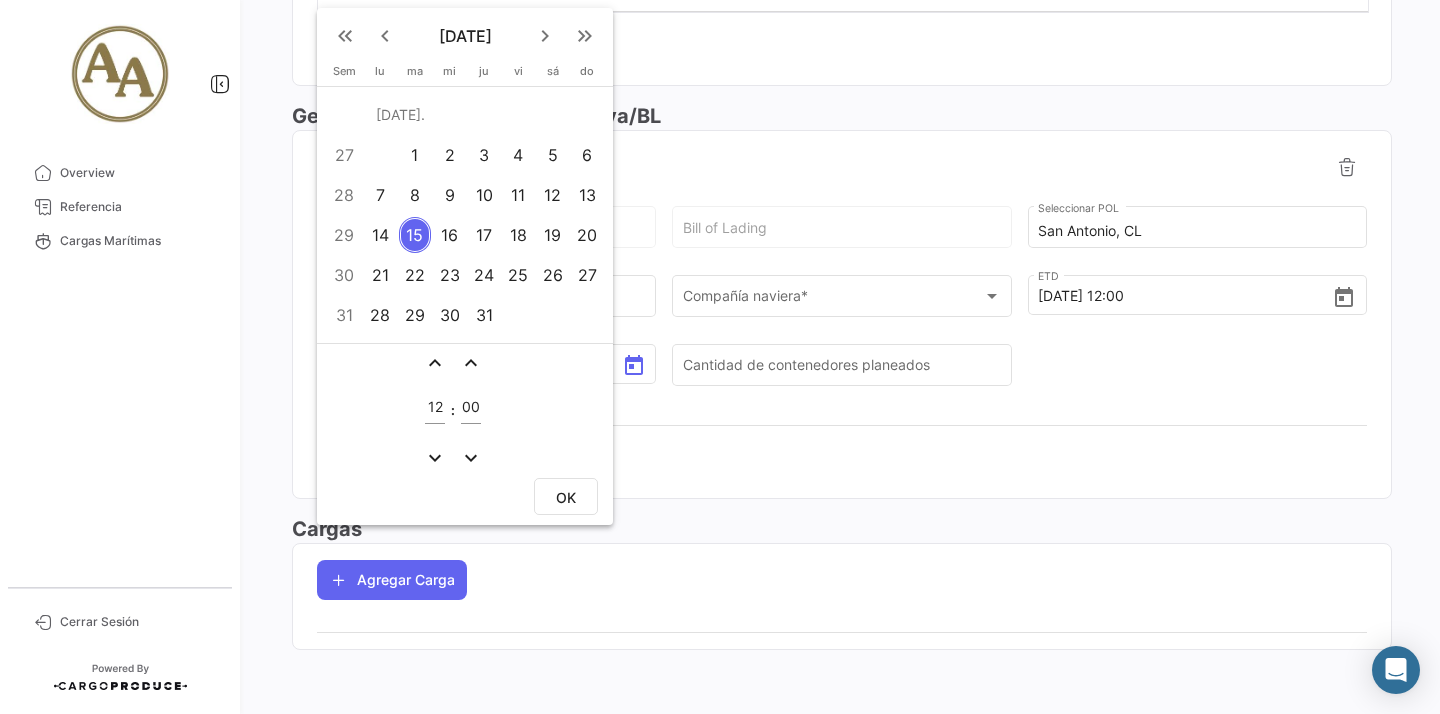 click on "27" at bounding box center [588, 275] 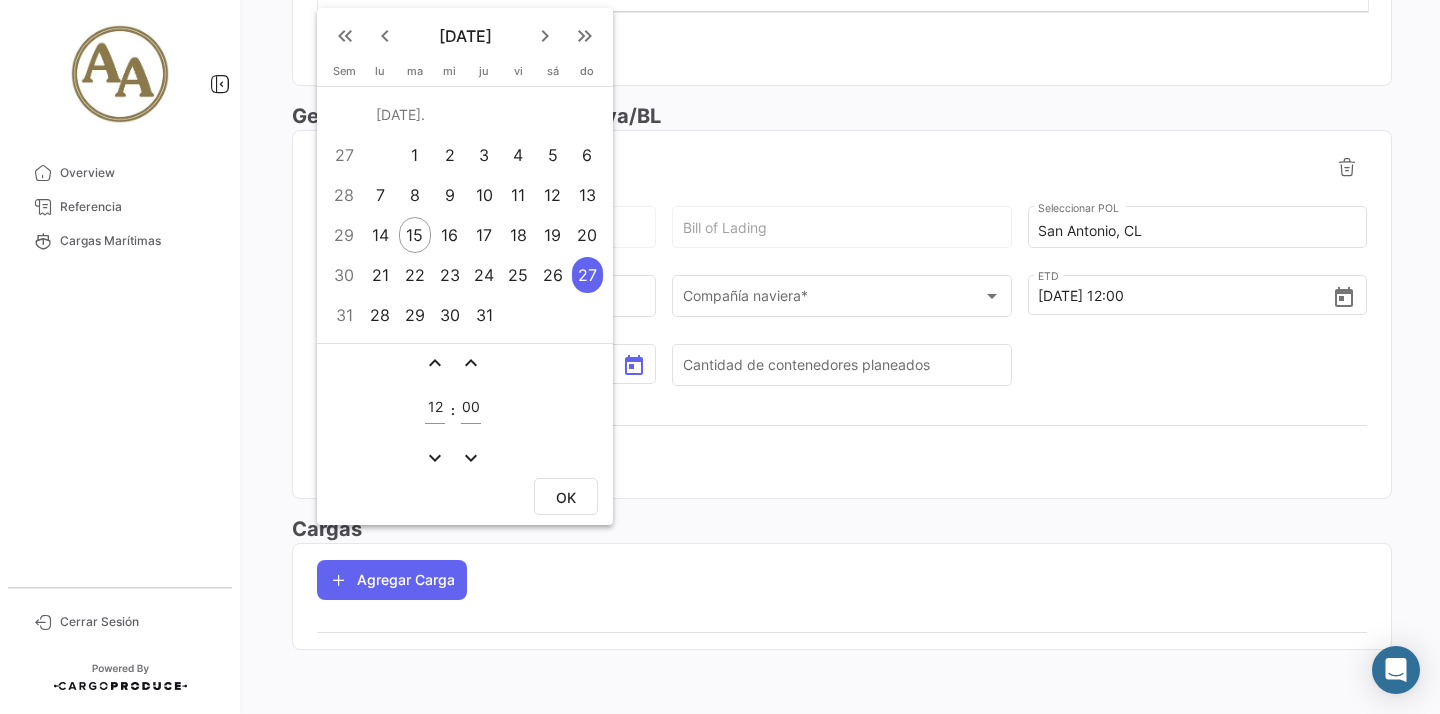 click on "OK" at bounding box center [465, 499] 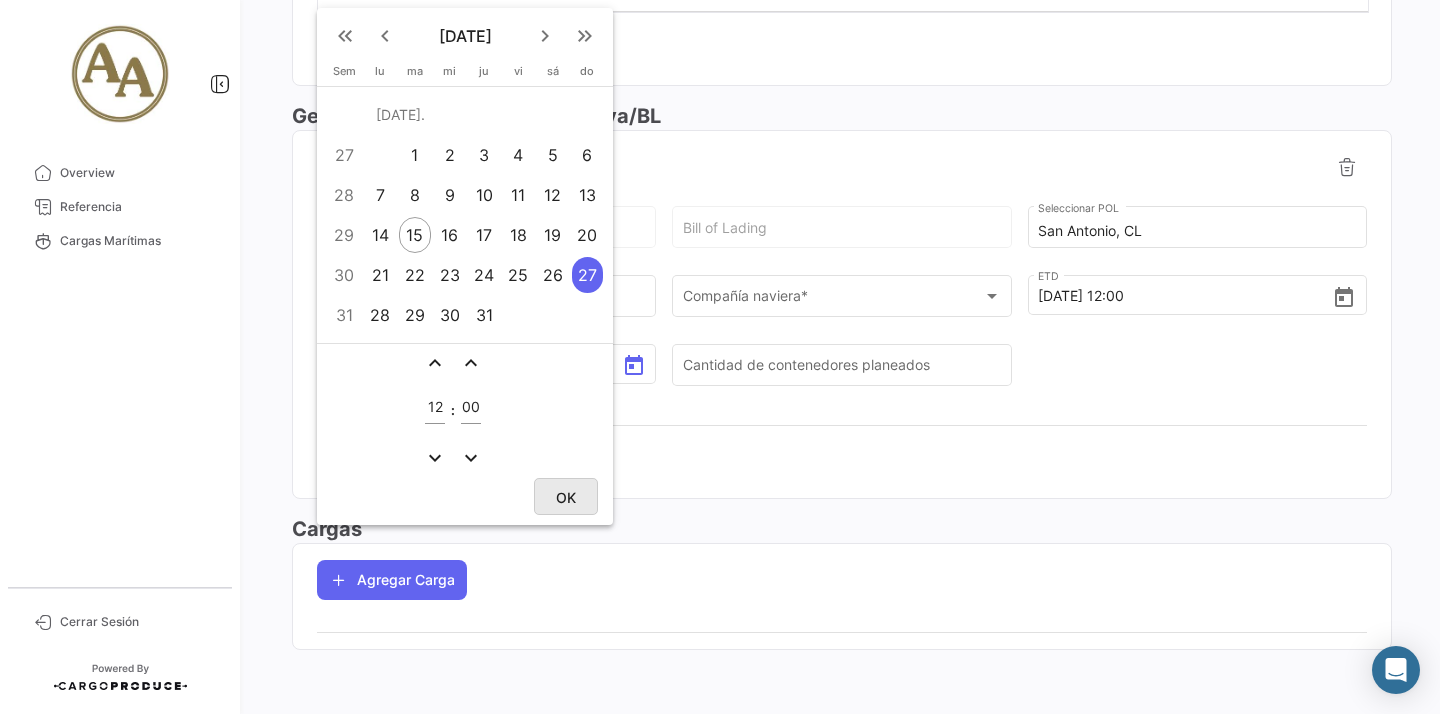 click on "OK" at bounding box center [566, 497] 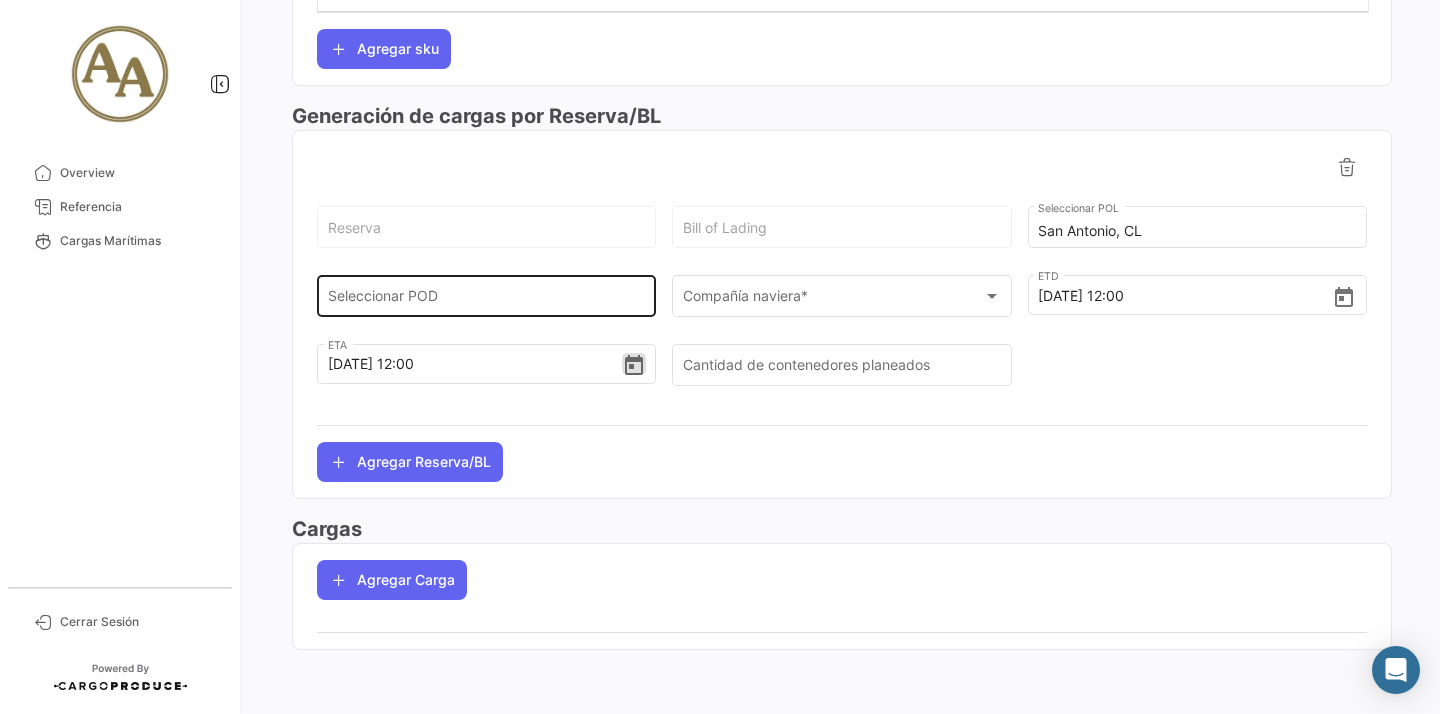 click on "Seleccionar POD" at bounding box center (487, 300) 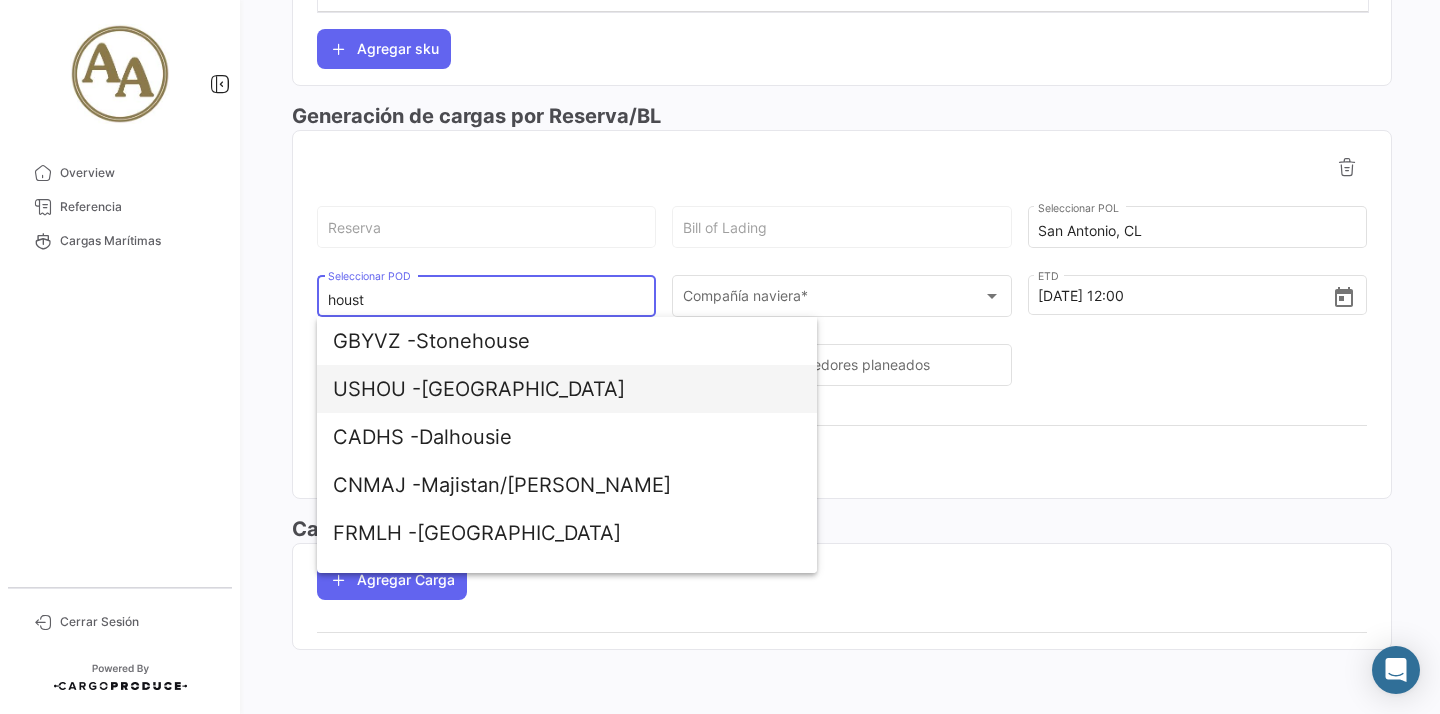 click on "USHOU -    [GEOGRAPHIC_DATA]" at bounding box center (567, 389) 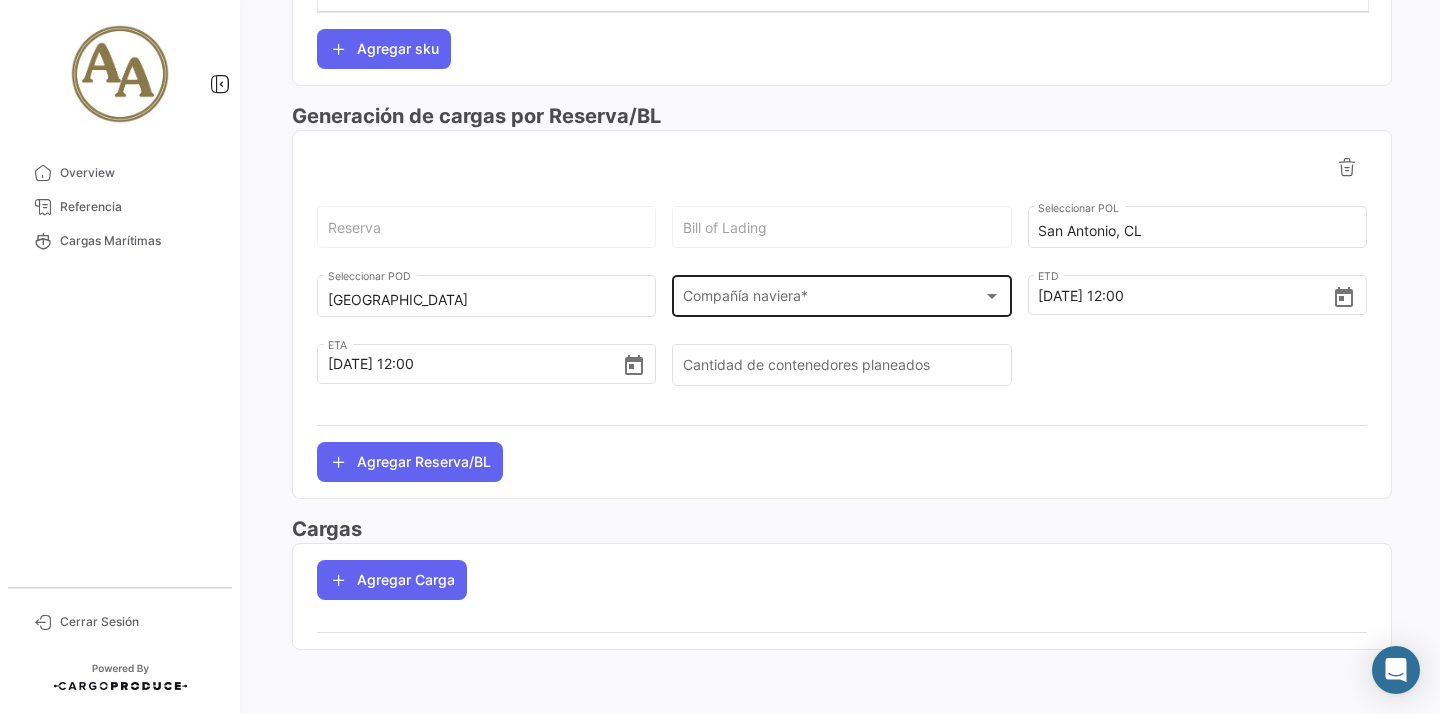 click on "Compañía naviera * Compañía naviera  *" 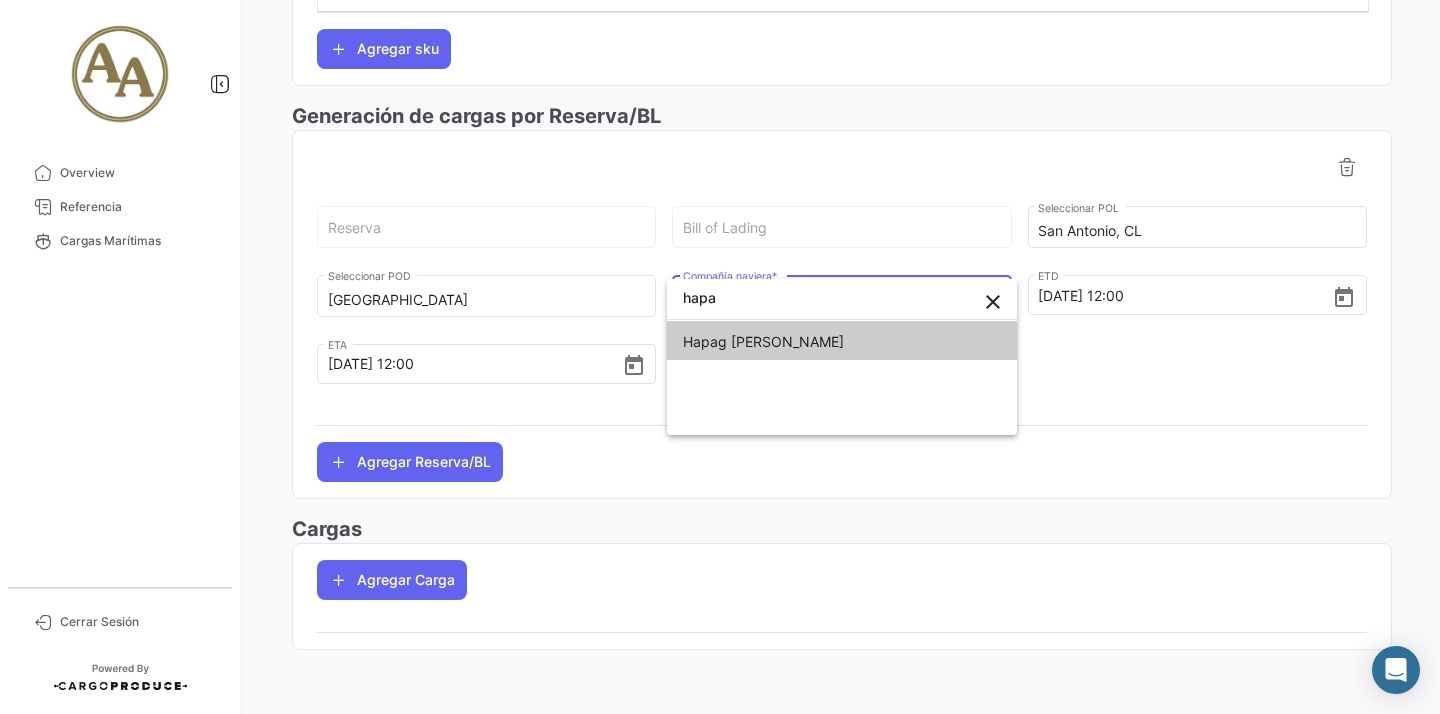 type on "hapa" 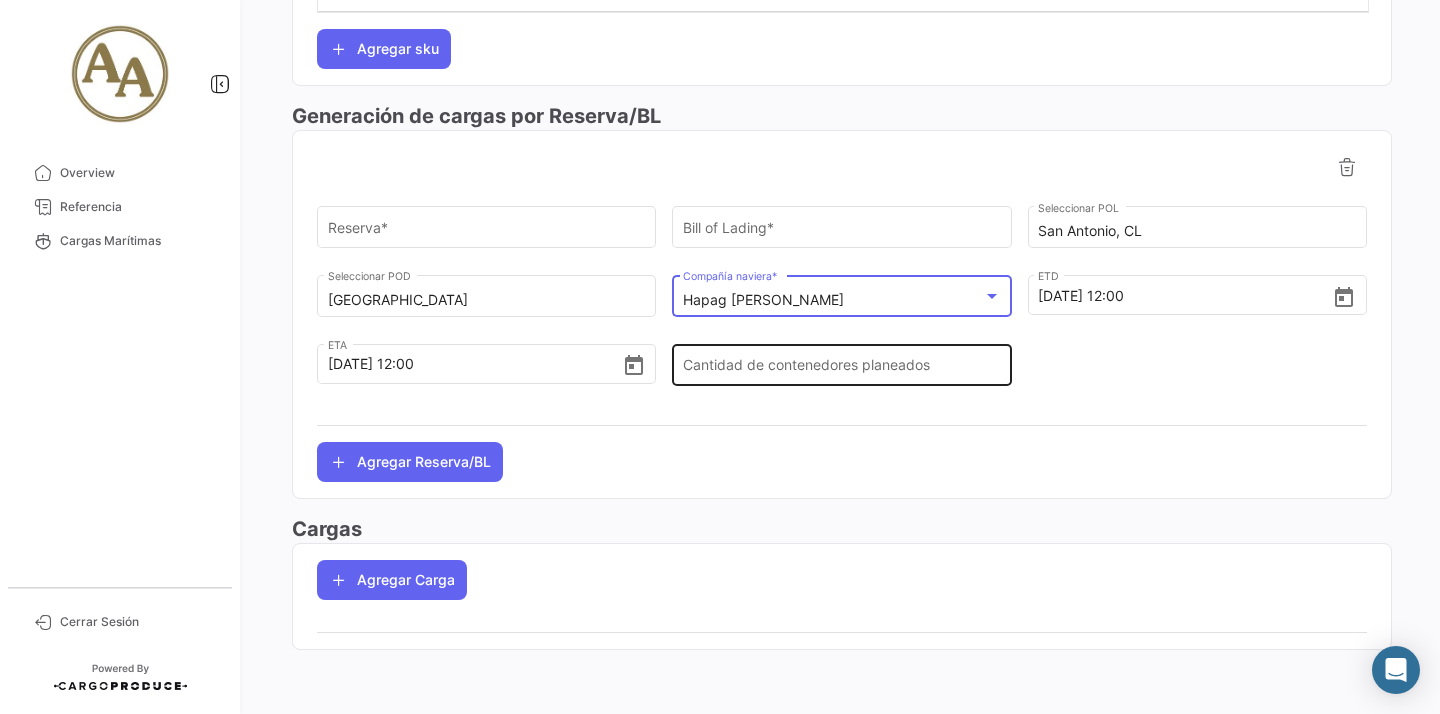 click on "Cantidad de contenedores planeados" at bounding box center [842, 369] 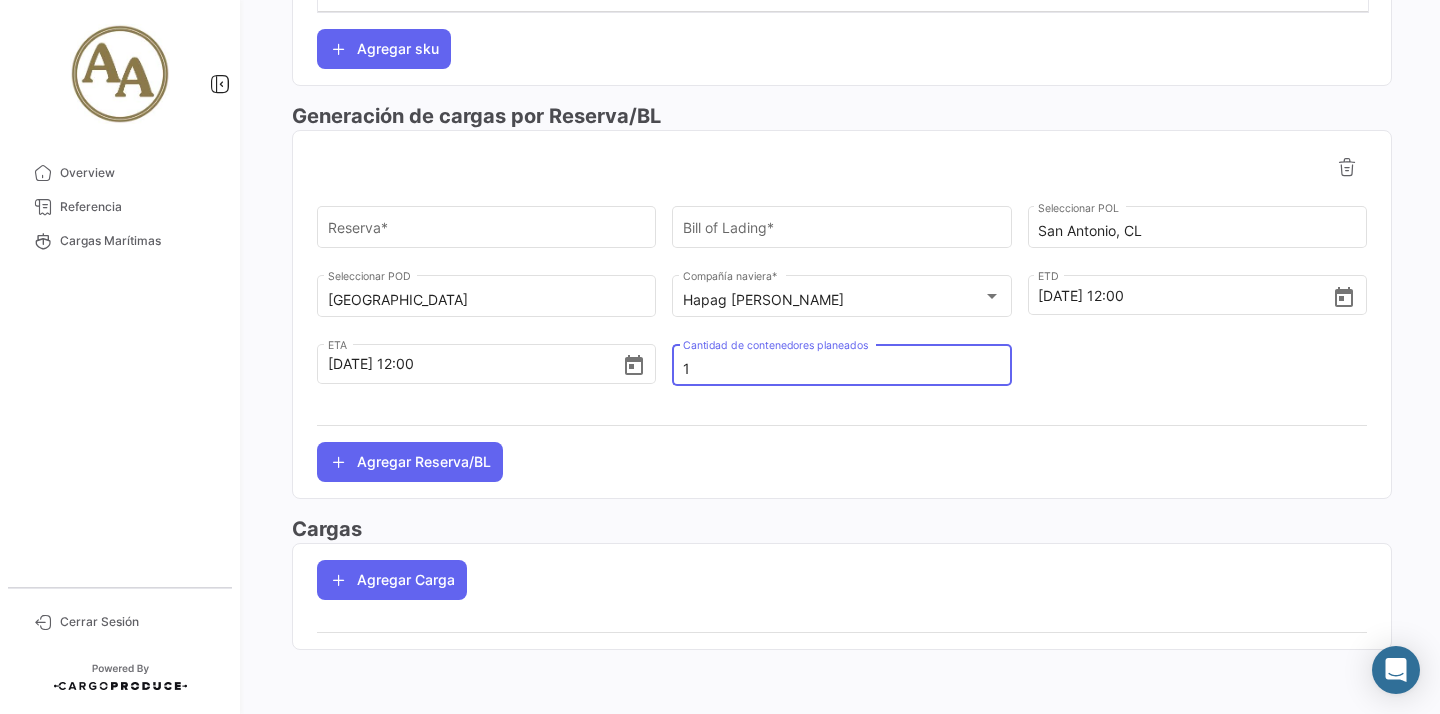 type on "1" 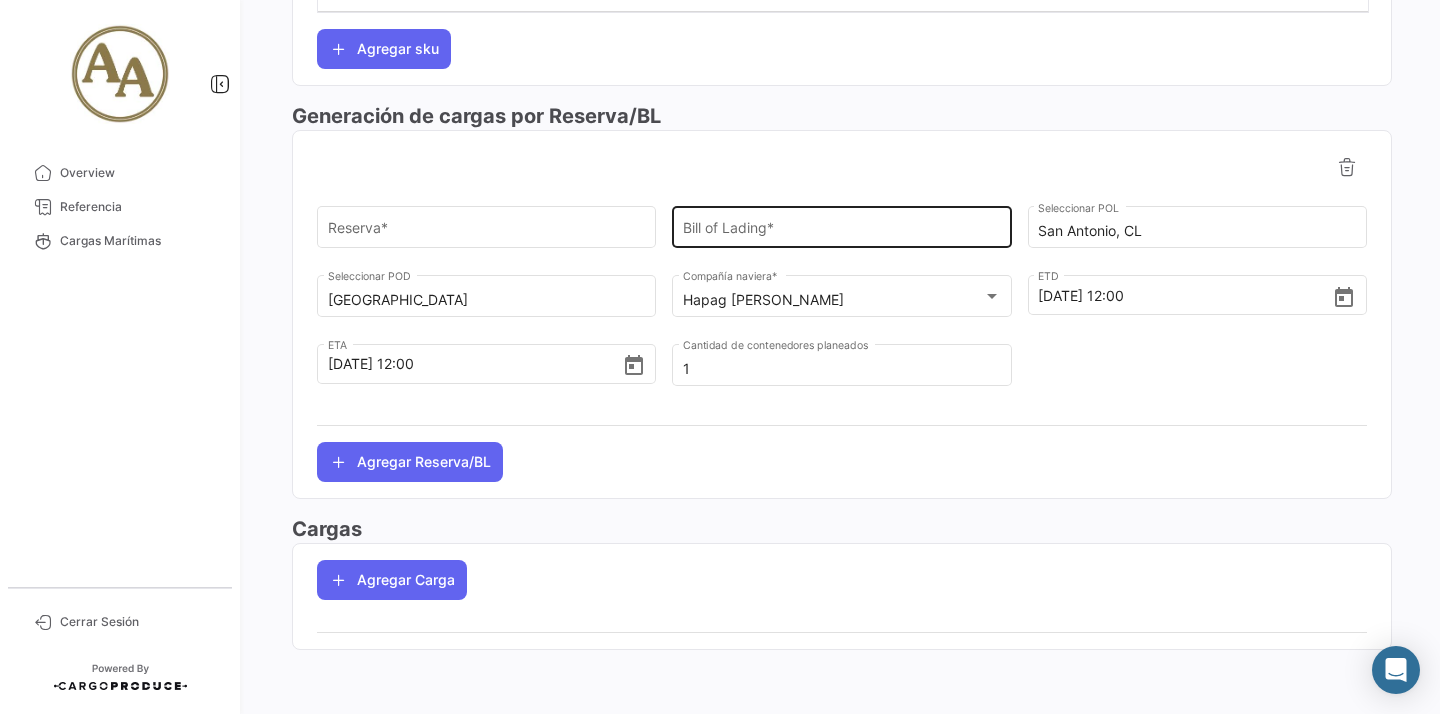 click on "Bill of Lading  *" at bounding box center (842, 231) 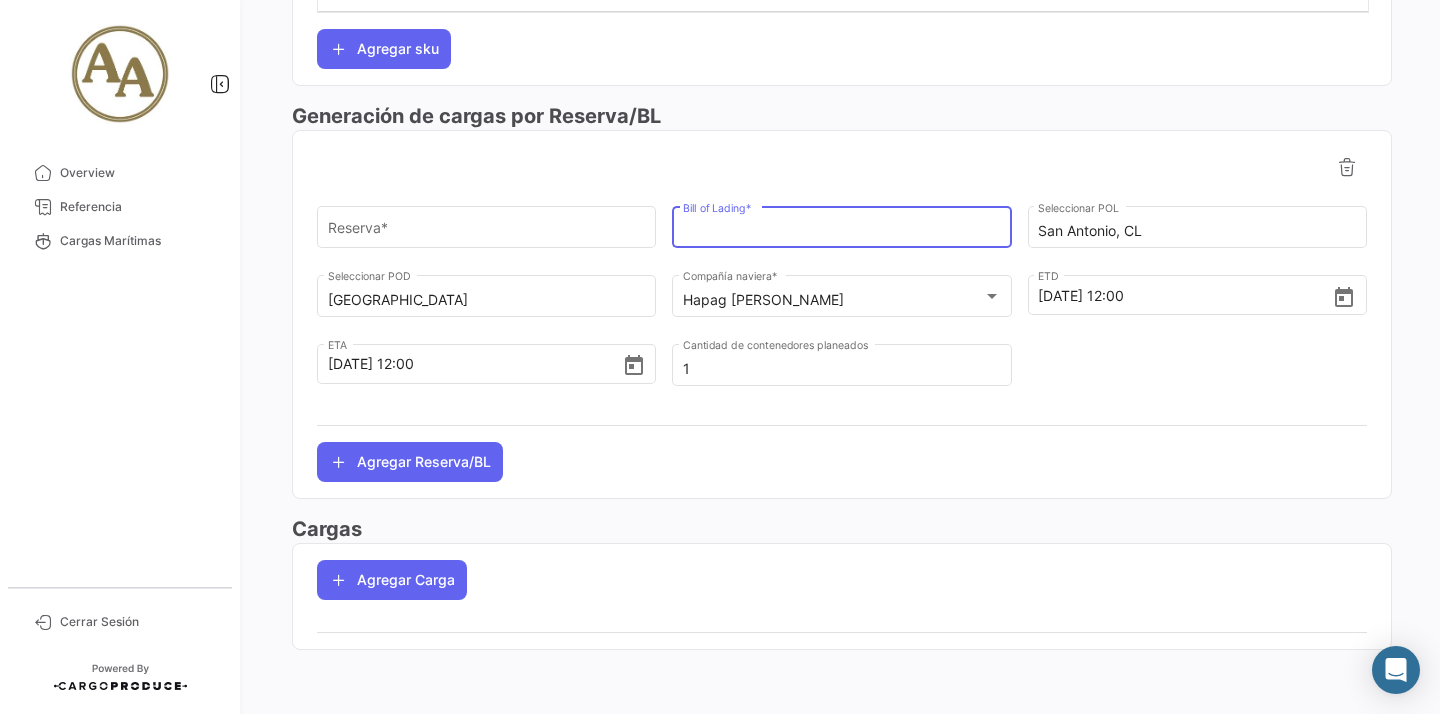 paste on "HLCUSCL250609876" 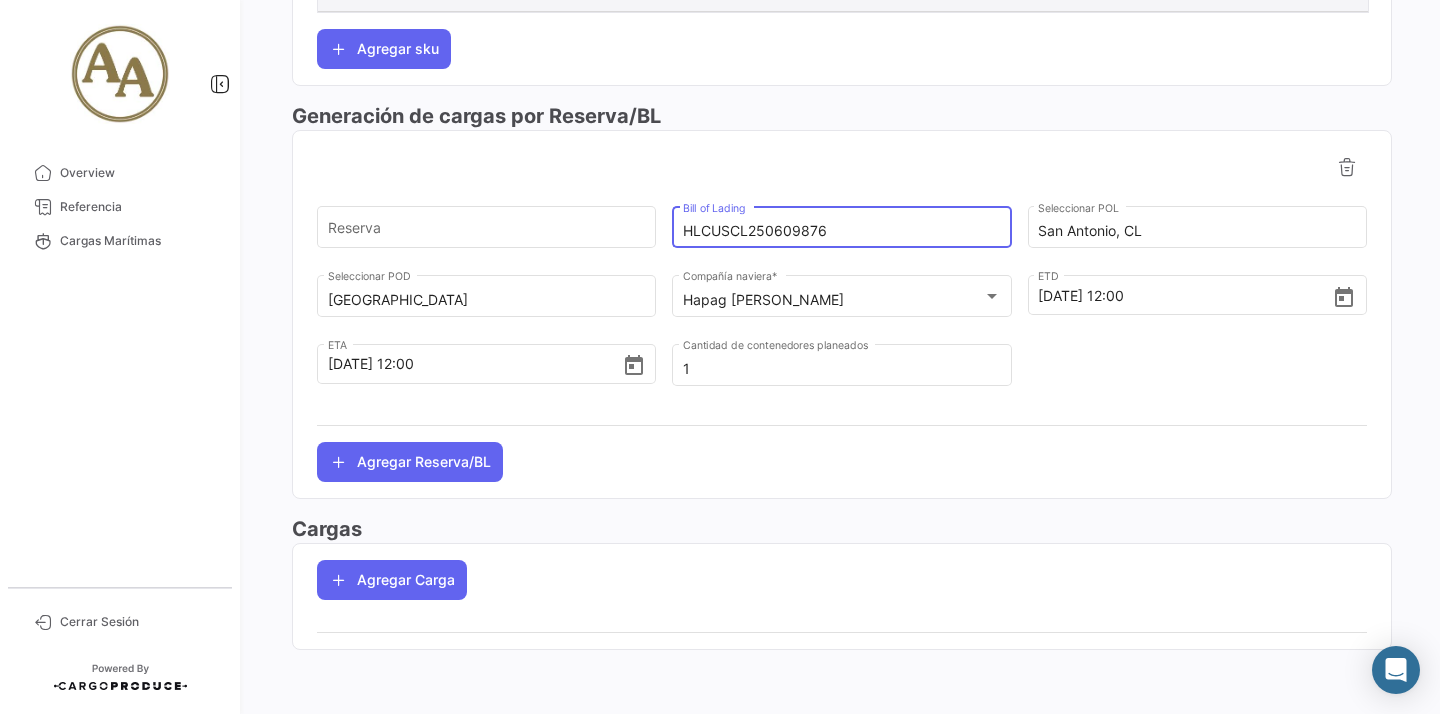 type on "HLCUSCL250609876" 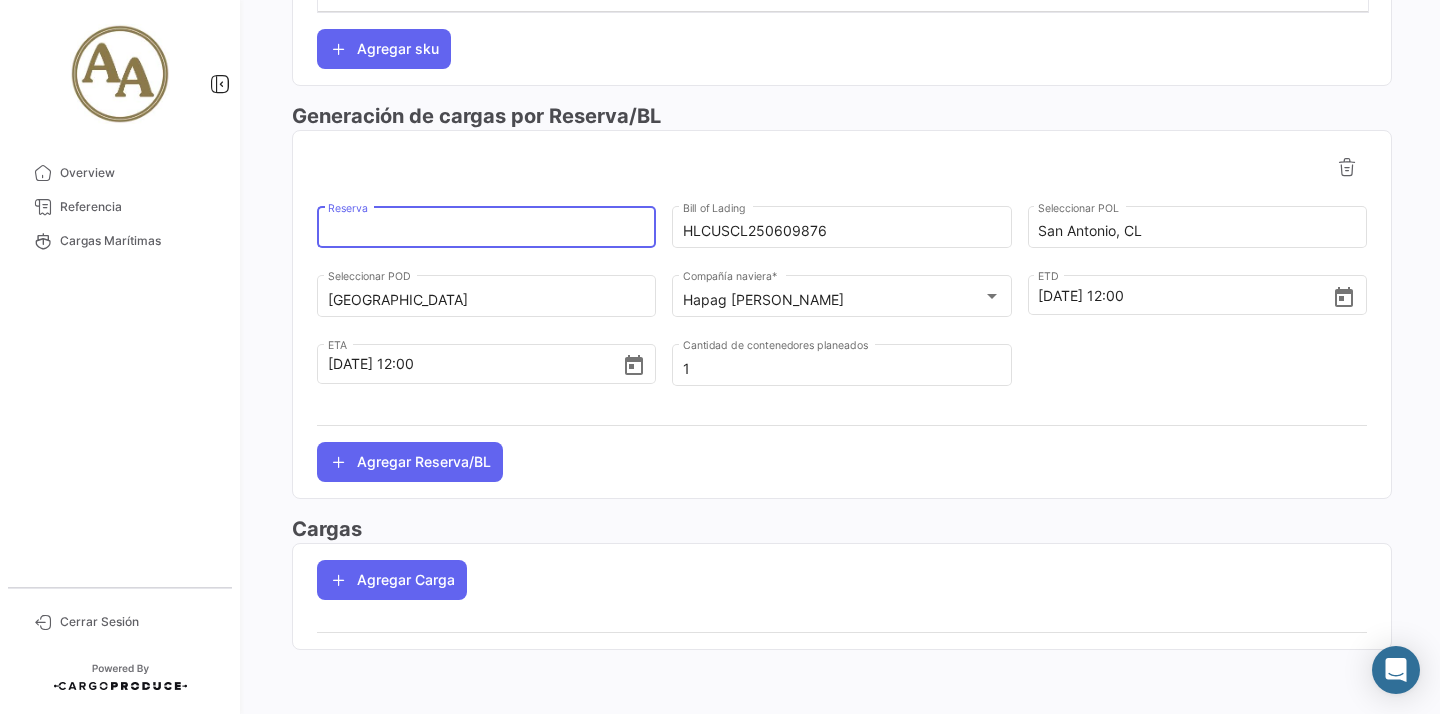 click on "Reserva" at bounding box center [487, 231] 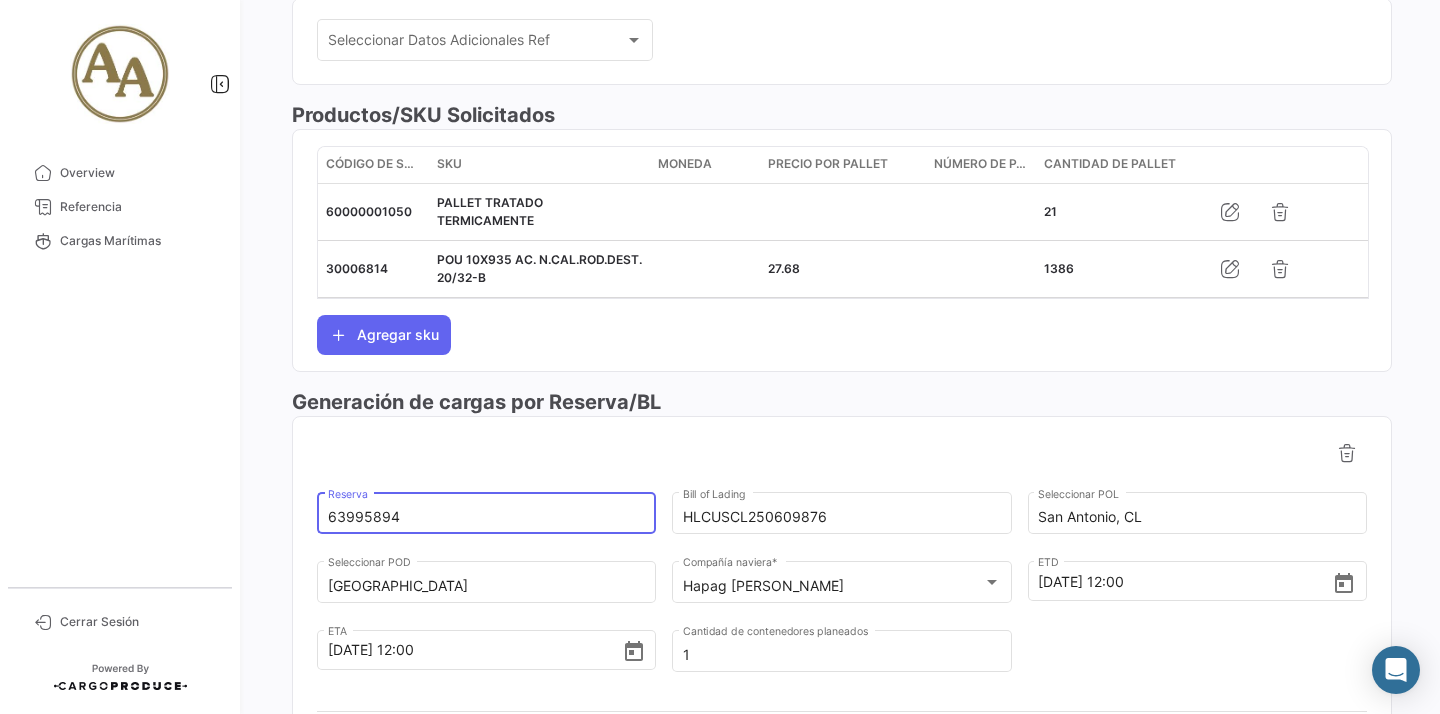 scroll, scrollTop: 0, scrollLeft: 0, axis: both 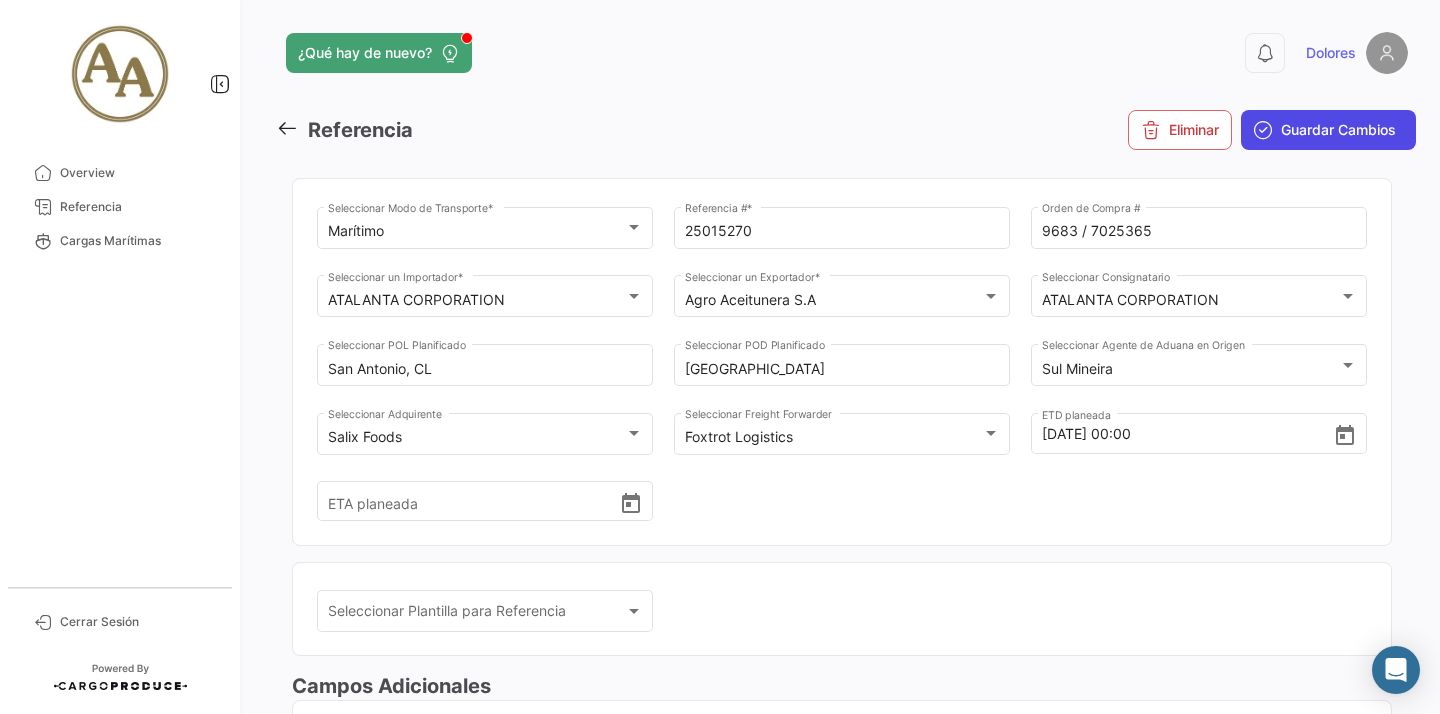 type on "63995894" 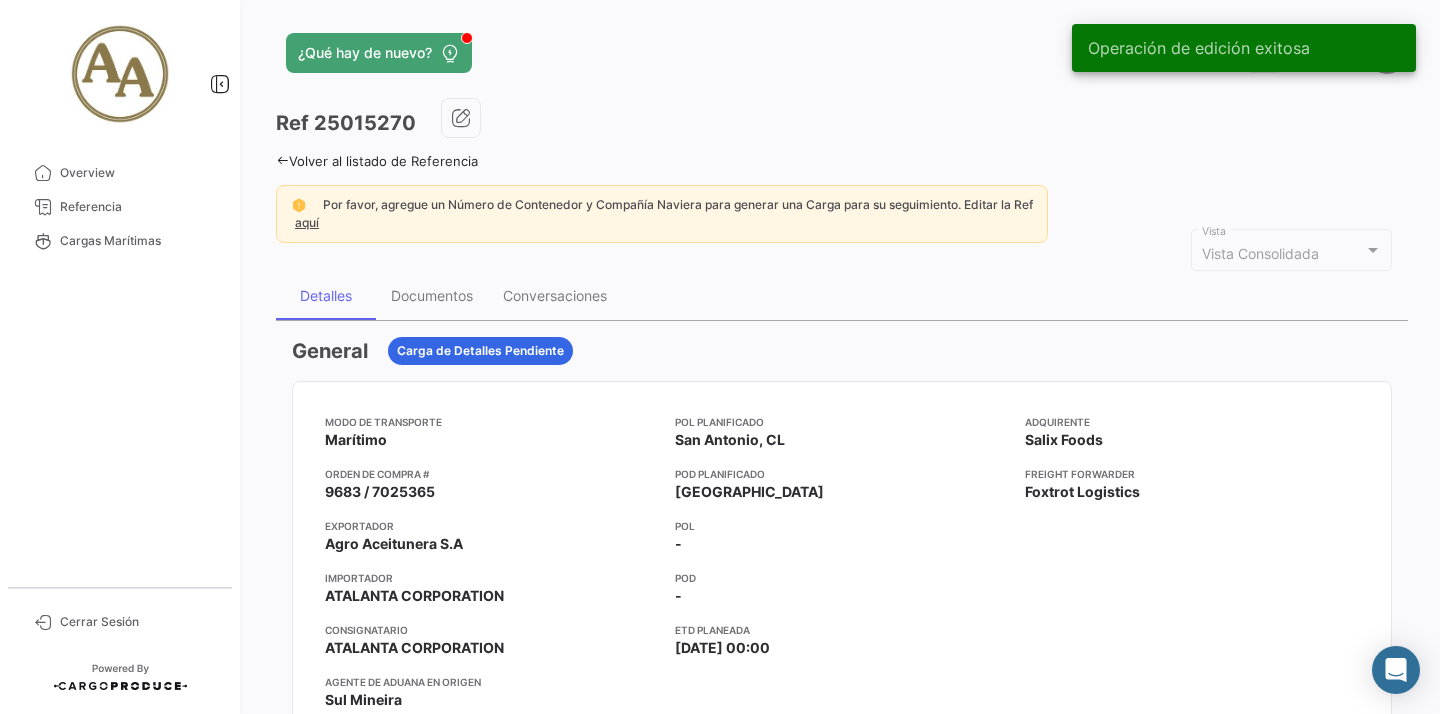 click 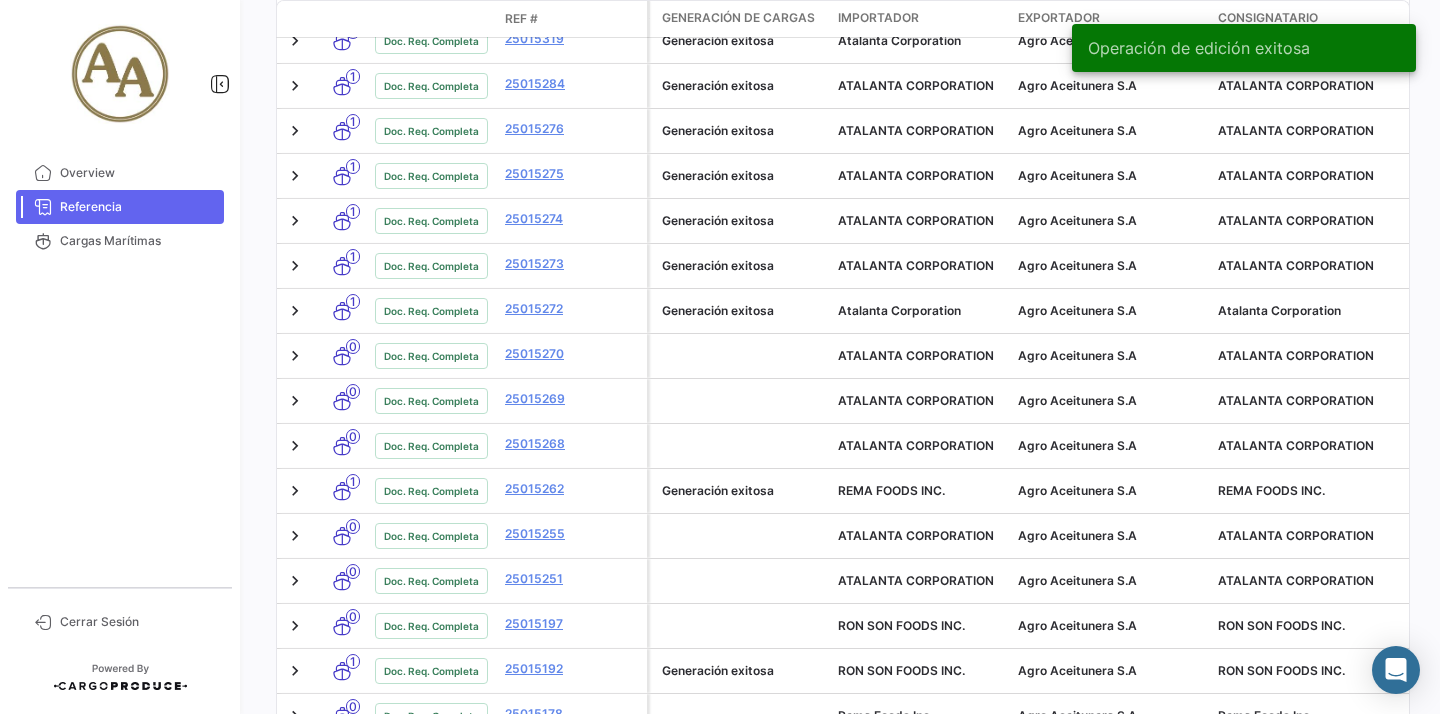 scroll, scrollTop: 700, scrollLeft: 0, axis: vertical 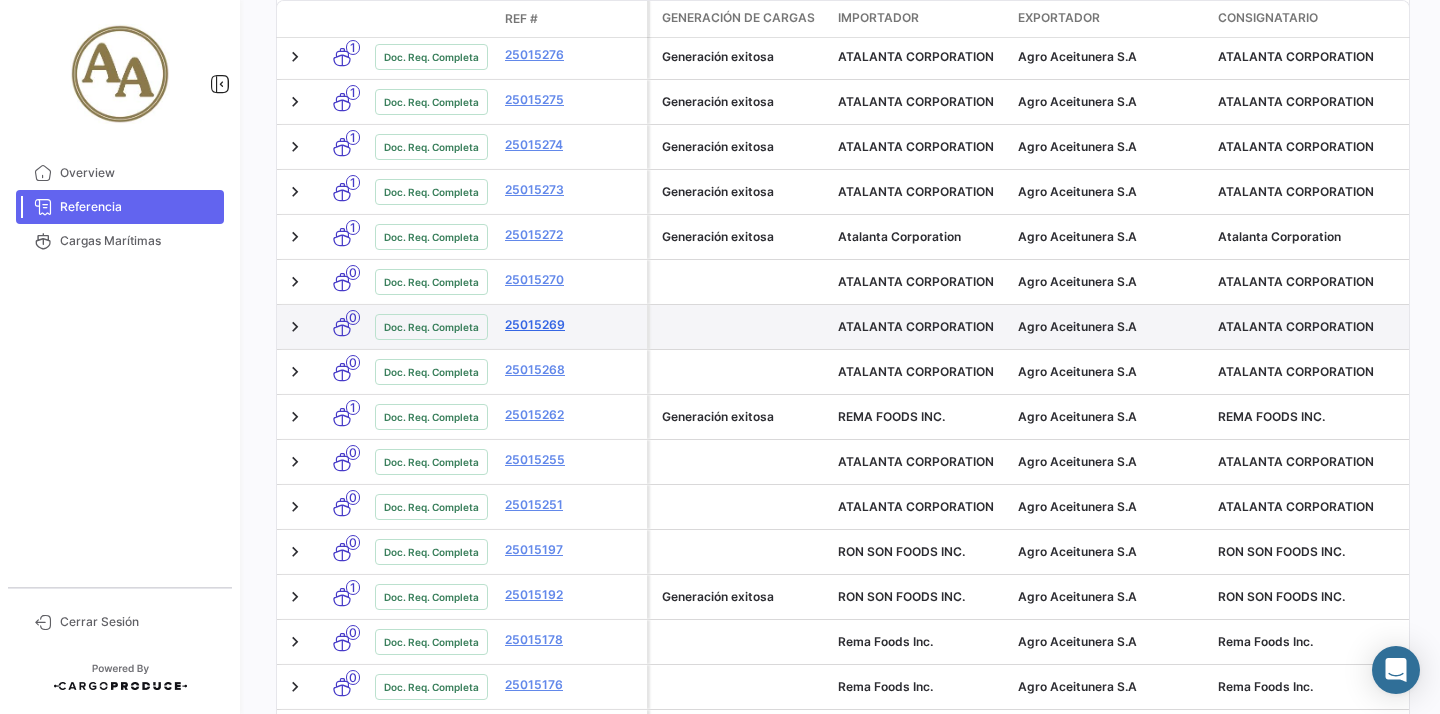 click on "25015269" 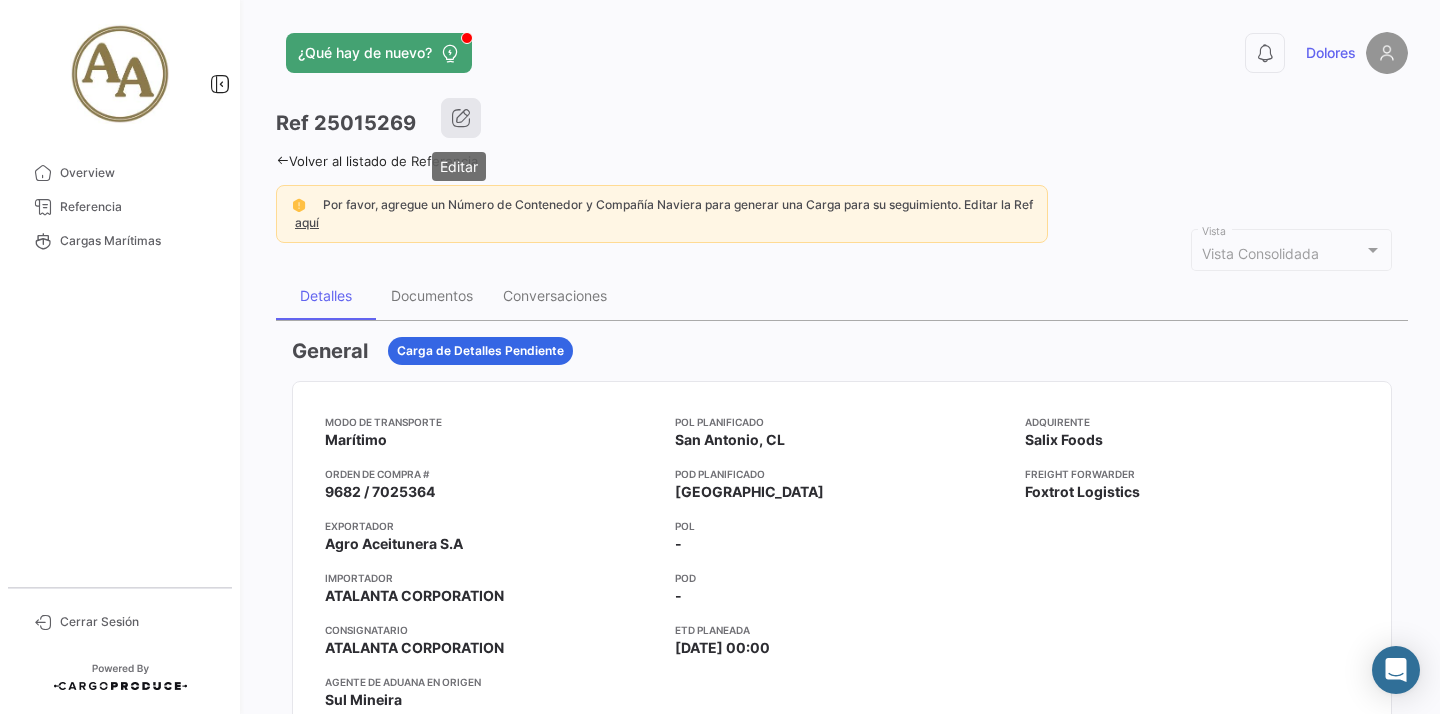 click 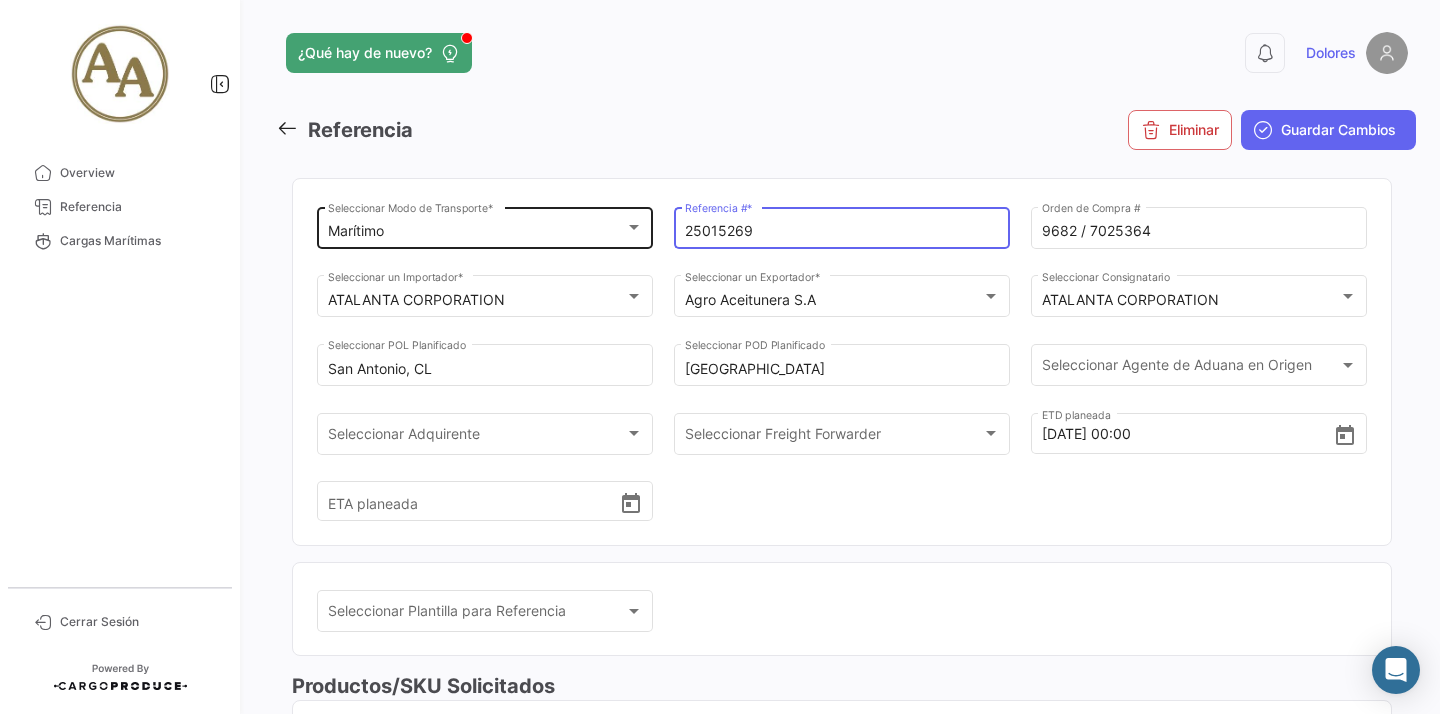 drag, startPoint x: 812, startPoint y: 227, endPoint x: 505, endPoint y: 218, distance: 307.1319 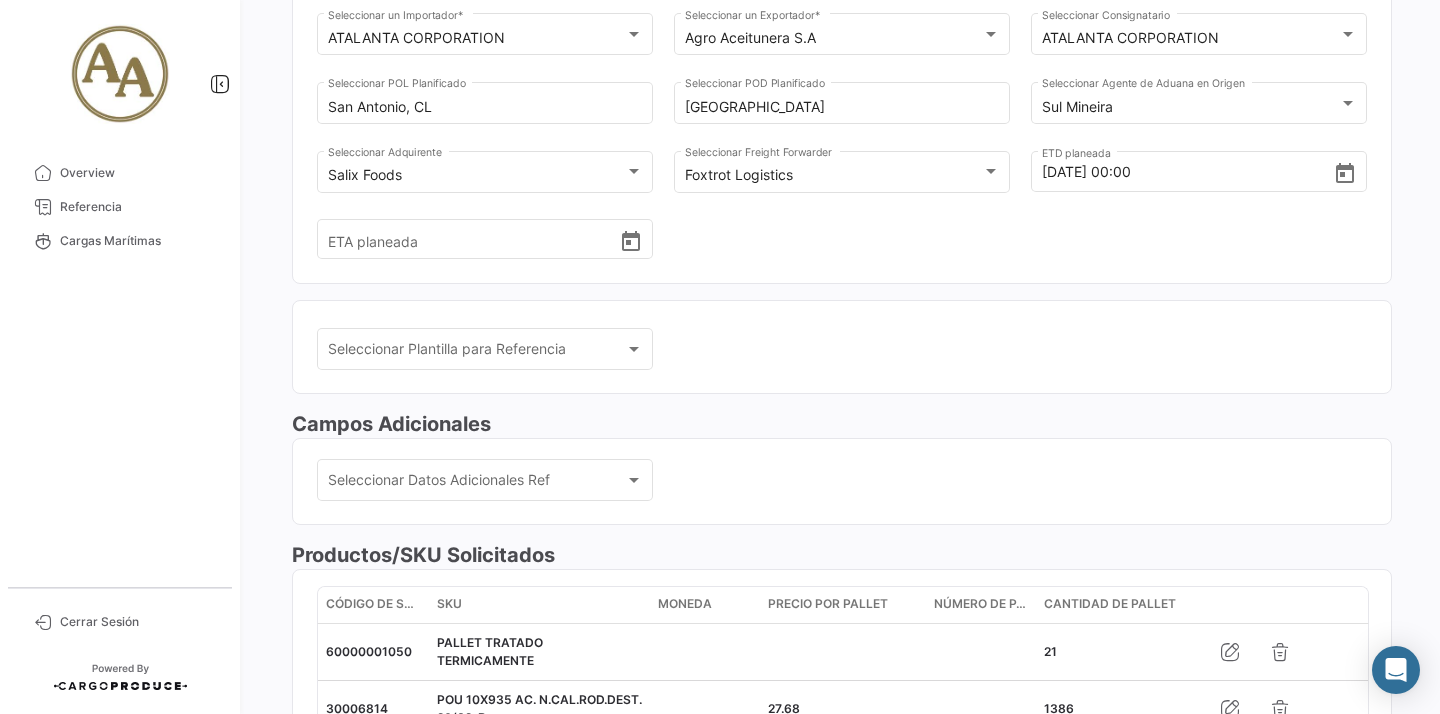 scroll, scrollTop: 696, scrollLeft: 0, axis: vertical 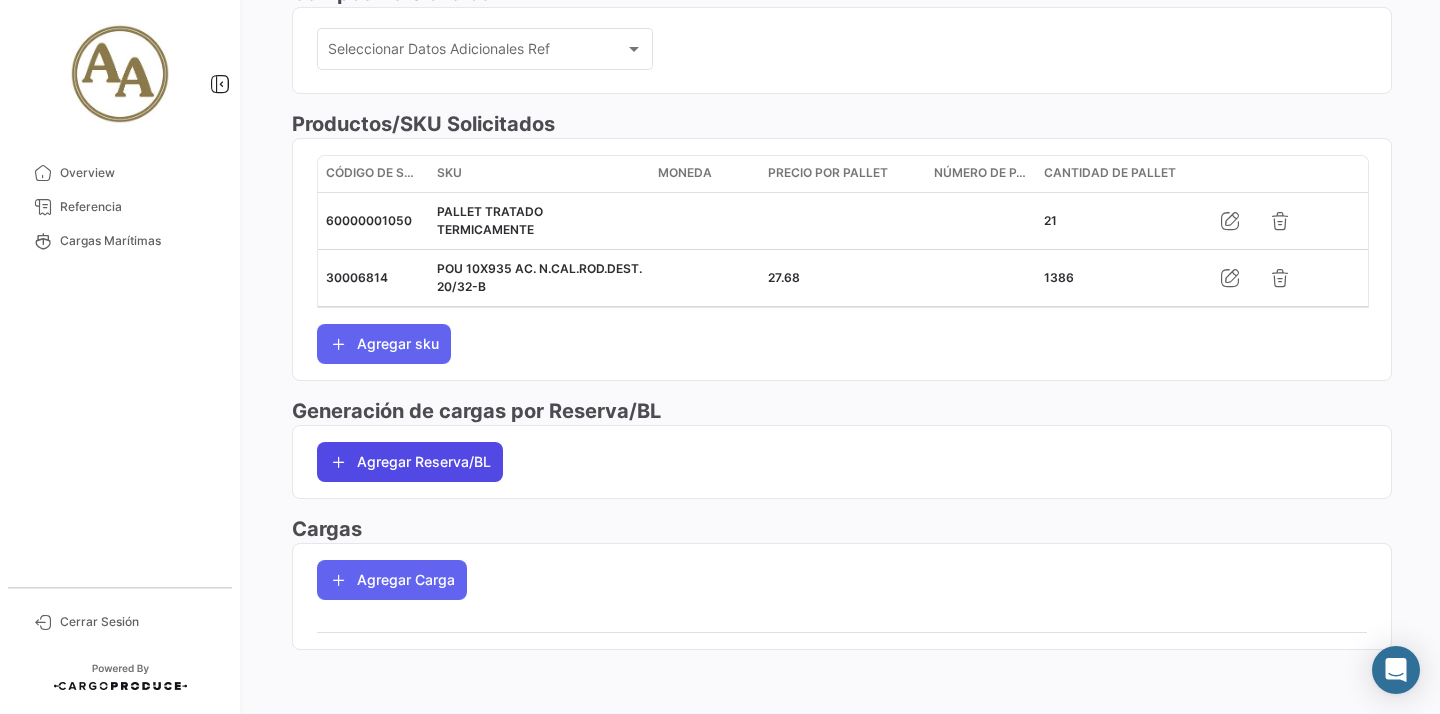 click on "Agregar Reserva/BL" 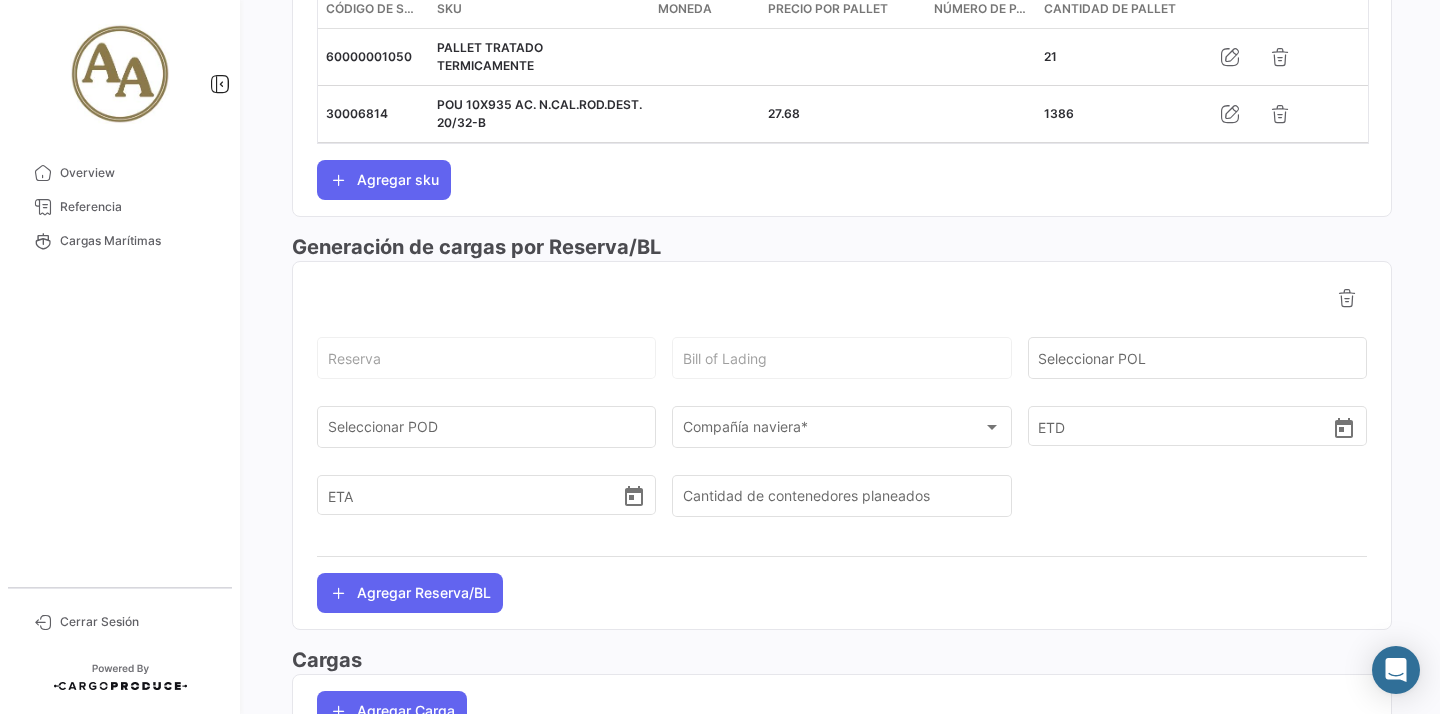 scroll, scrollTop: 877, scrollLeft: 0, axis: vertical 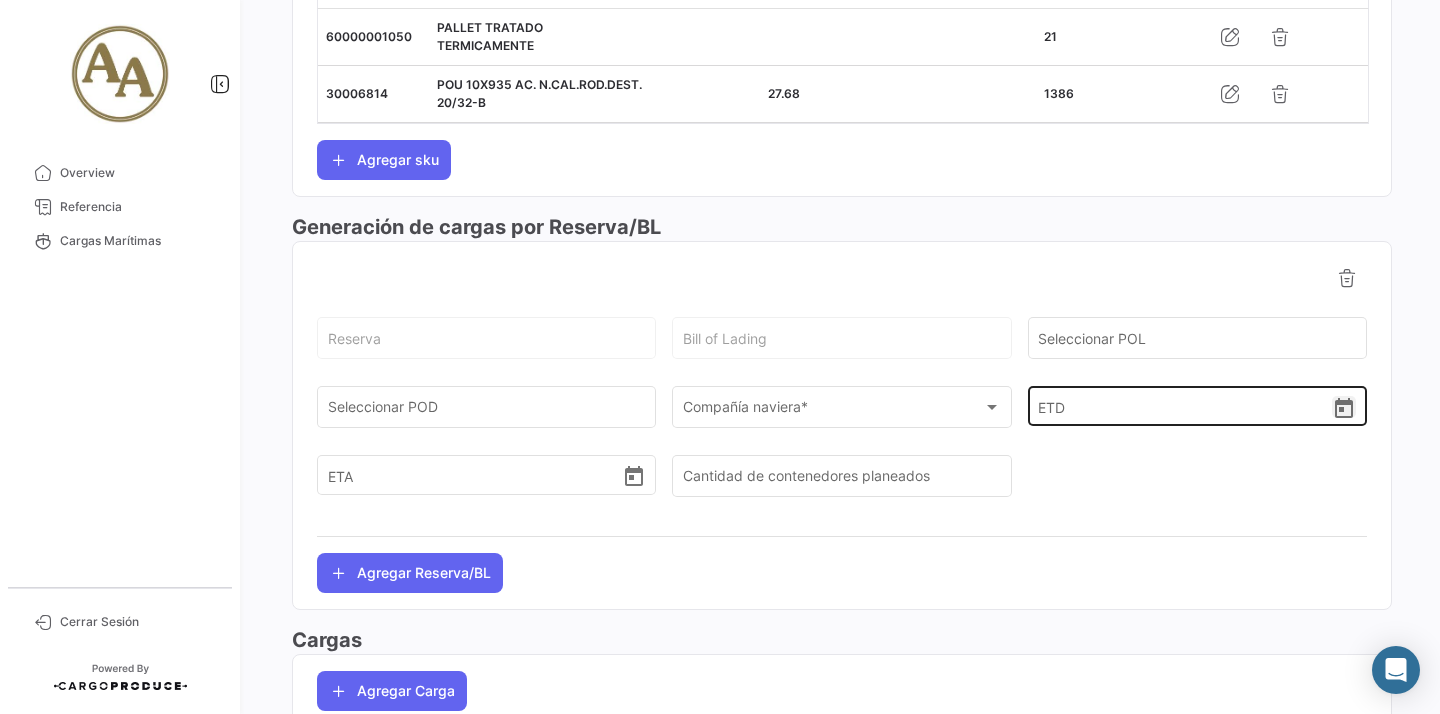 click 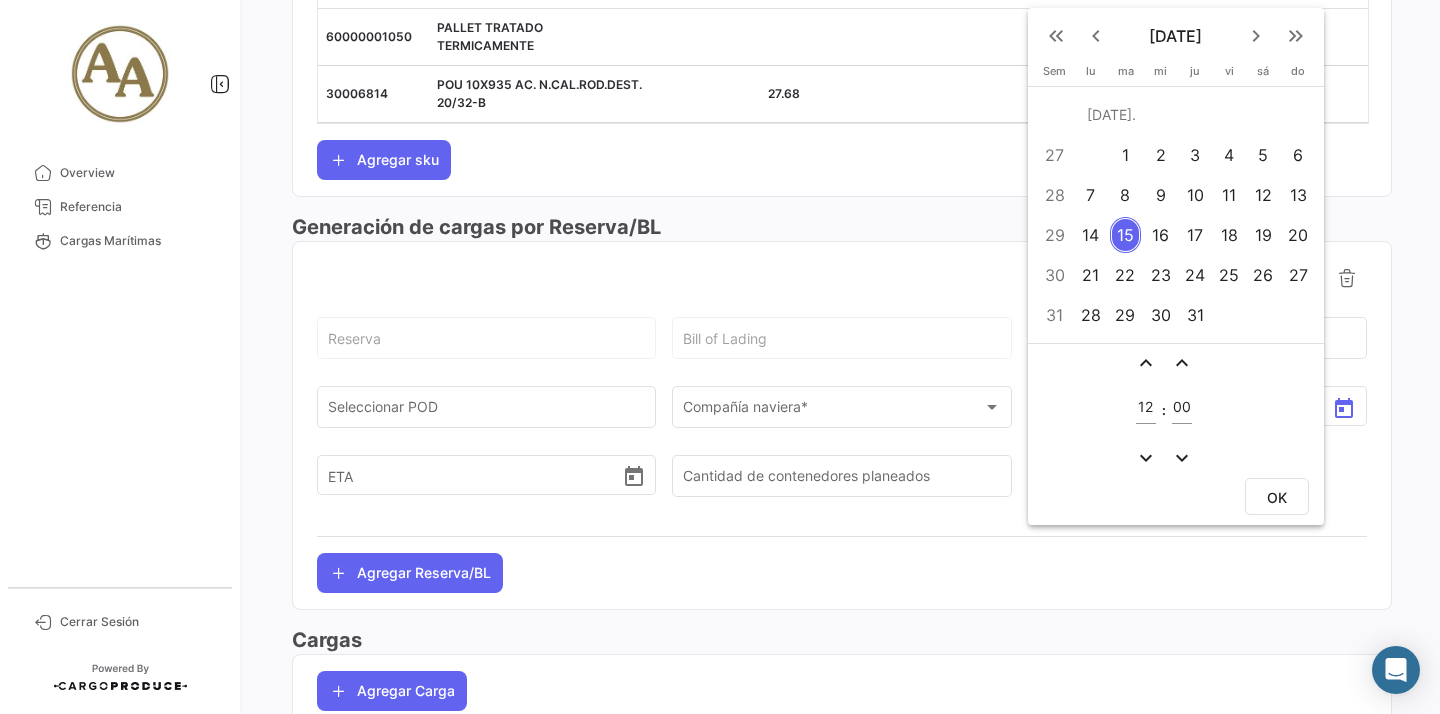 click on "keyboard_arrow_left" at bounding box center (1096, 36) 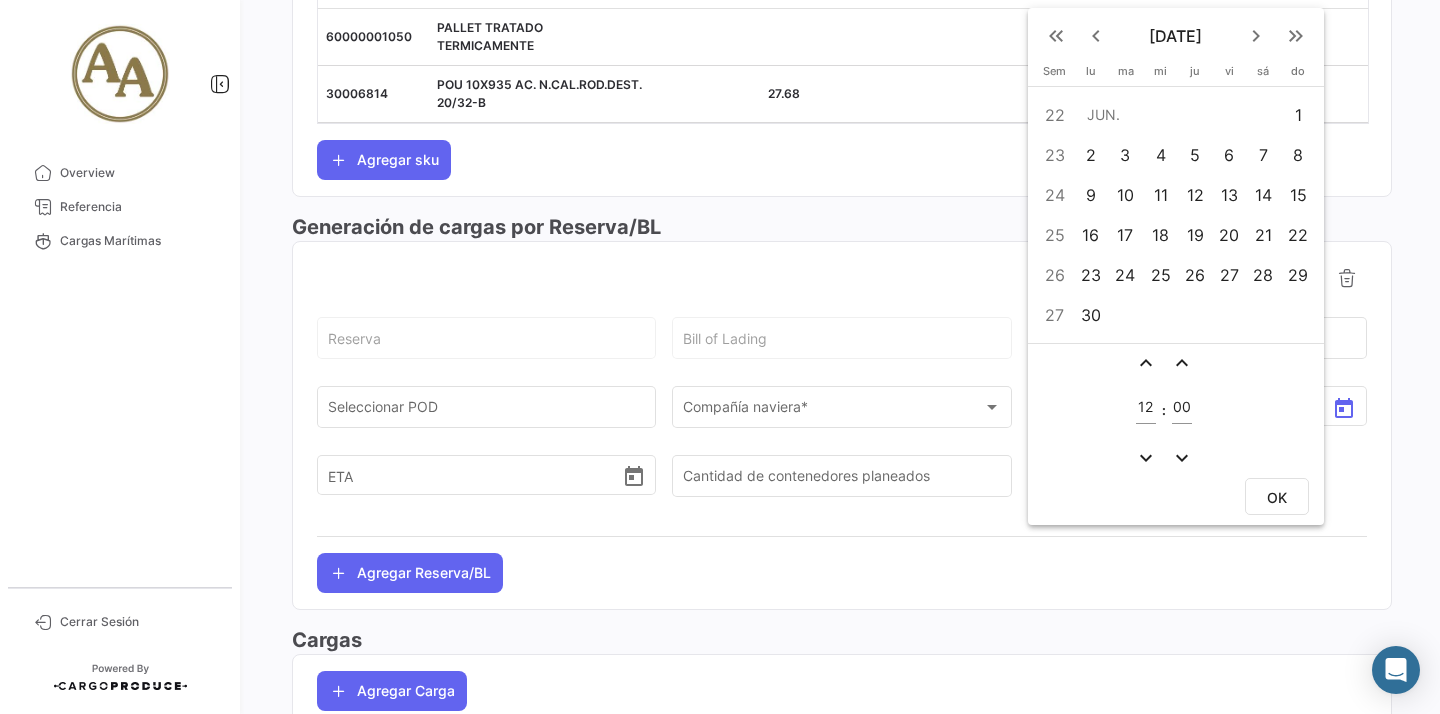 click on "27" at bounding box center (1229, 275) 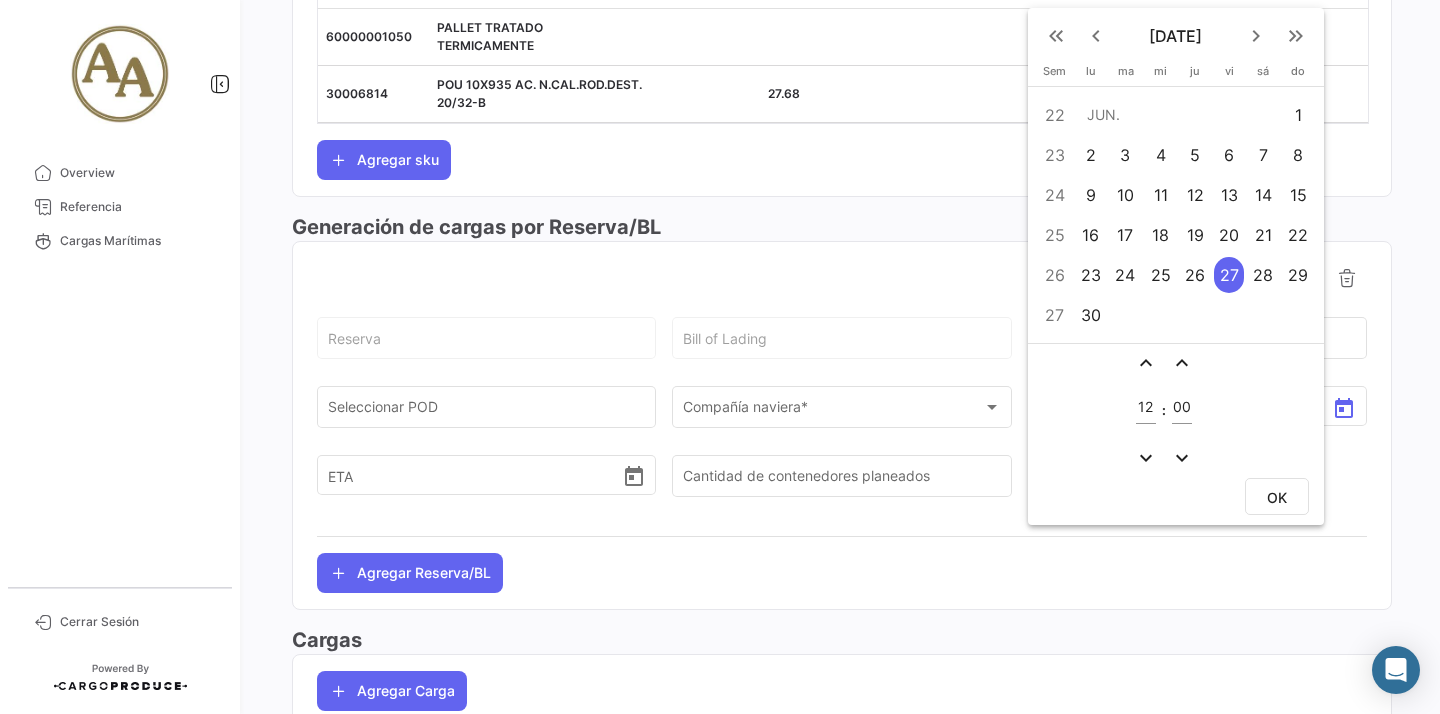 click on "expand_less expand_less 12 : 00 expand_more expand_more" at bounding box center (1176, 408) 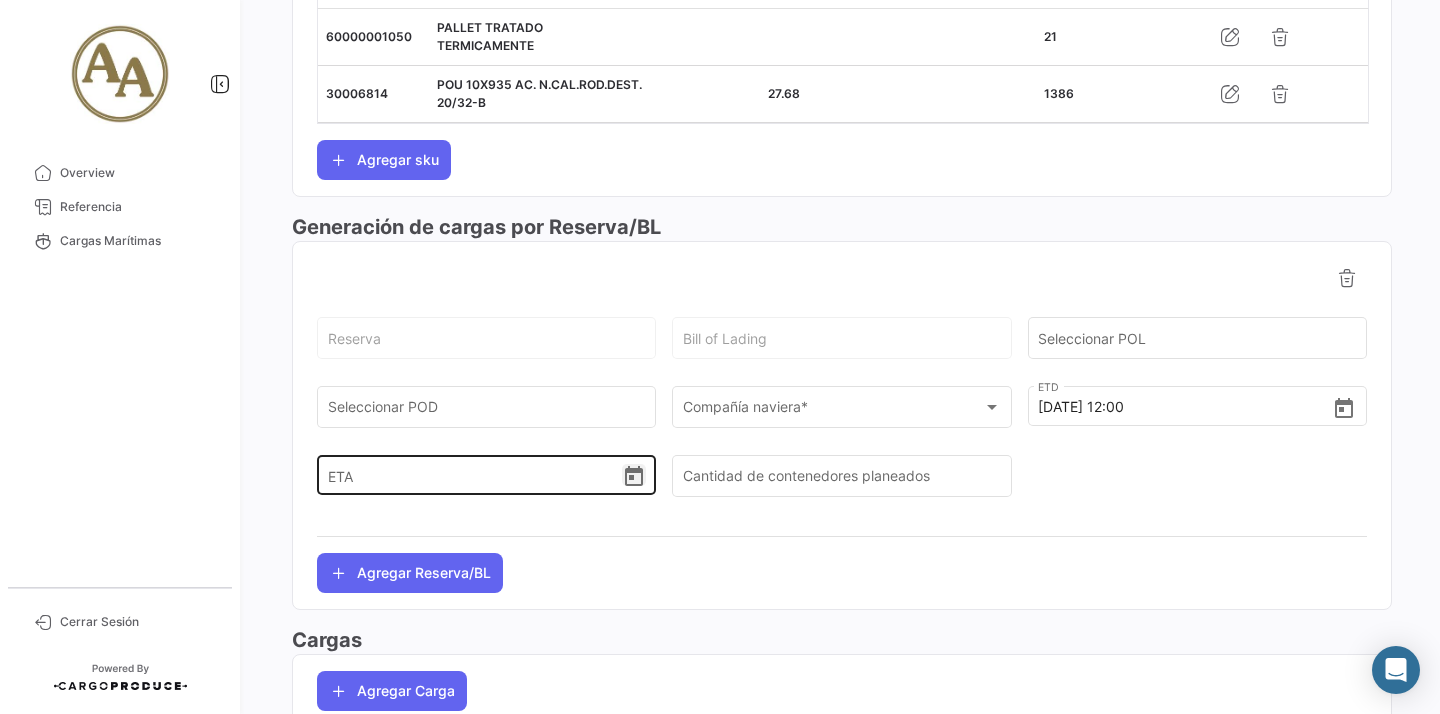click 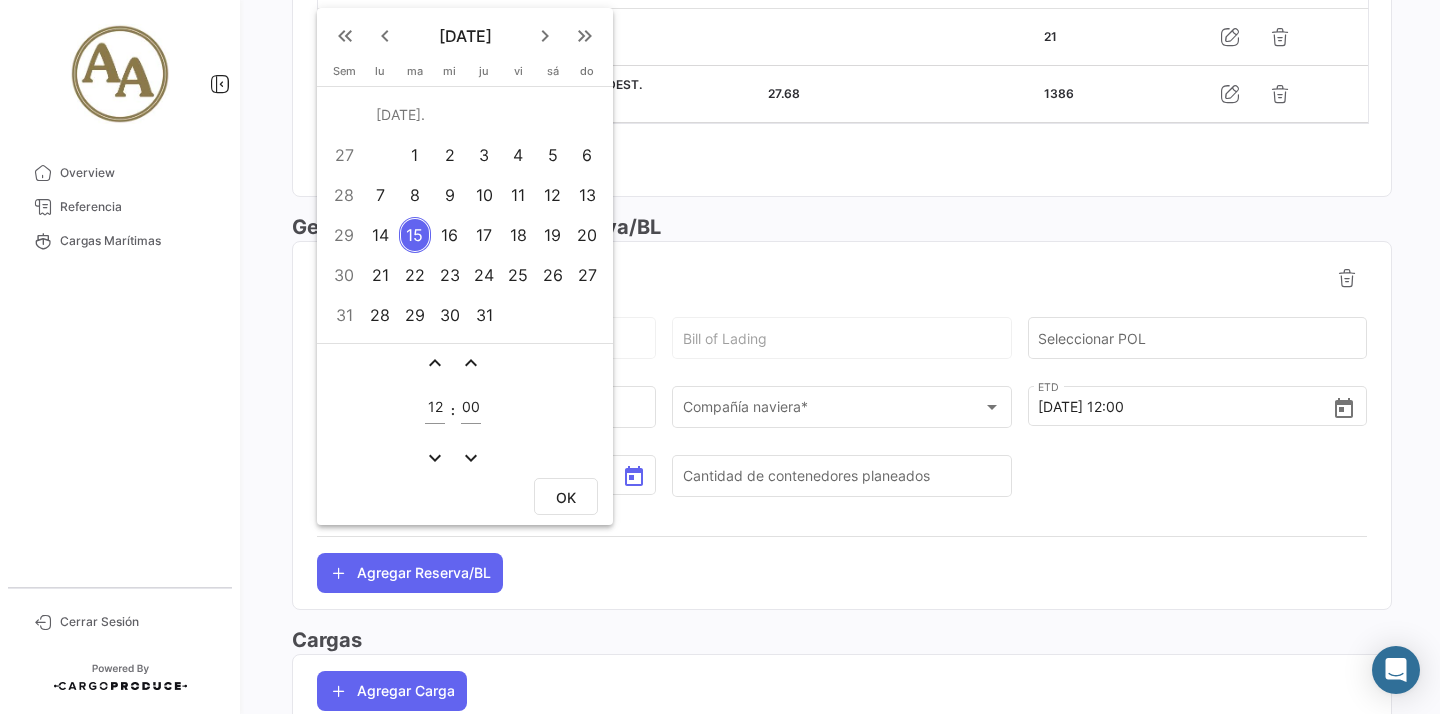 click on "29" at bounding box center (415, 315) 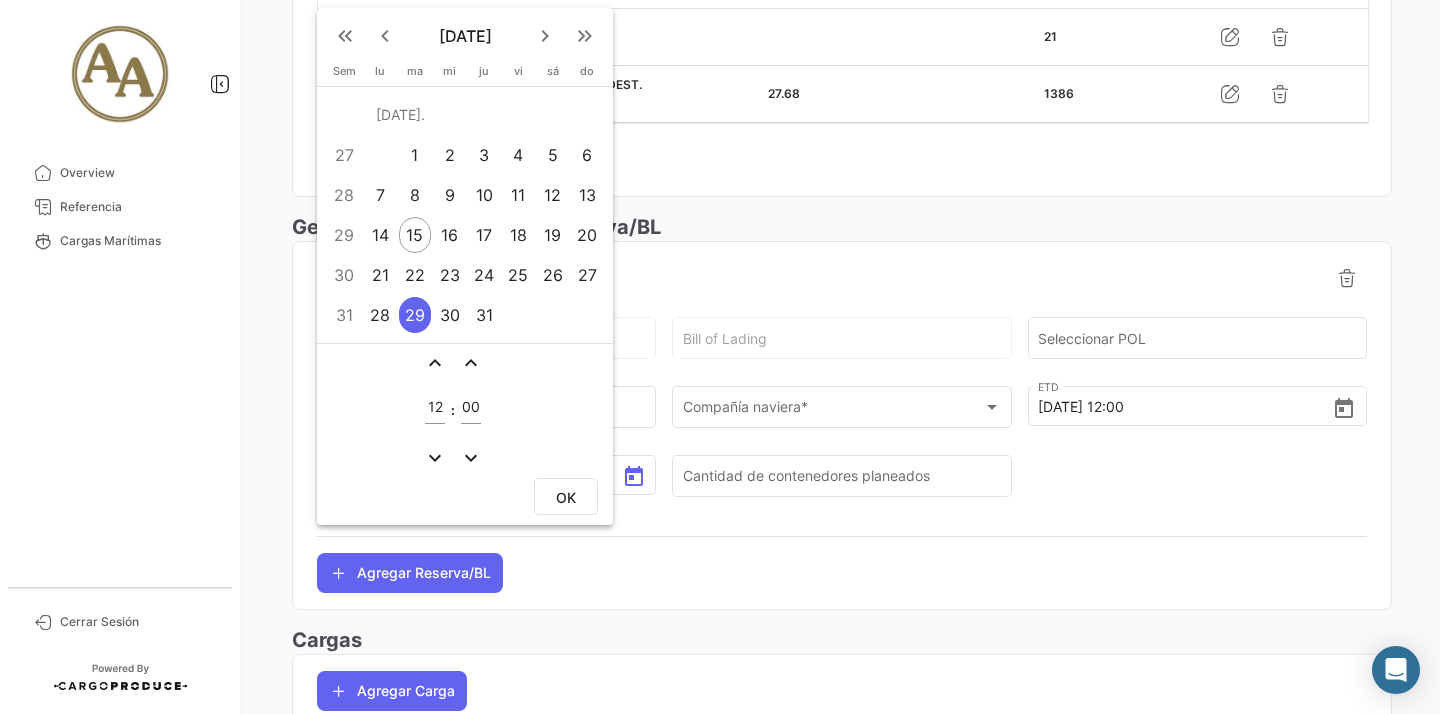 click on "OK" at bounding box center [566, 496] 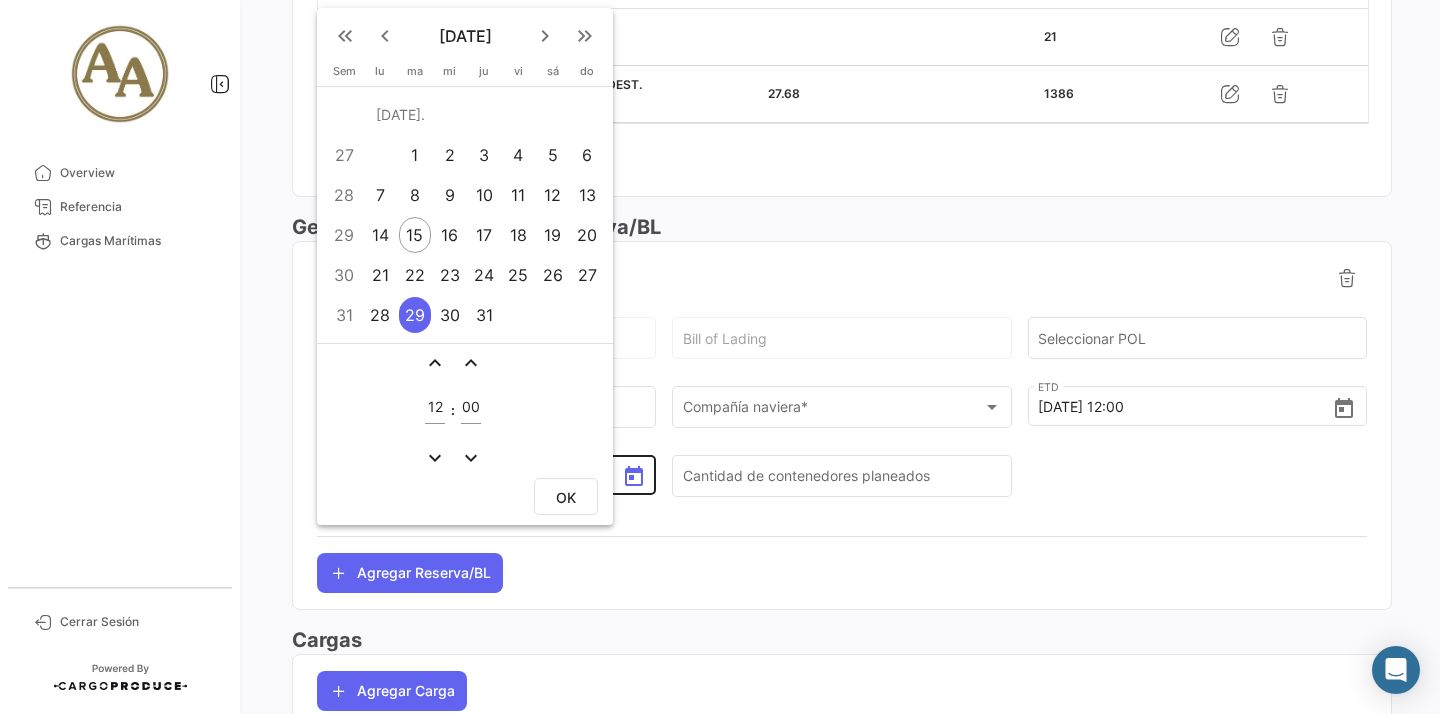type on "[DATE] 12:00" 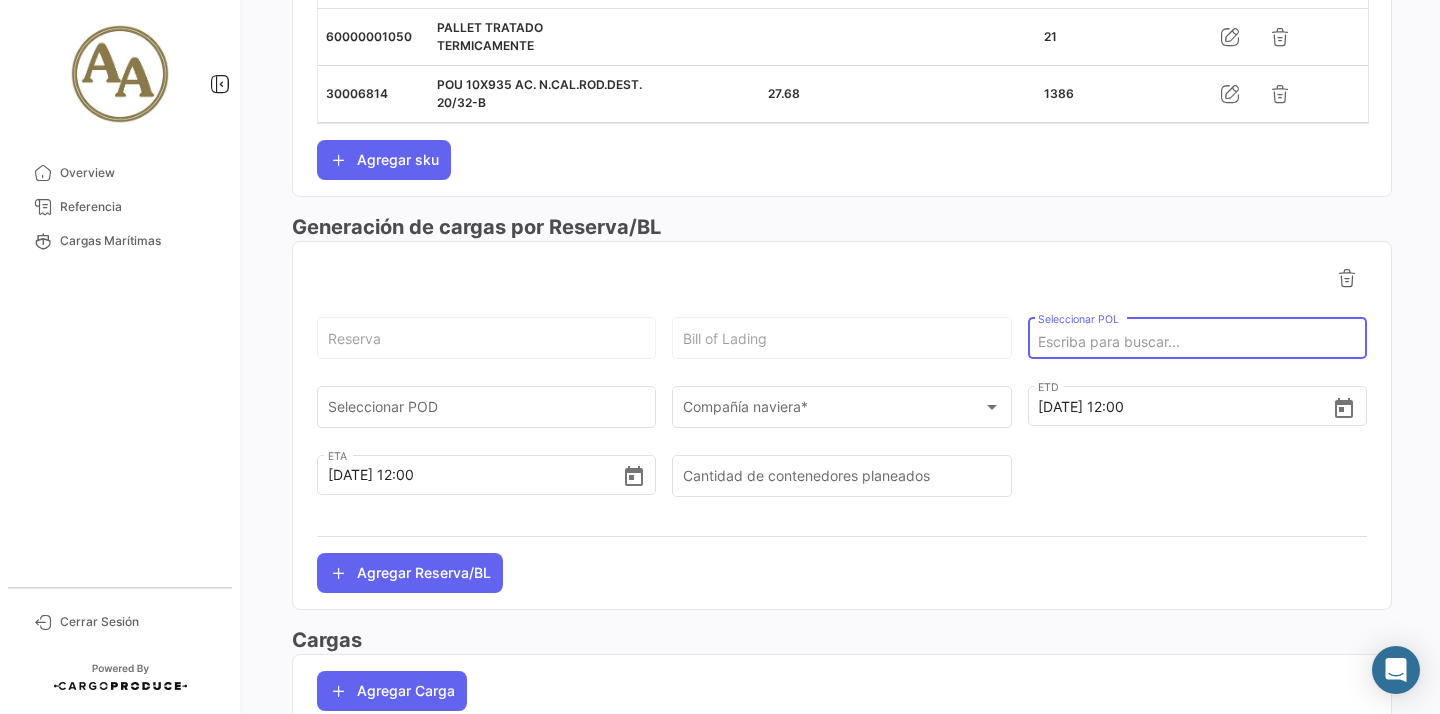 click on "Seleccionar POL" at bounding box center (1197, 342) 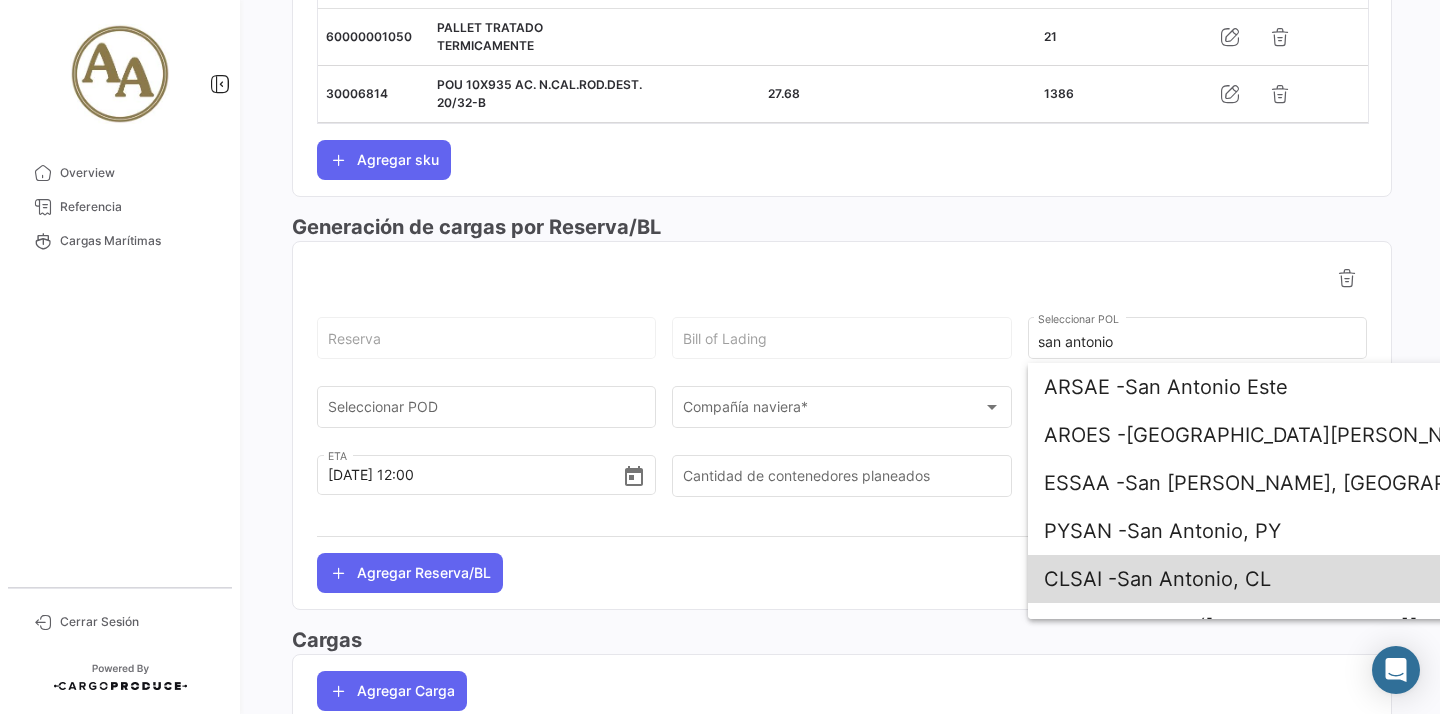 click on "CLSAI -    [GEOGRAPHIC_DATA][PERSON_NAME], CL" at bounding box center [1278, 579] 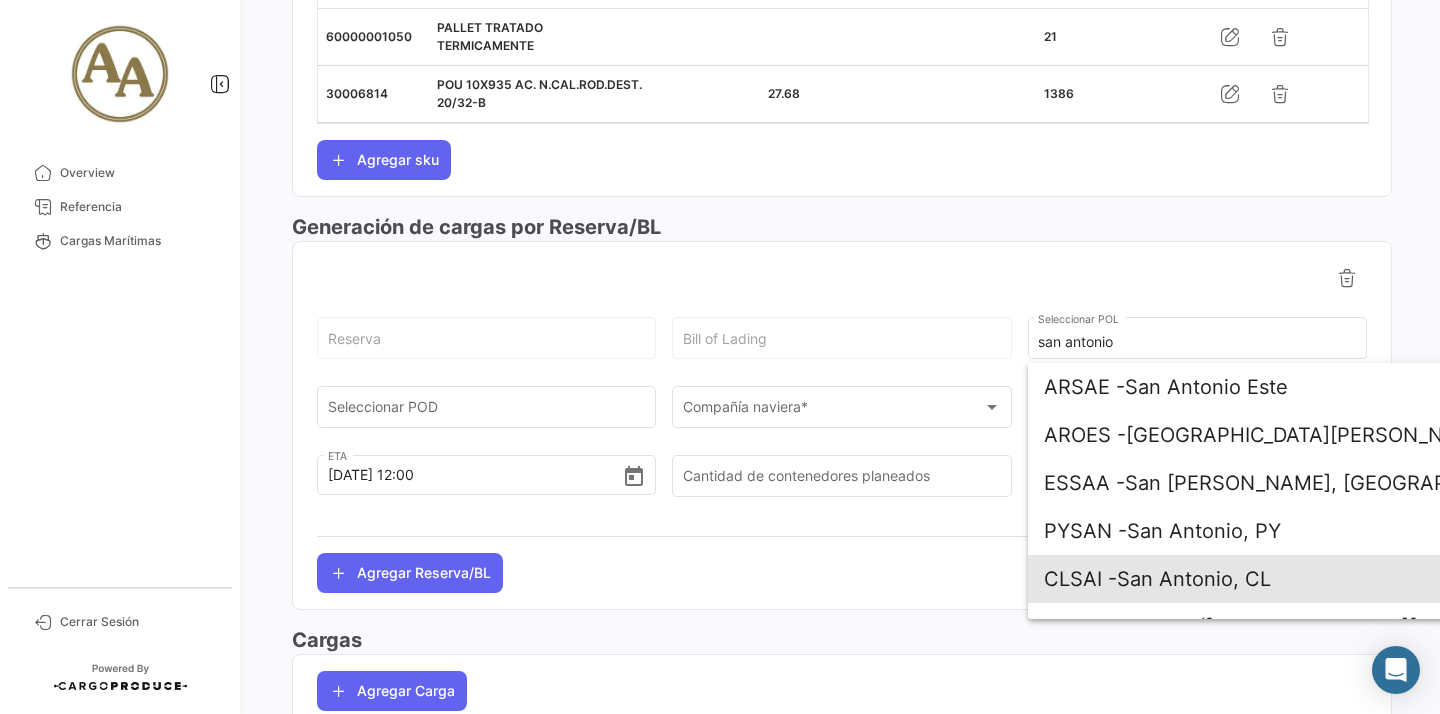 type on "San Antonio, CL" 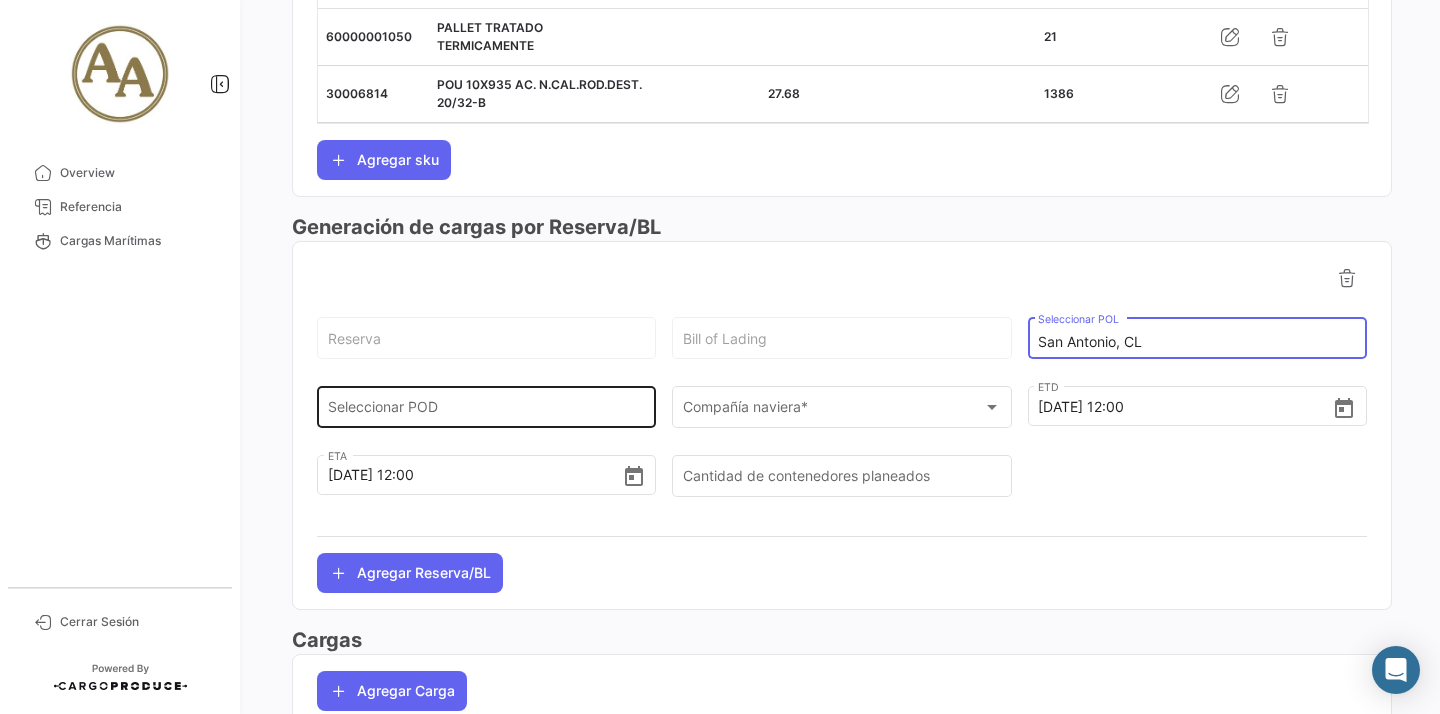 click on "Seleccionar POD" 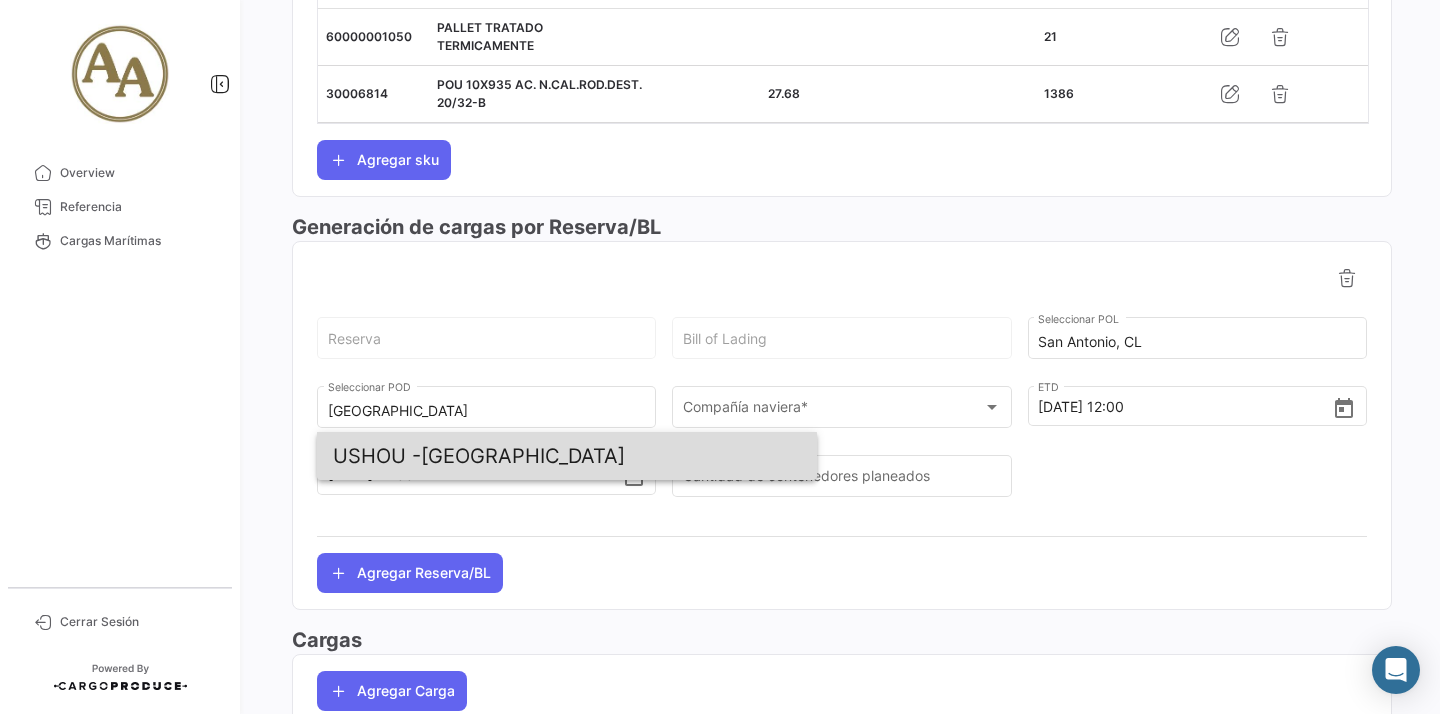 click on "USHOU -    [GEOGRAPHIC_DATA]" at bounding box center (567, 456) 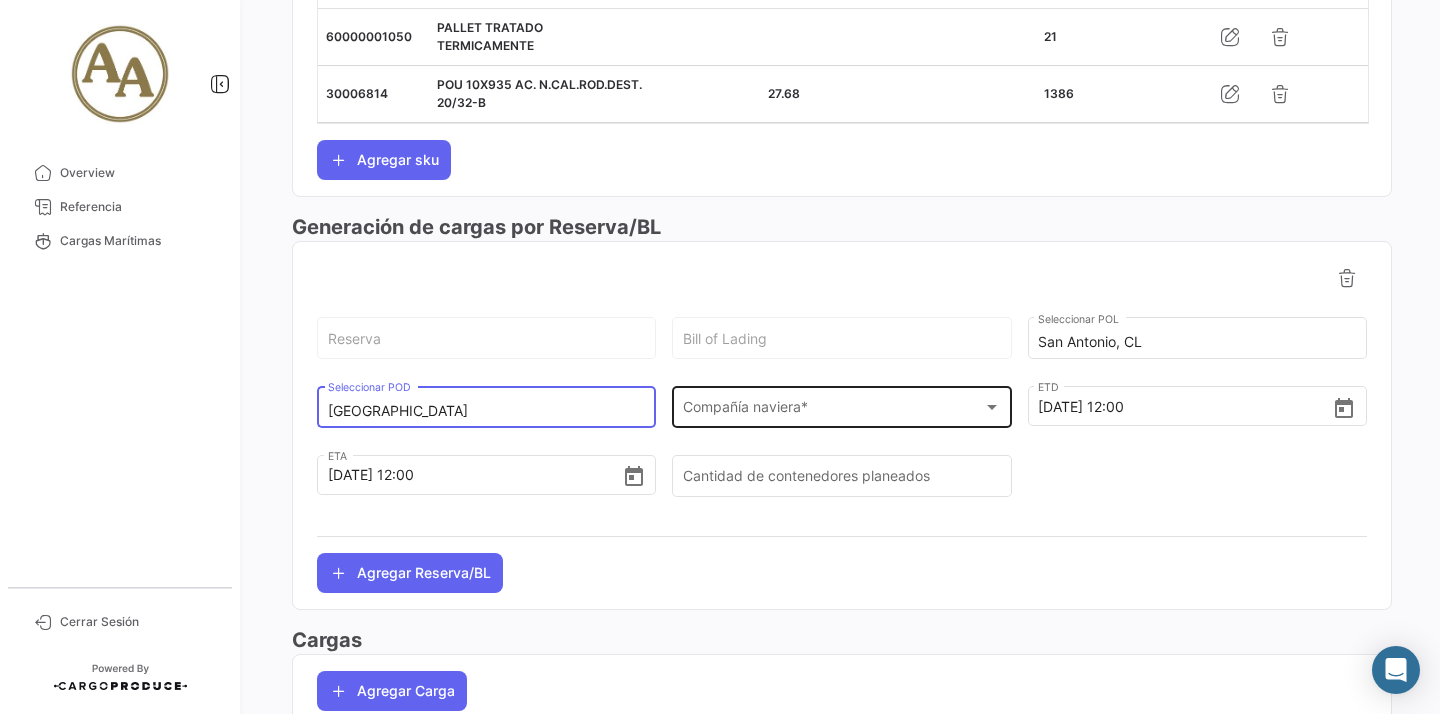 click on "Compañía naviera * Compañía naviera  *" 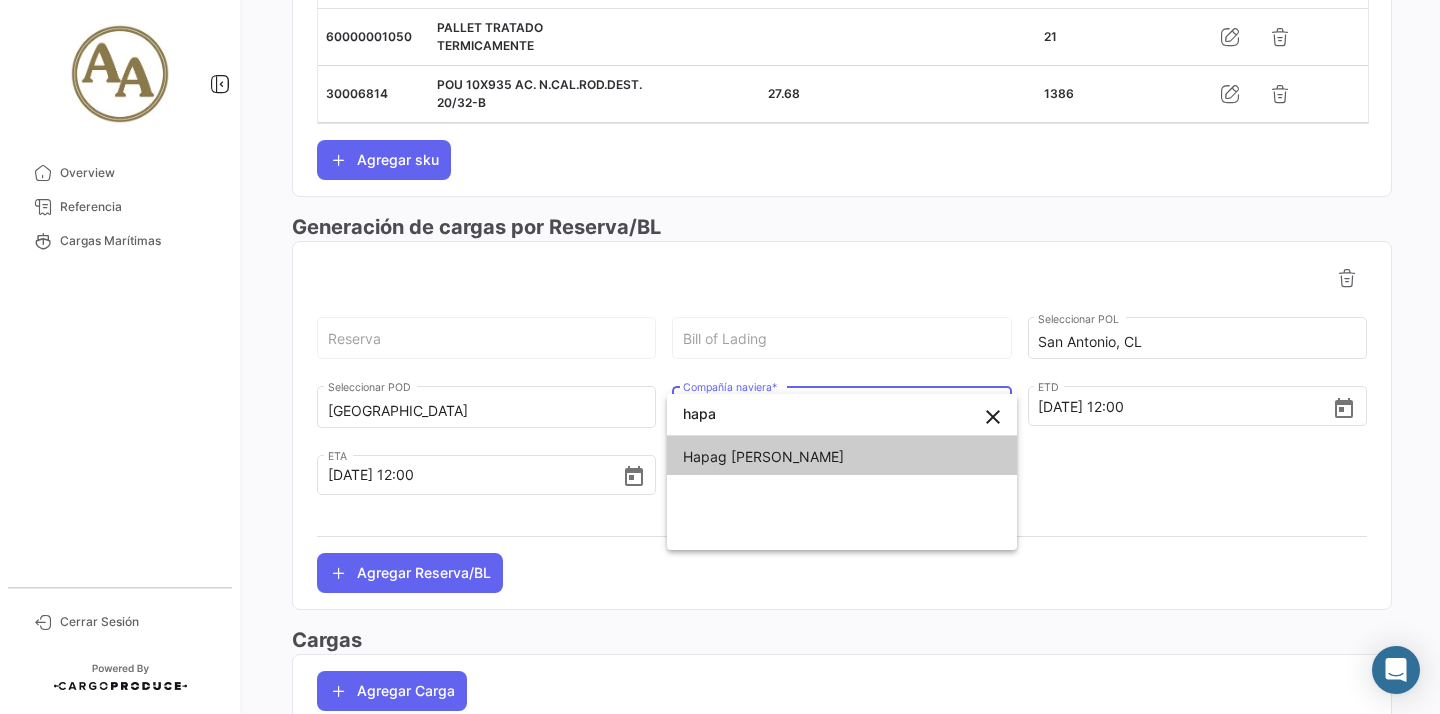 type on "hapa" 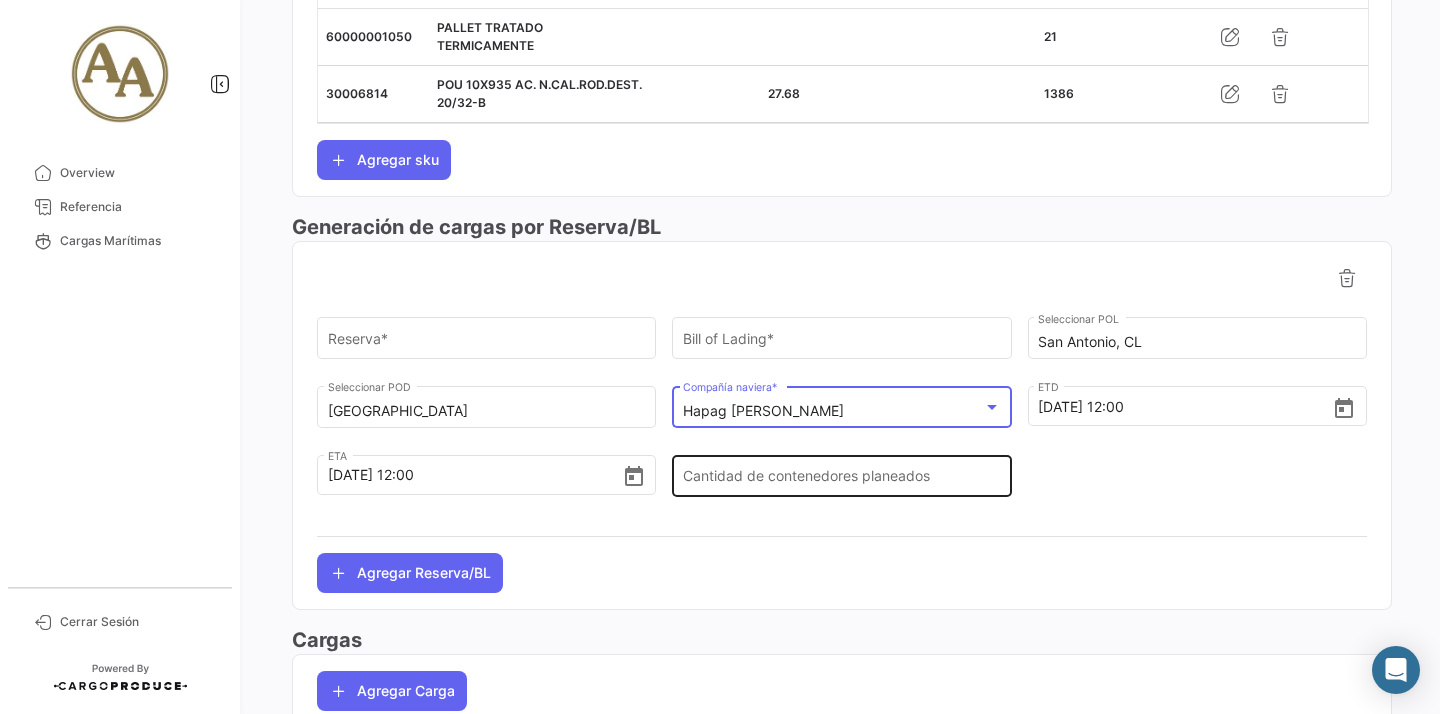 click on "Cantidad de contenedores planeados" at bounding box center (842, 480) 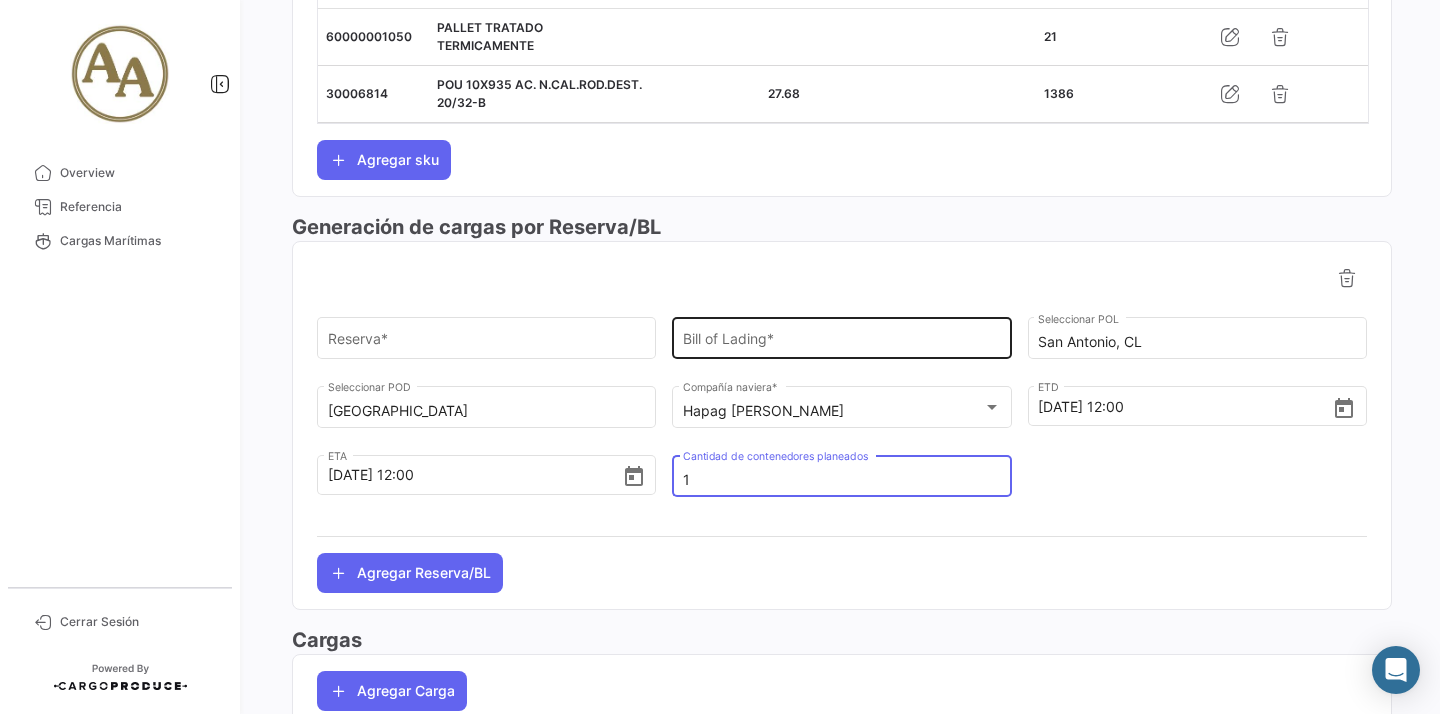 type on "1" 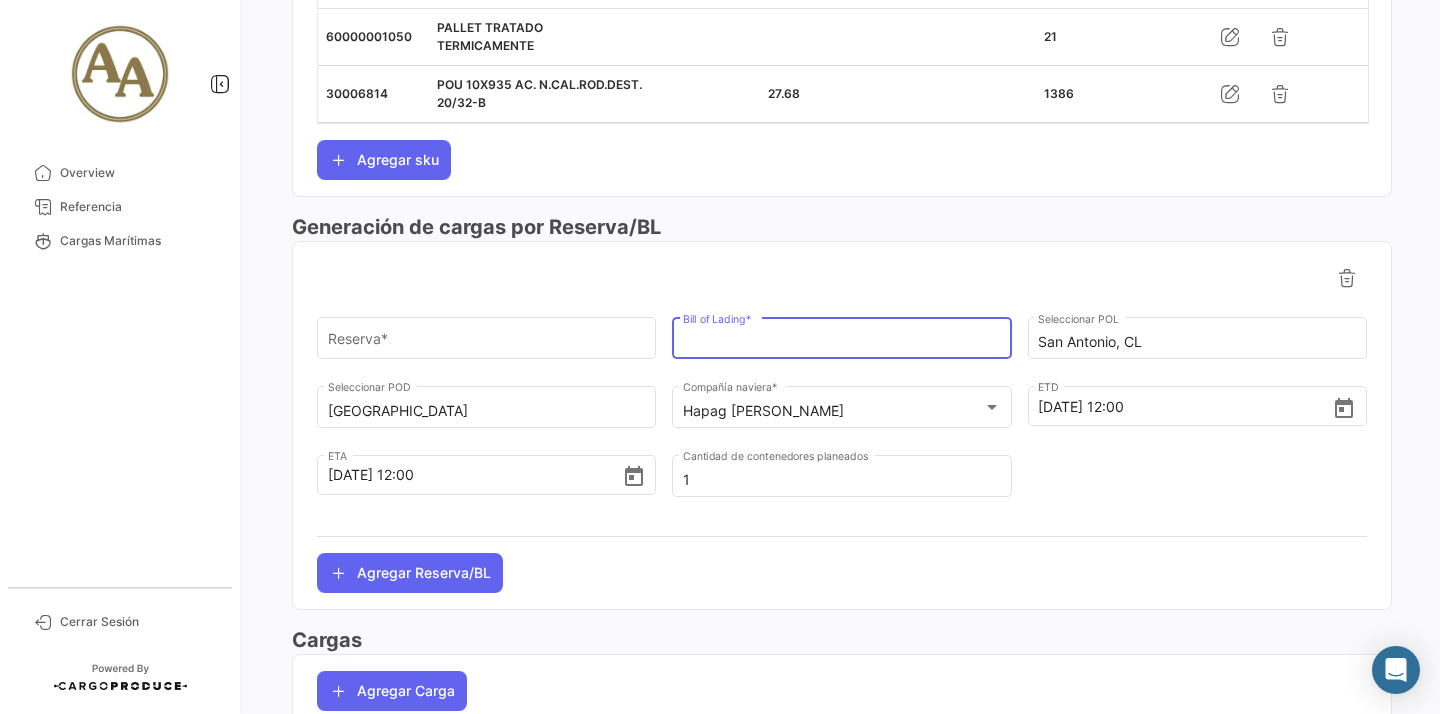 paste on "HLCUSCL250572398" 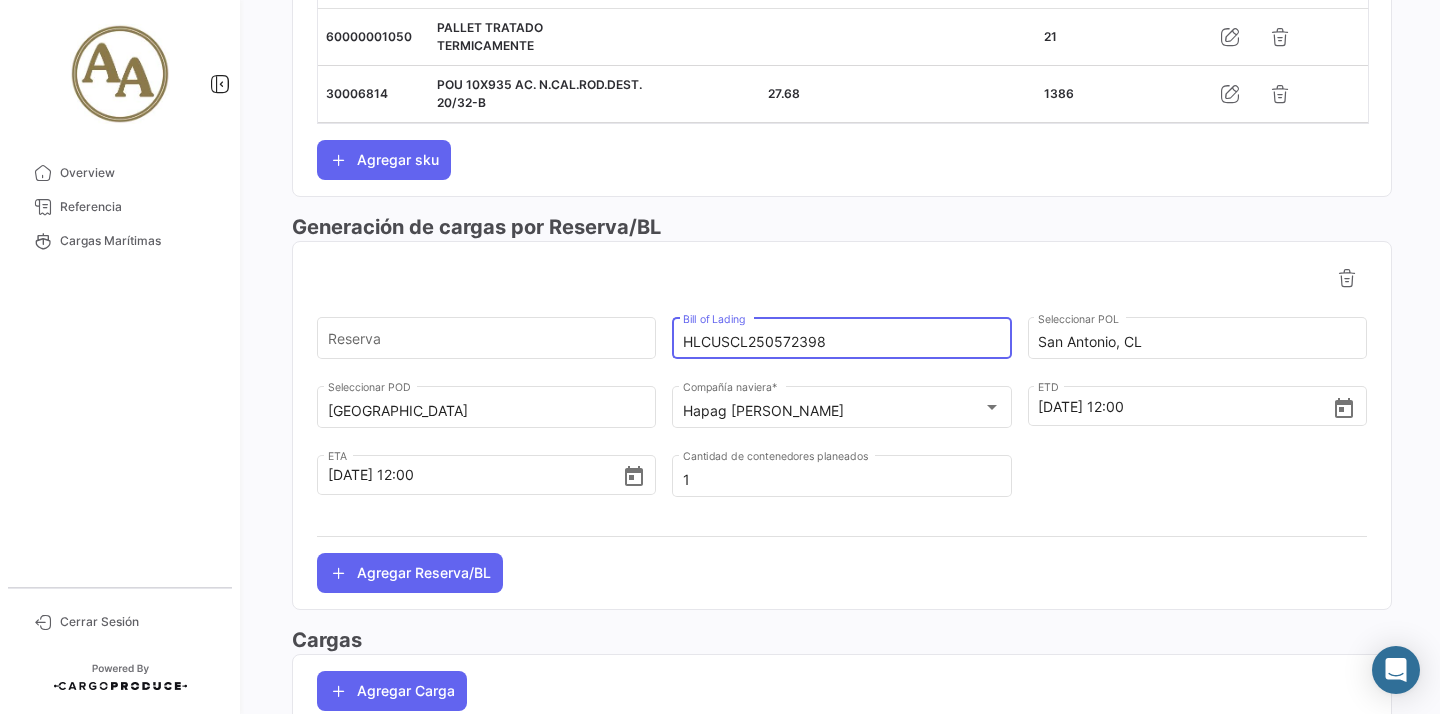 type on "HLCUSCL250572398" 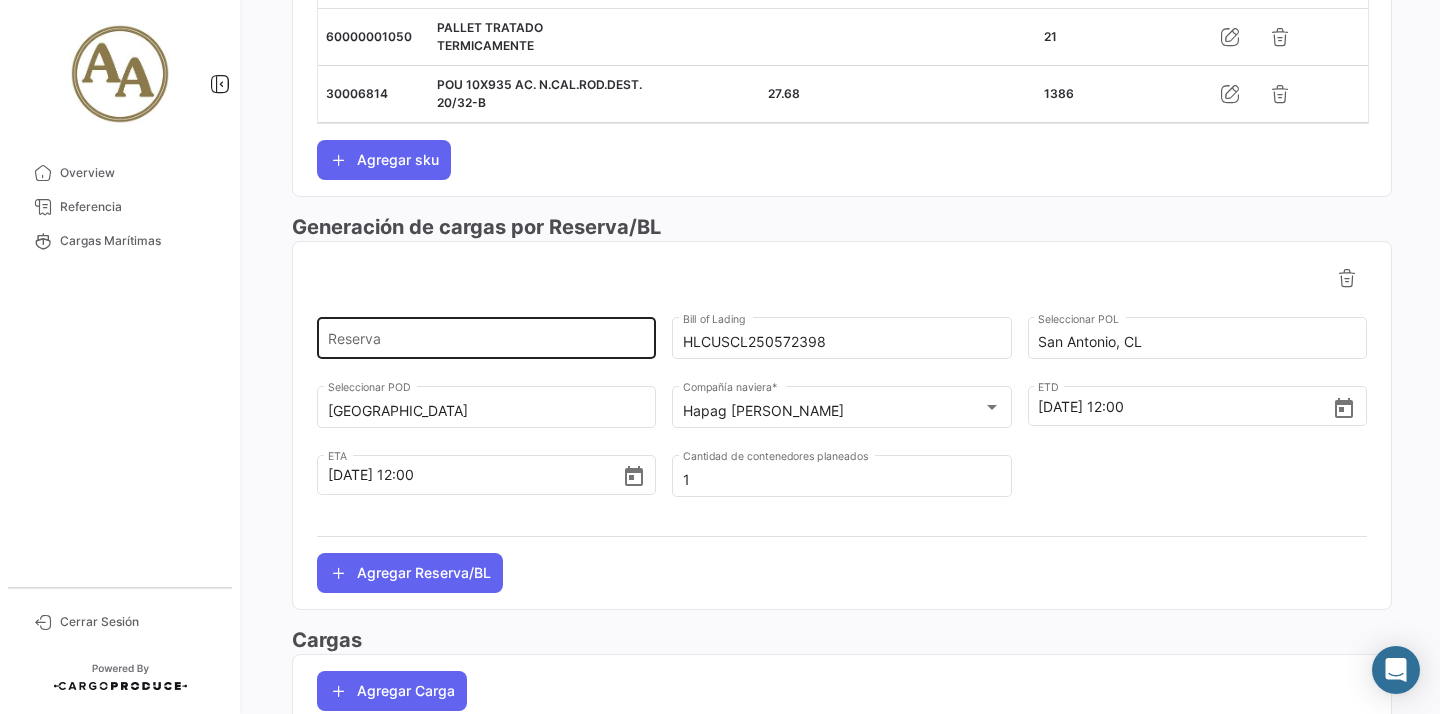 click on "Reserva" 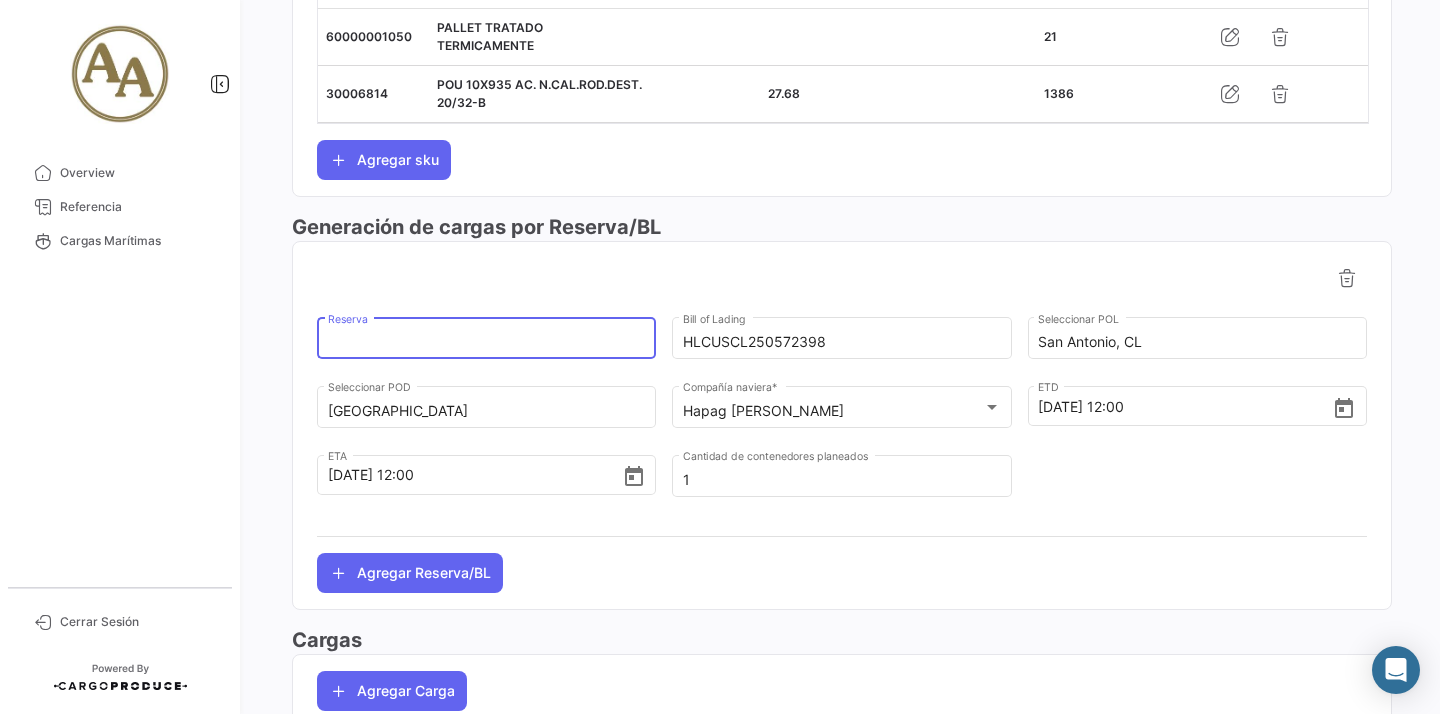 paste on "34080788" 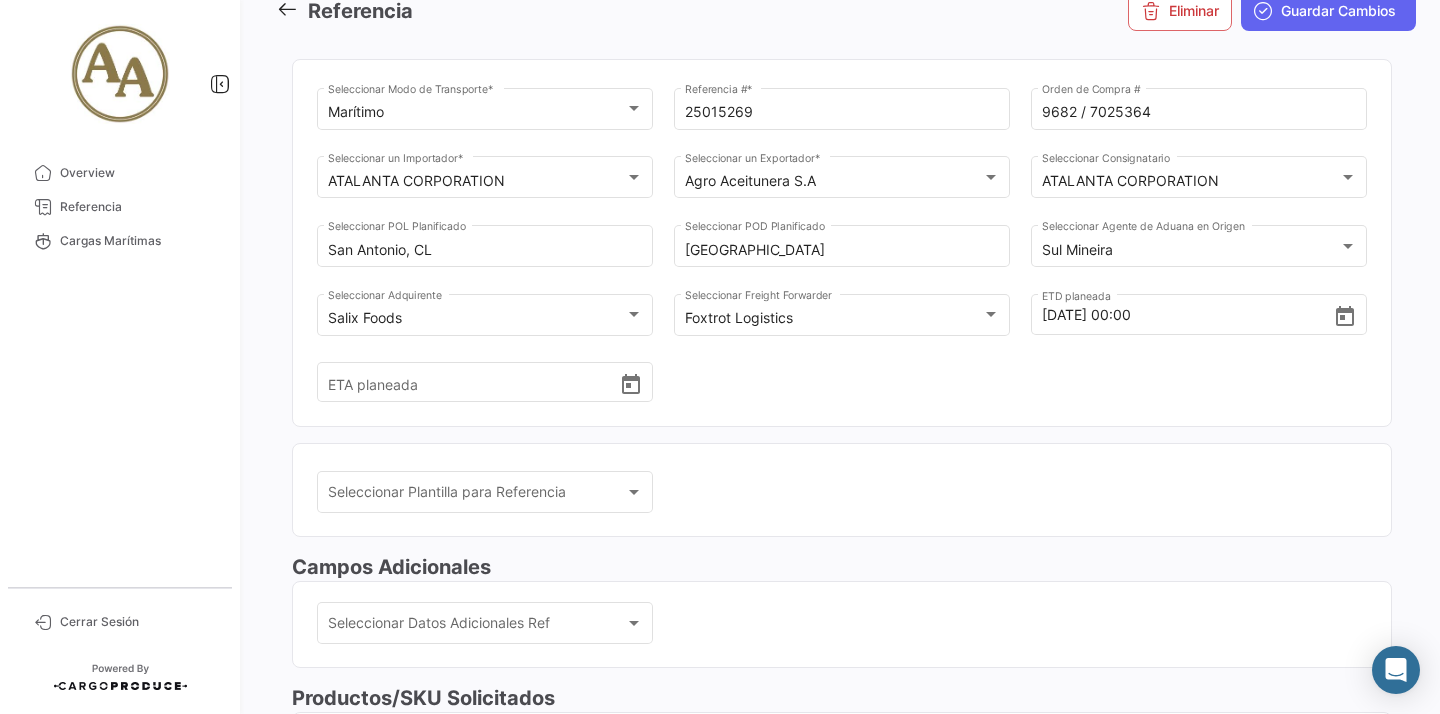 scroll, scrollTop: 0, scrollLeft: 0, axis: both 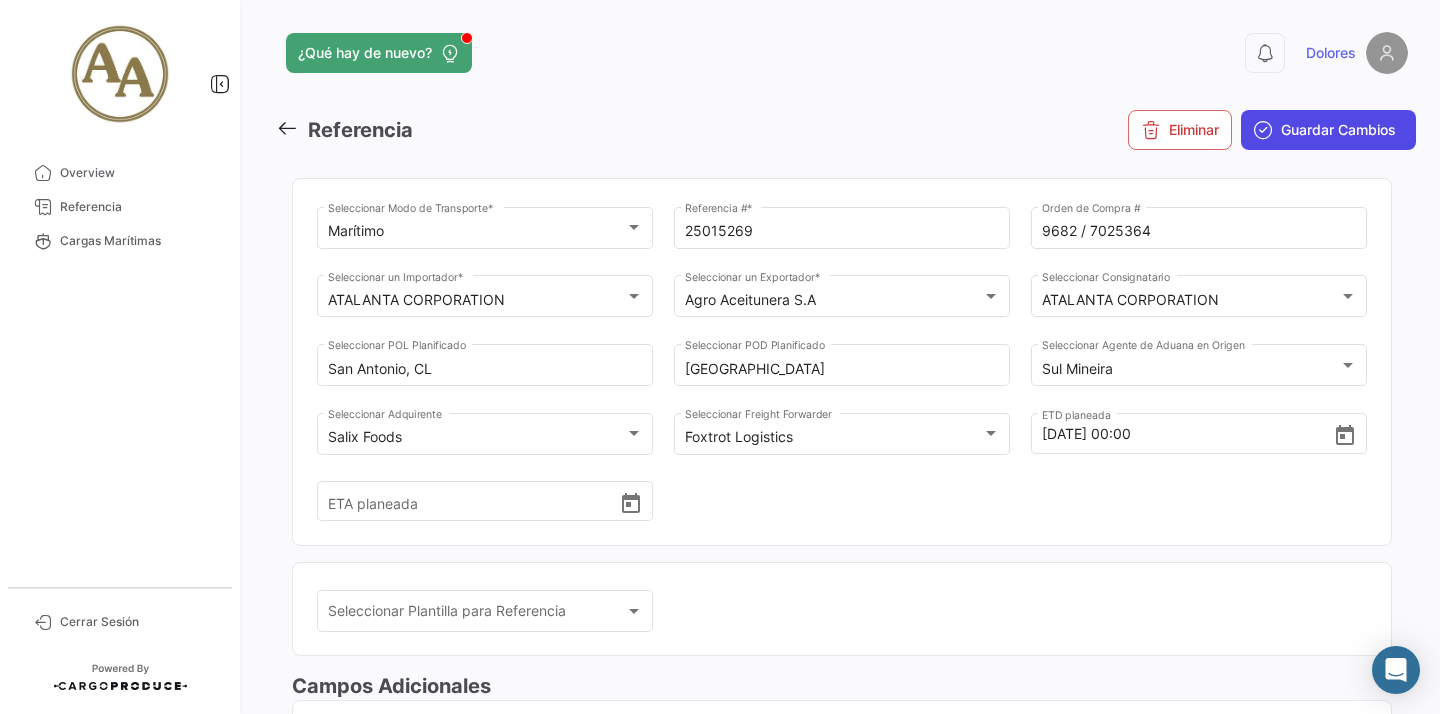 type on "34080788" 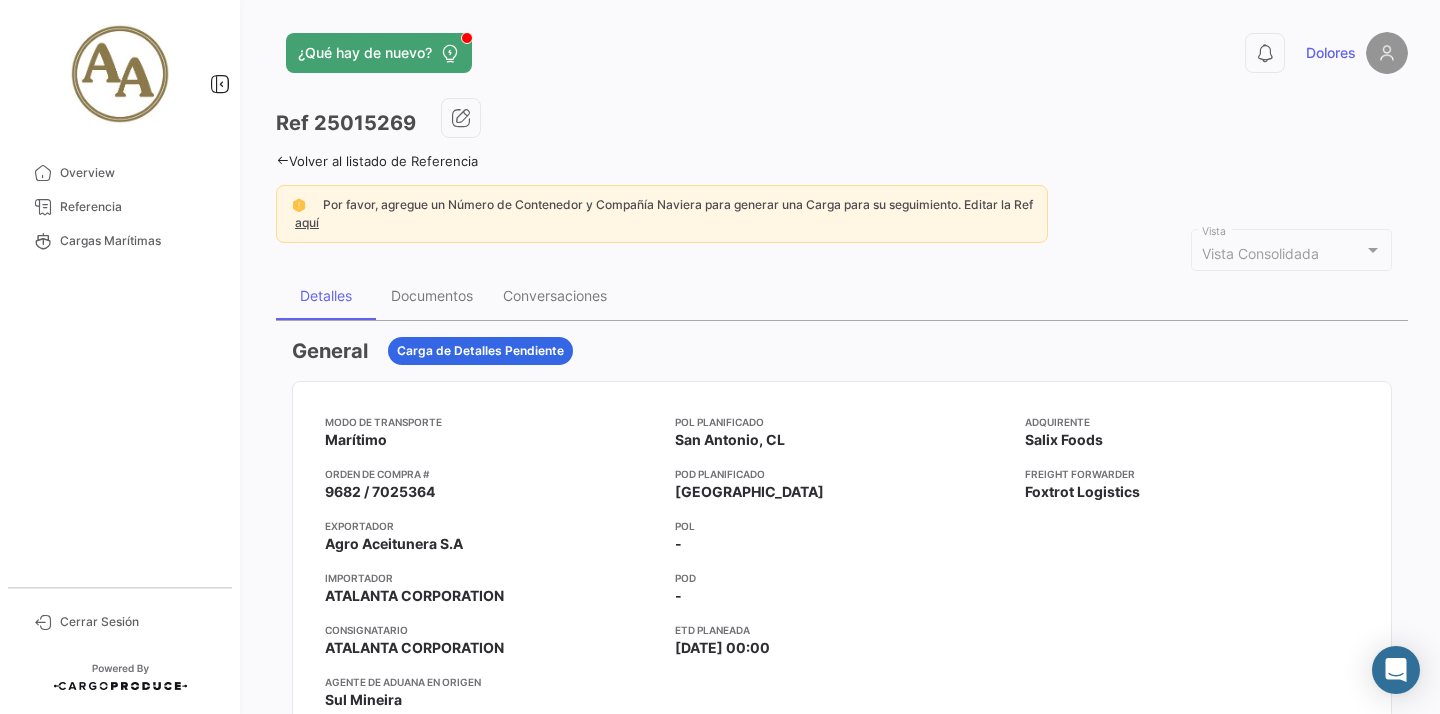 click on "Ref
25015269  Volver al listado de Referencia  Por favor, agregue un Número de Contenedor y Compañía Naviera para generar una Carga para su seguimiento. Editar la Ref aquí  Vista Consolidada Vista Detalles Documentos Conversaciones General  Carga de Detalles Pendiente  Modo de Transporte
Marítimo  Orden de Compra #
9682 / 7025364  Exportador
Agro Aceitunera S.A  Importador
ATALANTA CORPORATION  Consignatario
ATALANTA CORPORATION  Agente de Aduana en Origen
Sul Mineira  POL Planificado
[GEOGRAPHIC_DATA][PERSON_NAME], CL  POD Planificado
[PERSON_NAME]
-  POD
-  ETD planeada
[DATE] 00:00
Adquirente
Salix Foods  Freight Forwarder
Foxtrot Logistics  Productos/SKU Solicitados Nombre del SKU Código de SKU Moneda  Precio por Pallet   Cantidad de Pallet  Subtotal  Olive - PALLET TRATADO TERMICAMENTE  60000001050  21  0.00  Olive - POU 10X935 AC. N.CAL.ROD.DEST. 20/32-B  30006814 27.68  1,386  38,364.48 Numero [PERSON_NAME]  1,407  Precio Total     38,364.48  Reserva
POL" 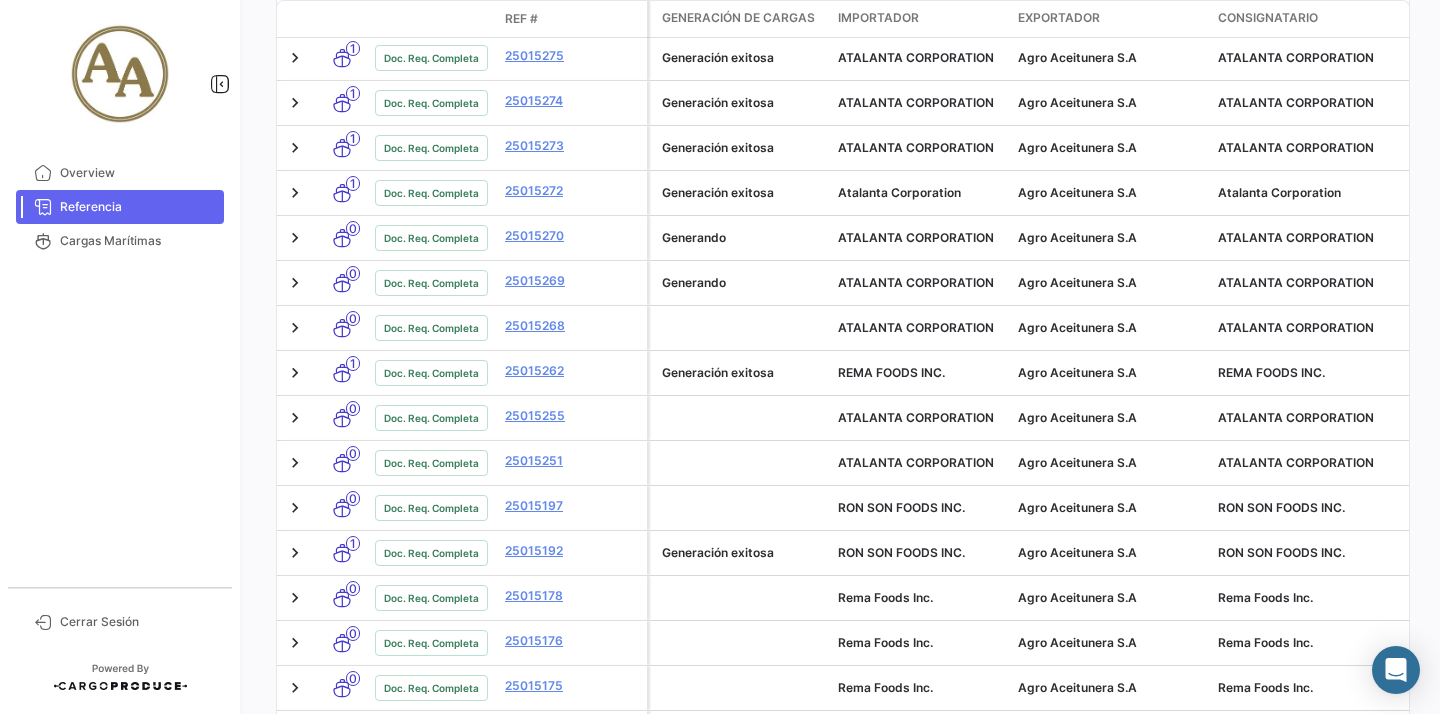 scroll, scrollTop: 879, scrollLeft: 0, axis: vertical 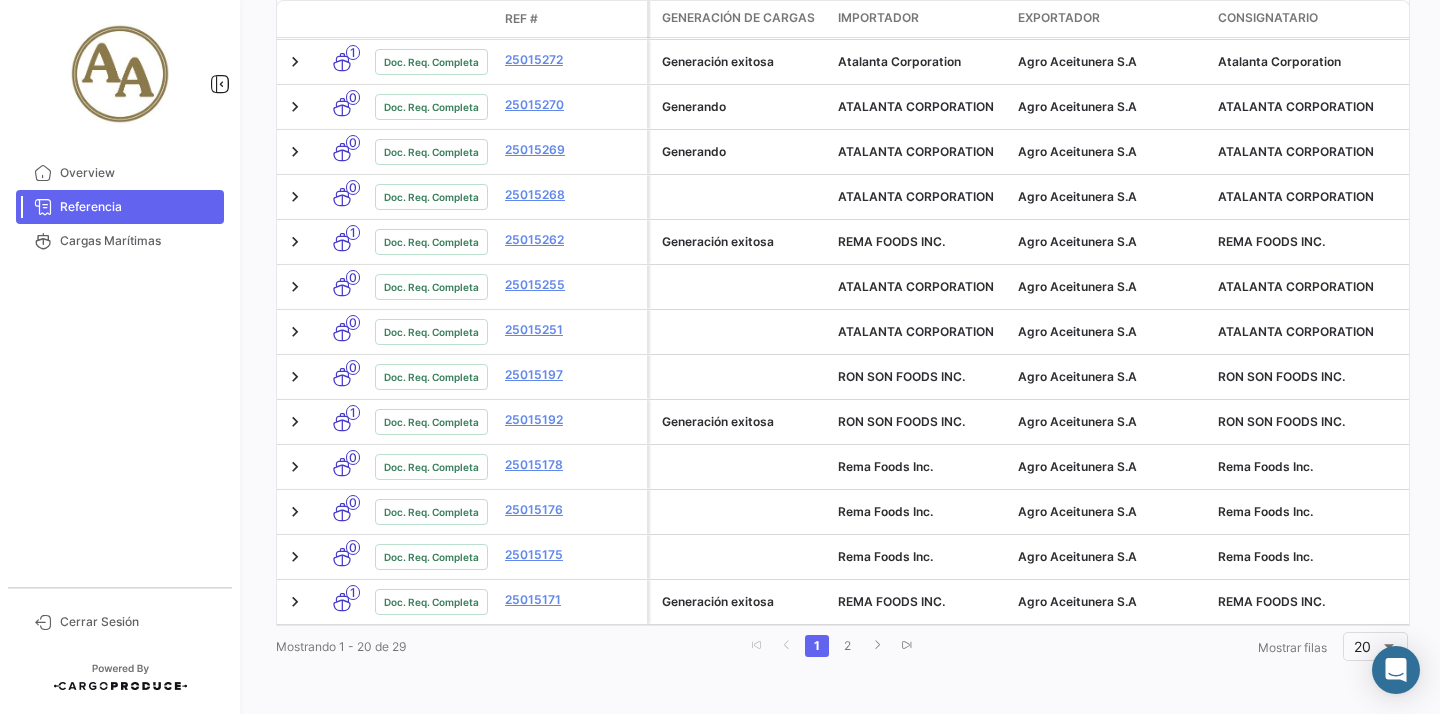 click on "2" 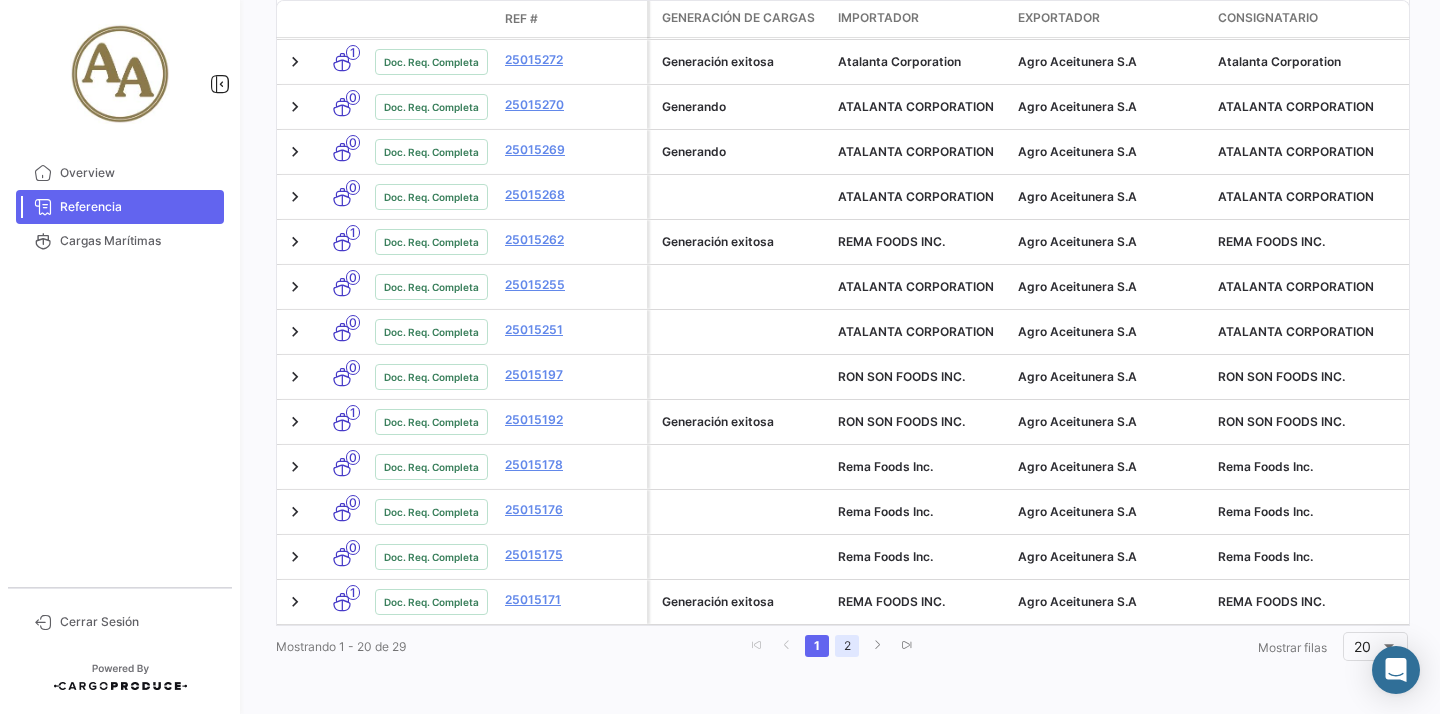 click on "2" 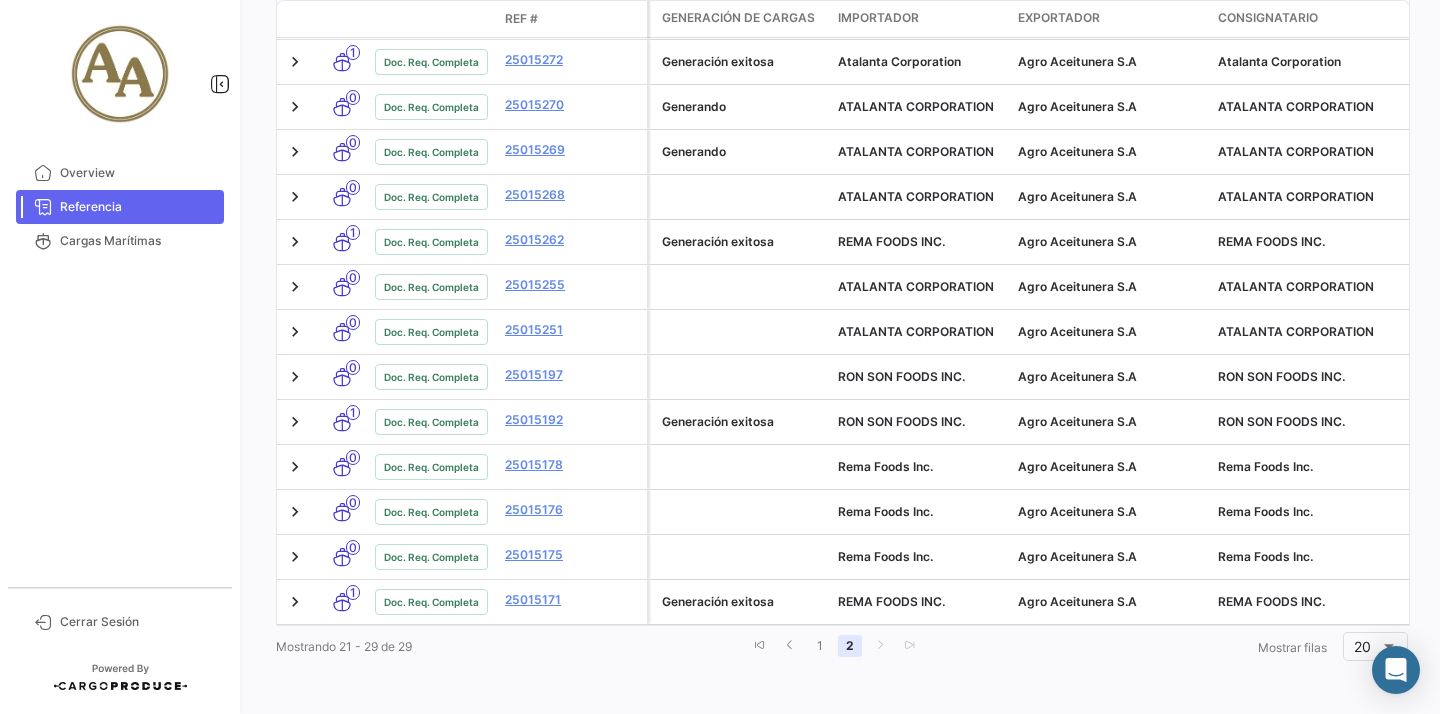 click on "2" 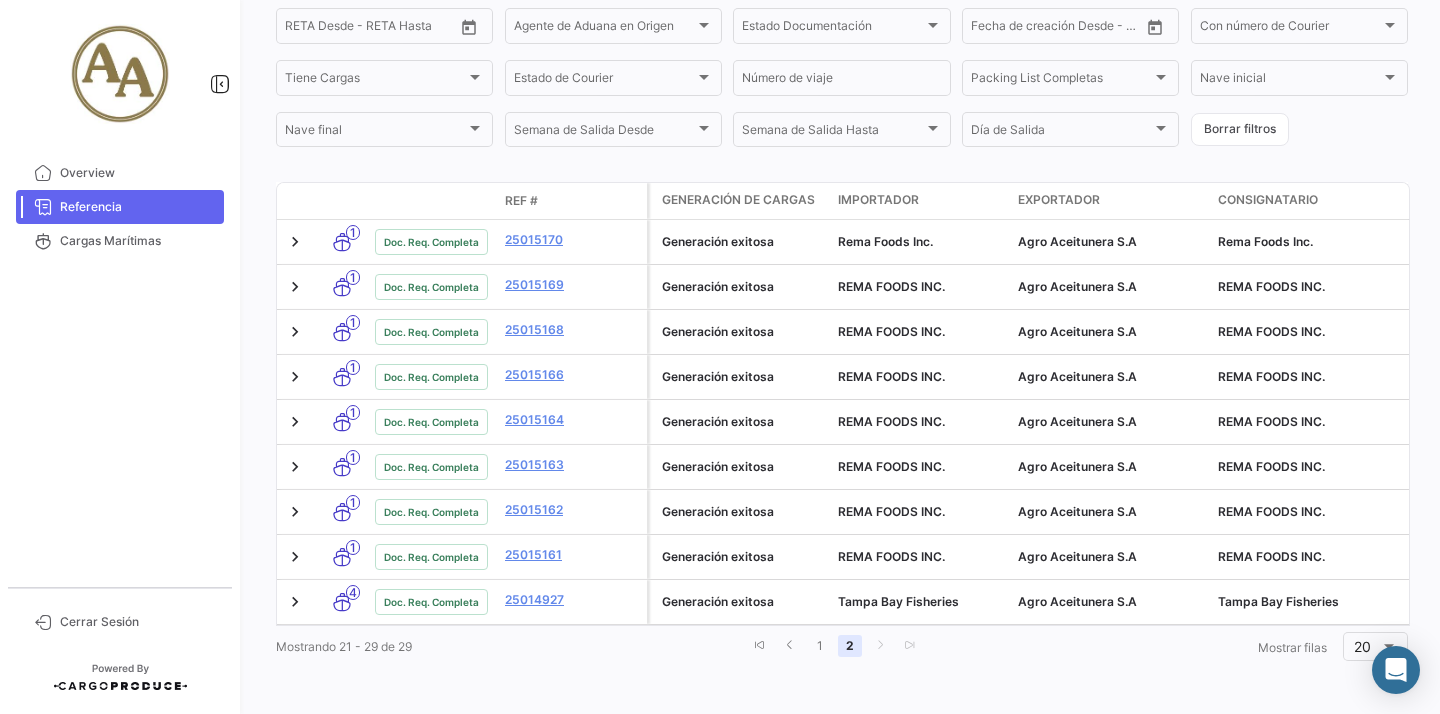 click on "2" 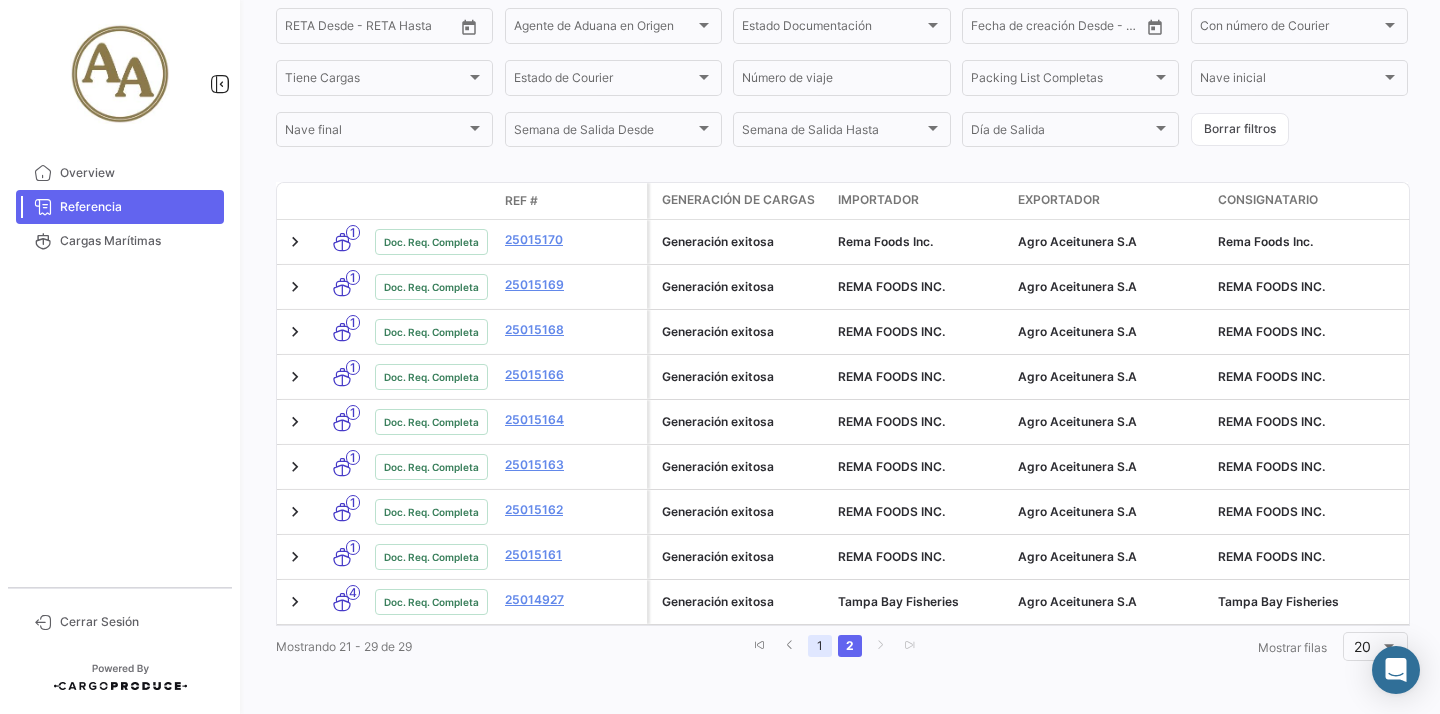 click on "1" 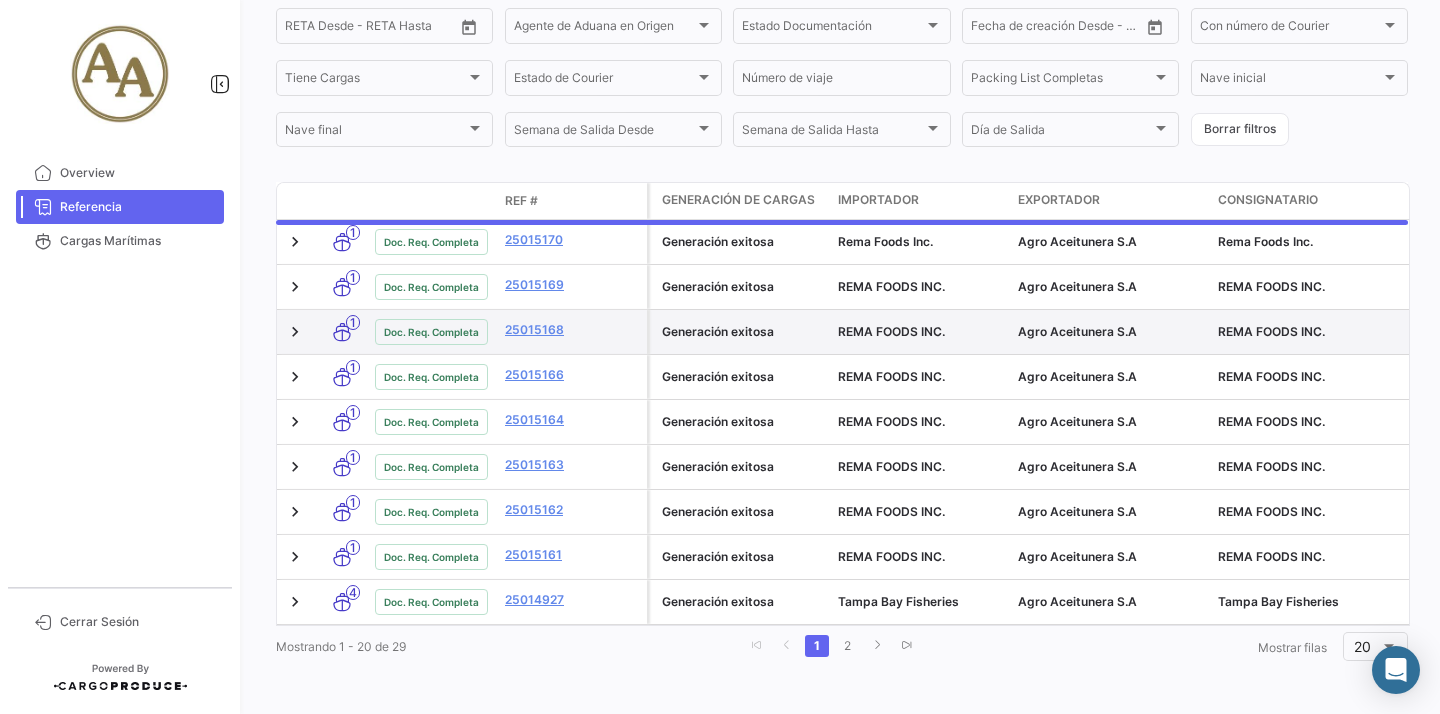 scroll, scrollTop: 879, scrollLeft: 0, axis: vertical 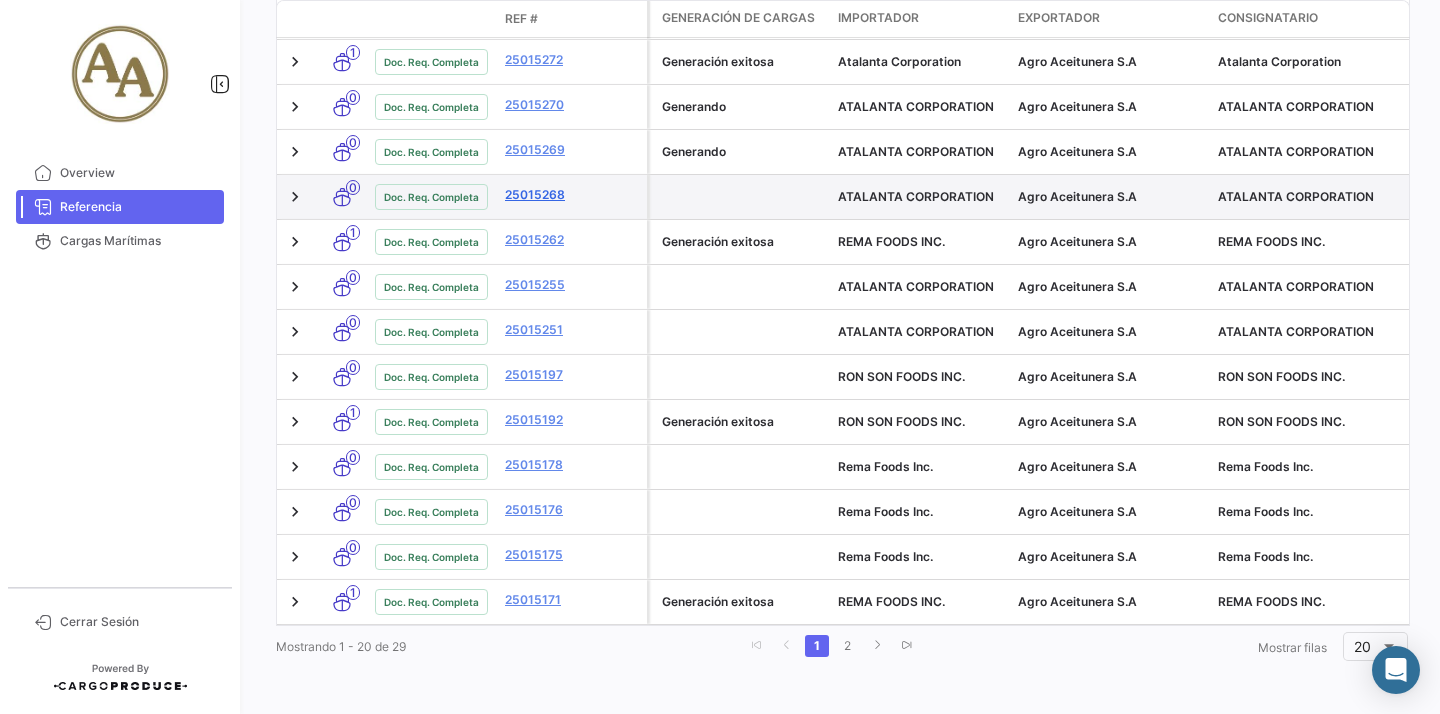 click on "25015268" 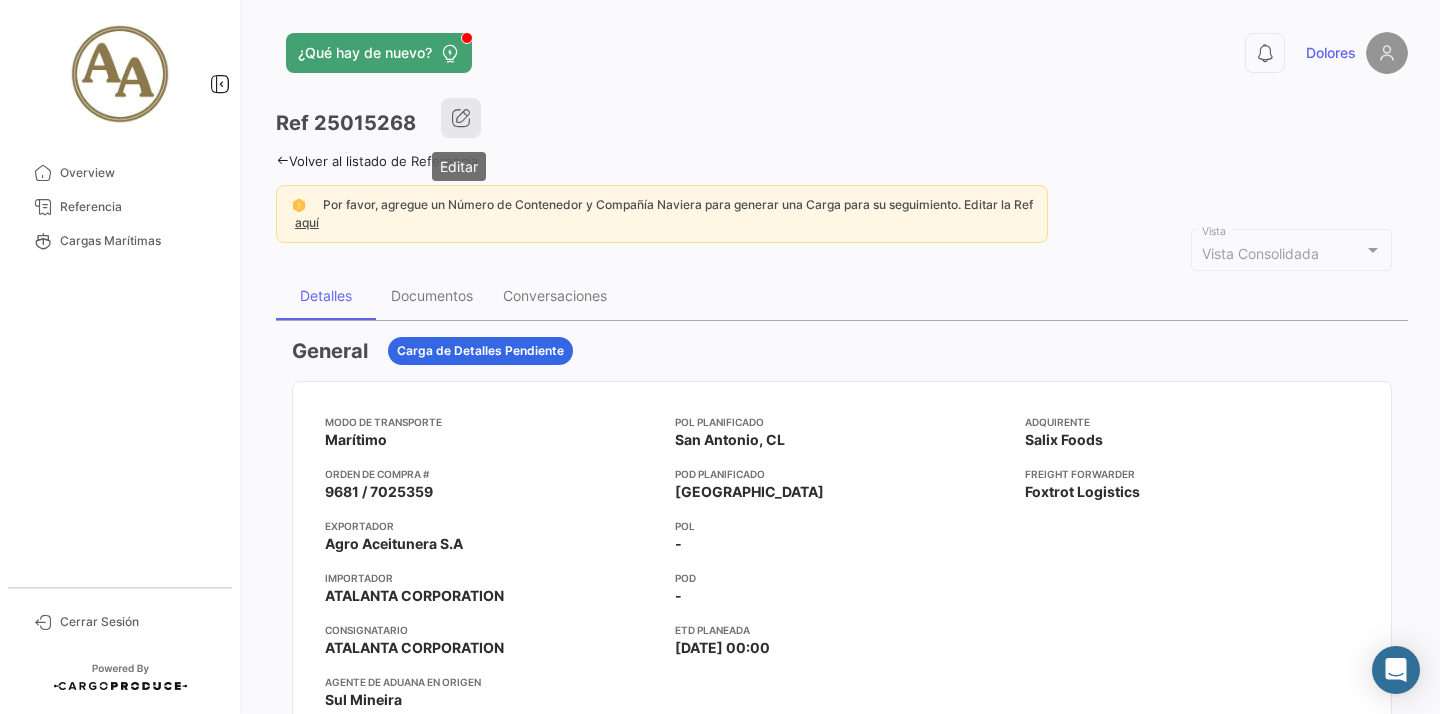 click 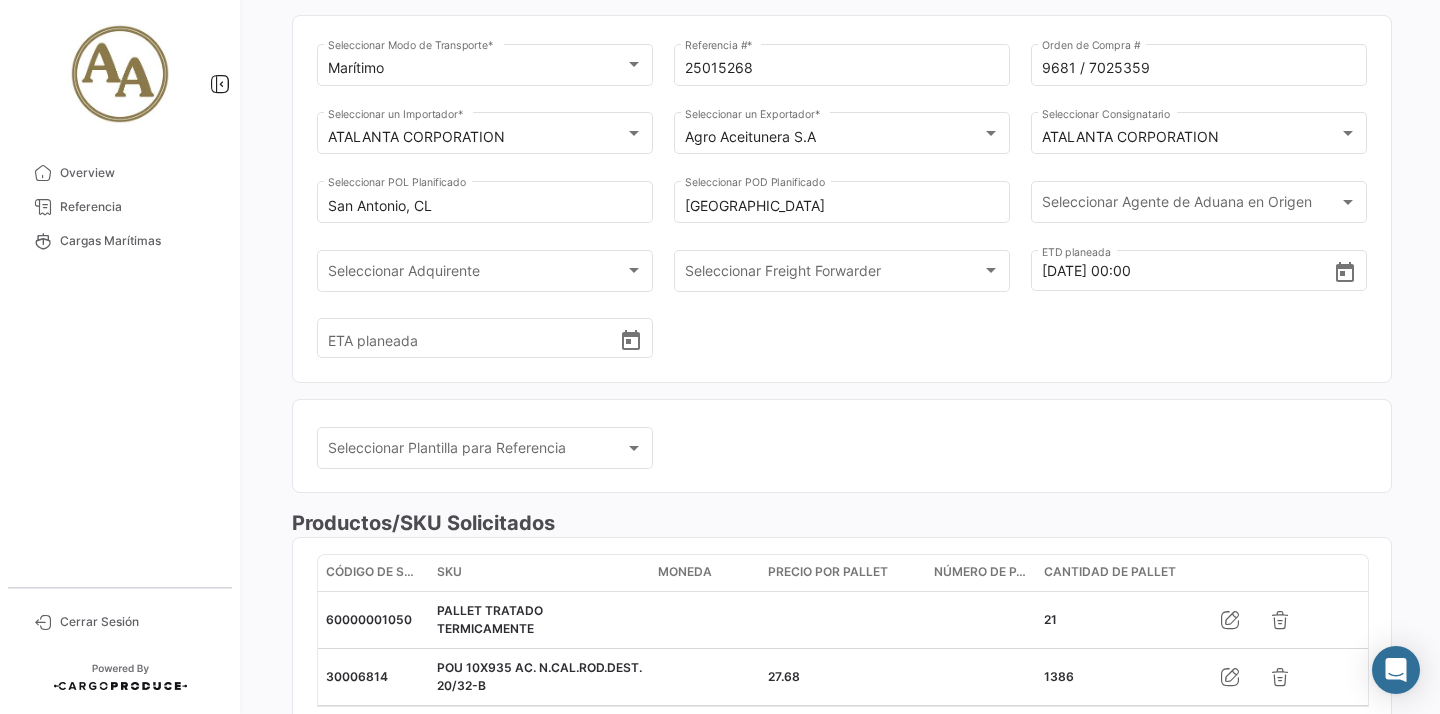 scroll, scrollTop: 160, scrollLeft: 0, axis: vertical 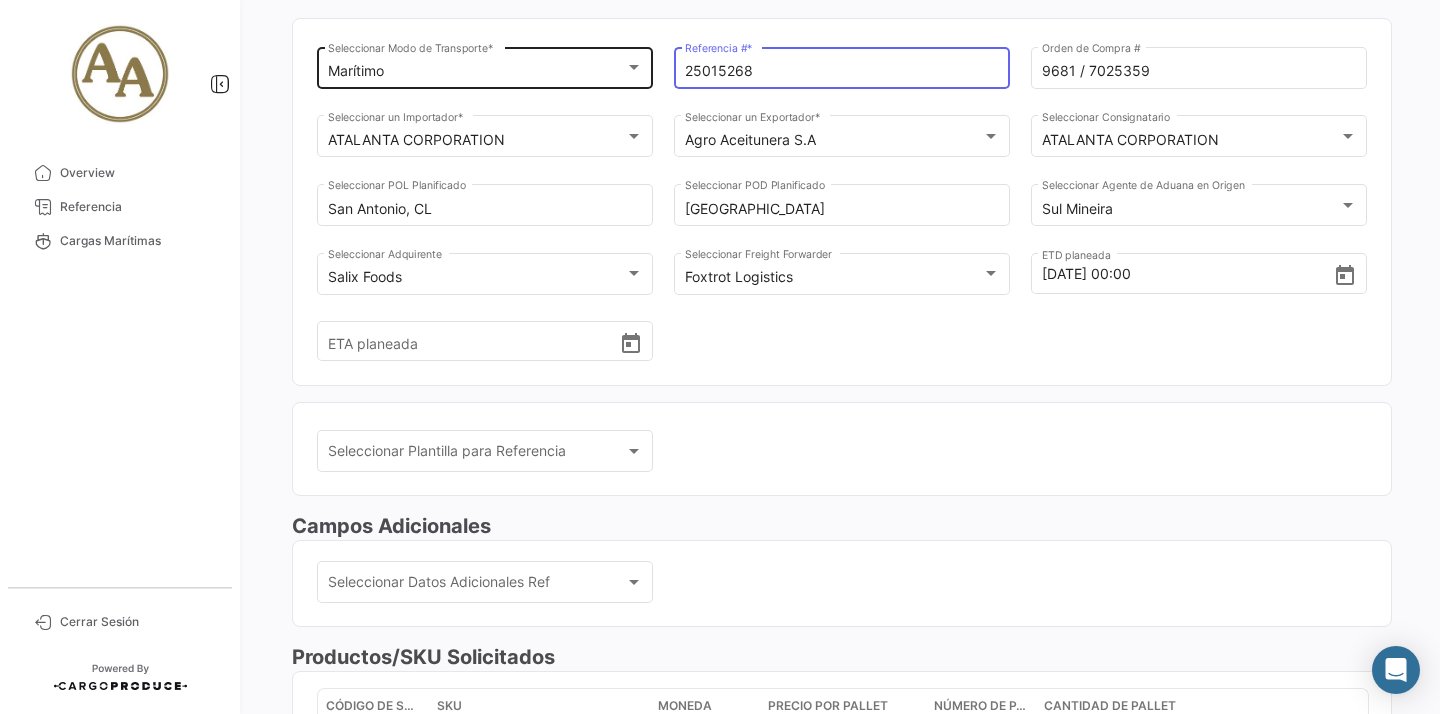 drag, startPoint x: 765, startPoint y: 74, endPoint x: 583, endPoint y: 66, distance: 182.17574 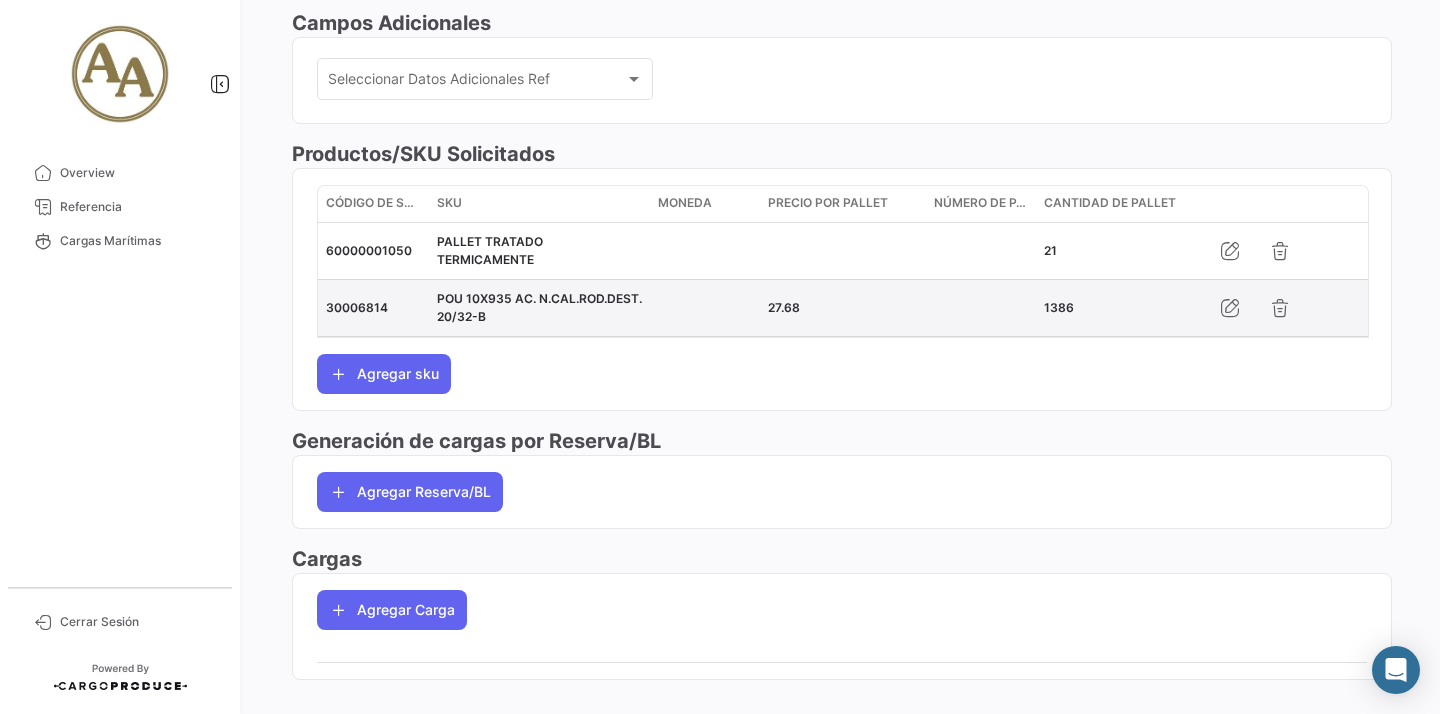scroll, scrollTop: 696, scrollLeft: 0, axis: vertical 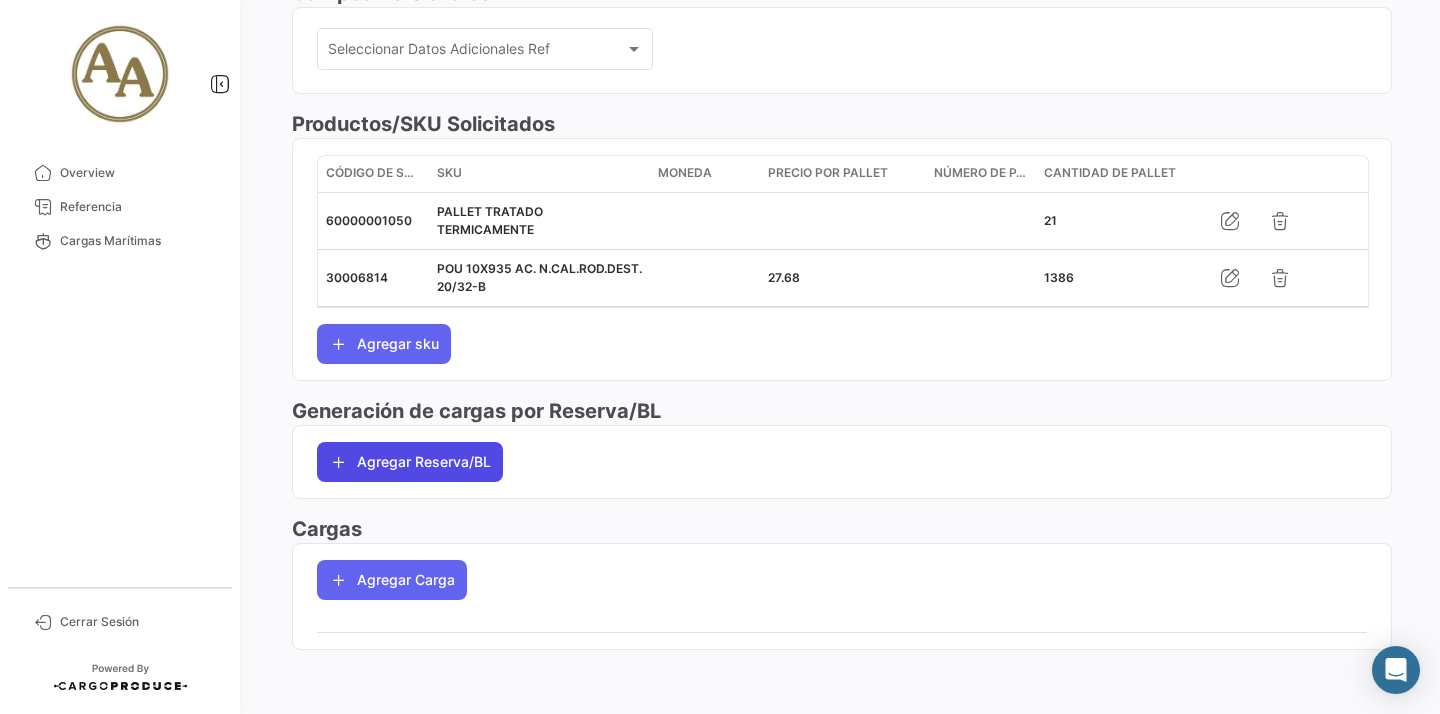 click on "Agregar Reserva/BL" 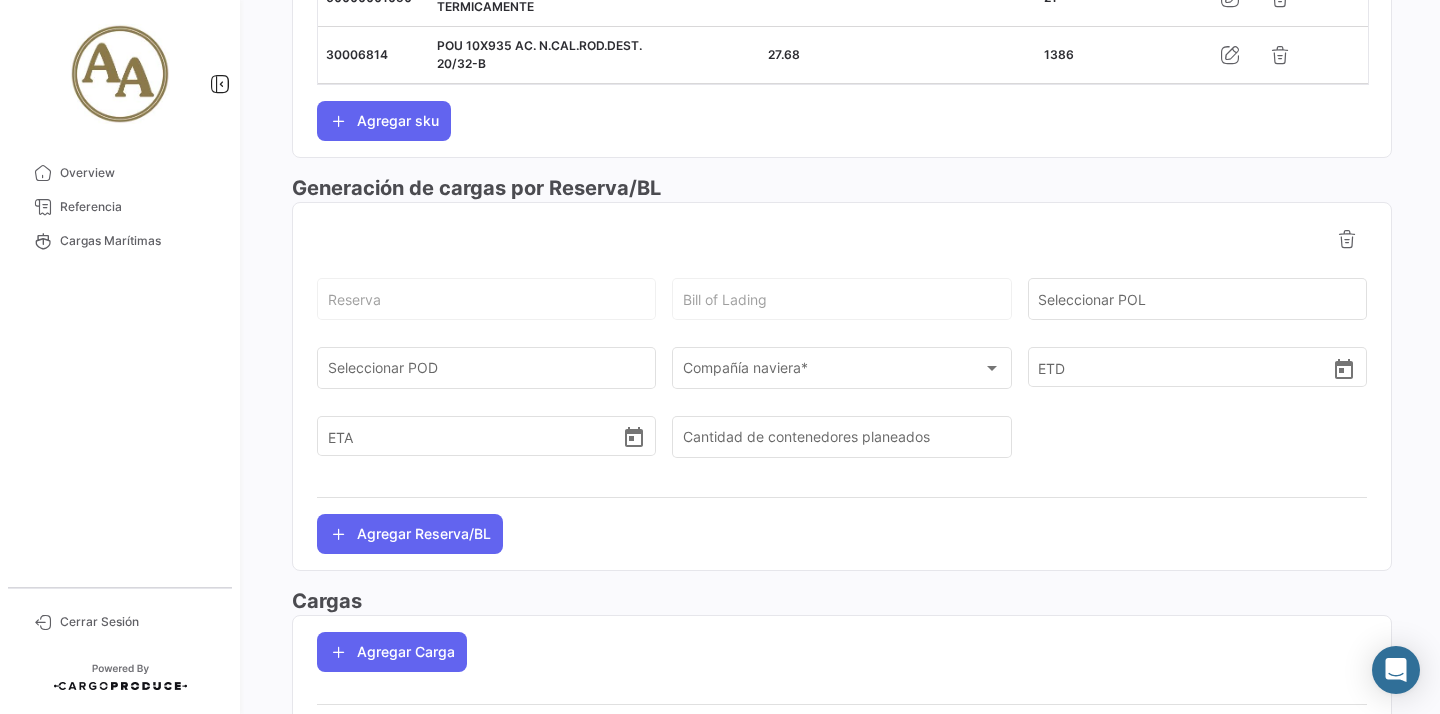 scroll, scrollTop: 966, scrollLeft: 0, axis: vertical 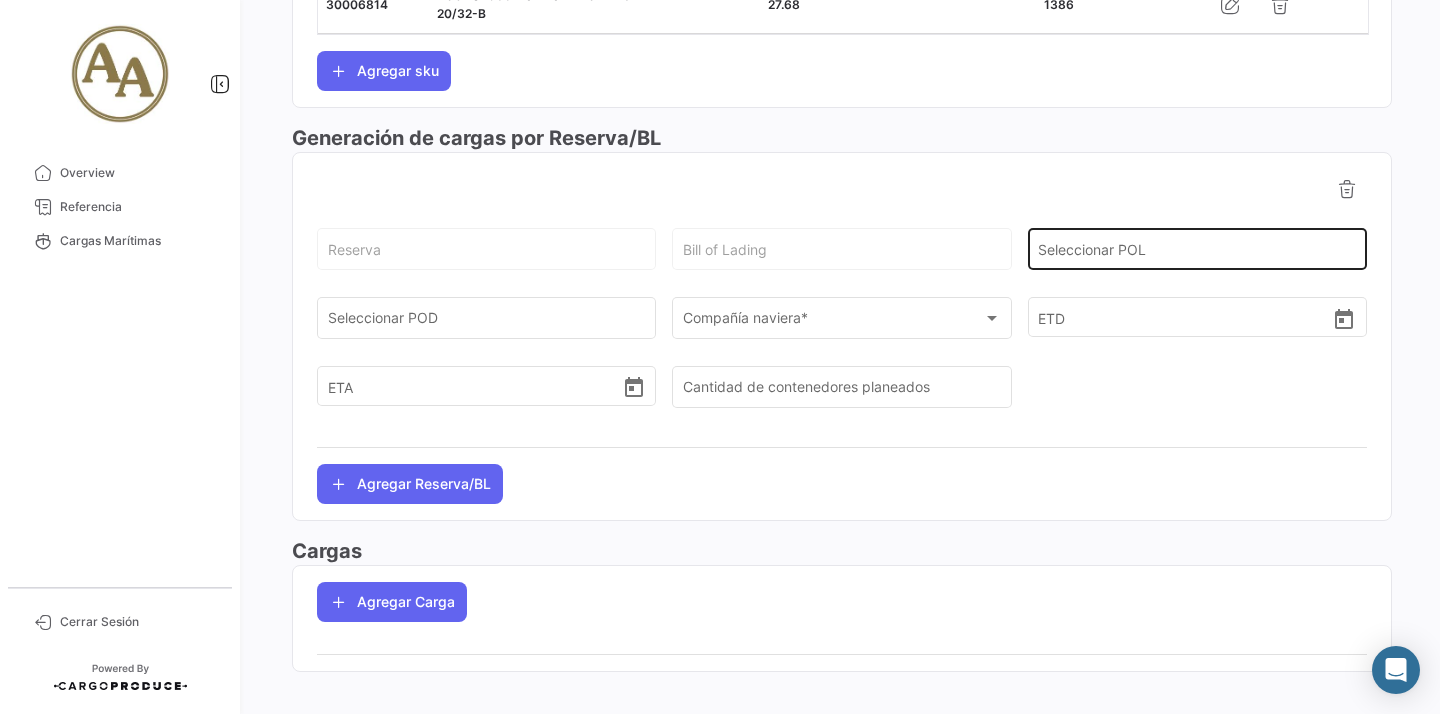 click on "Seleccionar POL" at bounding box center (1197, 253) 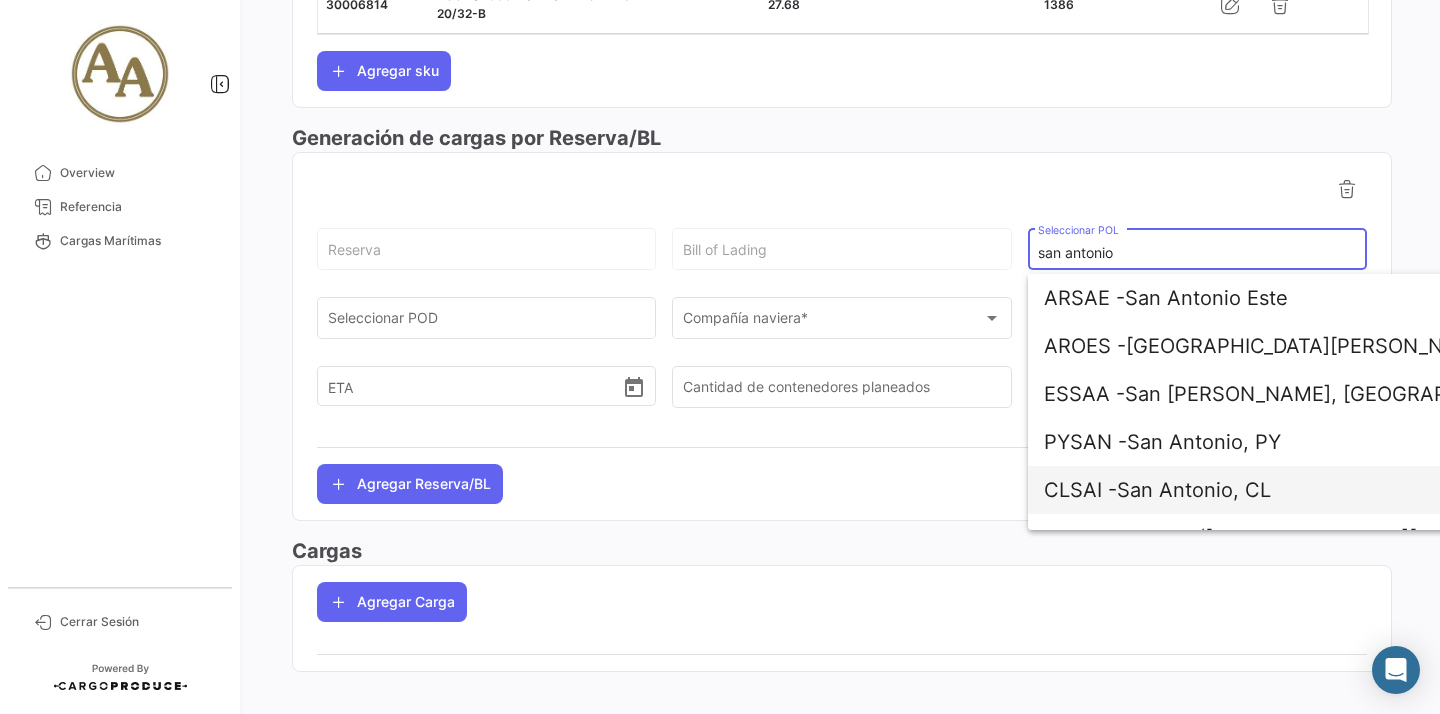 click on "CLSAI -    [GEOGRAPHIC_DATA][PERSON_NAME], CL" at bounding box center [1278, 490] 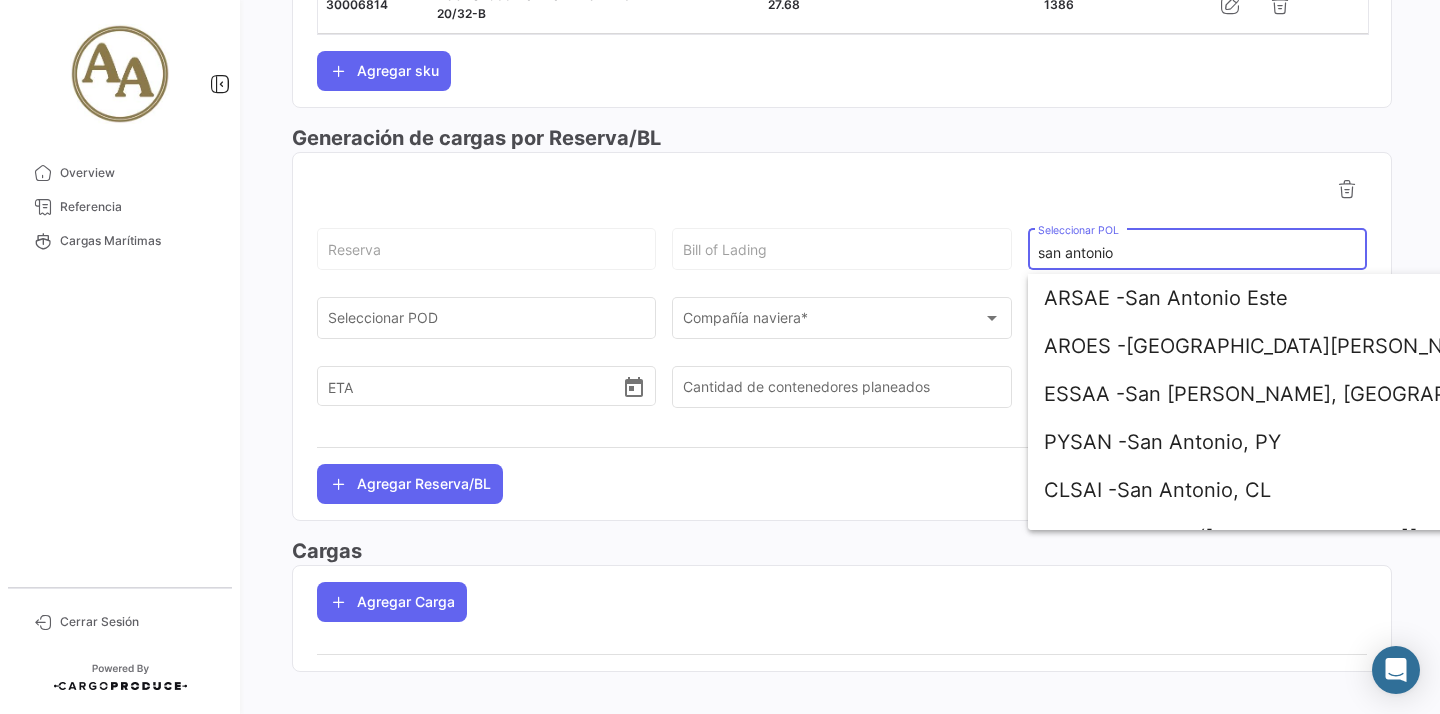 type on "San Antonio, CL" 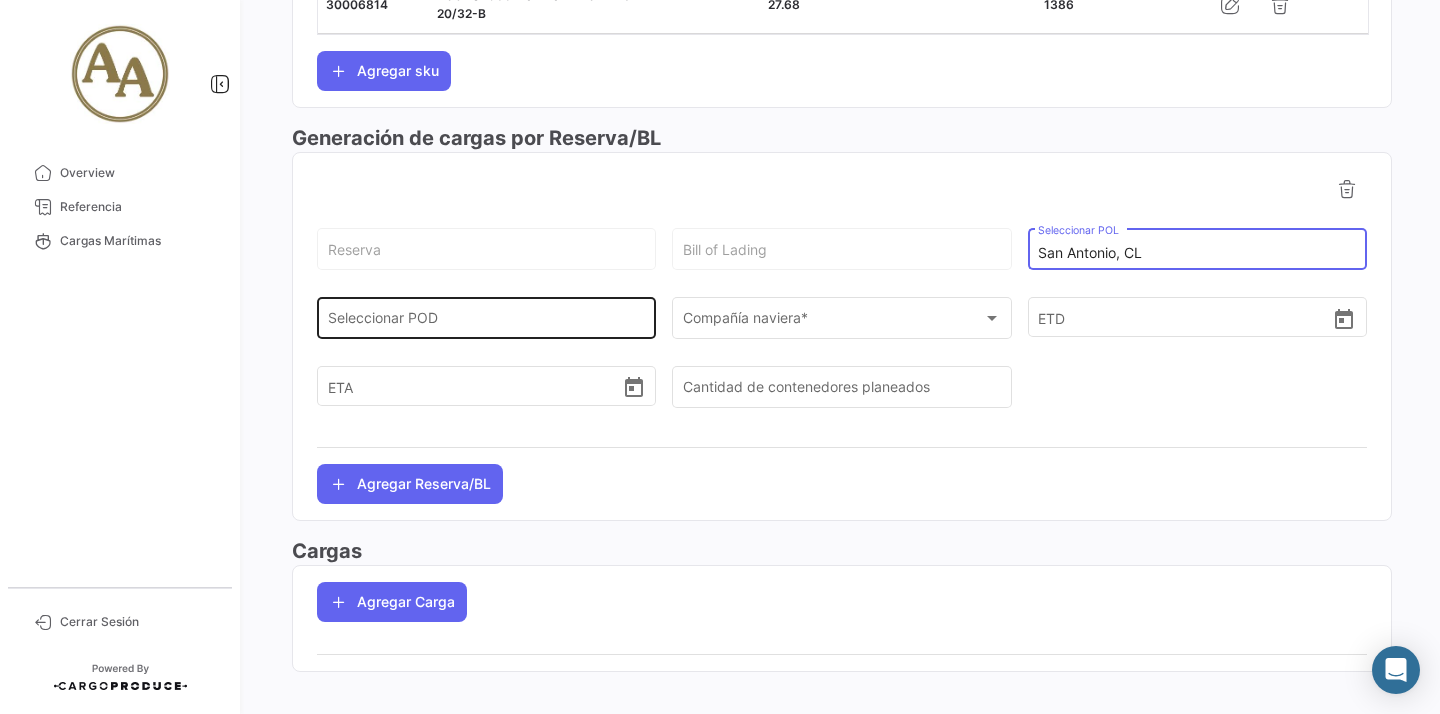 click on "Seleccionar POD" at bounding box center (487, 322) 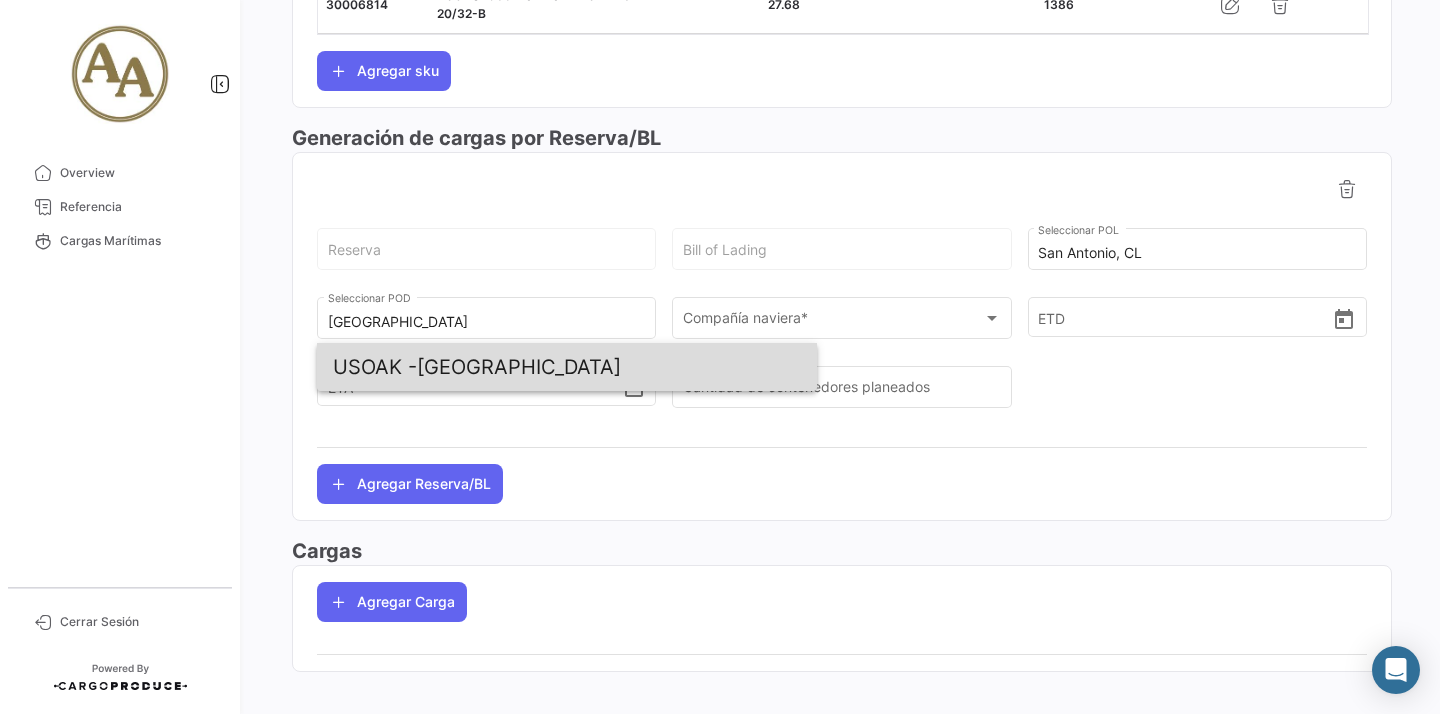 click on "USOAK -" at bounding box center (375, 367) 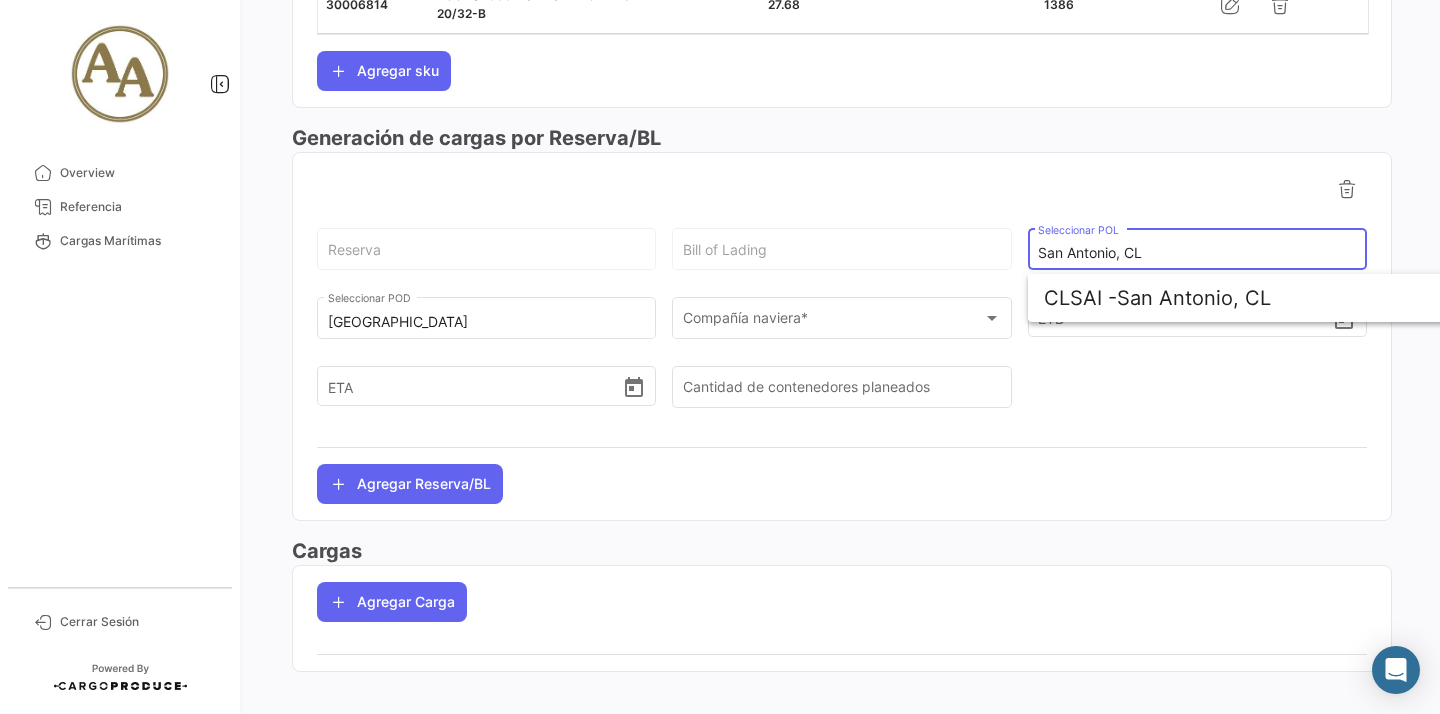 click on "Reserva   Bill of Lading [GEOGRAPHIC_DATA][PERSON_NAME], CL Seleccionar POL" 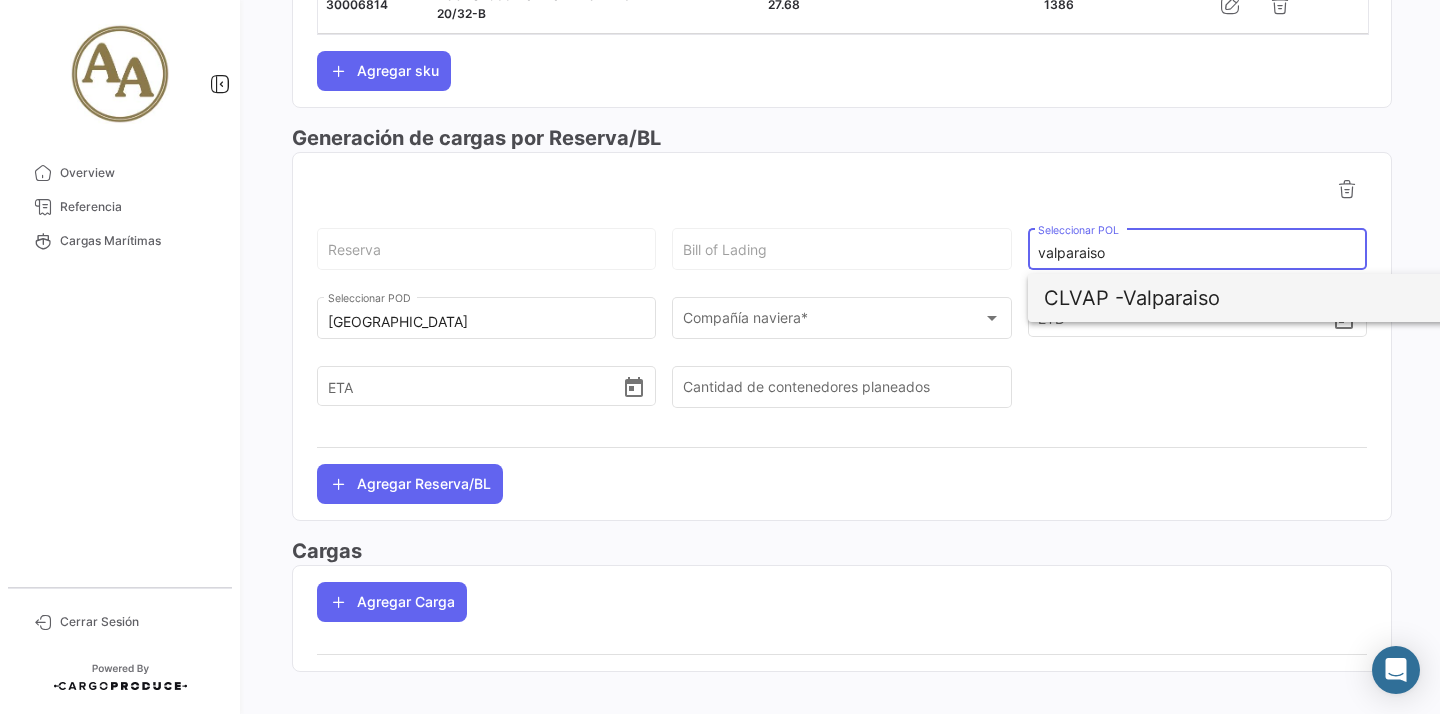 click on "CLVAP -" at bounding box center [1083, 298] 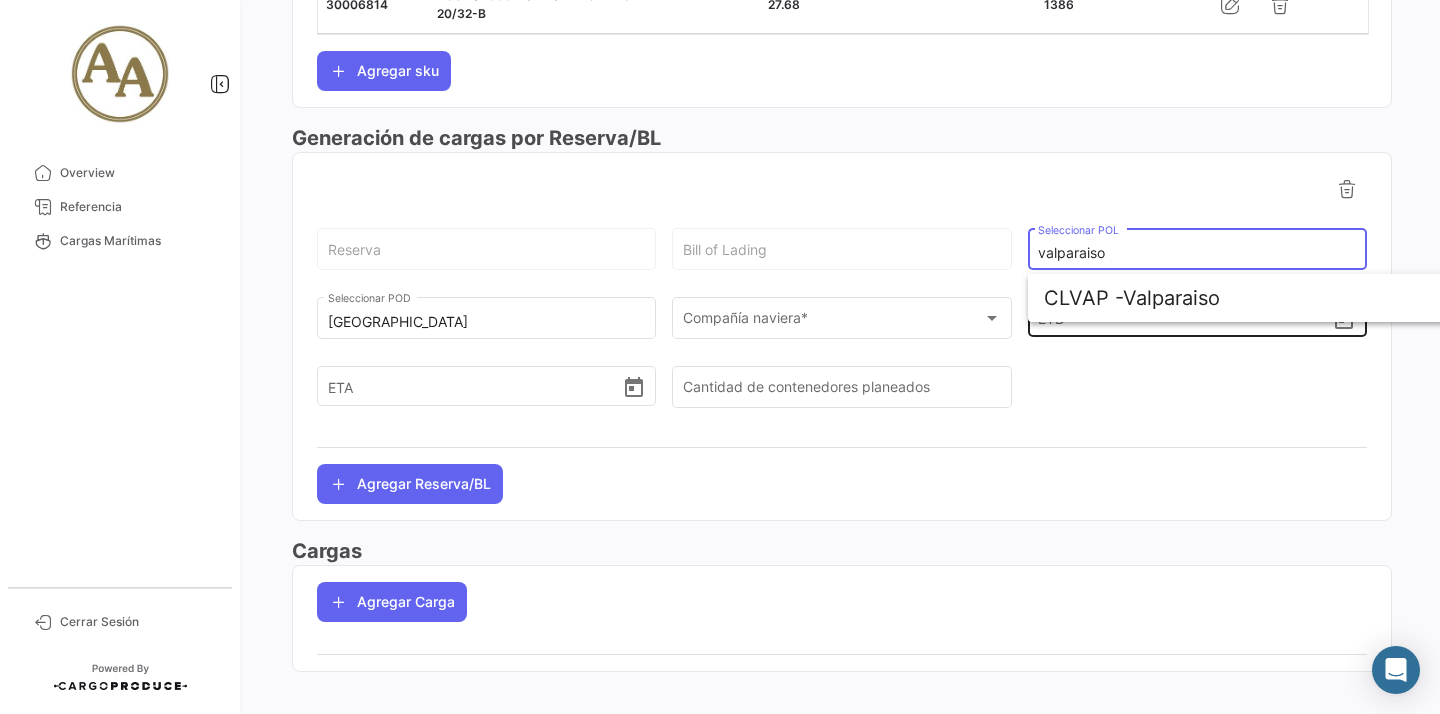 type on "Valparaiso" 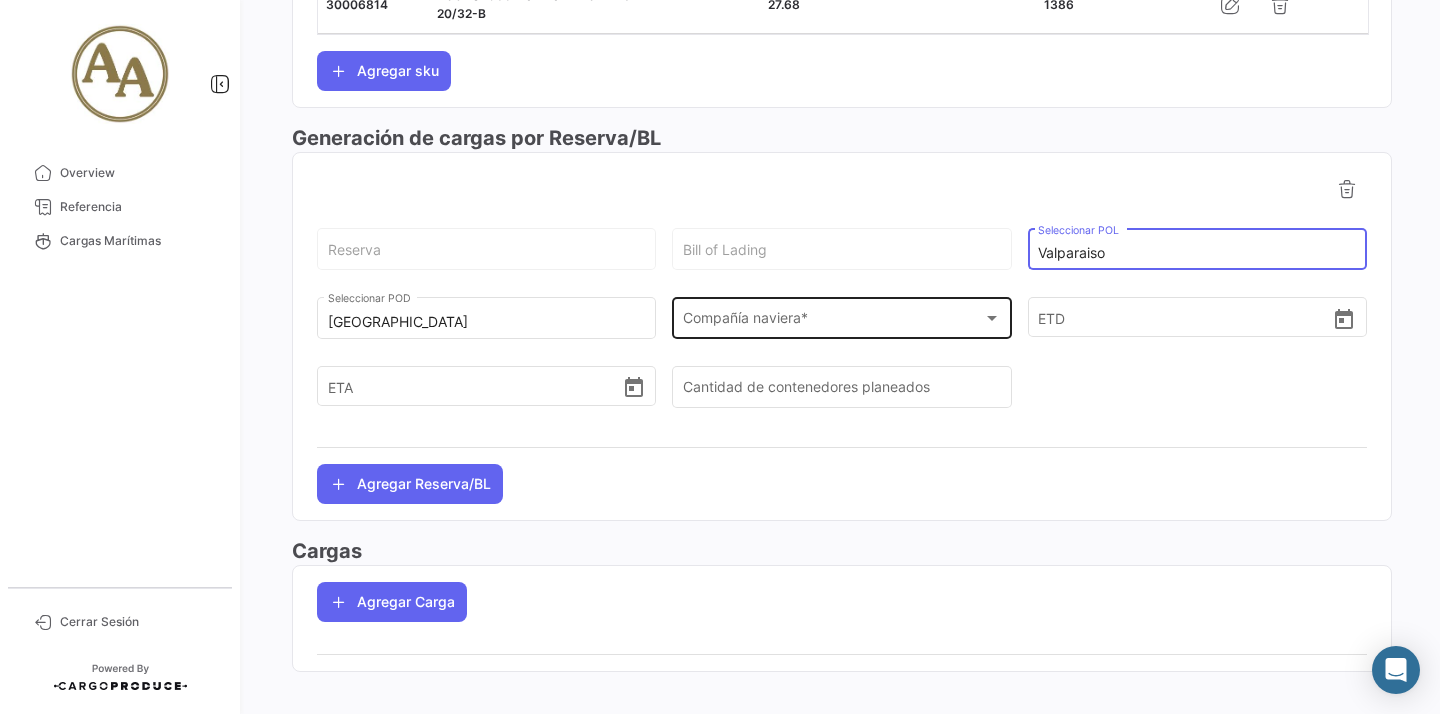 click on "Compañía naviera *" at bounding box center [833, 322] 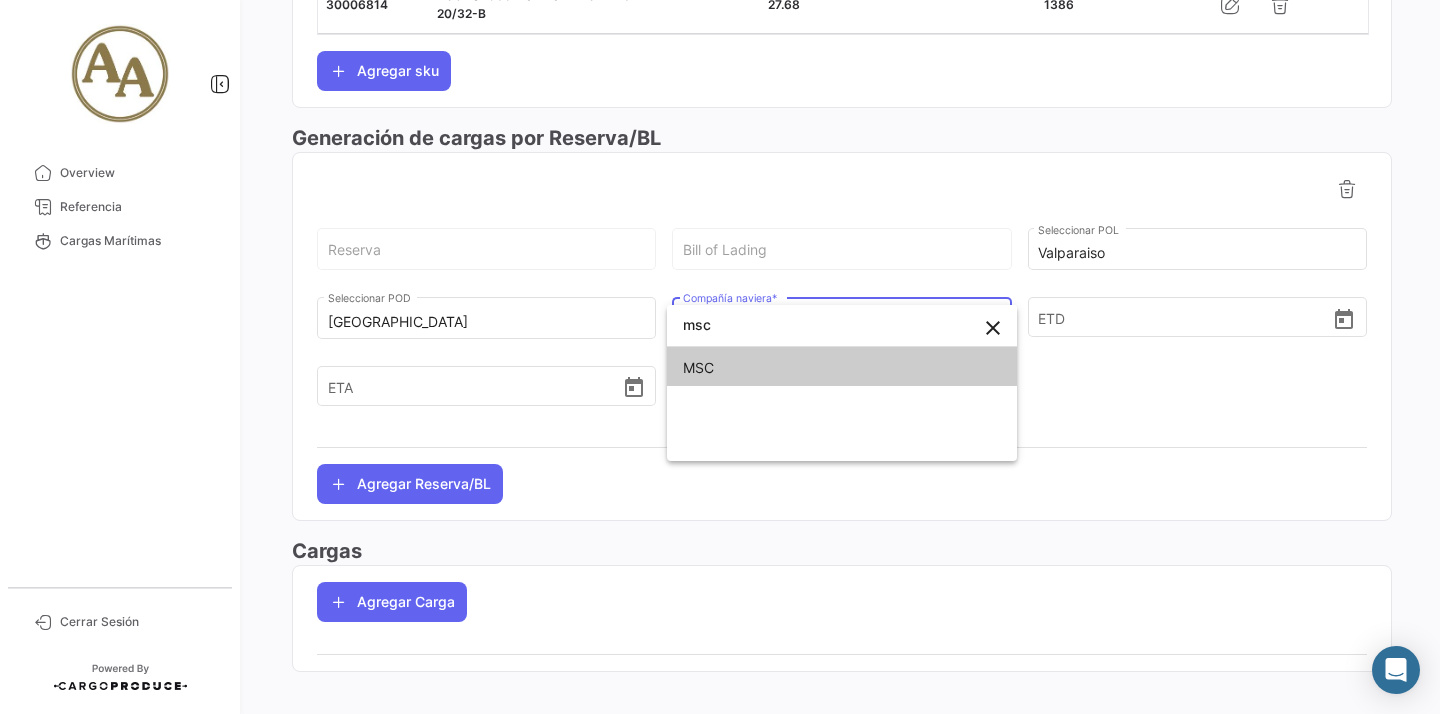 type on "msc" 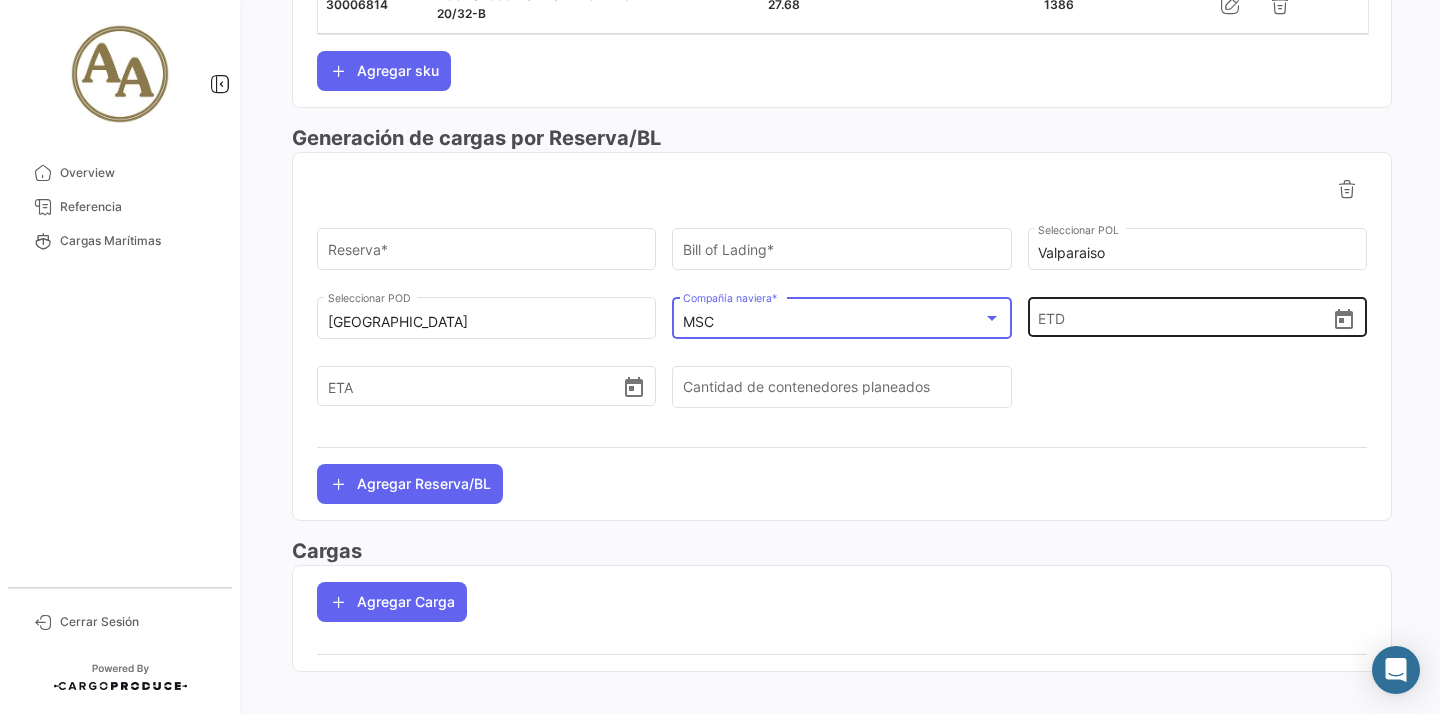 click 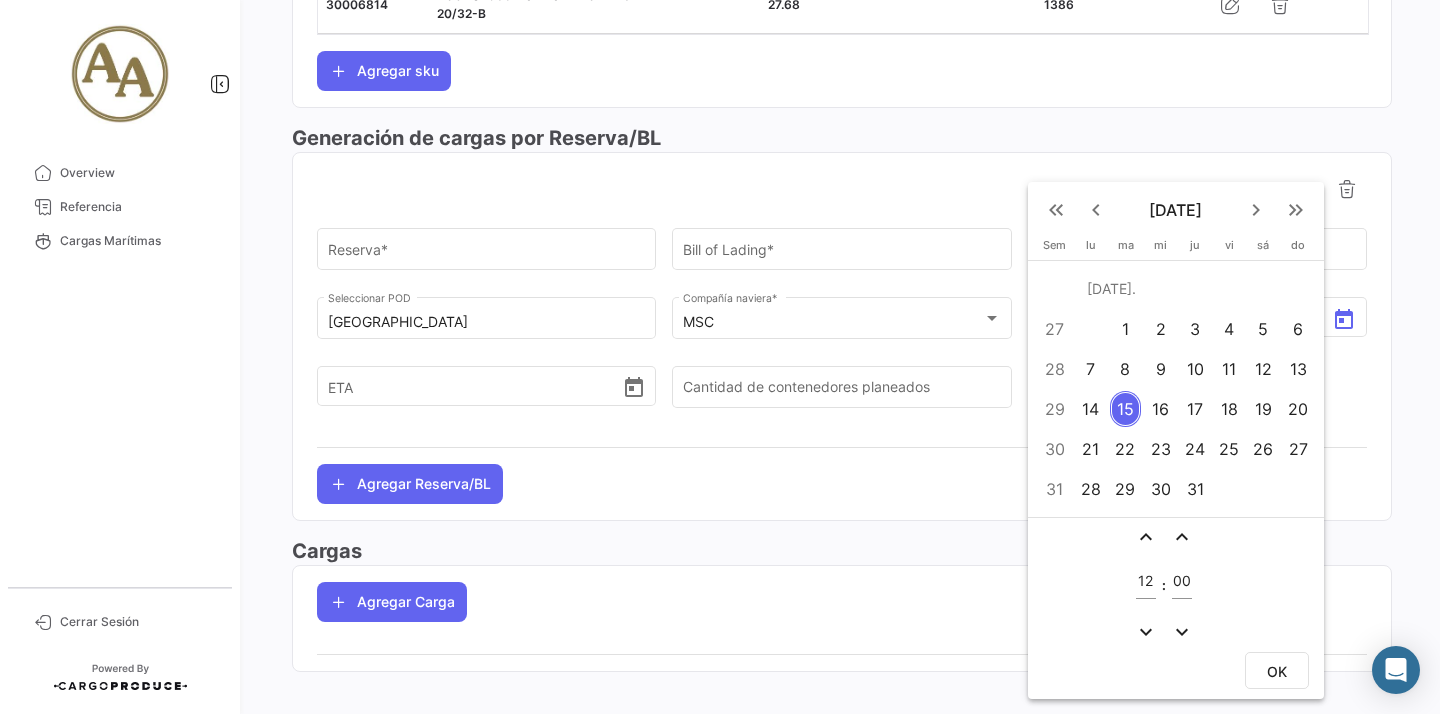 click on "keyboard_arrow_left" at bounding box center [1096, 210] 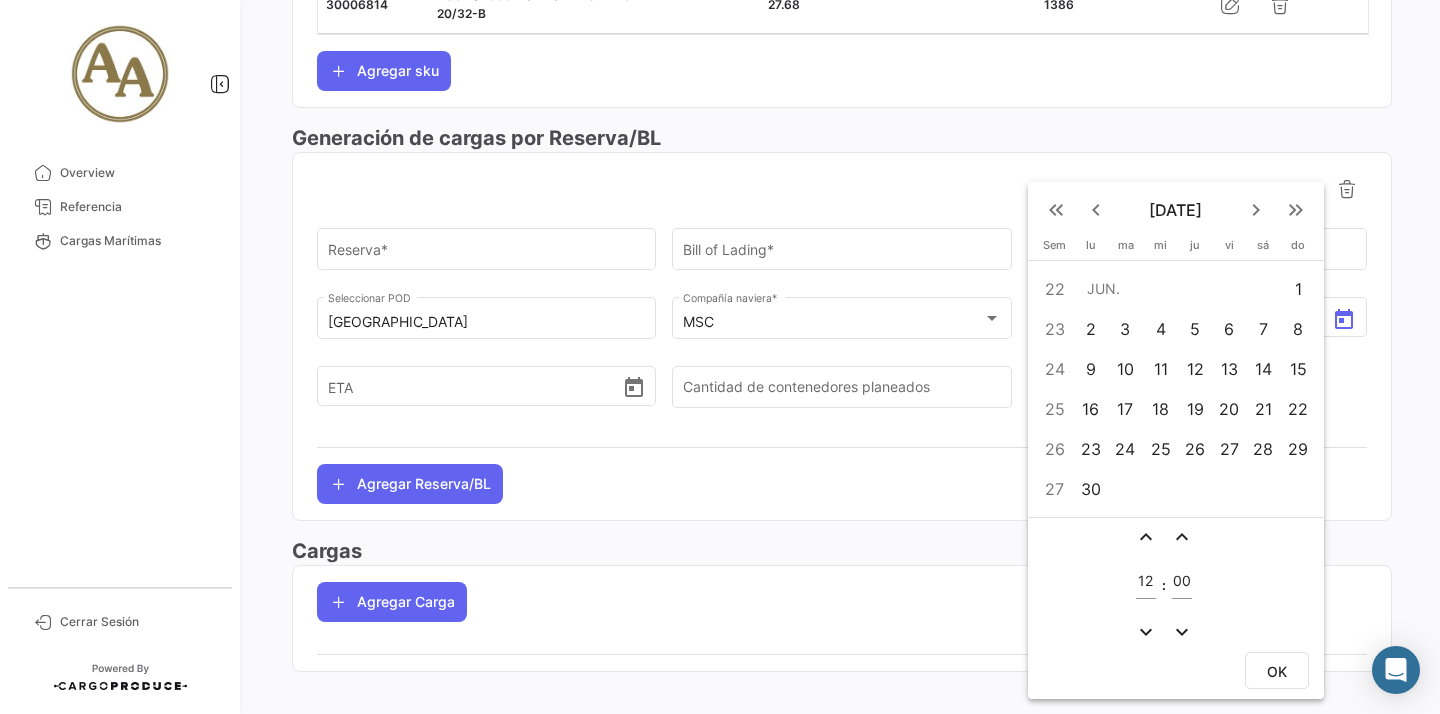 click on "28" at bounding box center [1263, 449] 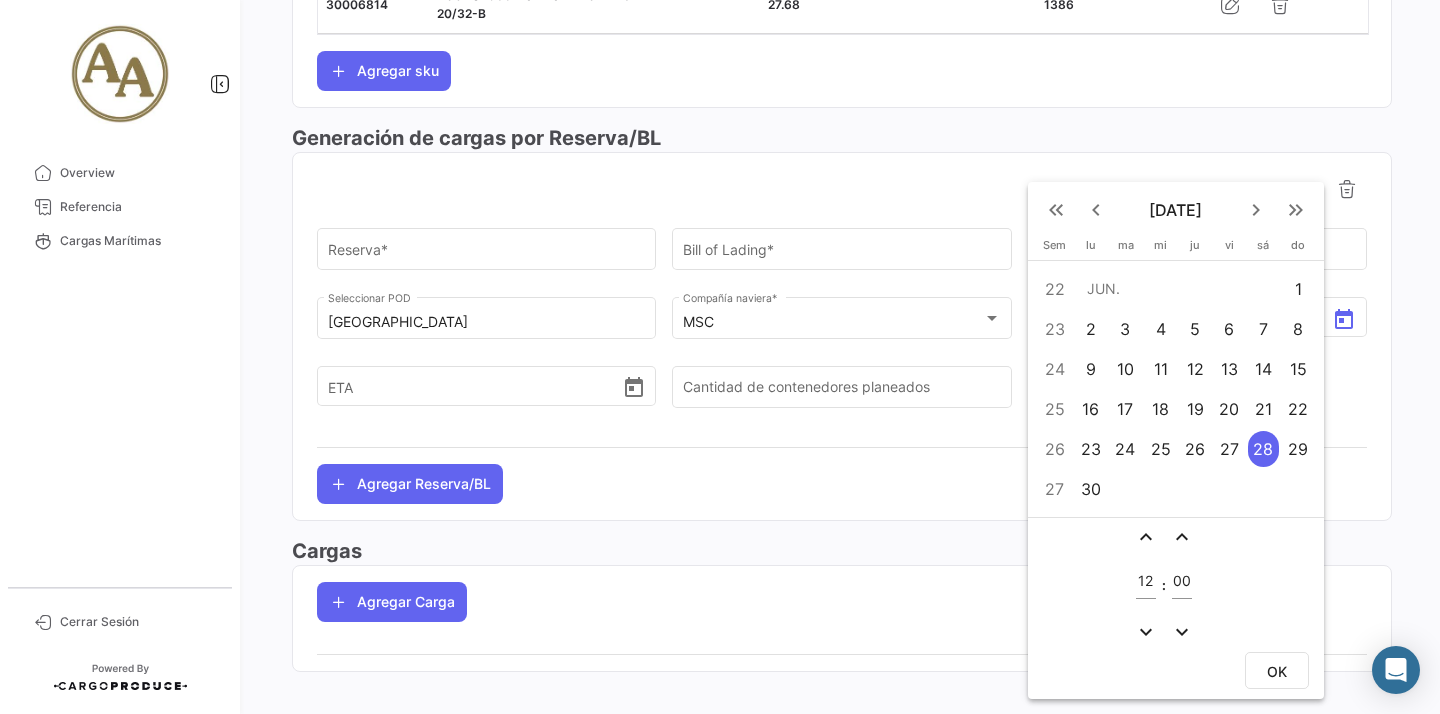 click on "OK" at bounding box center [1277, 670] 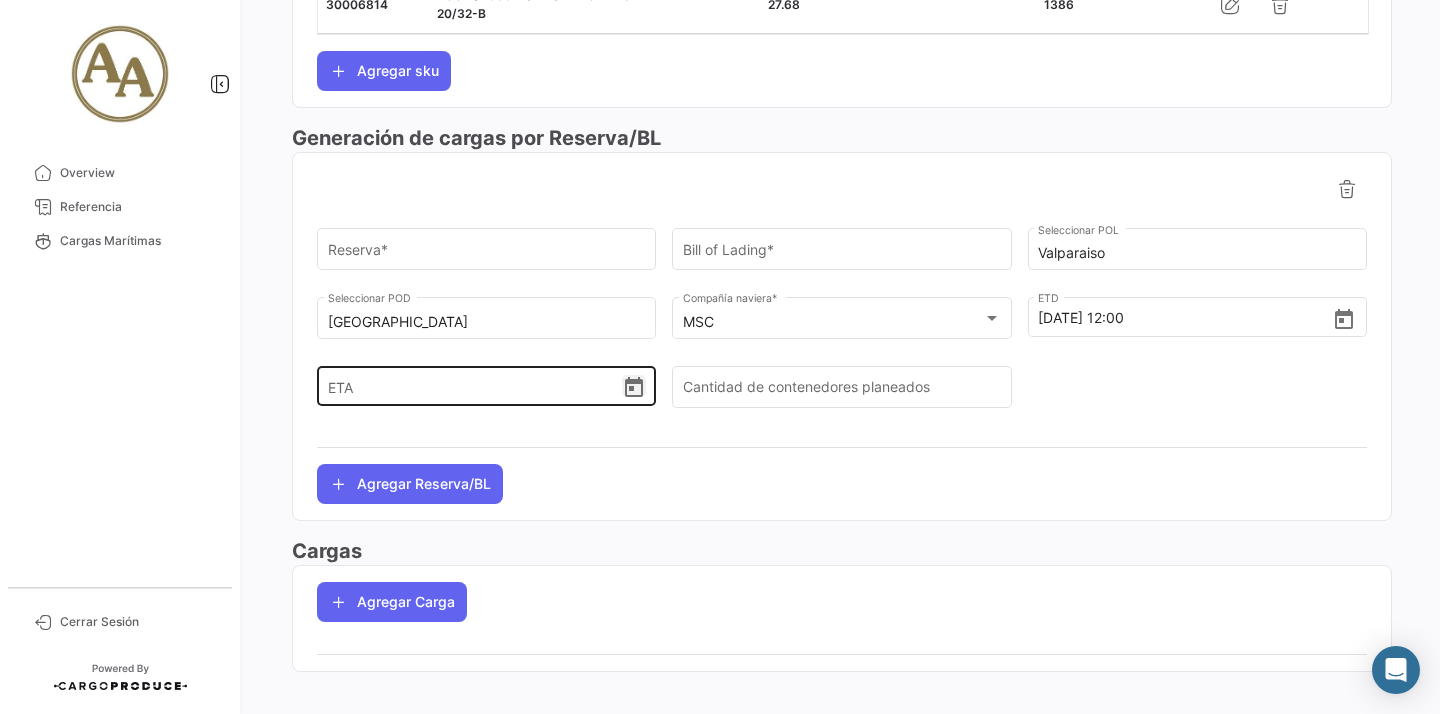 click 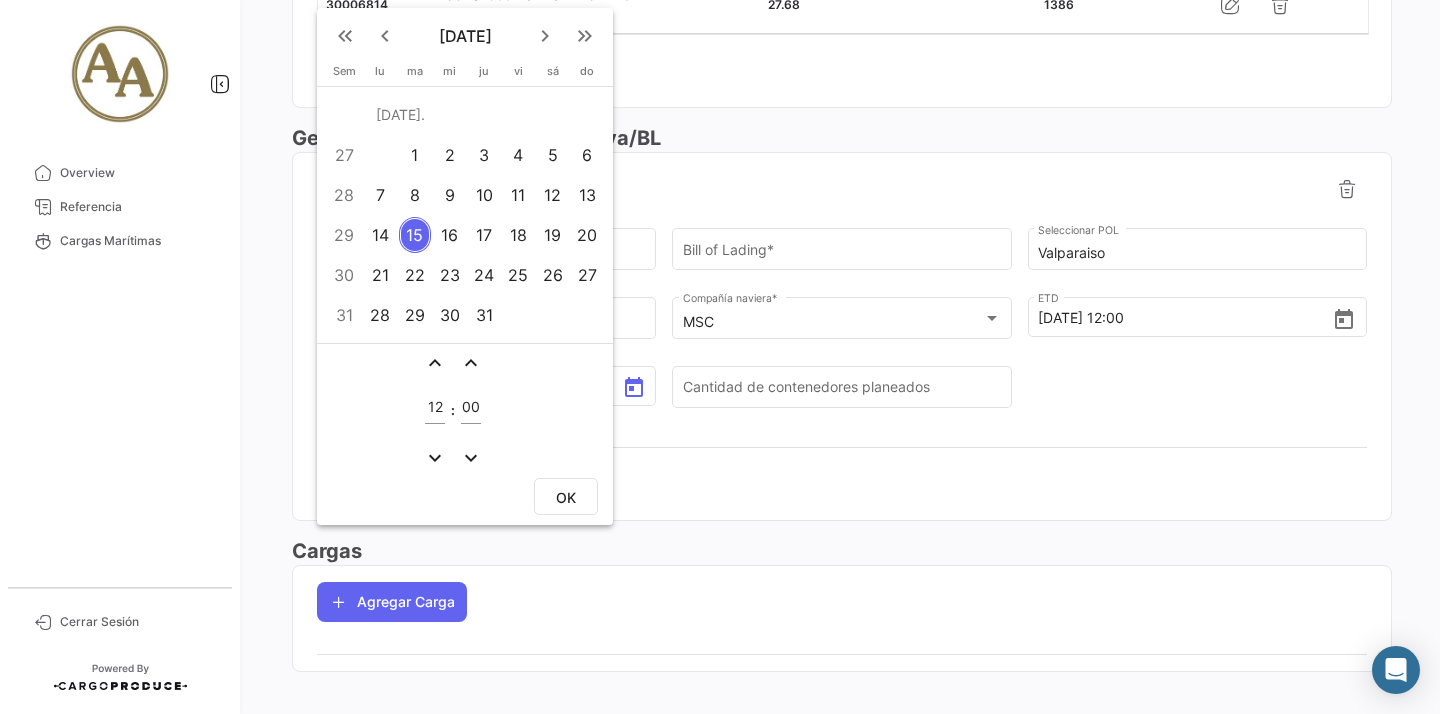 click on "keyboard_arrow_right" at bounding box center (545, 36) 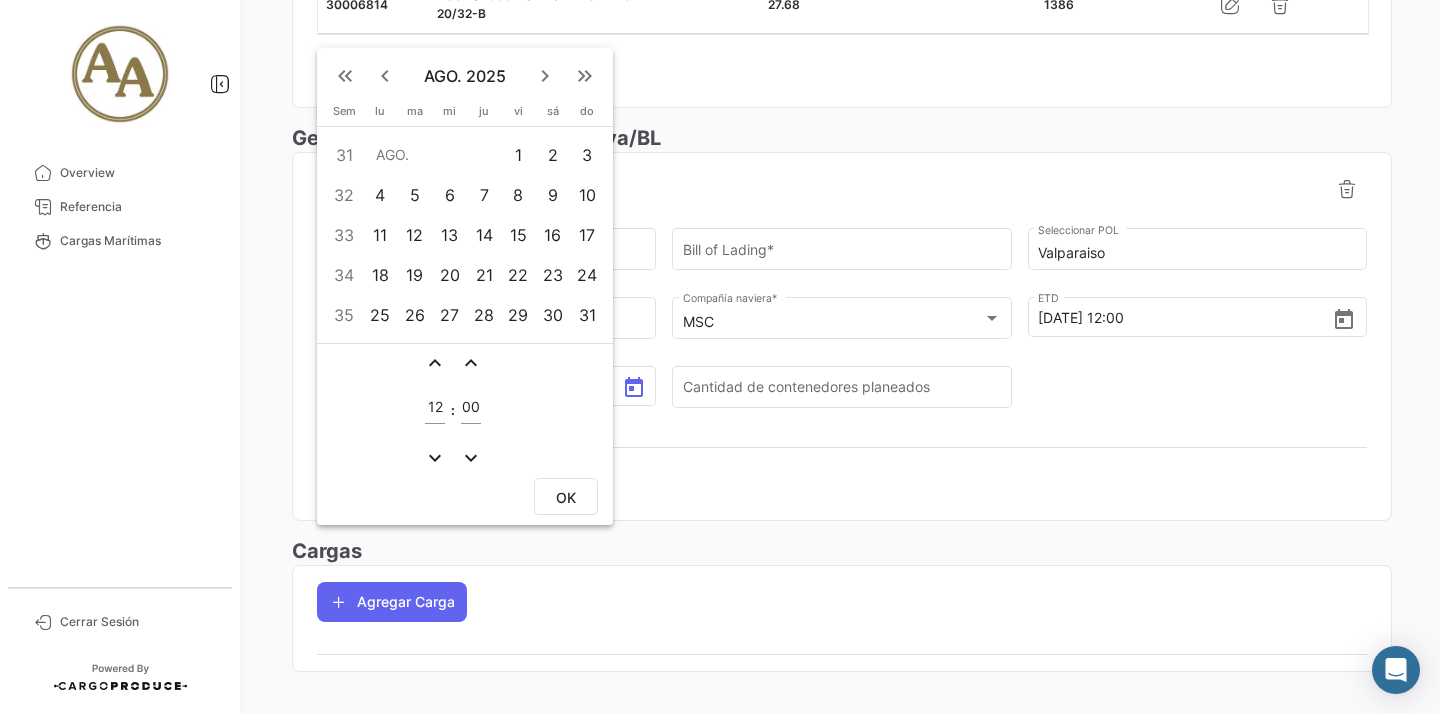 click on "3" at bounding box center [588, 155] 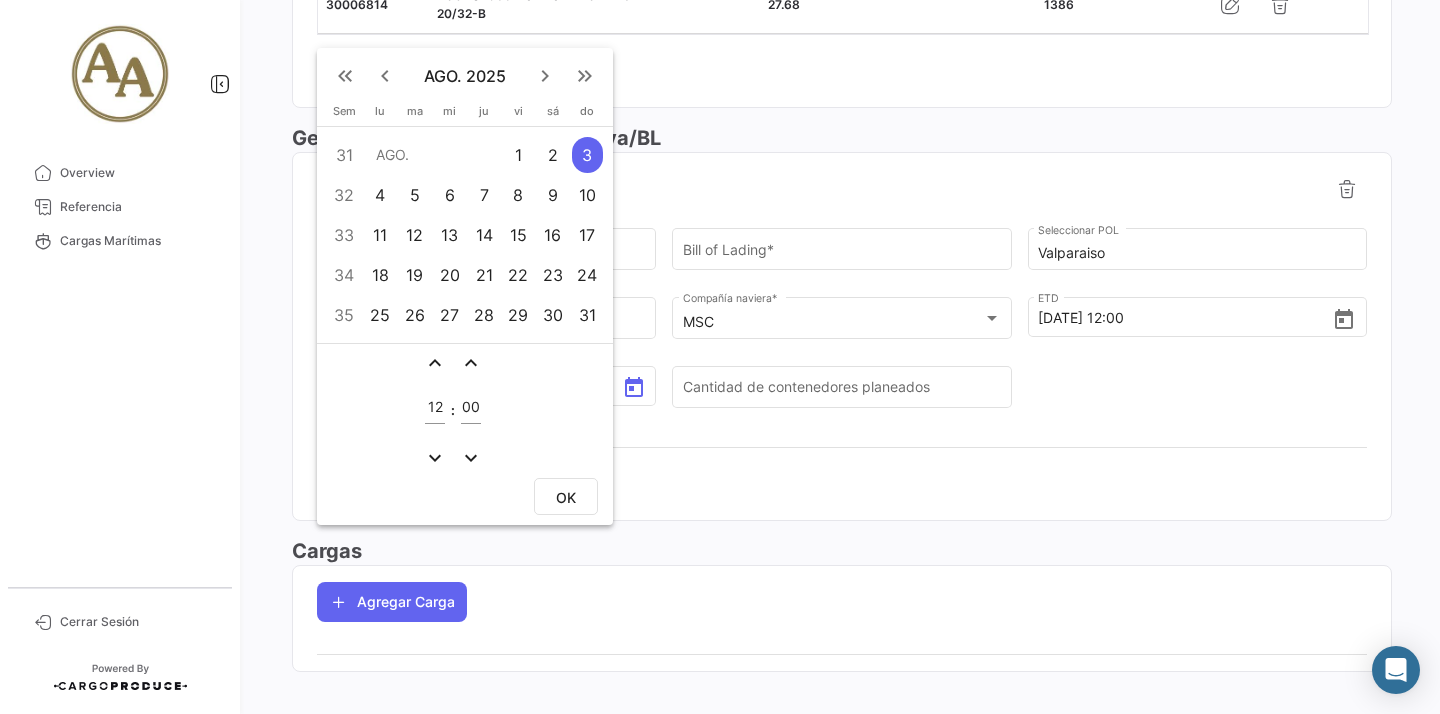 click on "OK" at bounding box center (566, 497) 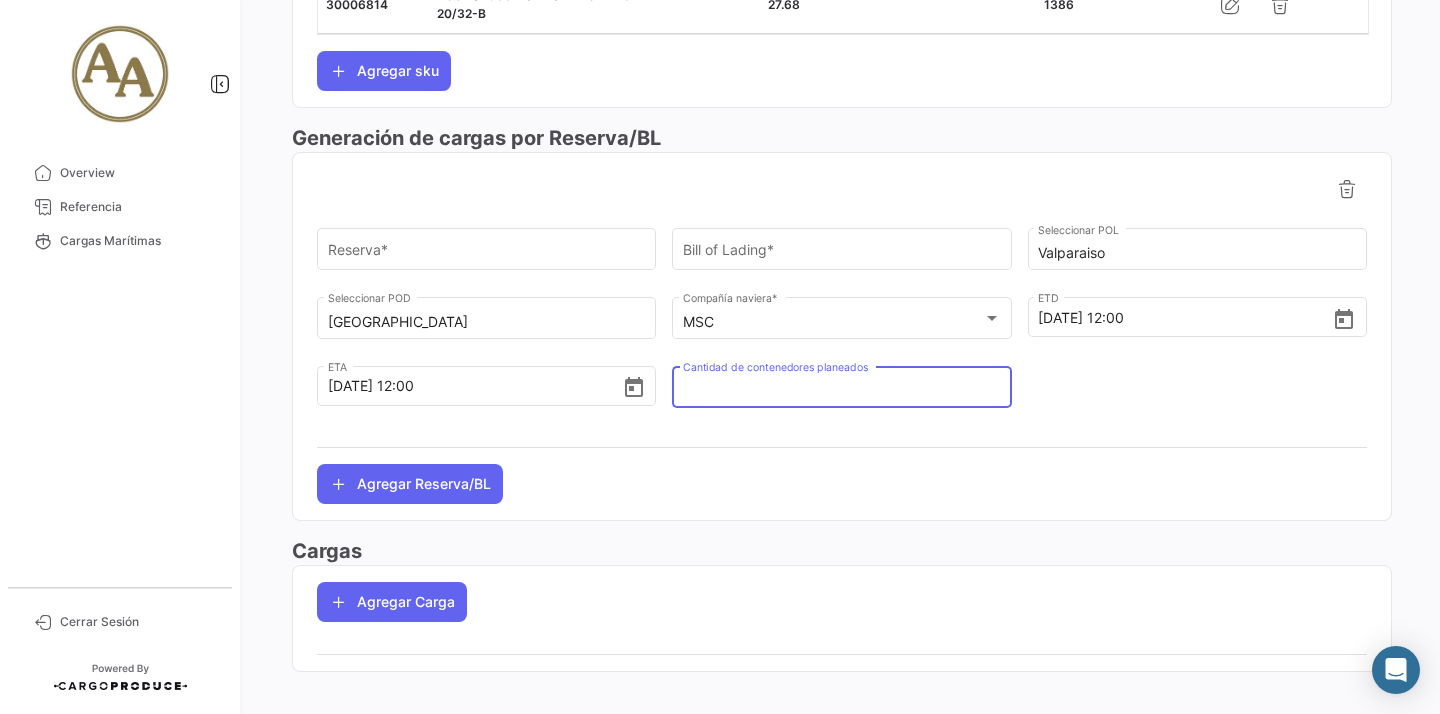 click on "Cantidad de contenedores planeados" at bounding box center [842, 391] 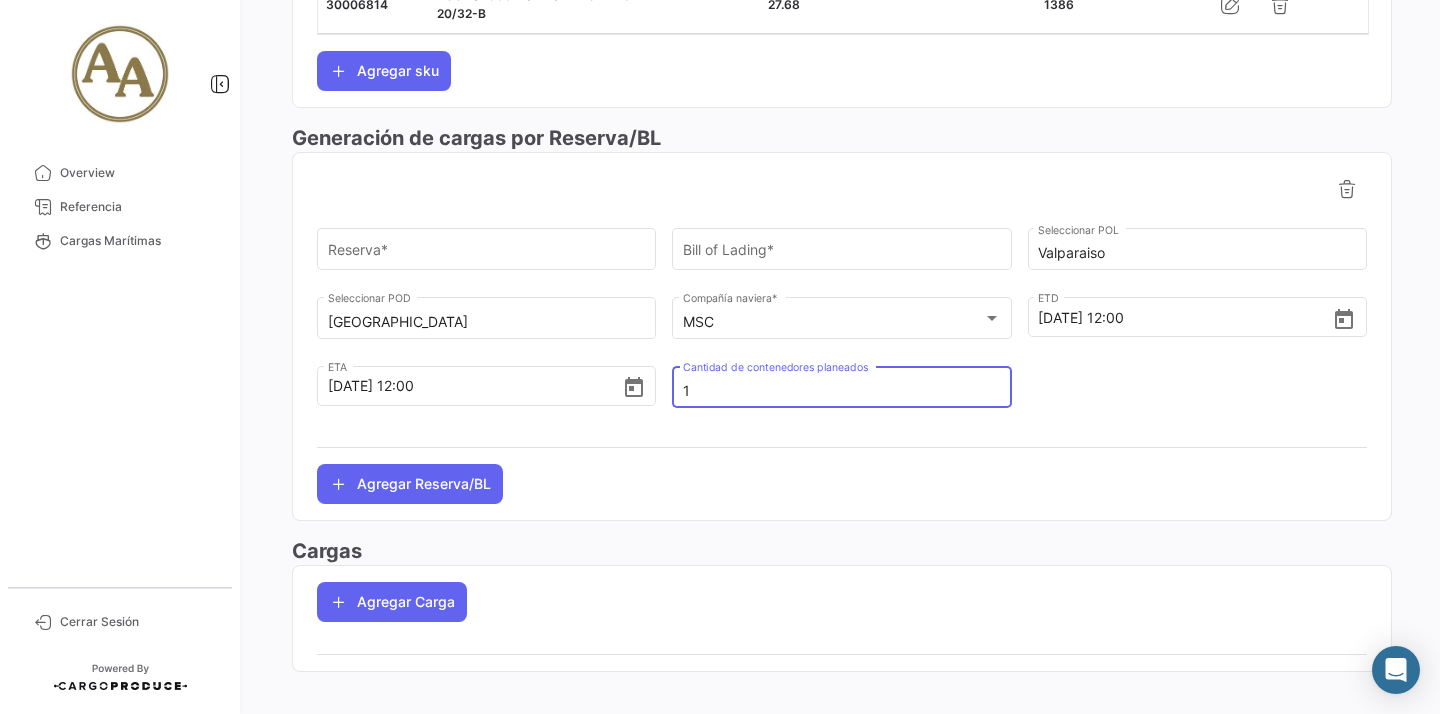 type on "1" 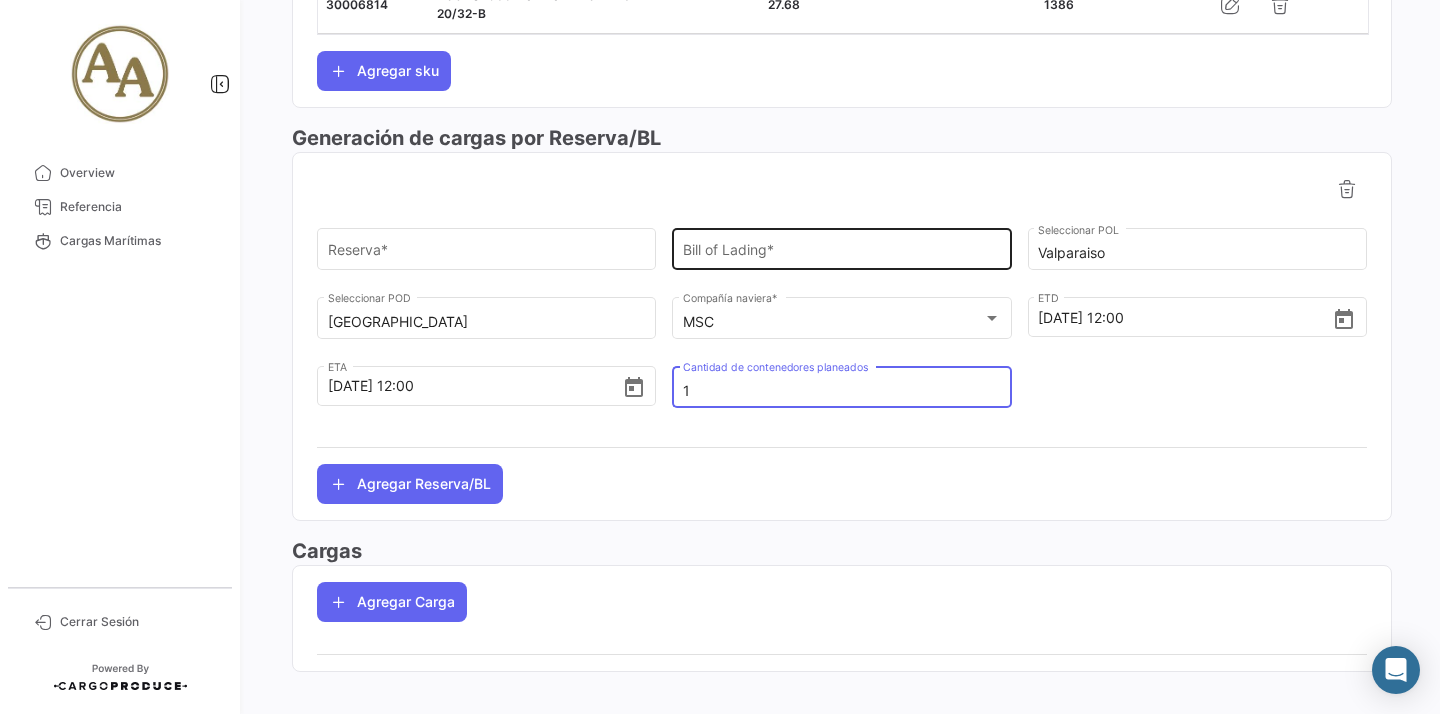 click on "Bill of Lading  *" at bounding box center (842, 253) 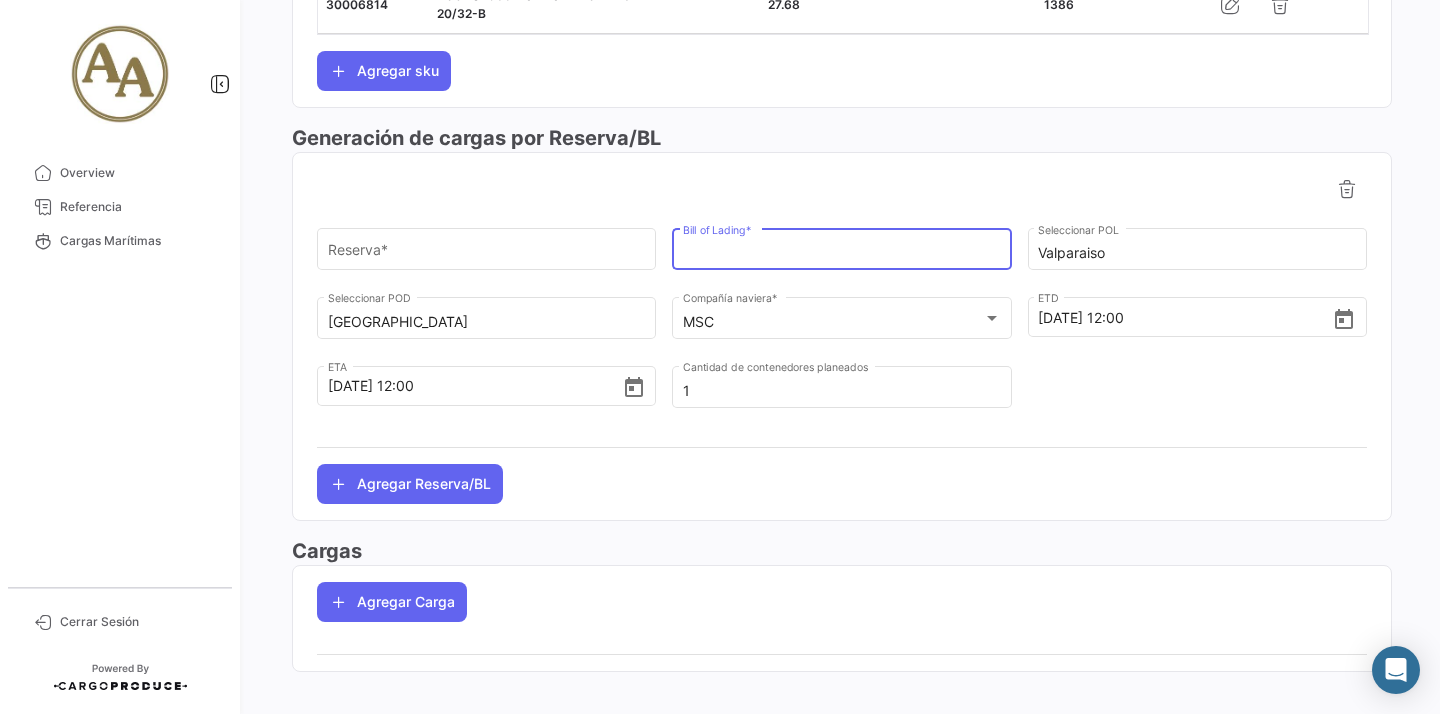 paste on "MEDUFP131495" 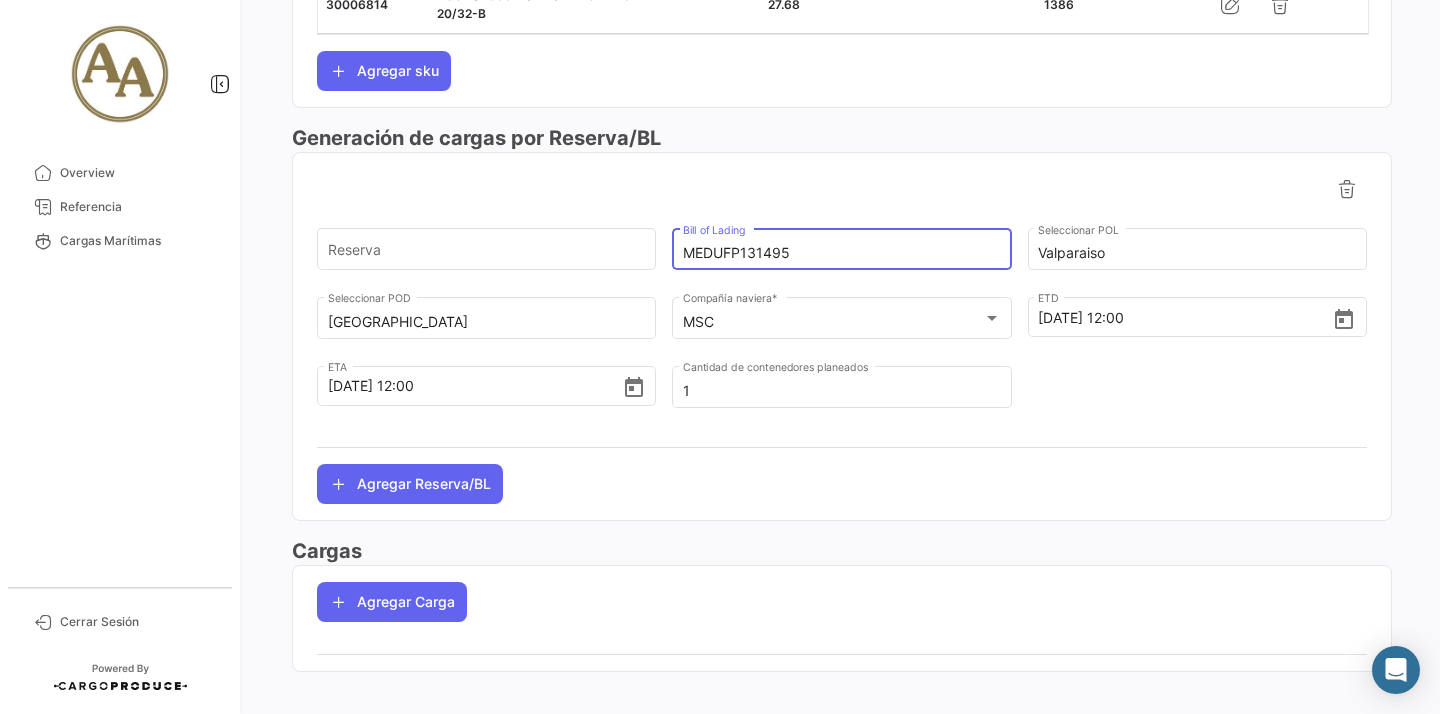 type on "MEDUFP131495" 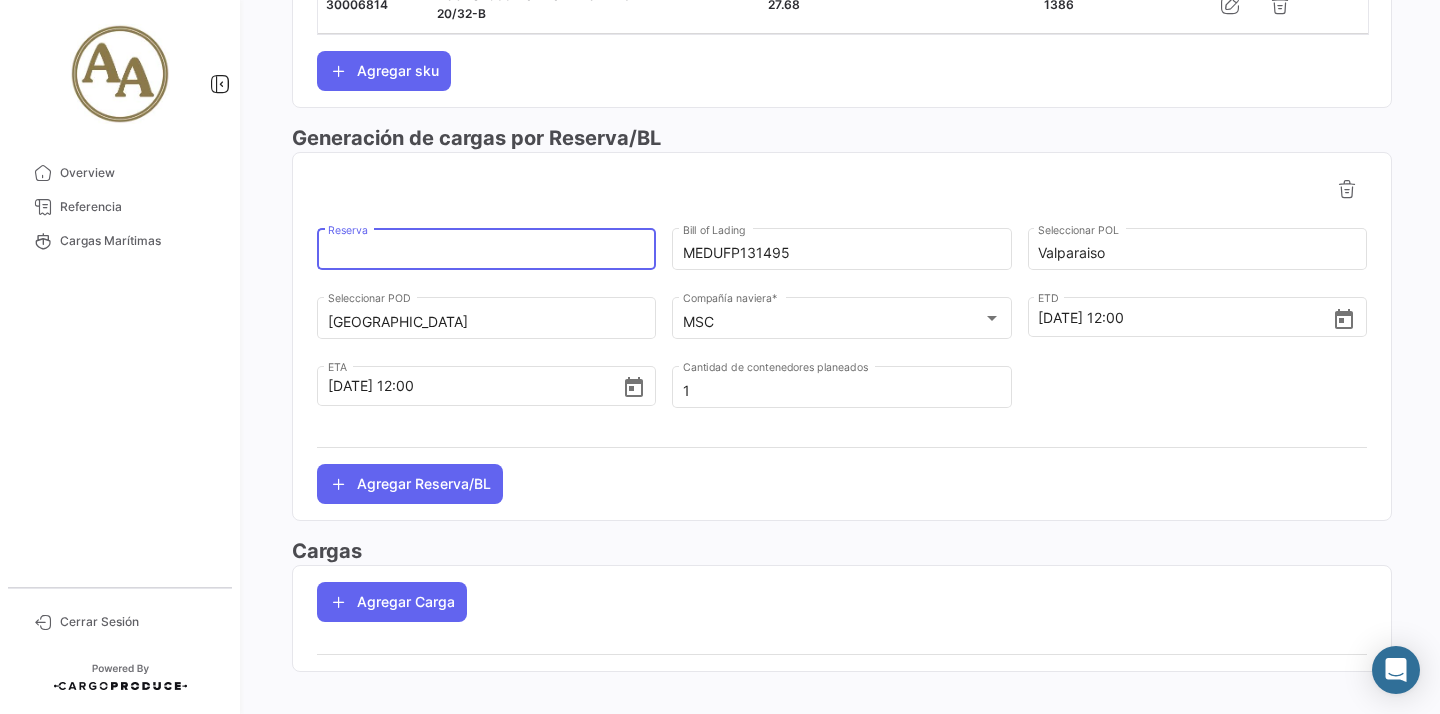 click on "Reserva" at bounding box center (487, 253) 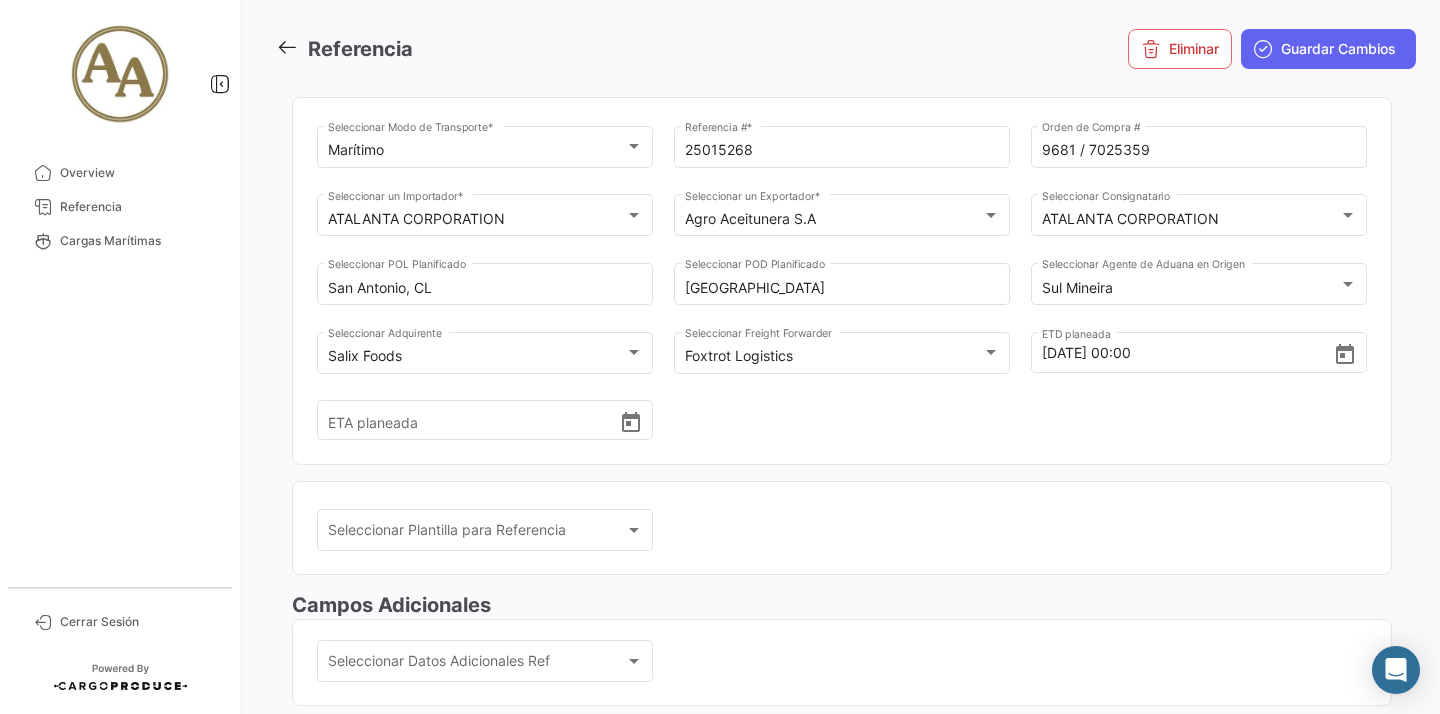 scroll, scrollTop: 0, scrollLeft: 0, axis: both 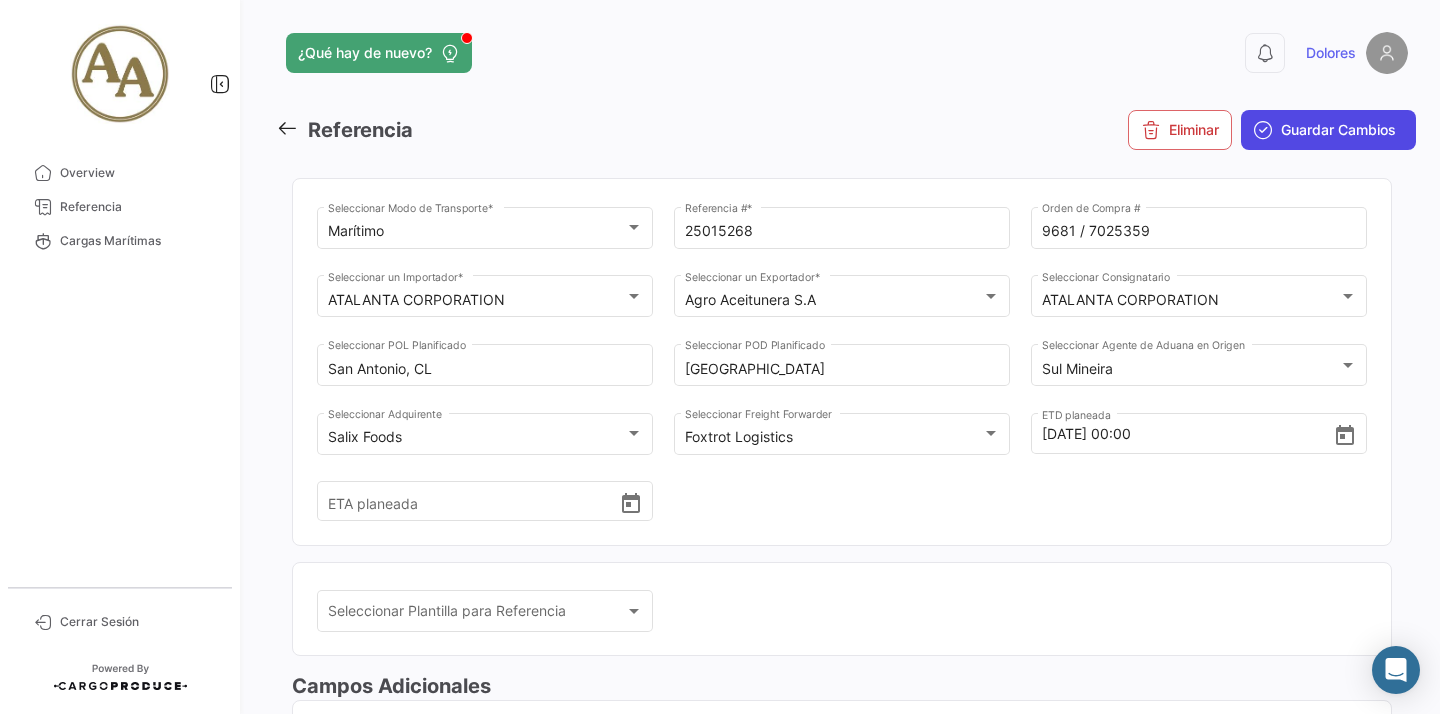 type on "EBKGQ000D41B" 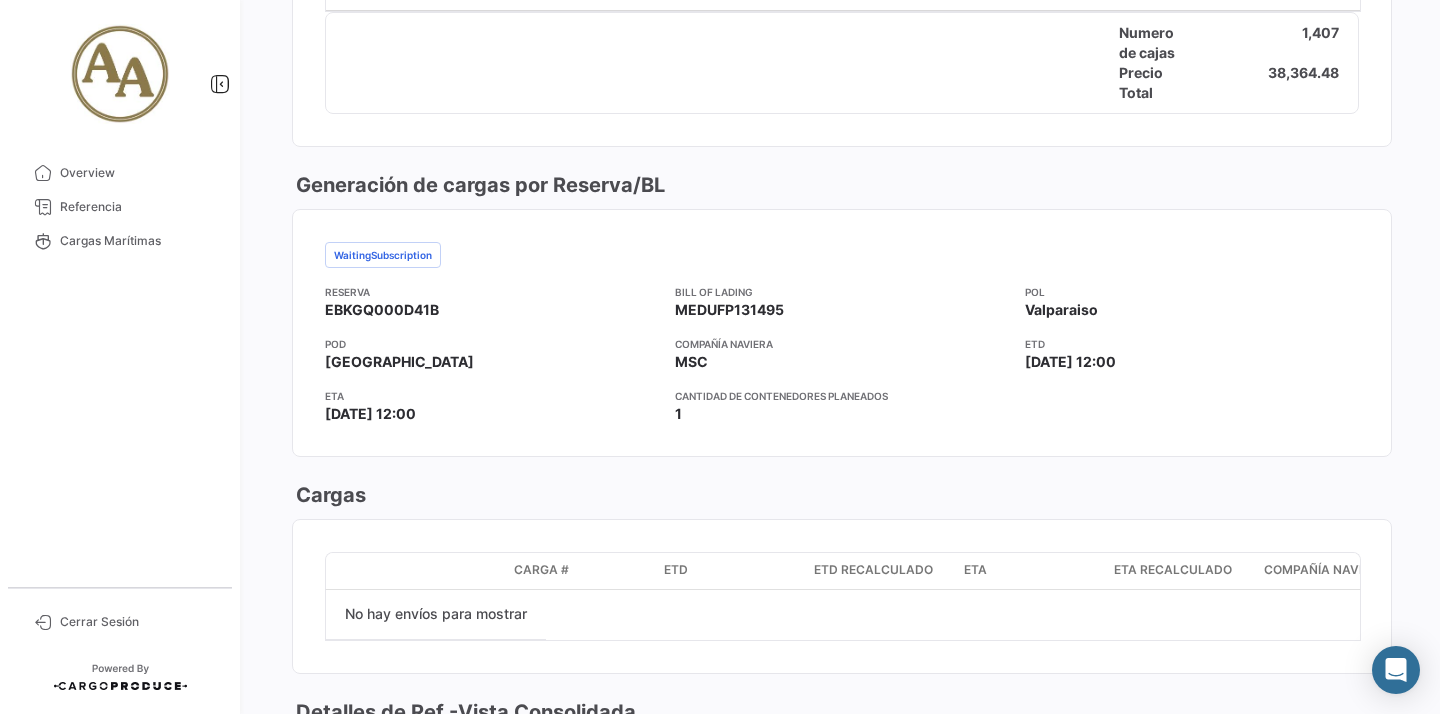 scroll, scrollTop: 0, scrollLeft: 0, axis: both 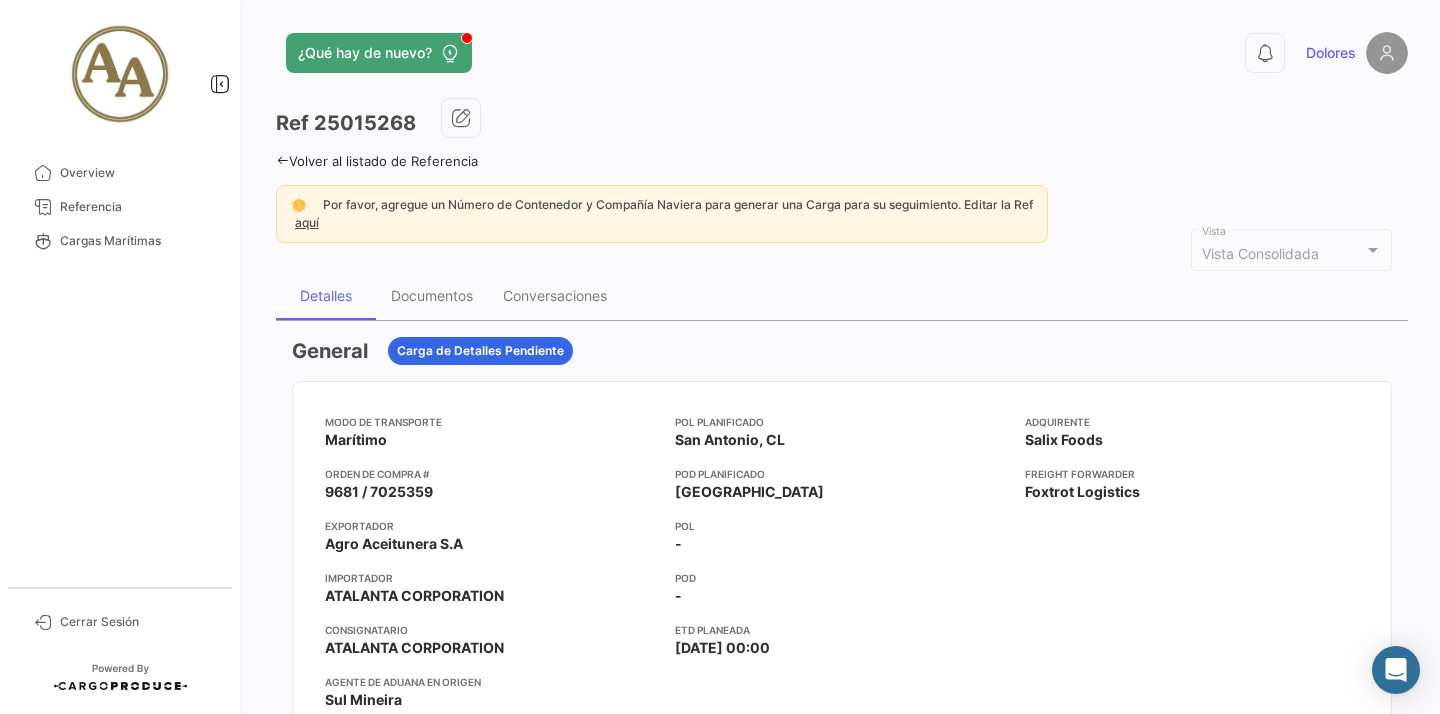 click on "Volver al listado de Referencia" 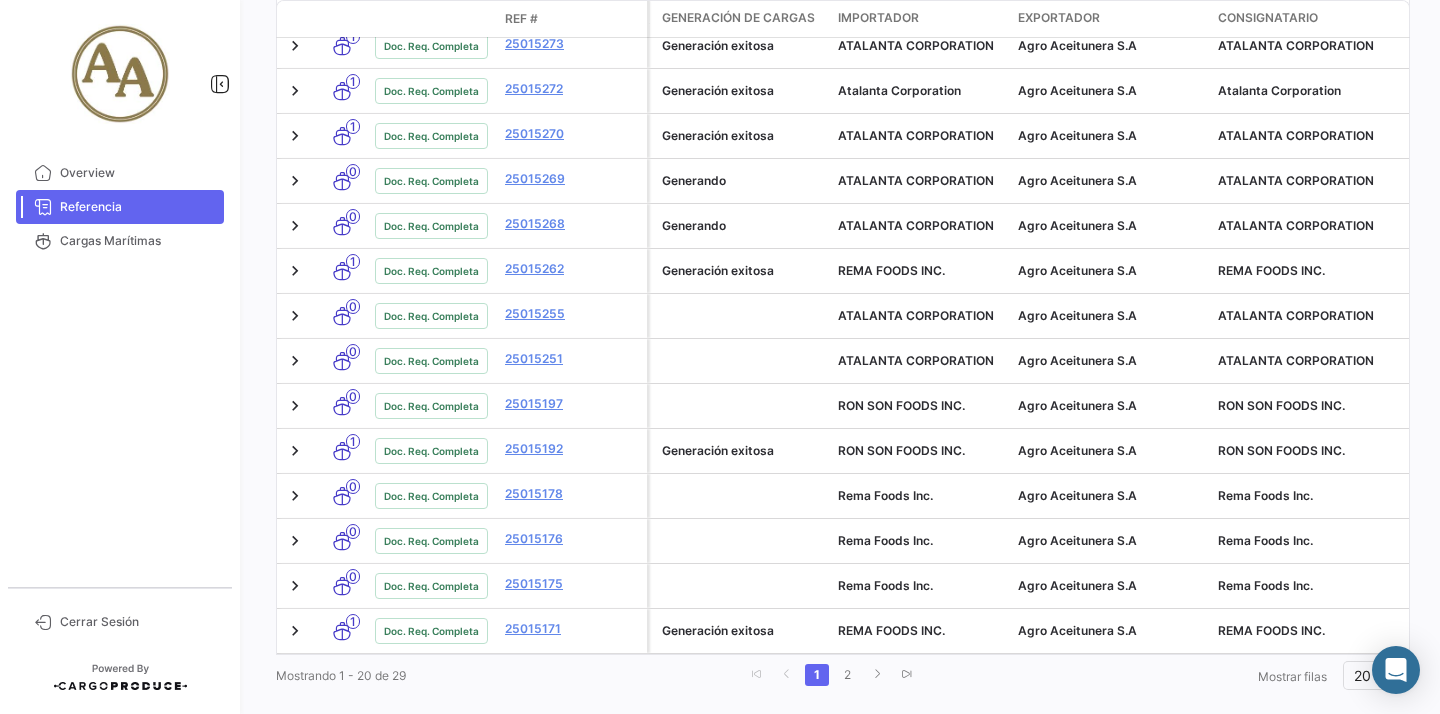 scroll, scrollTop: 879, scrollLeft: 0, axis: vertical 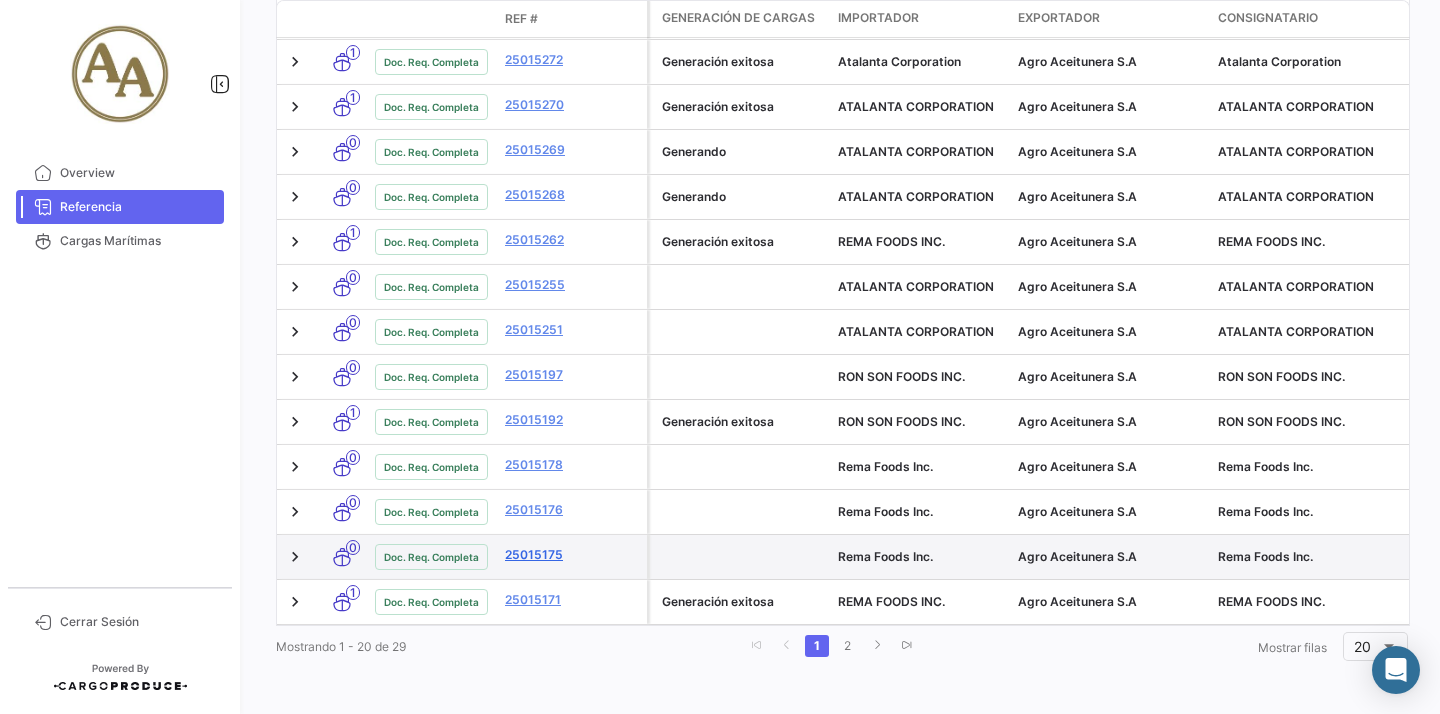 click on "25015175" 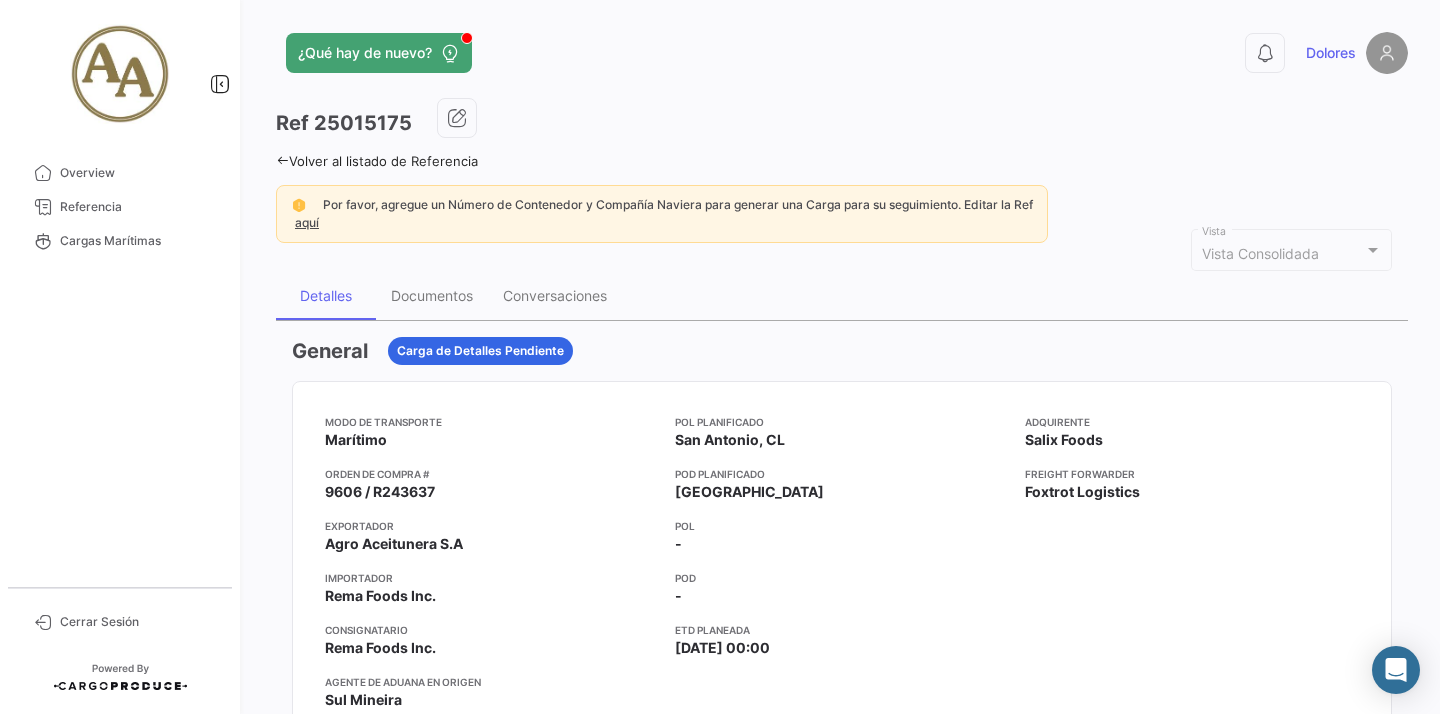 click on "¿Qué hay de nuevo?  0  Dolores" 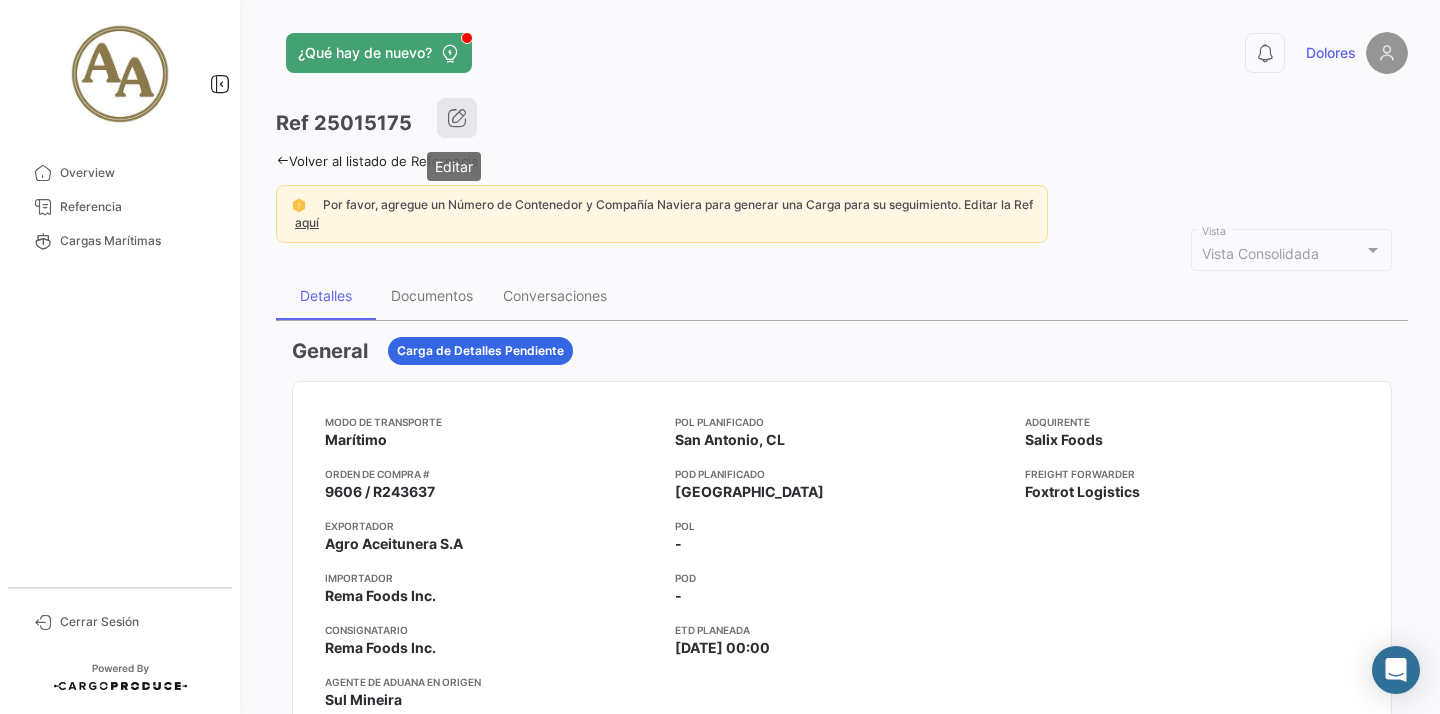 click 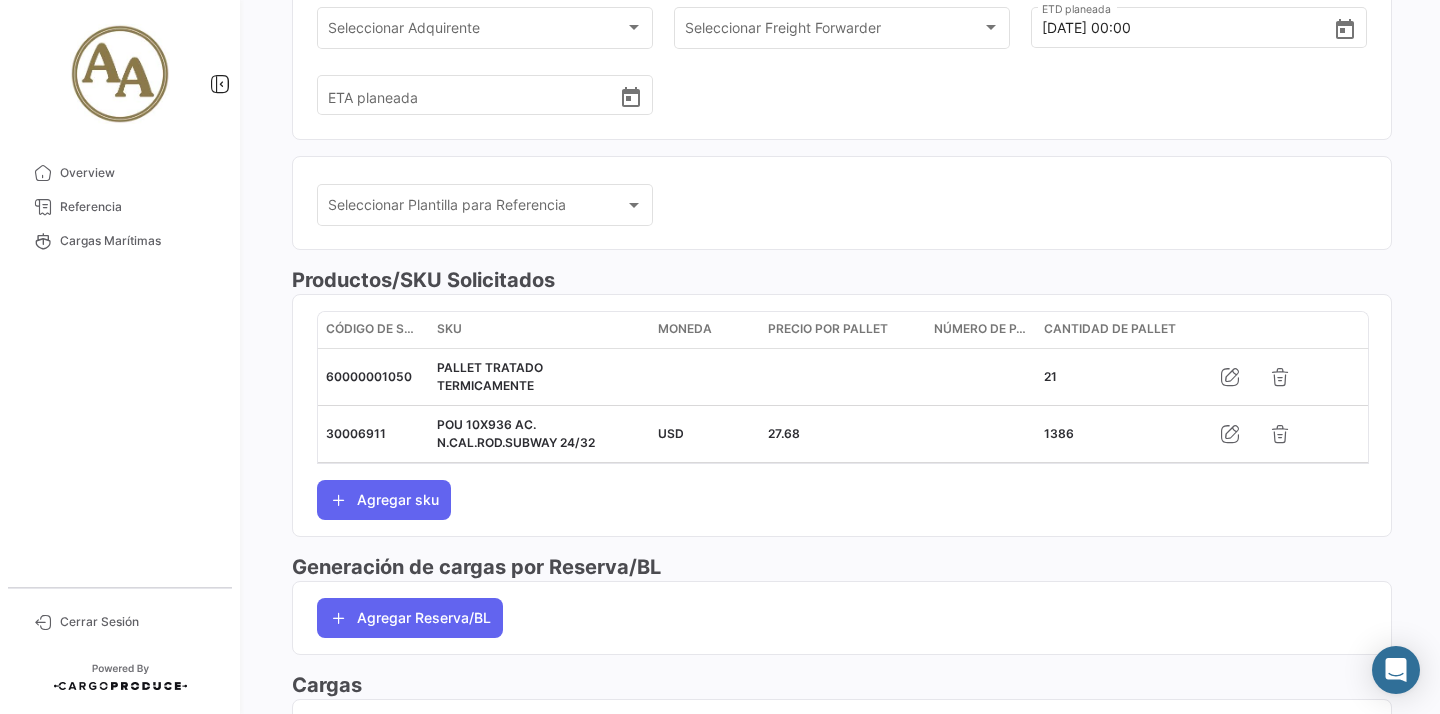 scroll, scrollTop: 565, scrollLeft: 0, axis: vertical 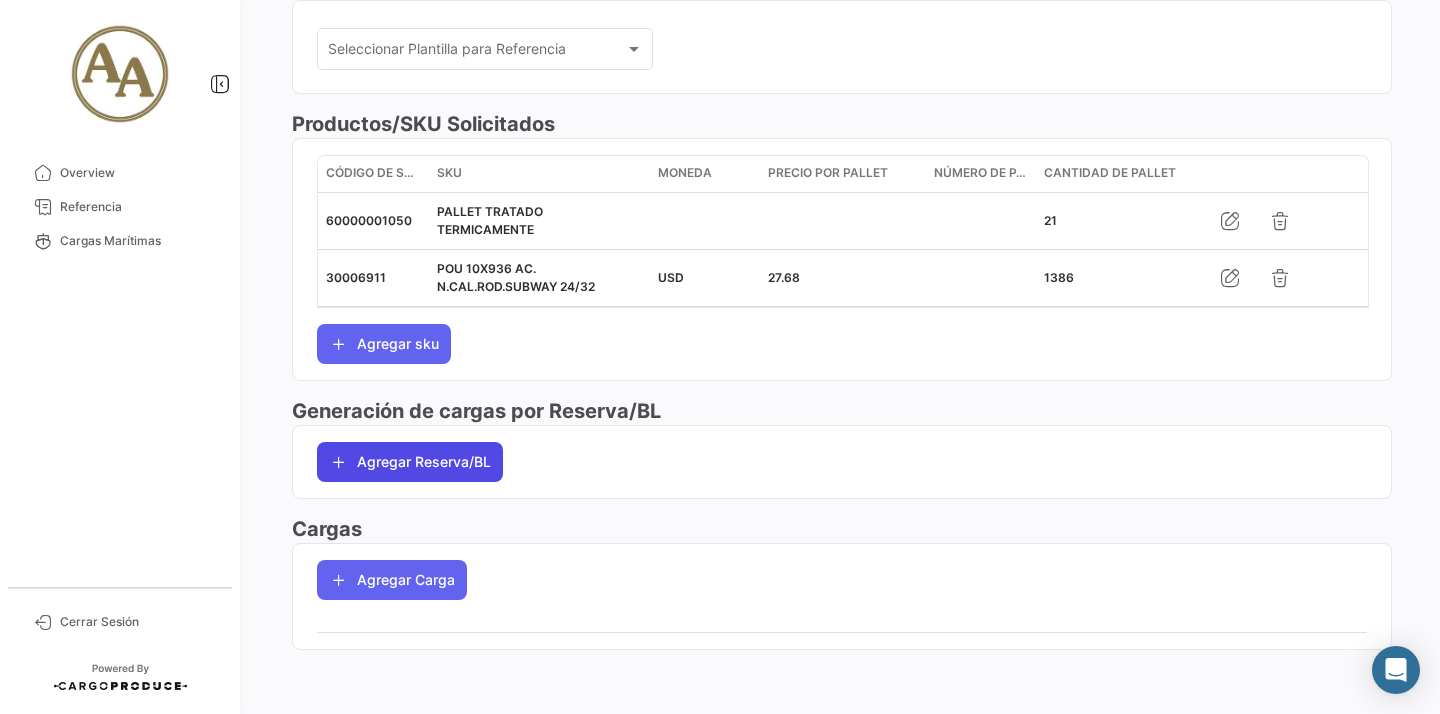 click on "Agregar Reserva/BL" 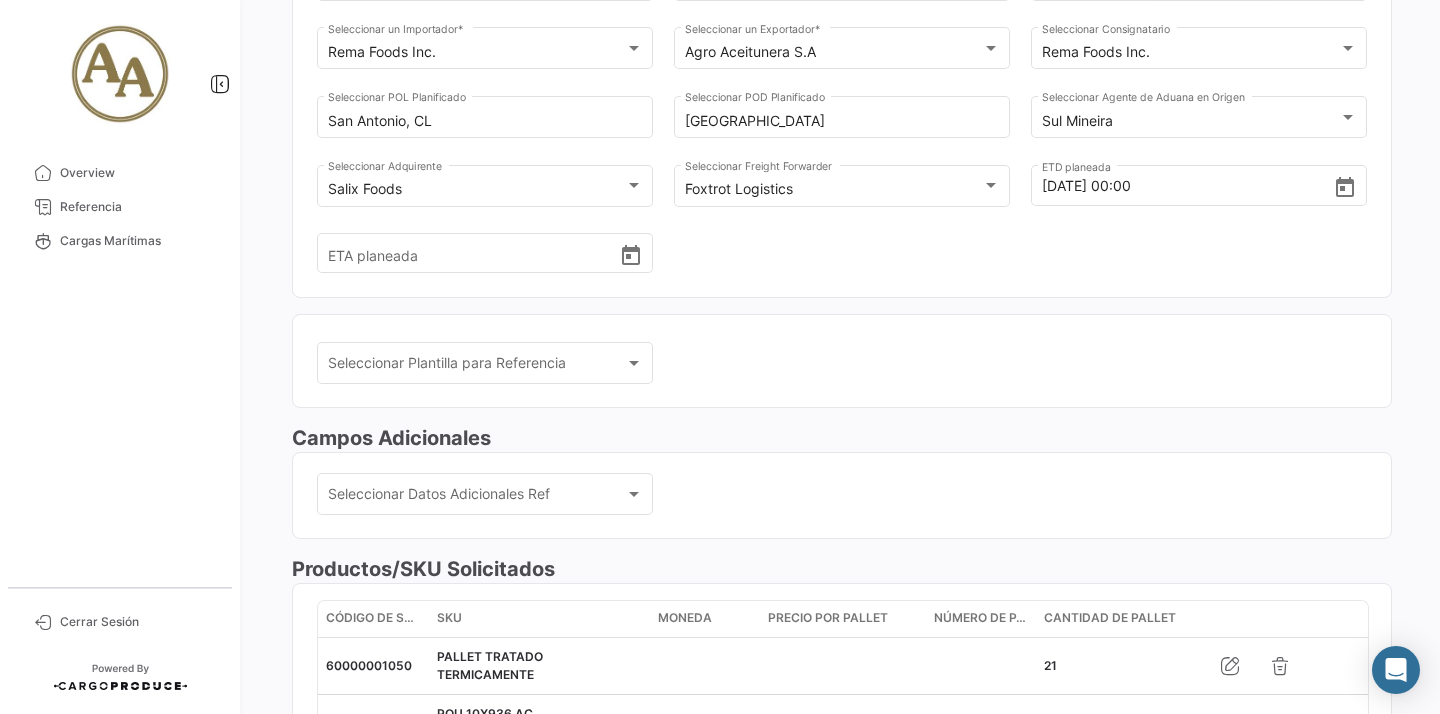 scroll, scrollTop: 0, scrollLeft: 0, axis: both 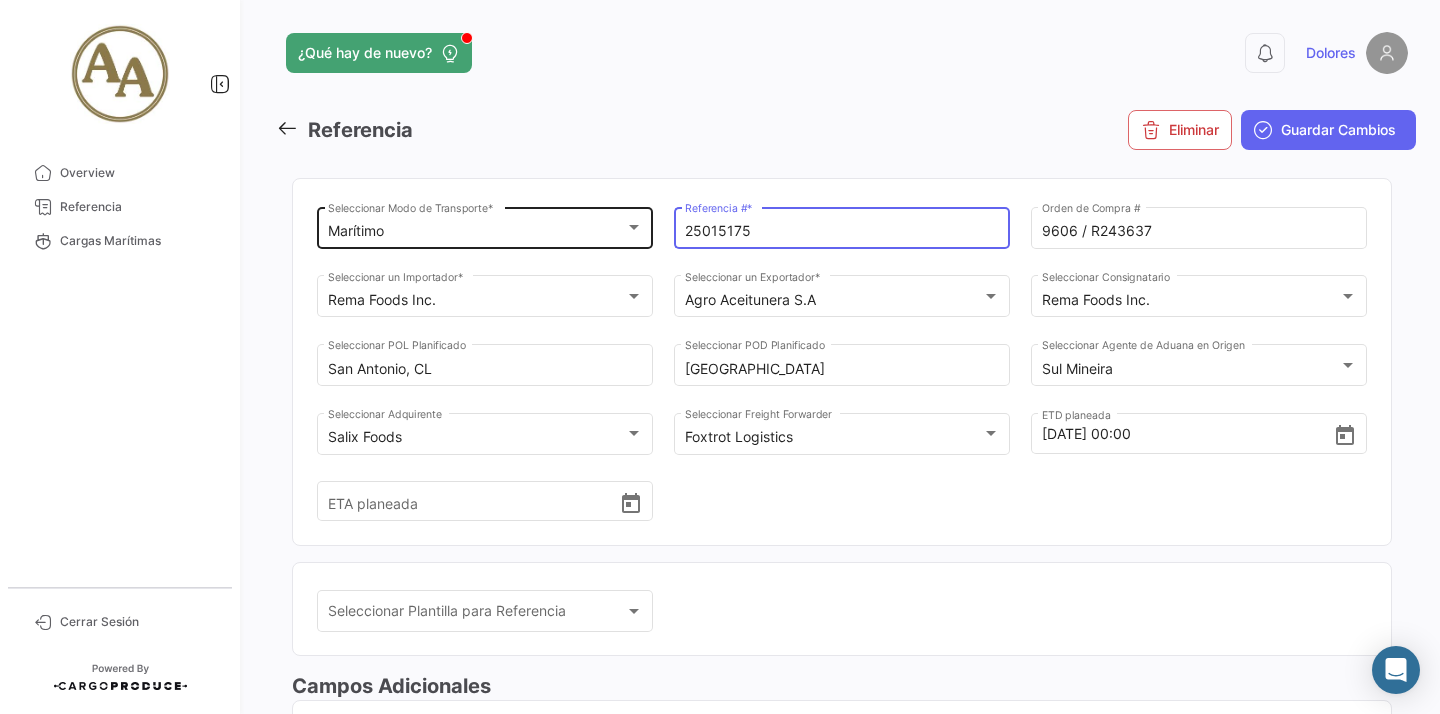 drag, startPoint x: 759, startPoint y: 231, endPoint x: 341, endPoint y: 203, distance: 418.93674 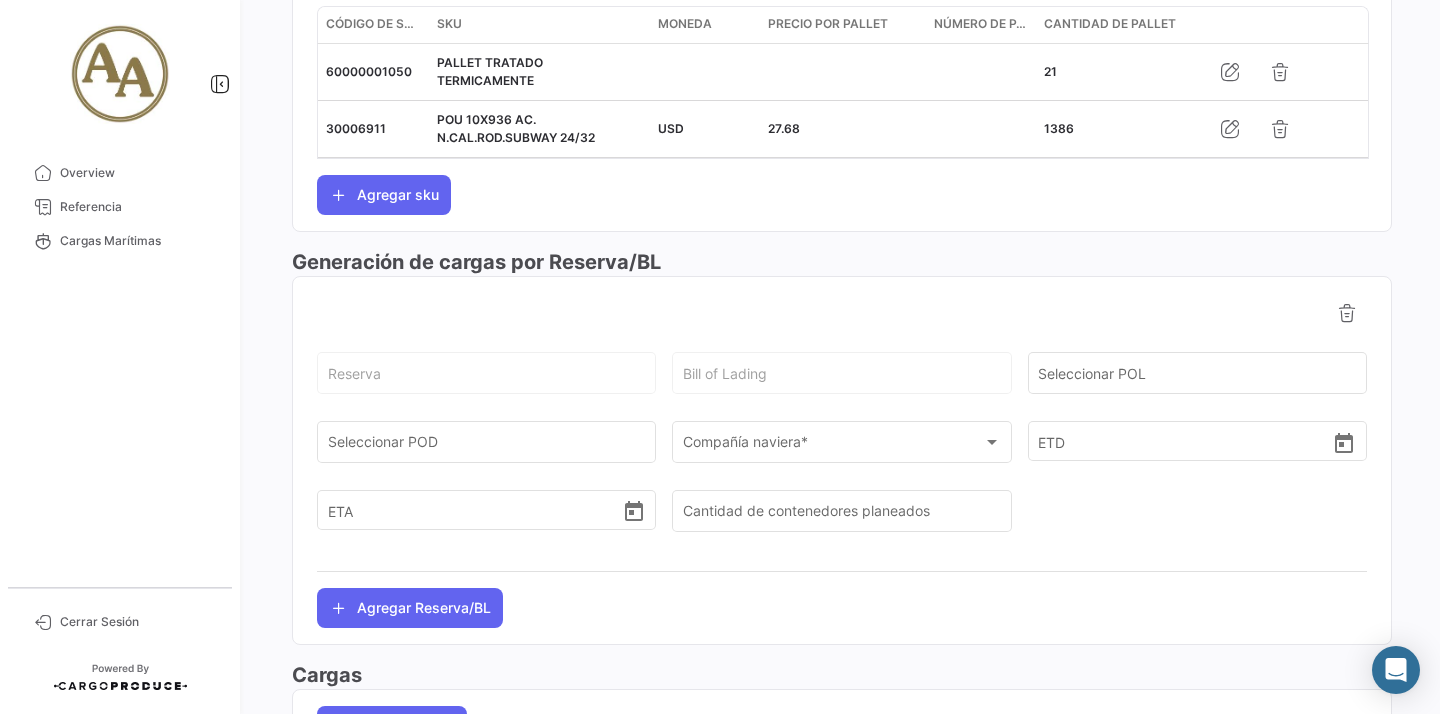 scroll, scrollTop: 843, scrollLeft: 0, axis: vertical 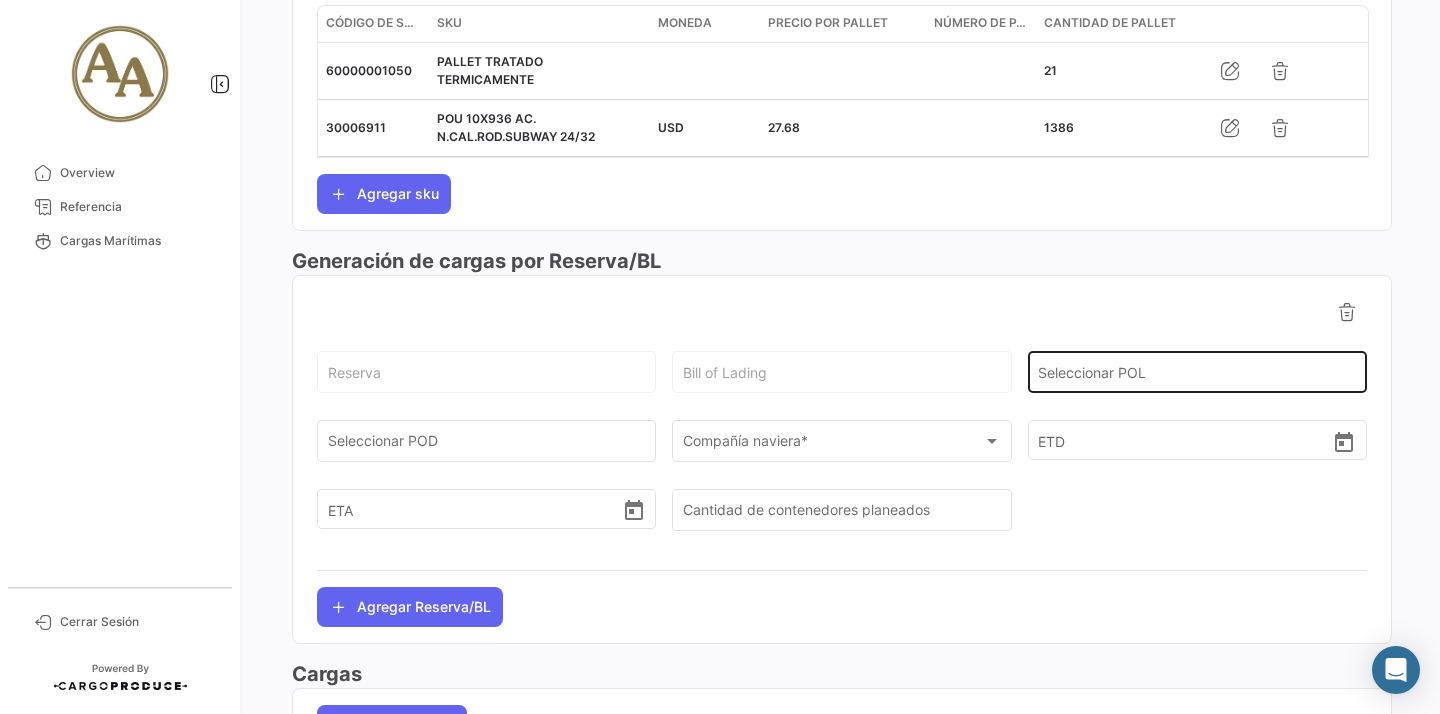 click on "Seleccionar POL" at bounding box center [1197, 376] 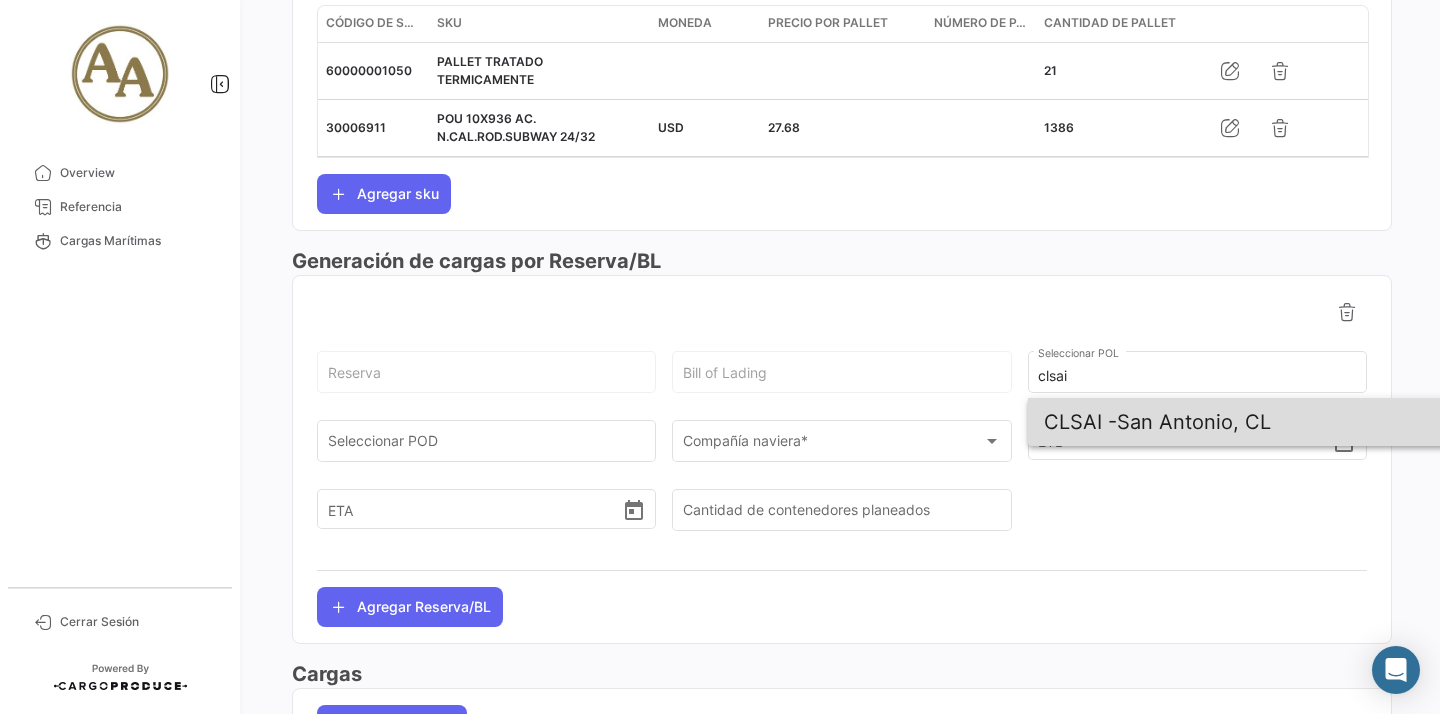 click on "CLSAI -    [GEOGRAPHIC_DATA][PERSON_NAME], CL" at bounding box center (1278, 422) 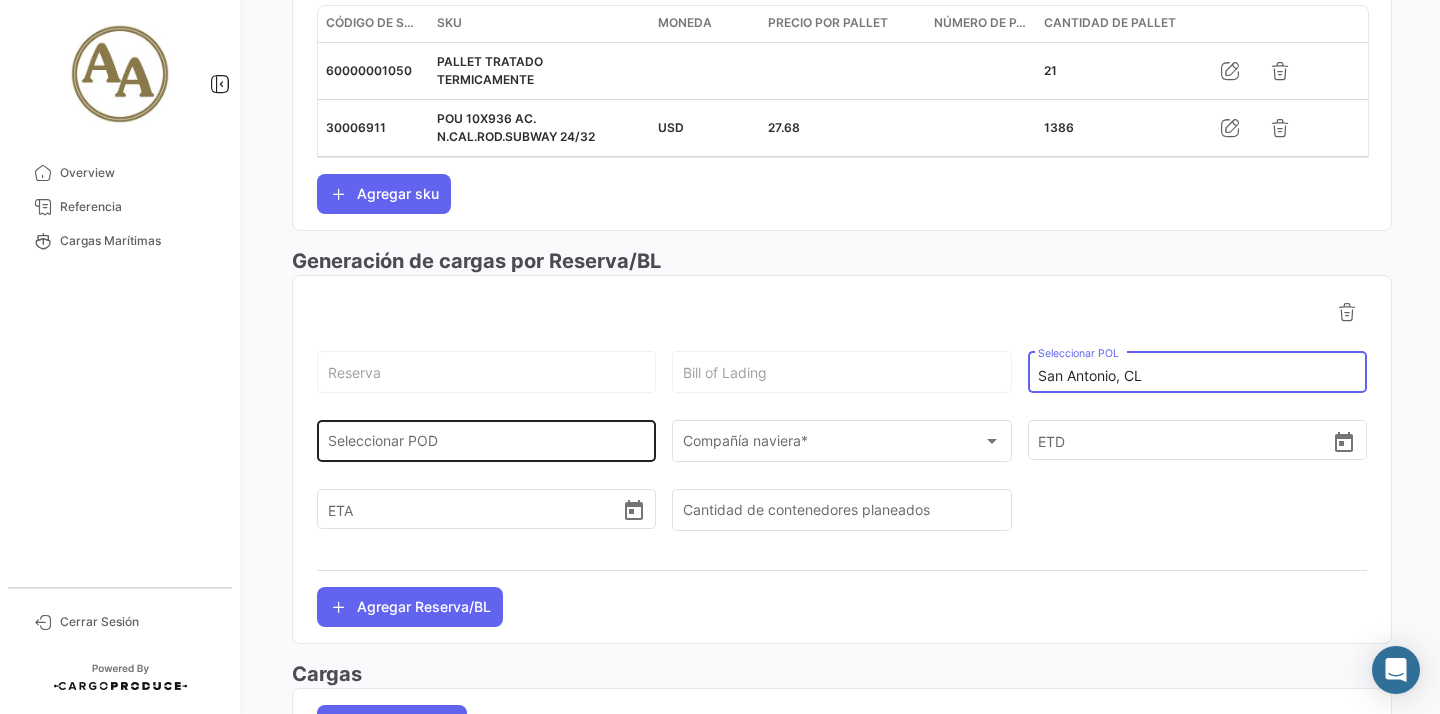 click on "Seleccionar POD" at bounding box center [487, 445] 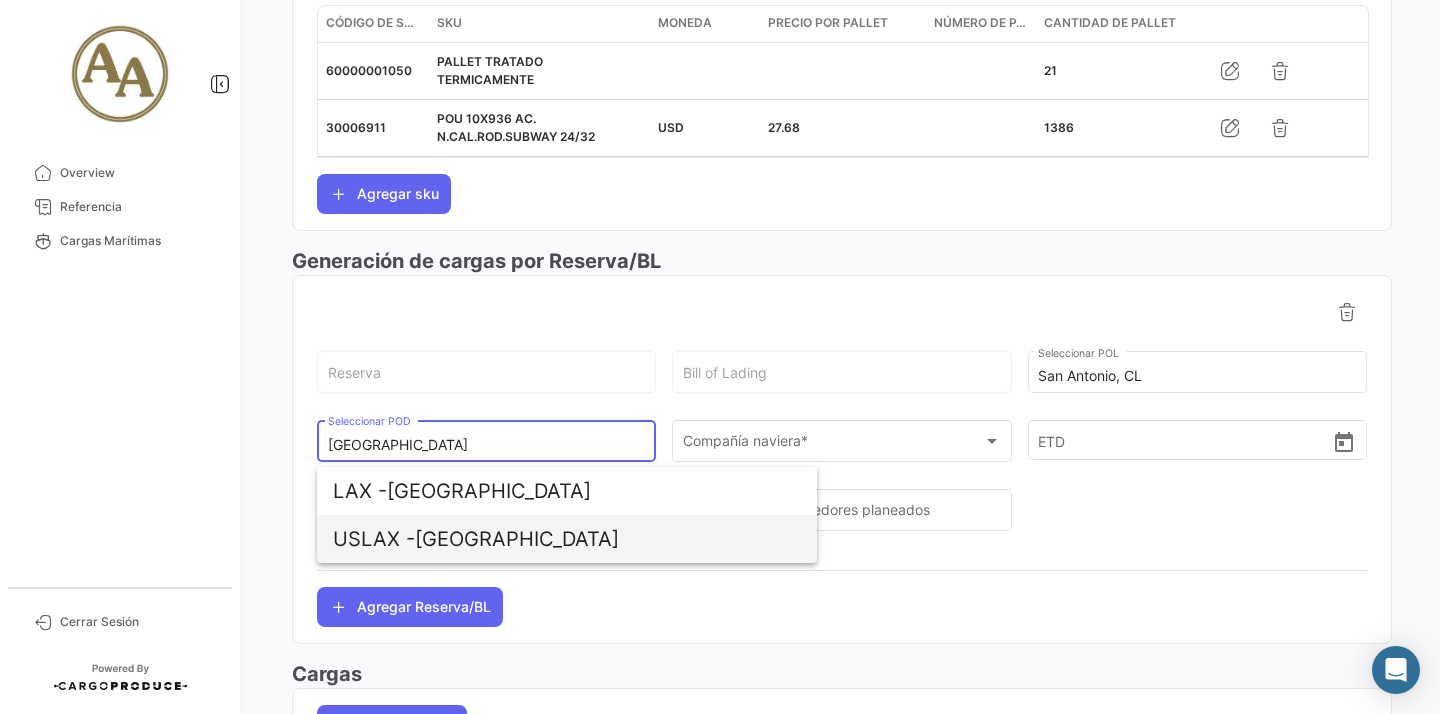click on "USLAX -    [GEOGRAPHIC_DATA]" at bounding box center [567, 539] 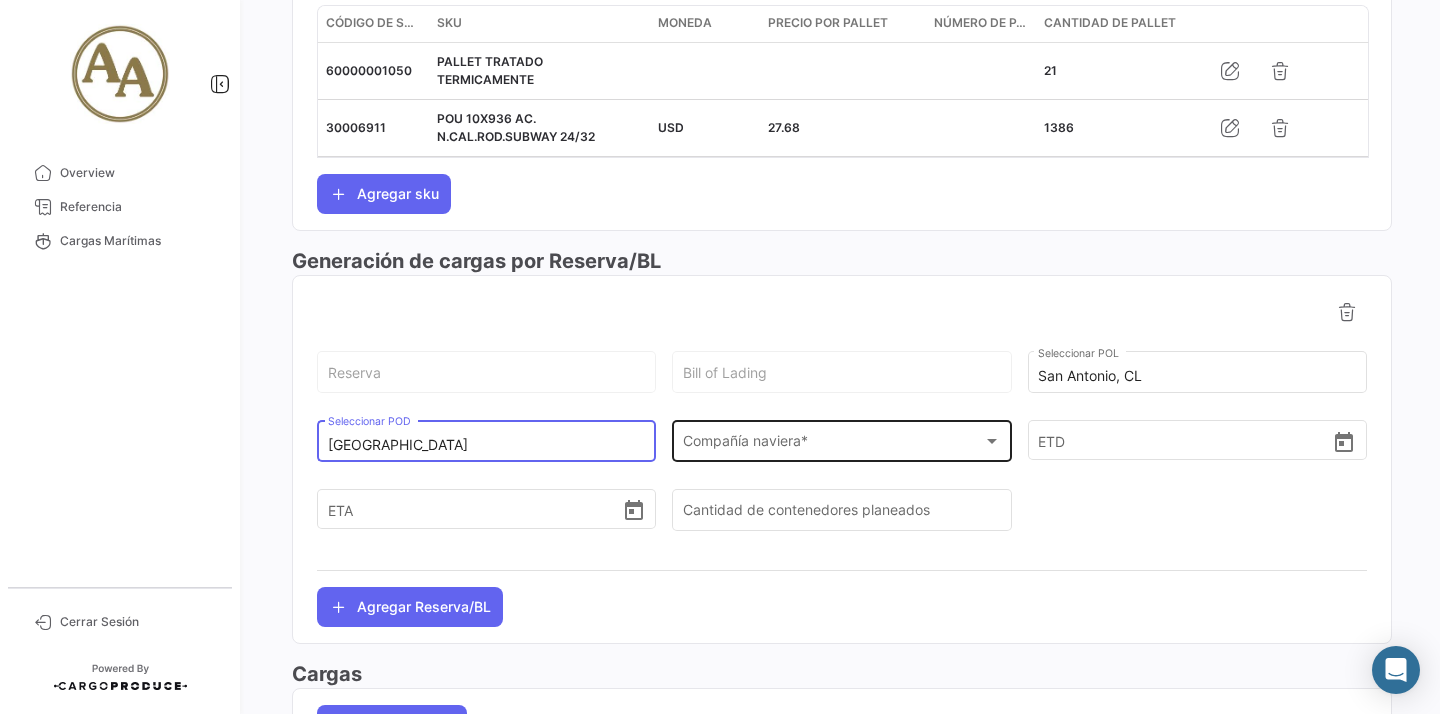 click on "Compañía naviera *" at bounding box center (833, 445) 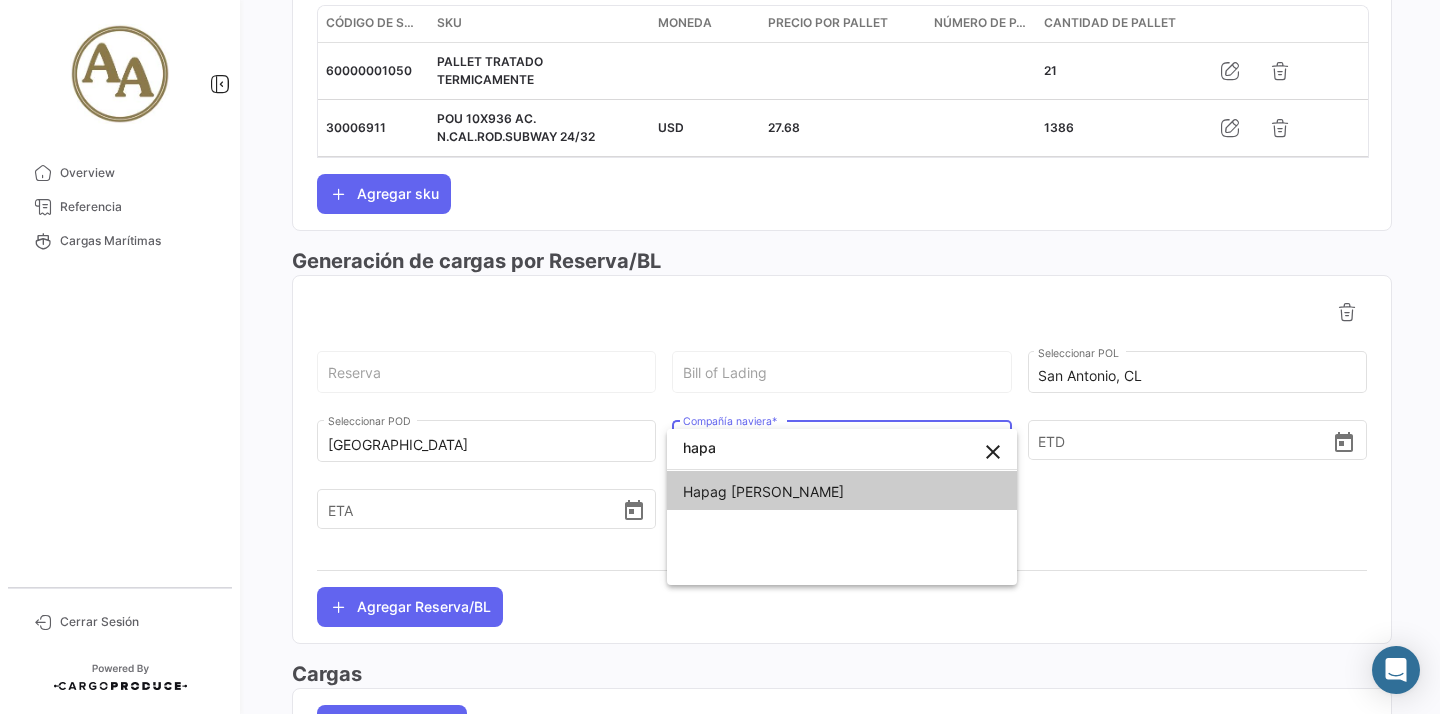 type on "hapa" 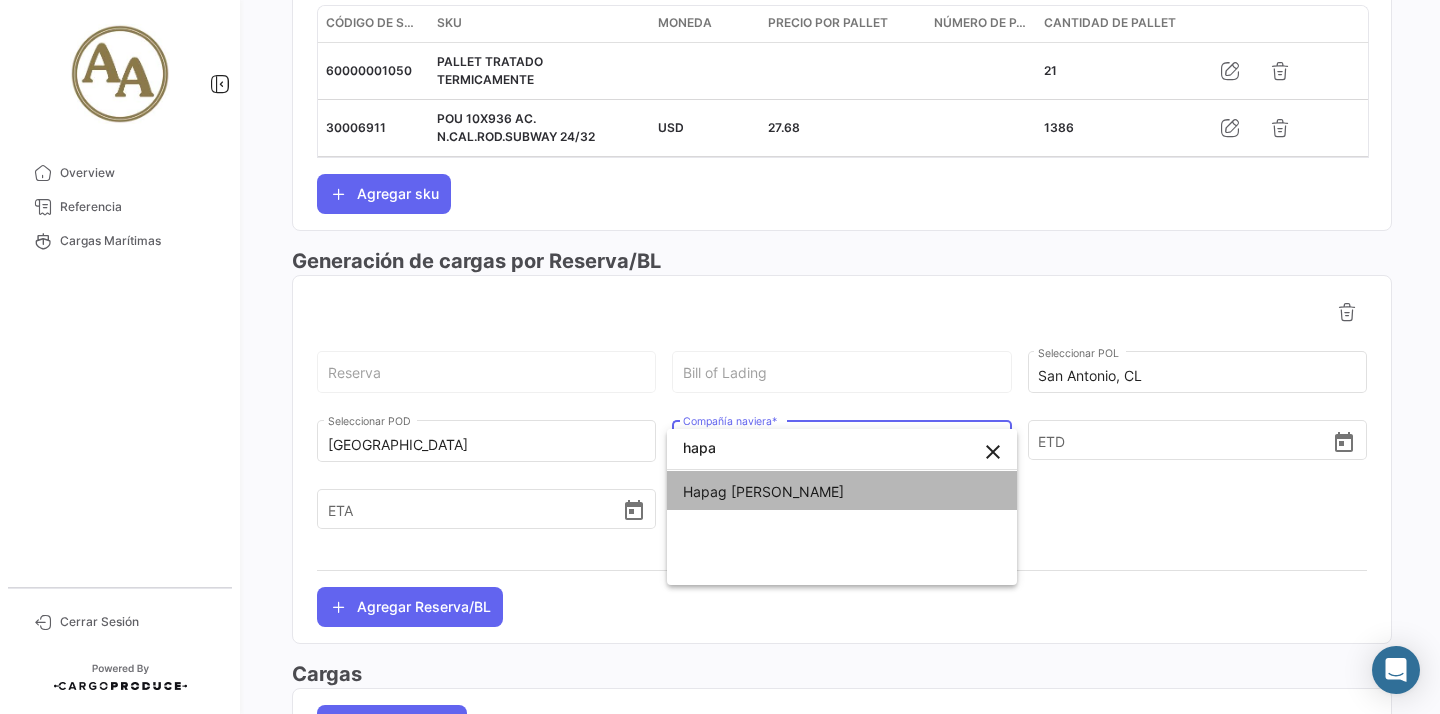 click on "Hapag [PERSON_NAME]" at bounding box center (842, 492) 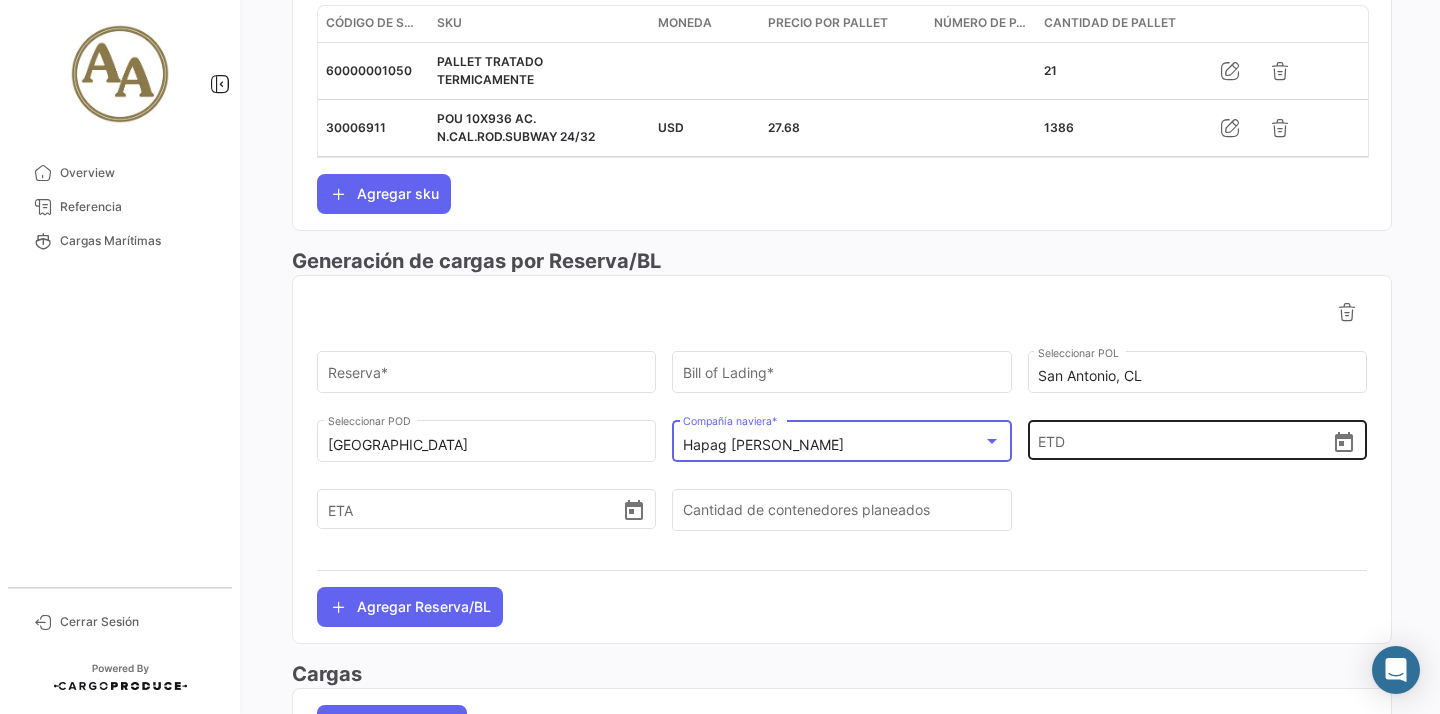 click 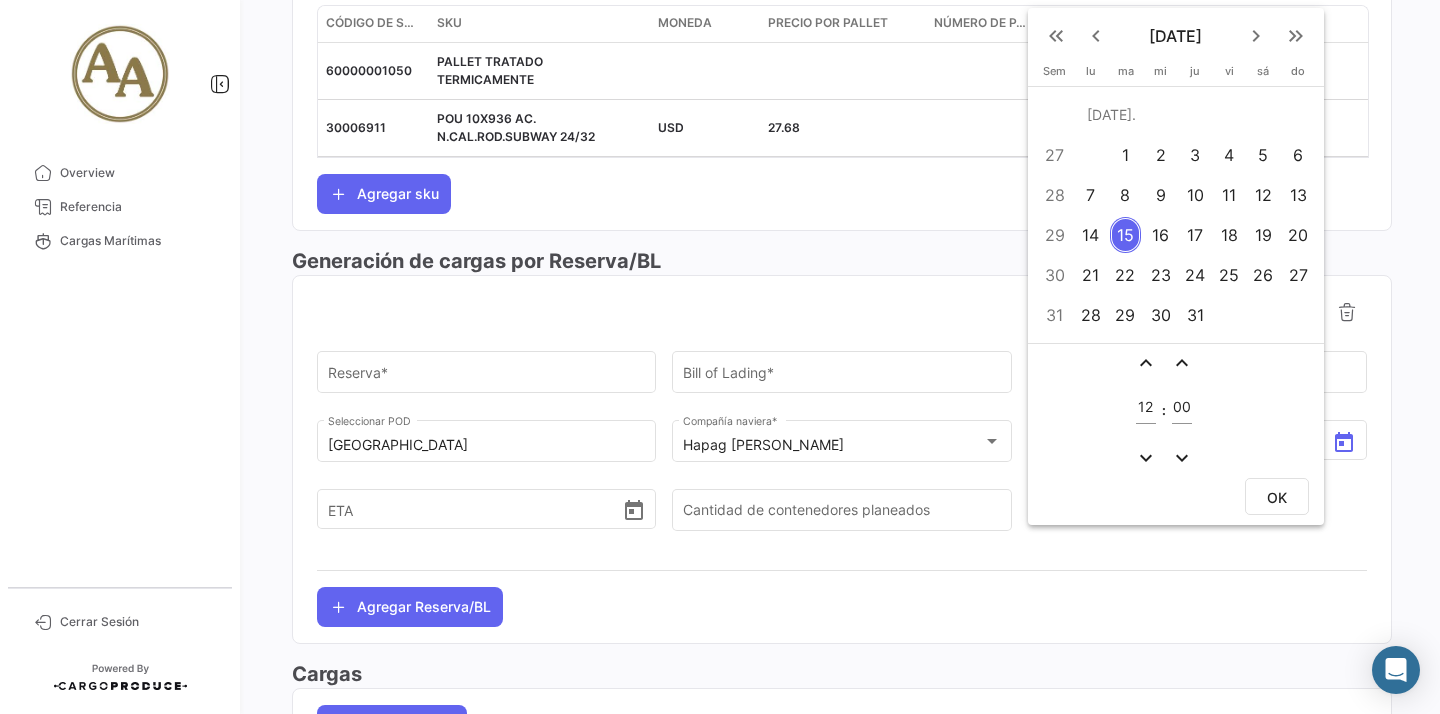 click on "13" at bounding box center [1298, 195] 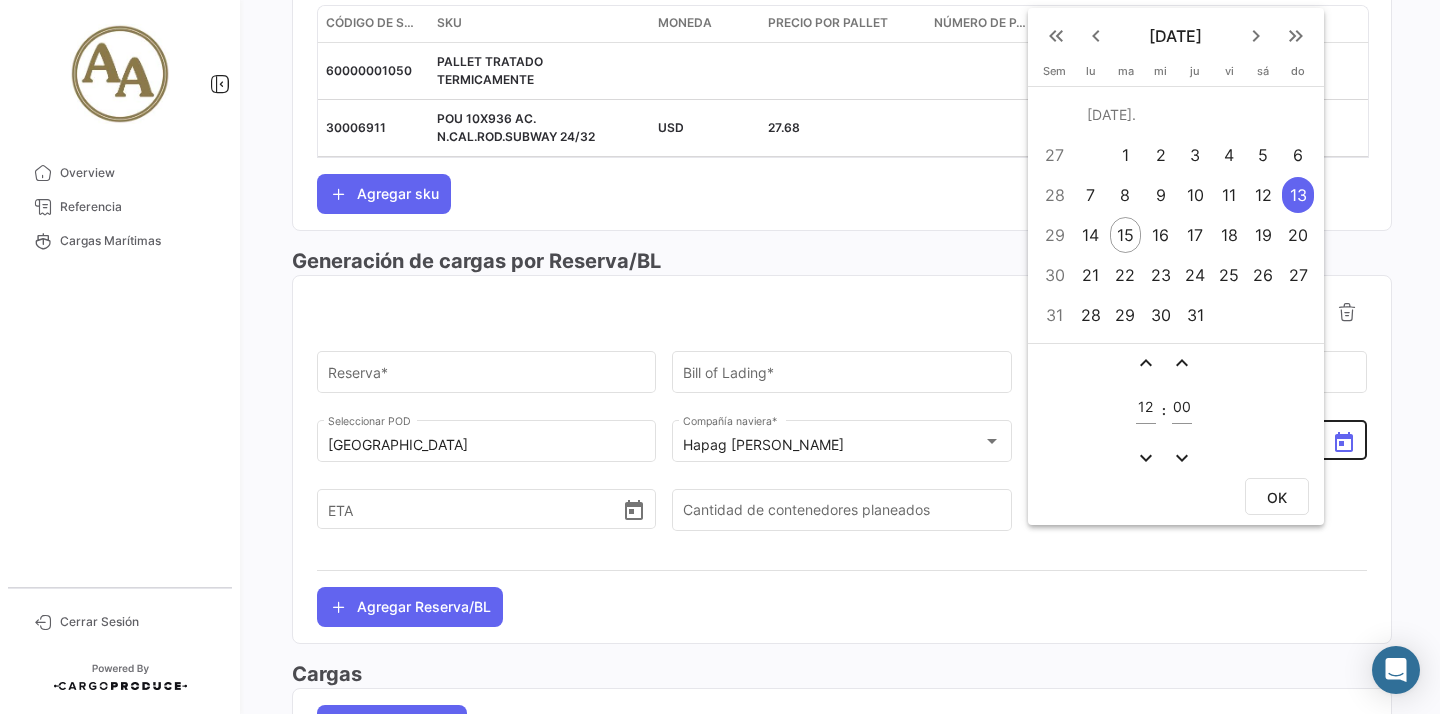 click on "OK" at bounding box center (1277, 496) 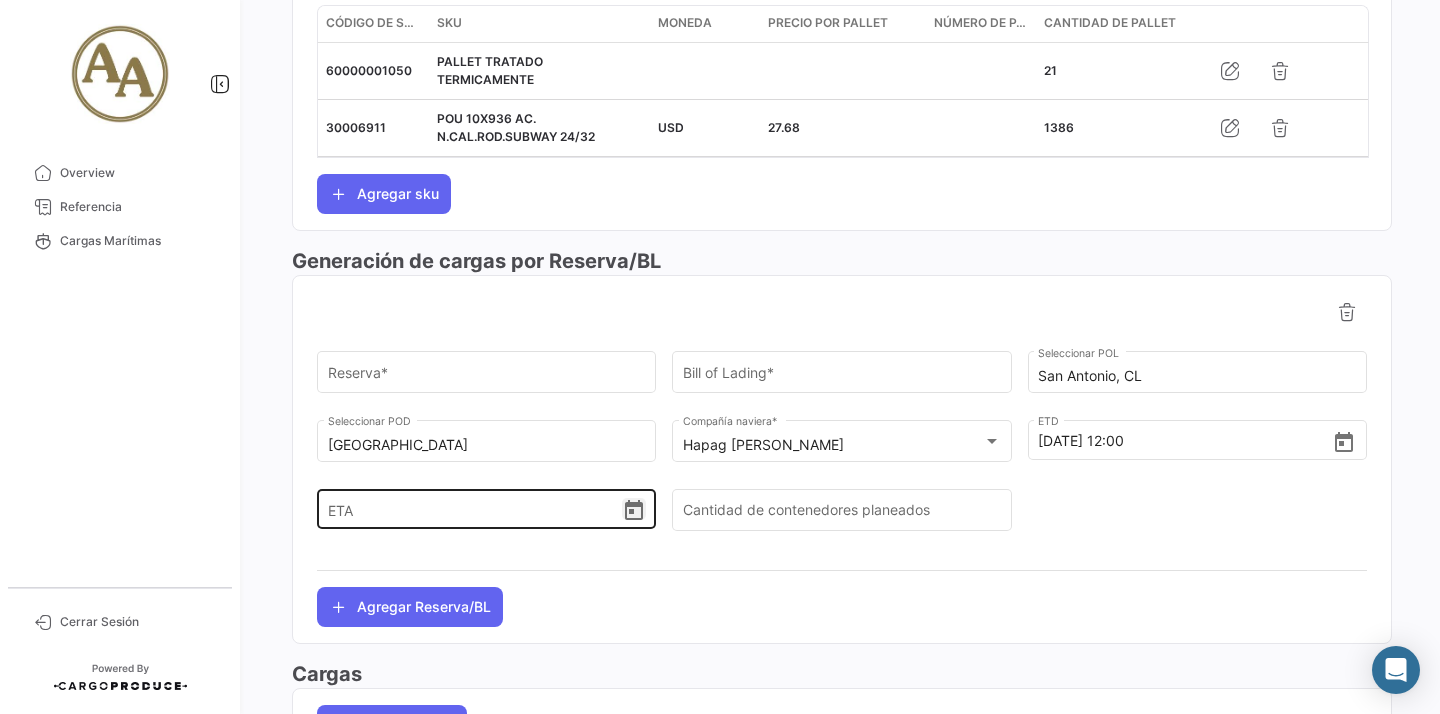 click 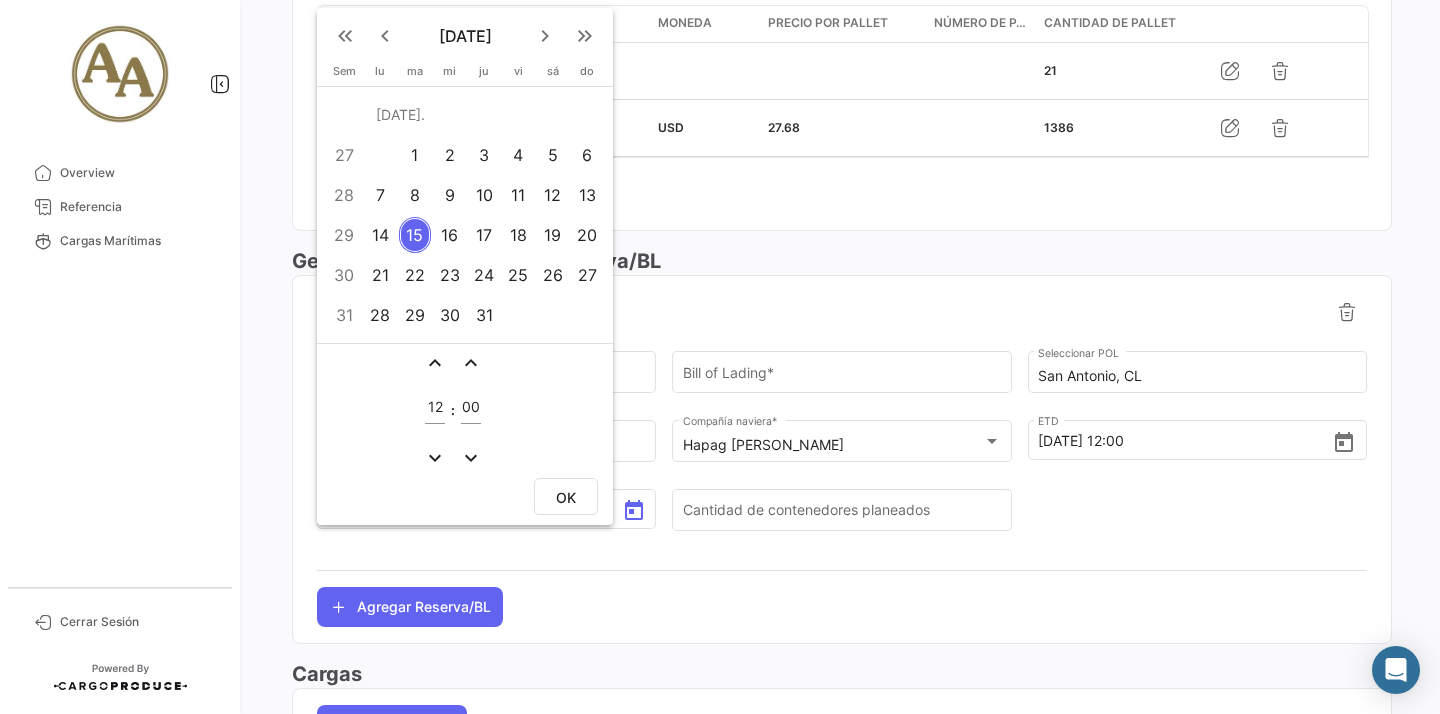 click on "keyboard_arrow_right" at bounding box center [545, 36] 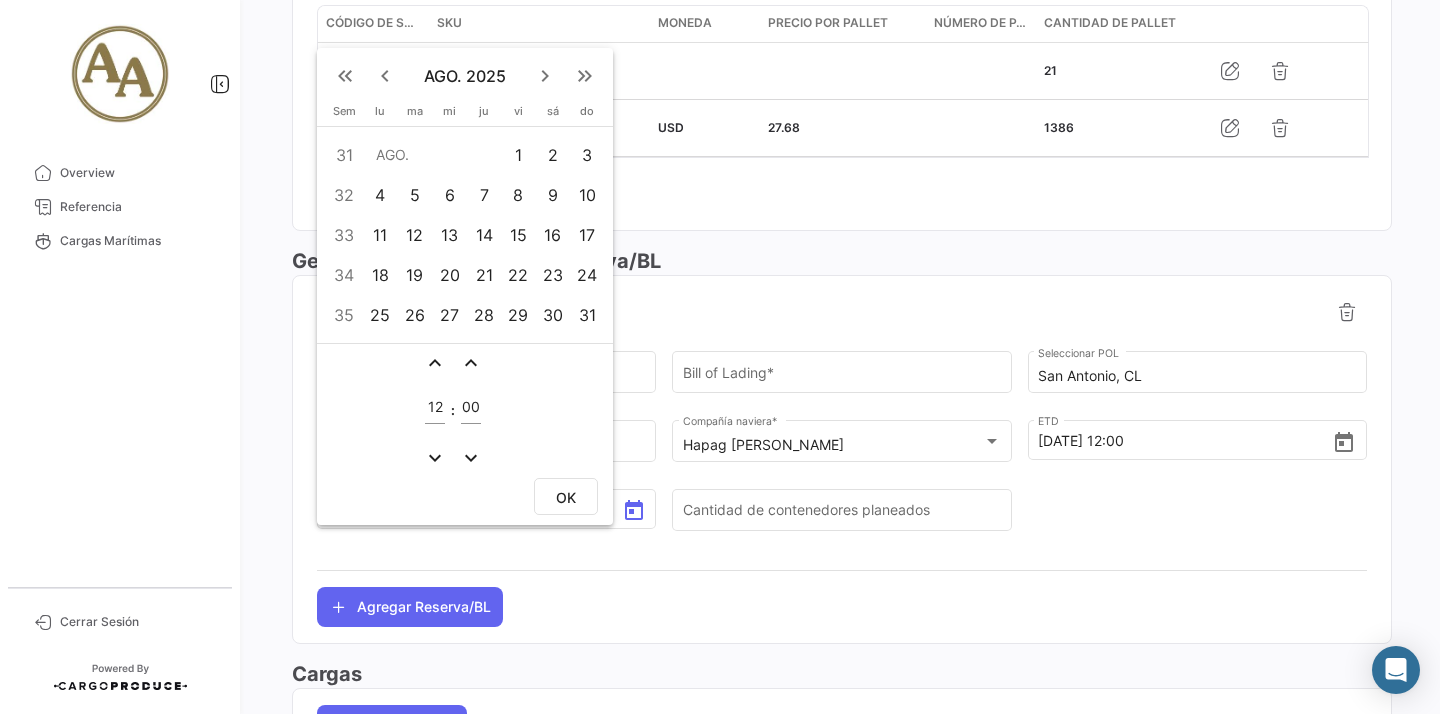 click on "12" at bounding box center (415, 235) 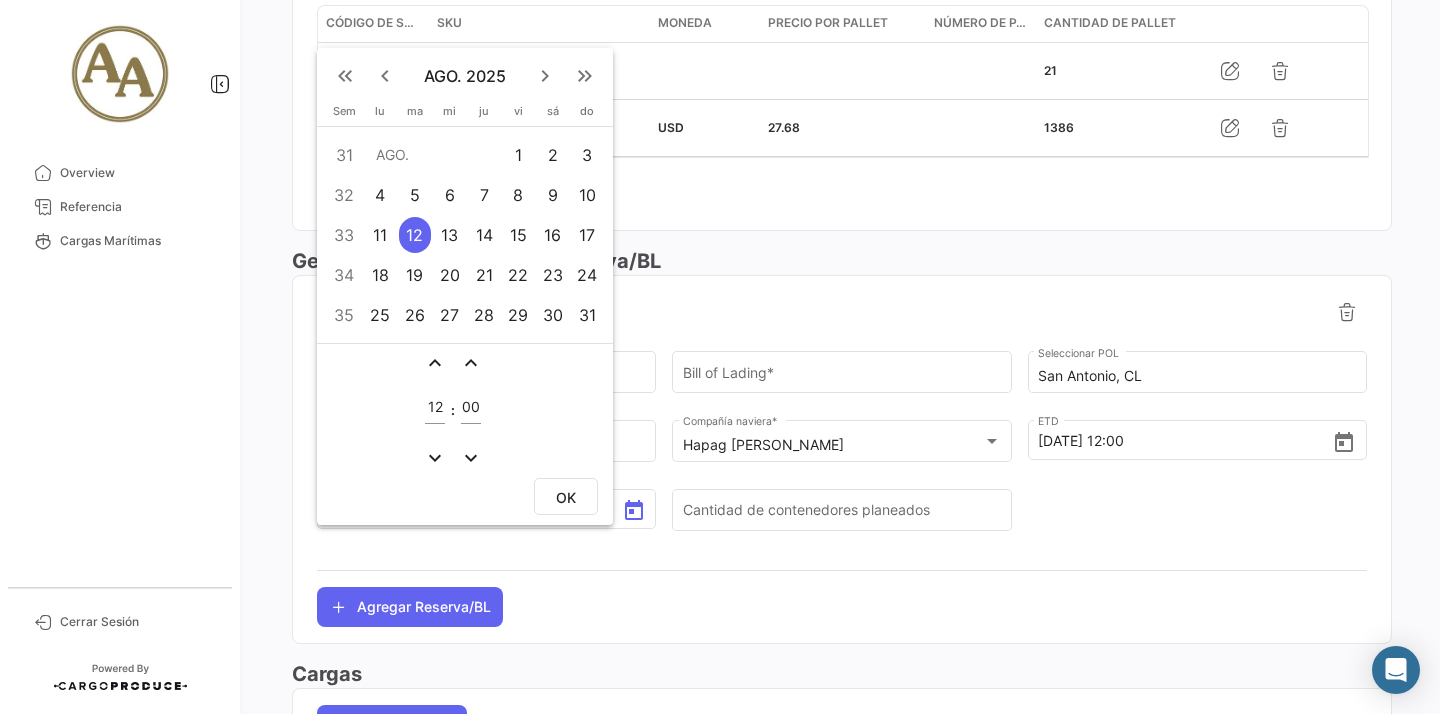 click on "OK" at bounding box center (465, 499) 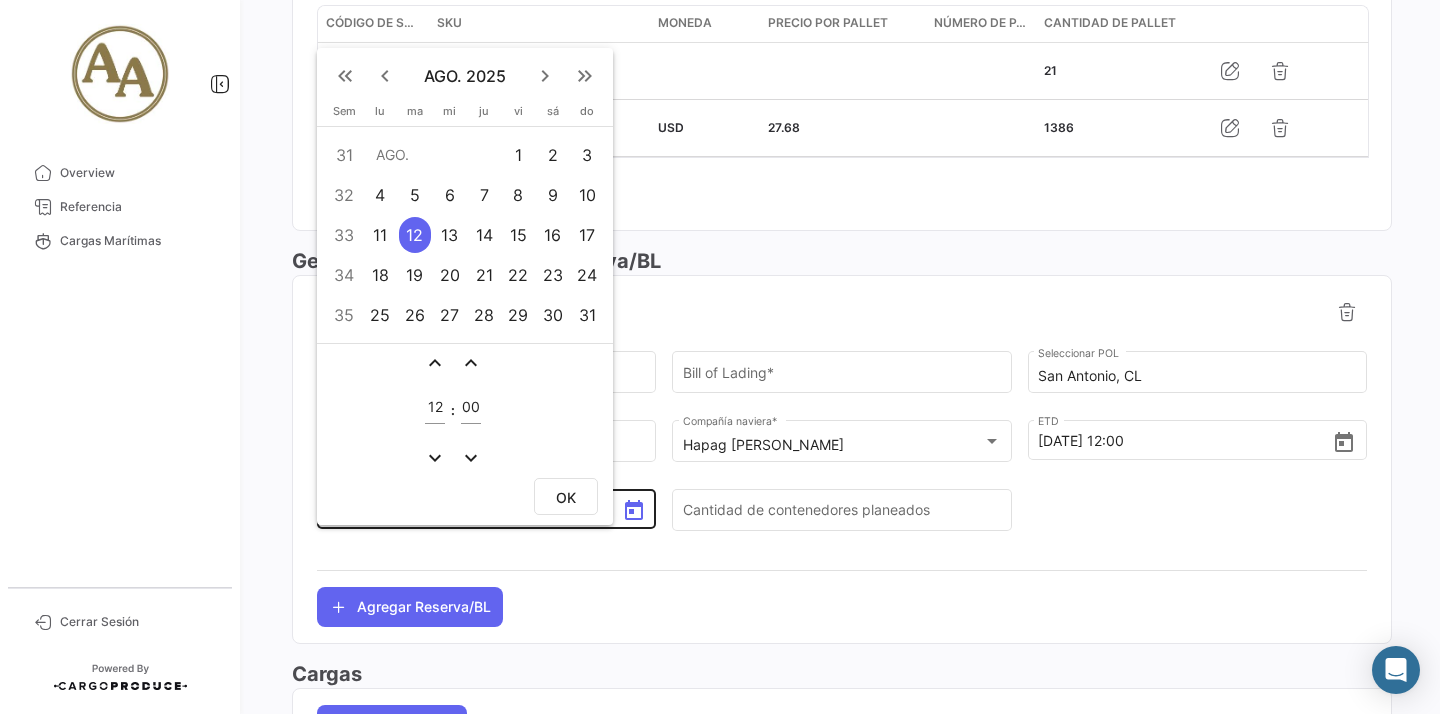 click on "OK" at bounding box center (566, 497) 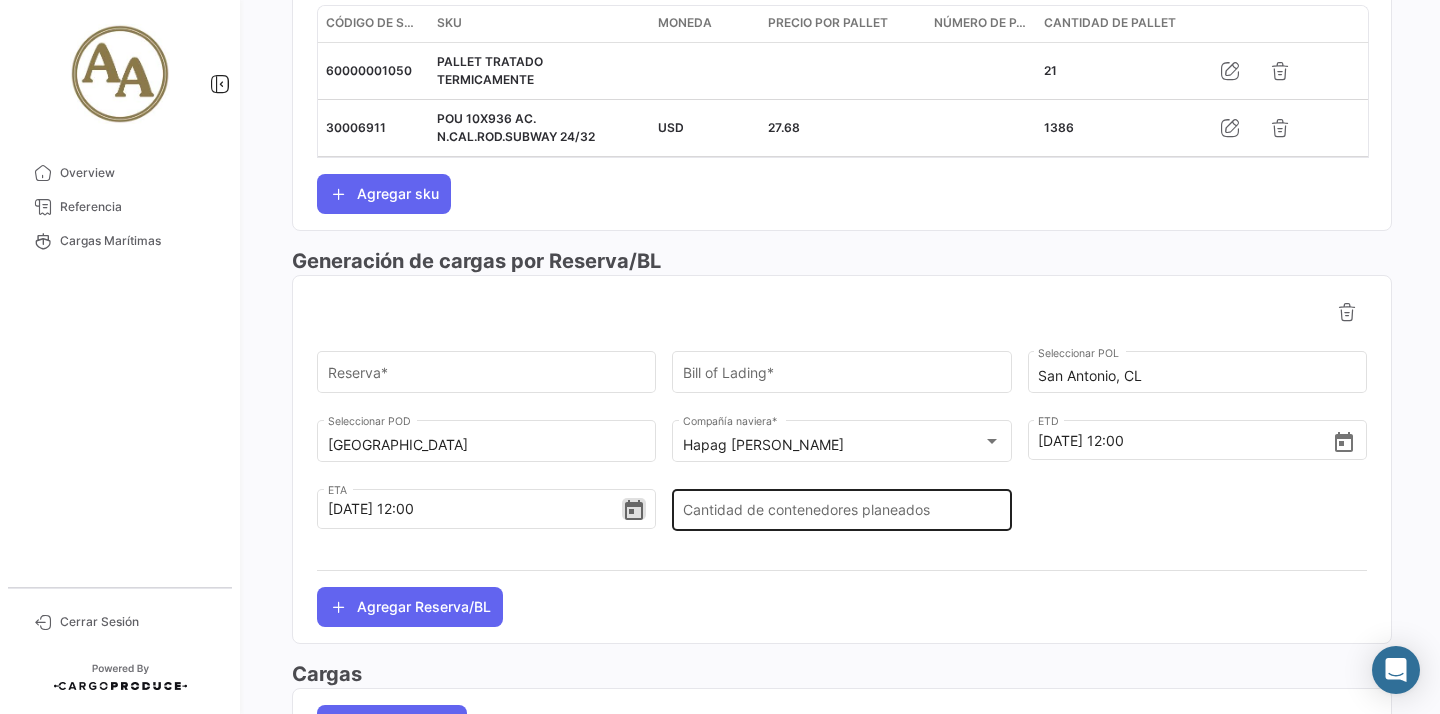 click on "Cantidad de contenedores planeados" 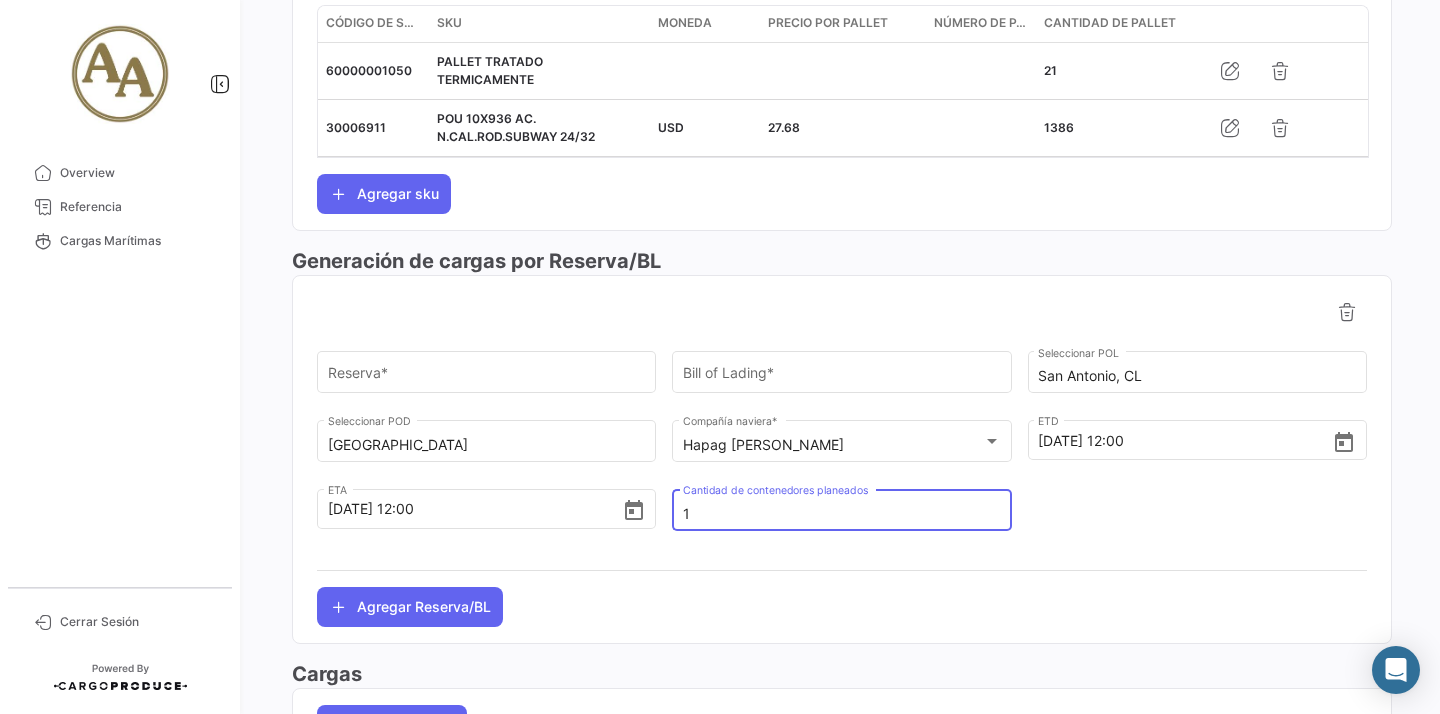 type on "1" 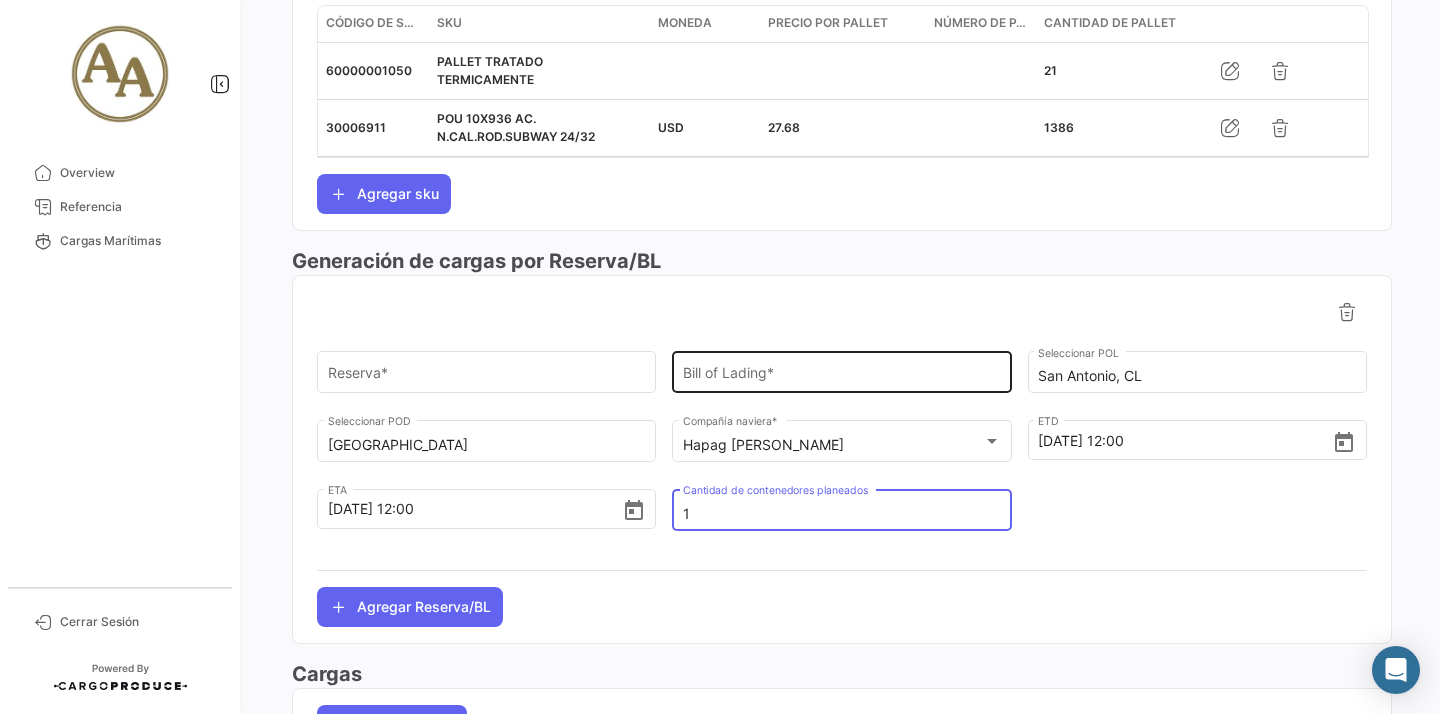 click on "Bill of Lading  *" at bounding box center [842, 376] 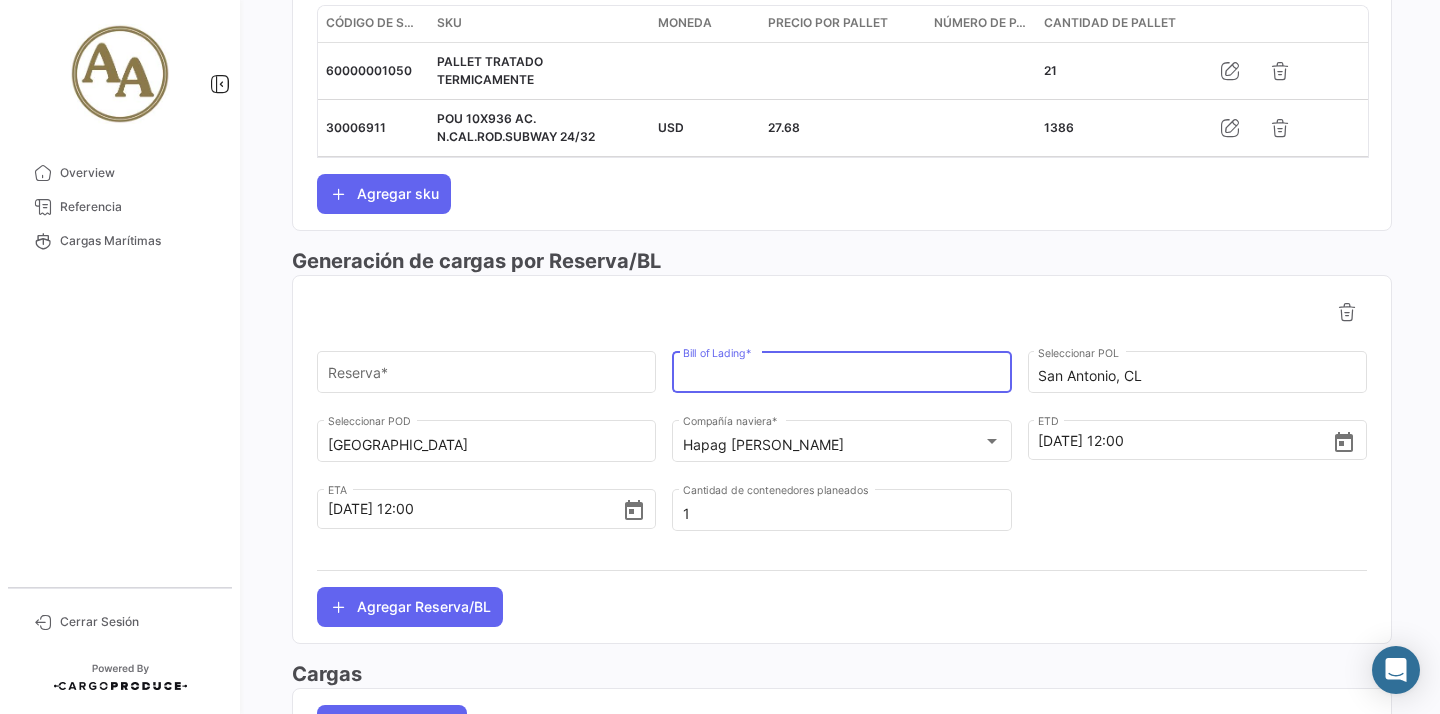 paste on "HLCUSCL250635249" 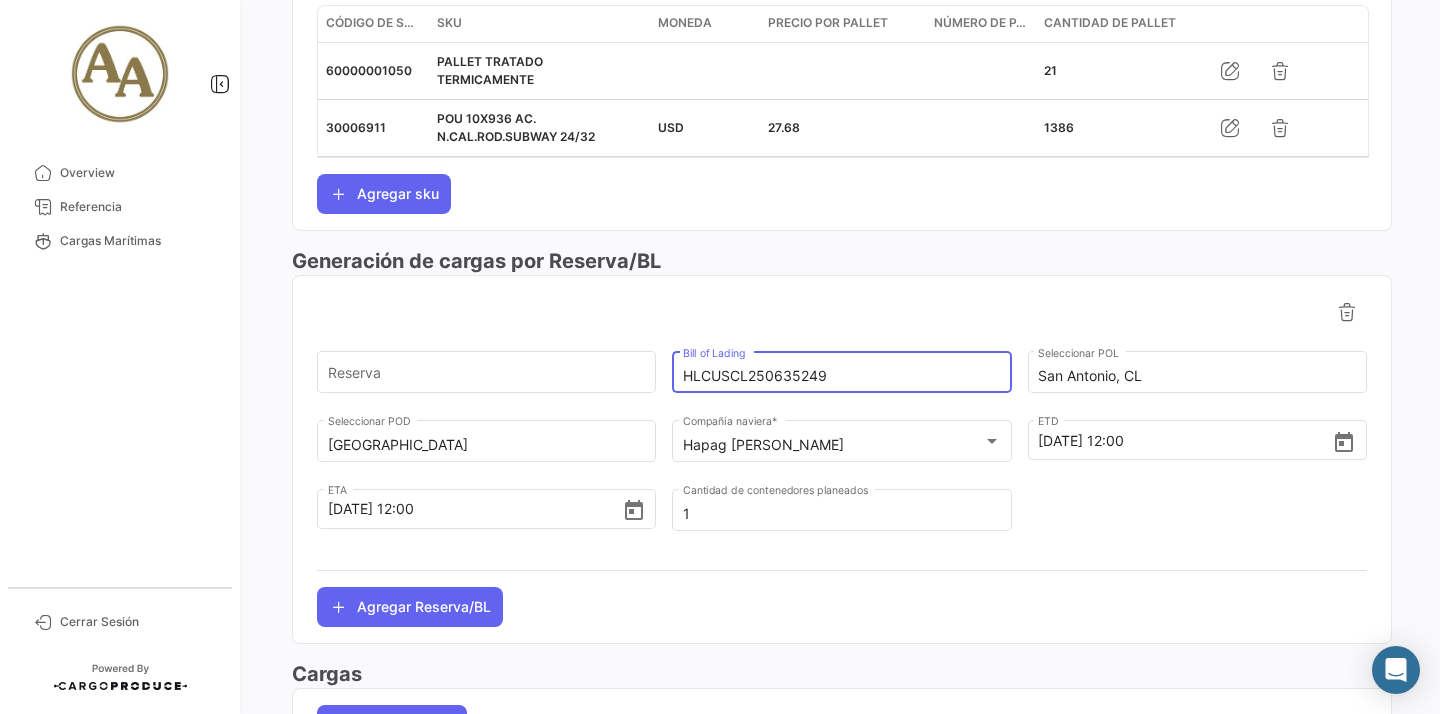type on "HLCUSCL250635249" 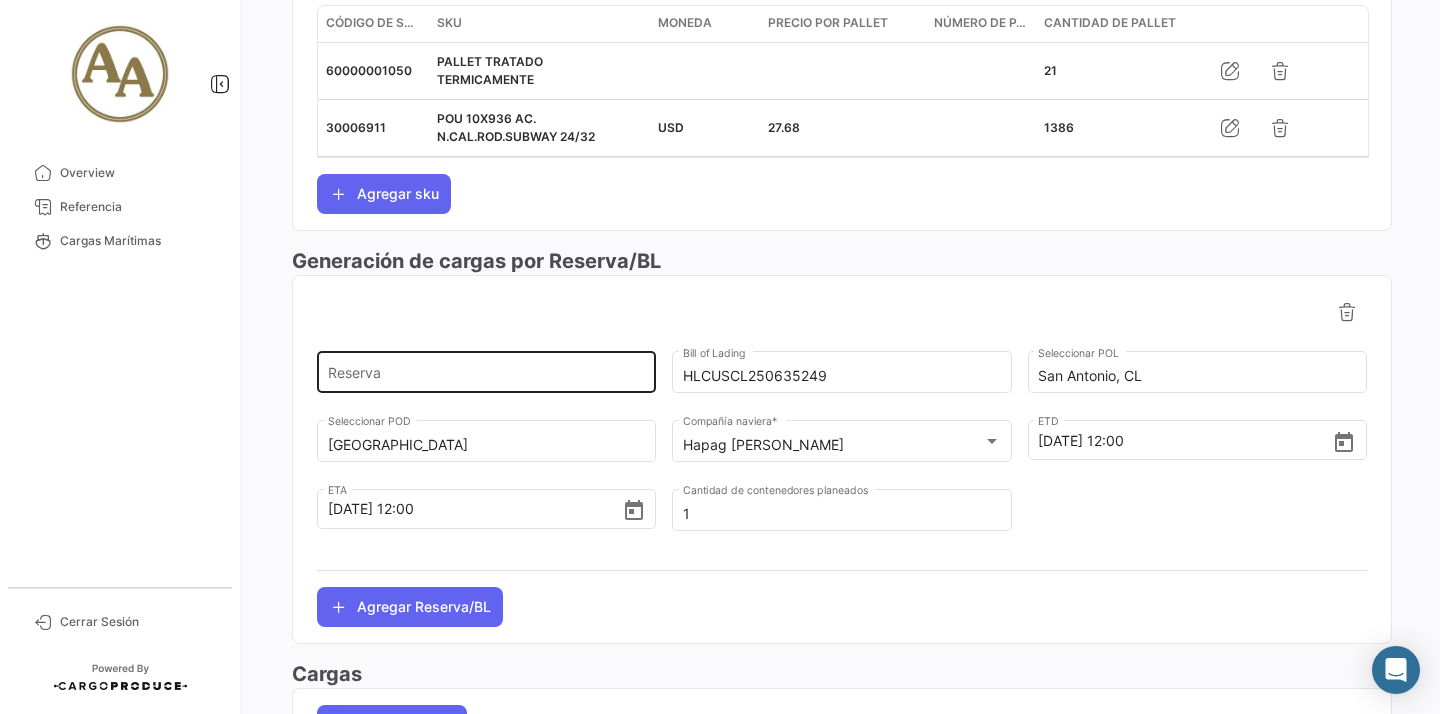 click on "Reserva" 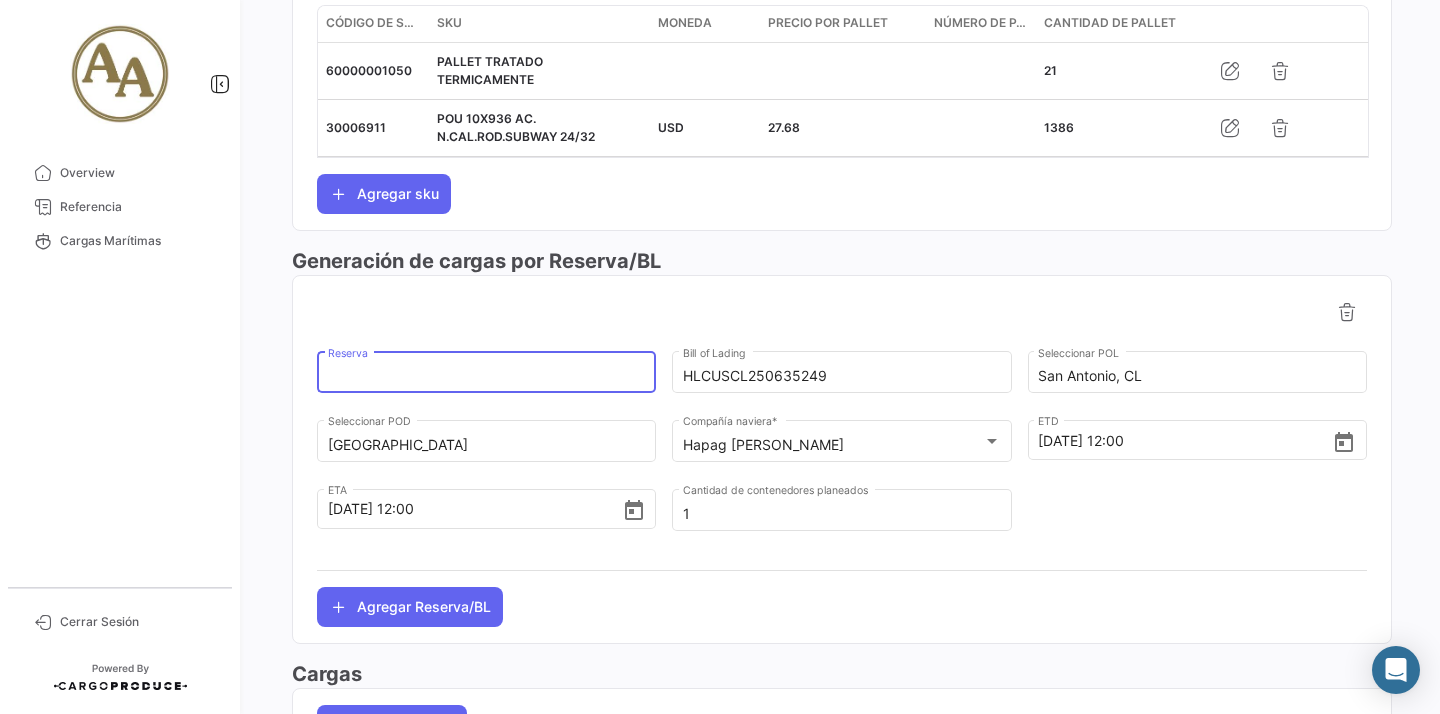 type on "v" 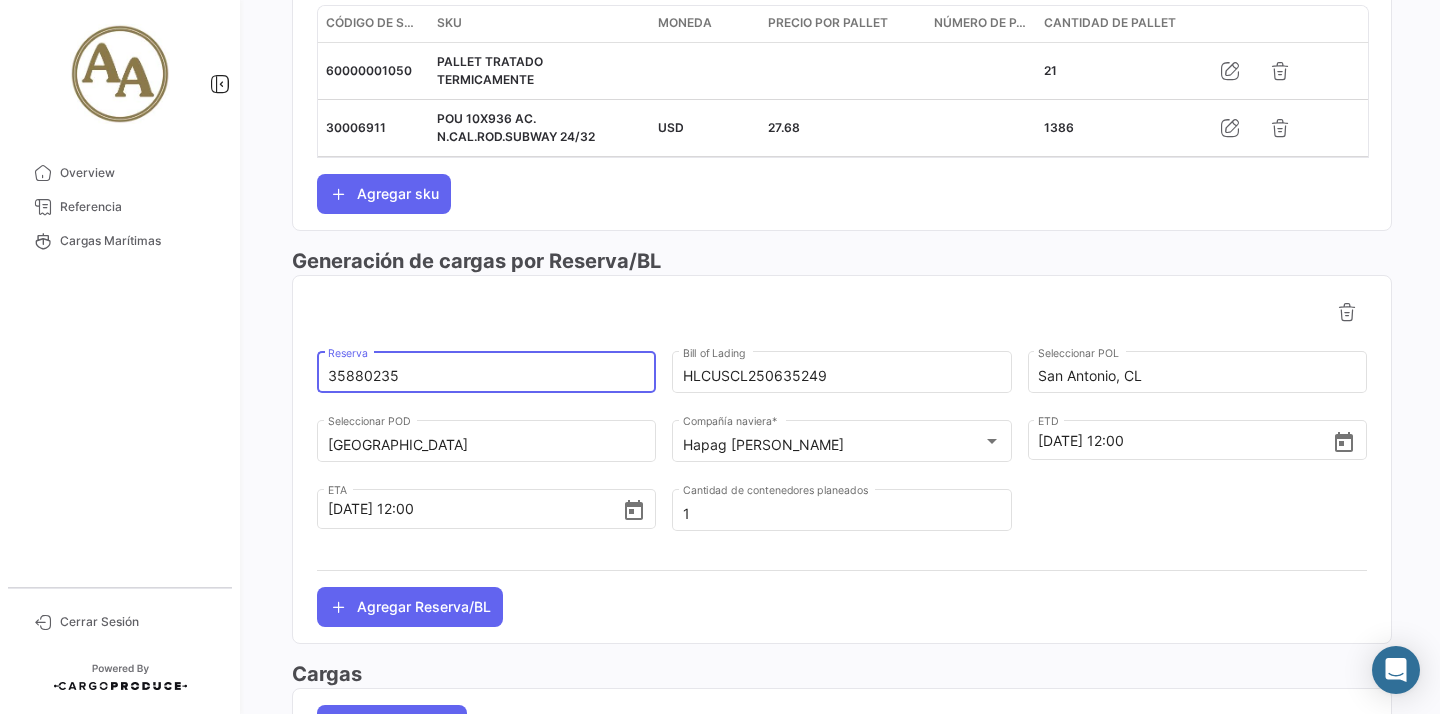 scroll, scrollTop: 0, scrollLeft: 0, axis: both 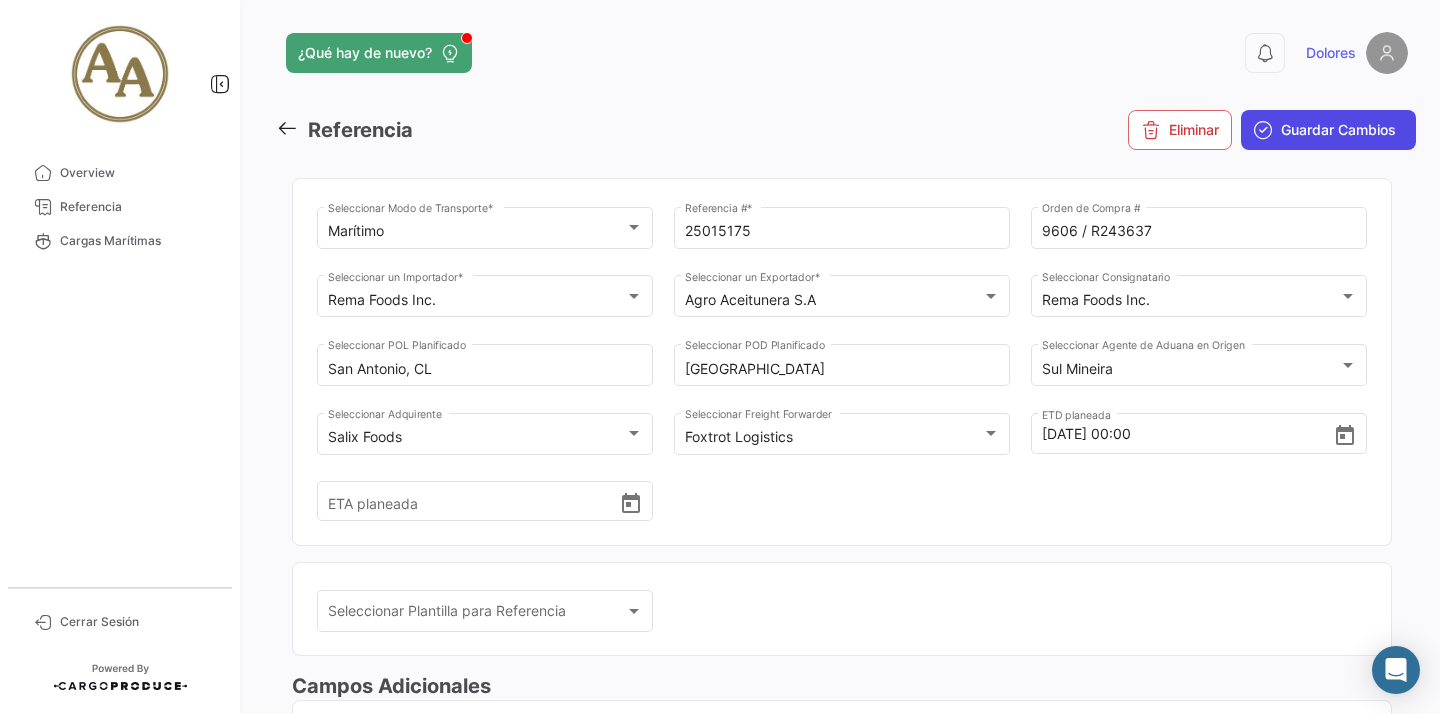 type on "35880235" 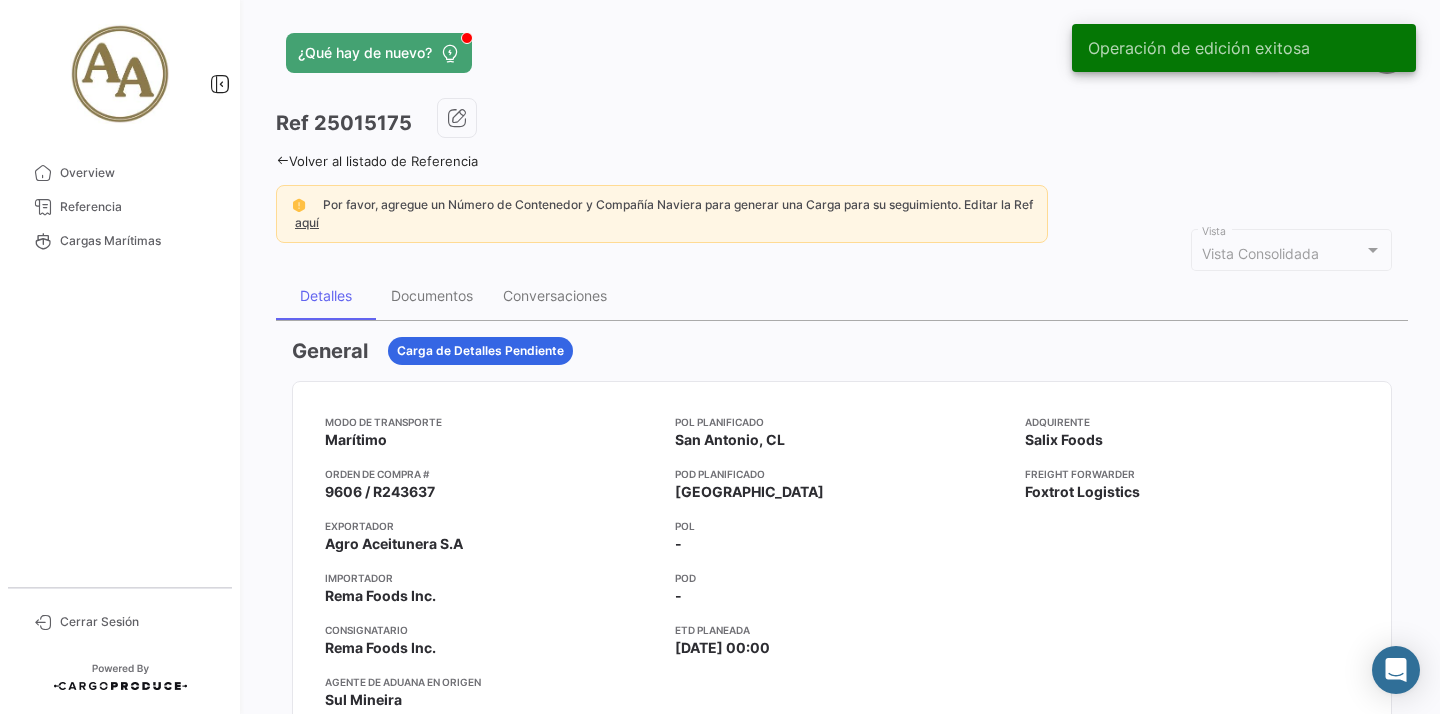 click 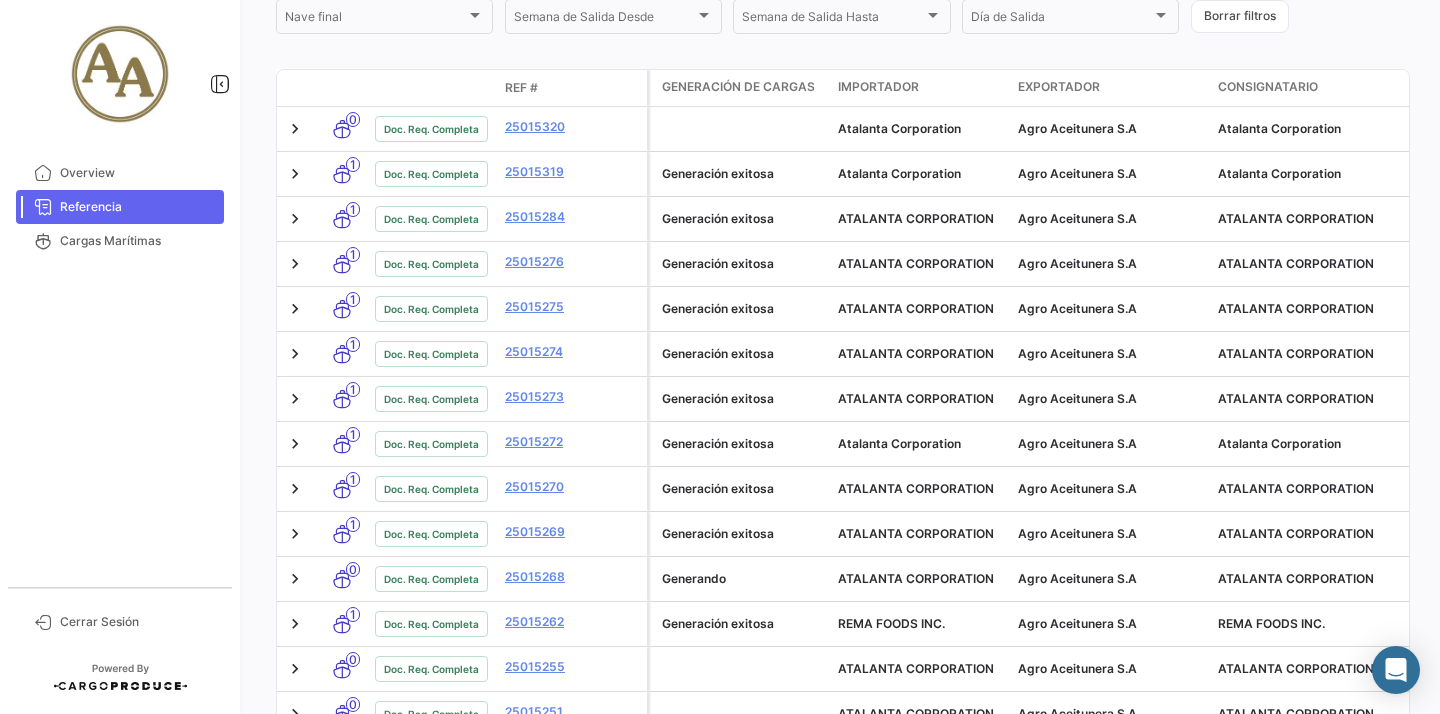 scroll, scrollTop: 879, scrollLeft: 0, axis: vertical 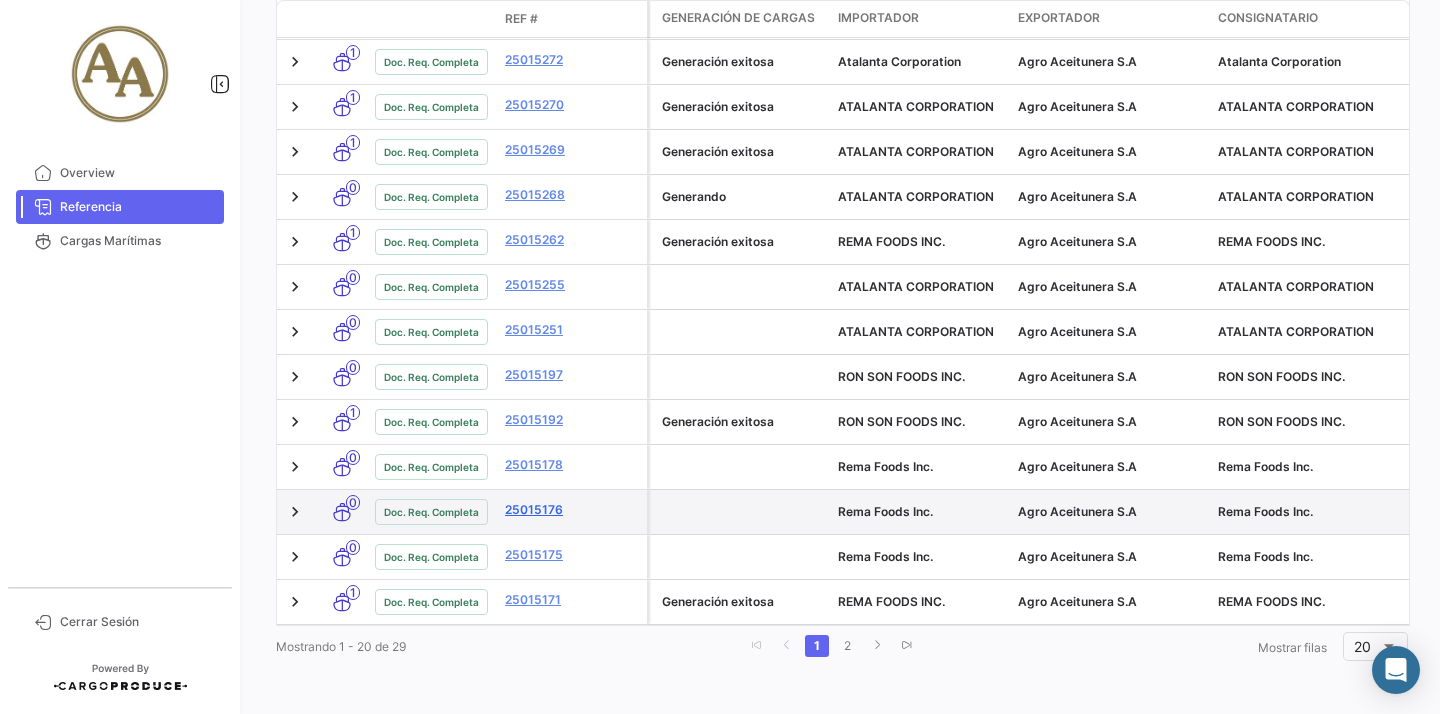 click on "25015176" 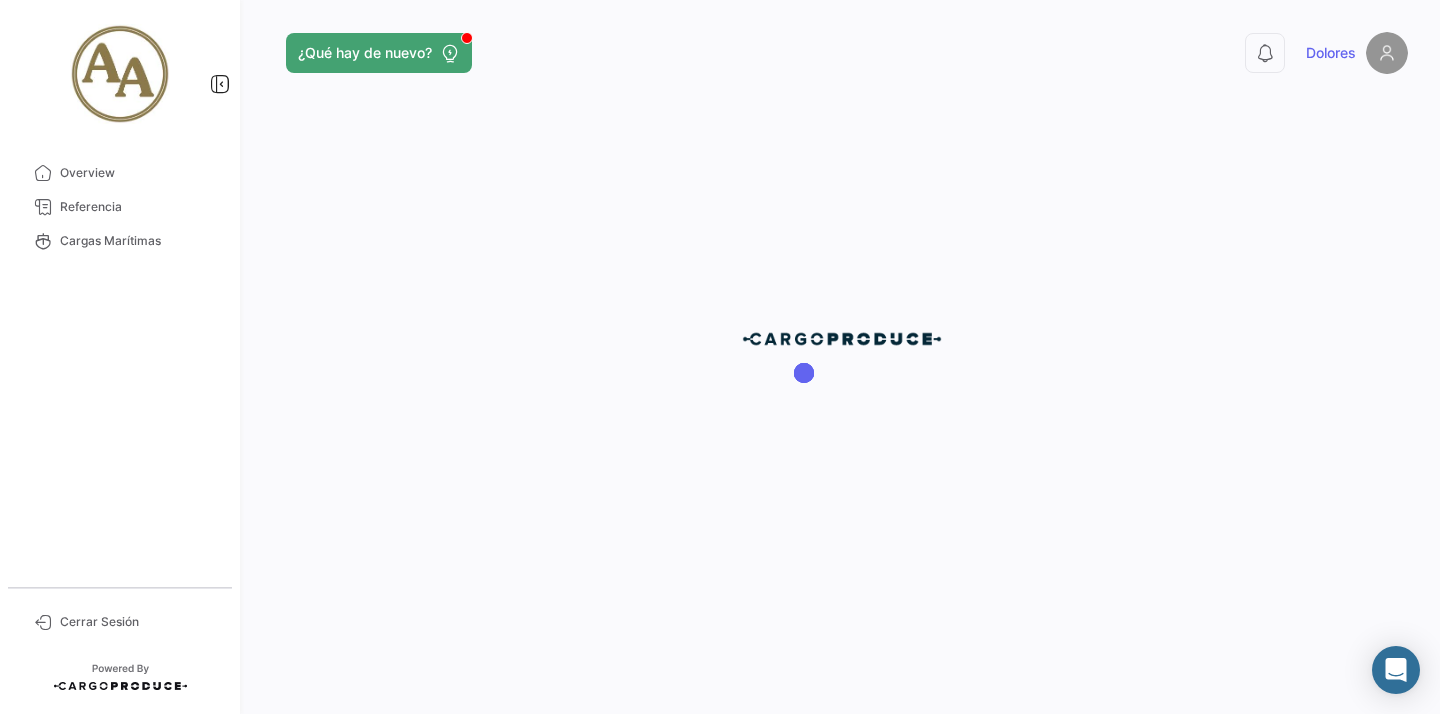 scroll, scrollTop: 0, scrollLeft: 0, axis: both 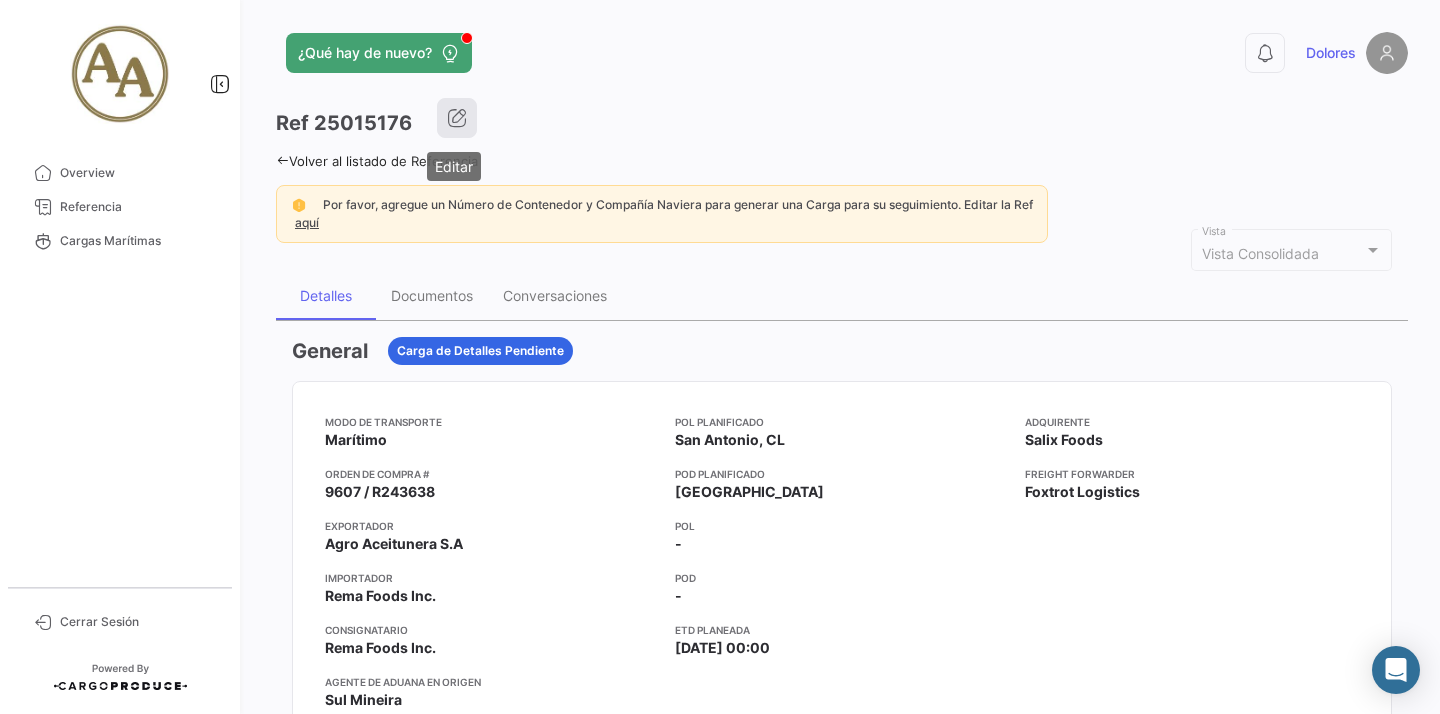 click 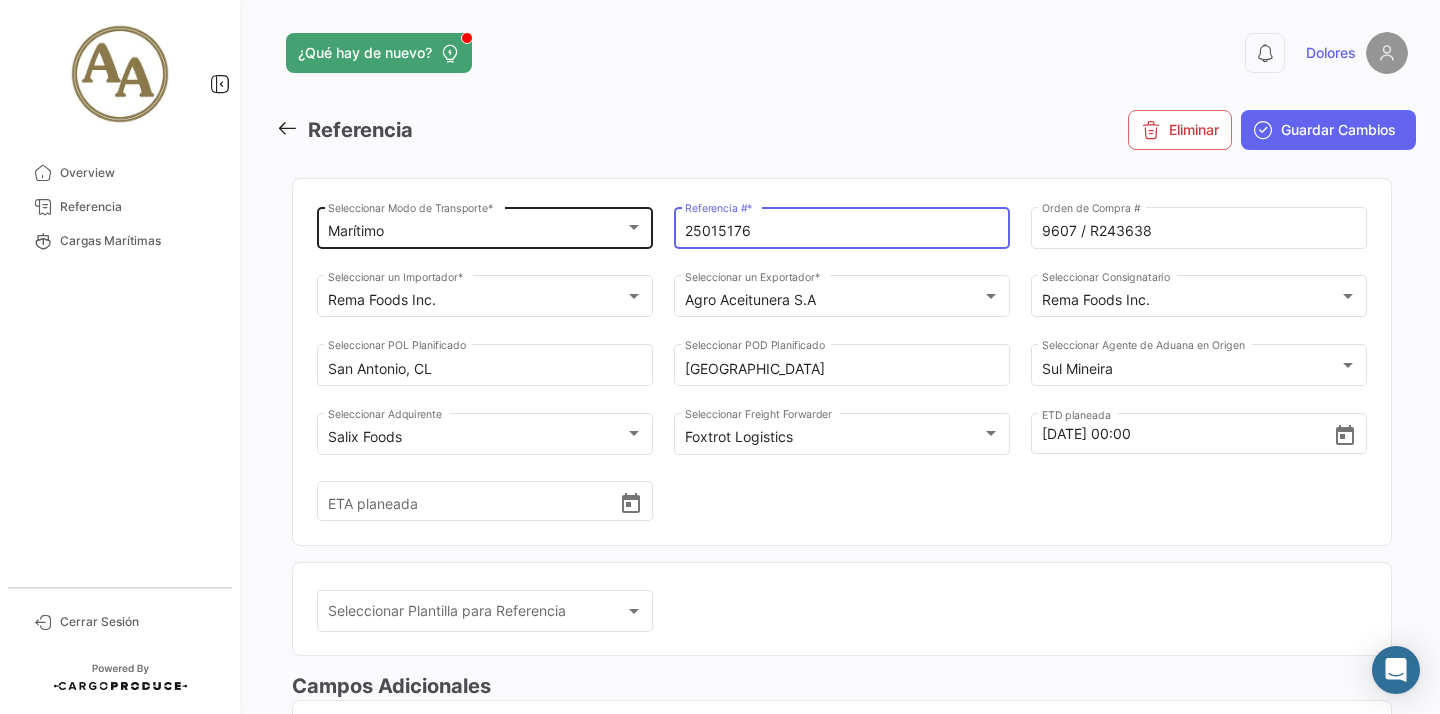 drag, startPoint x: 765, startPoint y: 233, endPoint x: 524, endPoint y: 219, distance: 241.4063 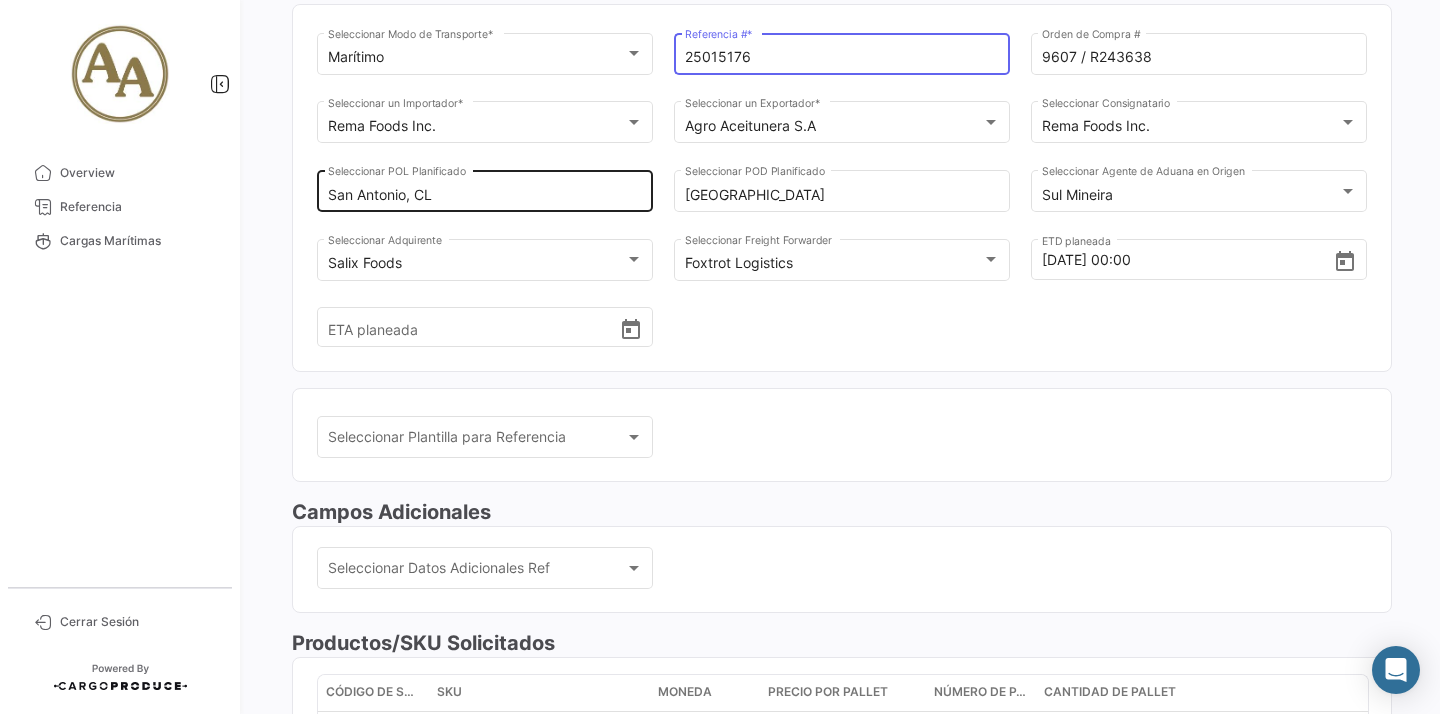 scroll, scrollTop: 696, scrollLeft: 0, axis: vertical 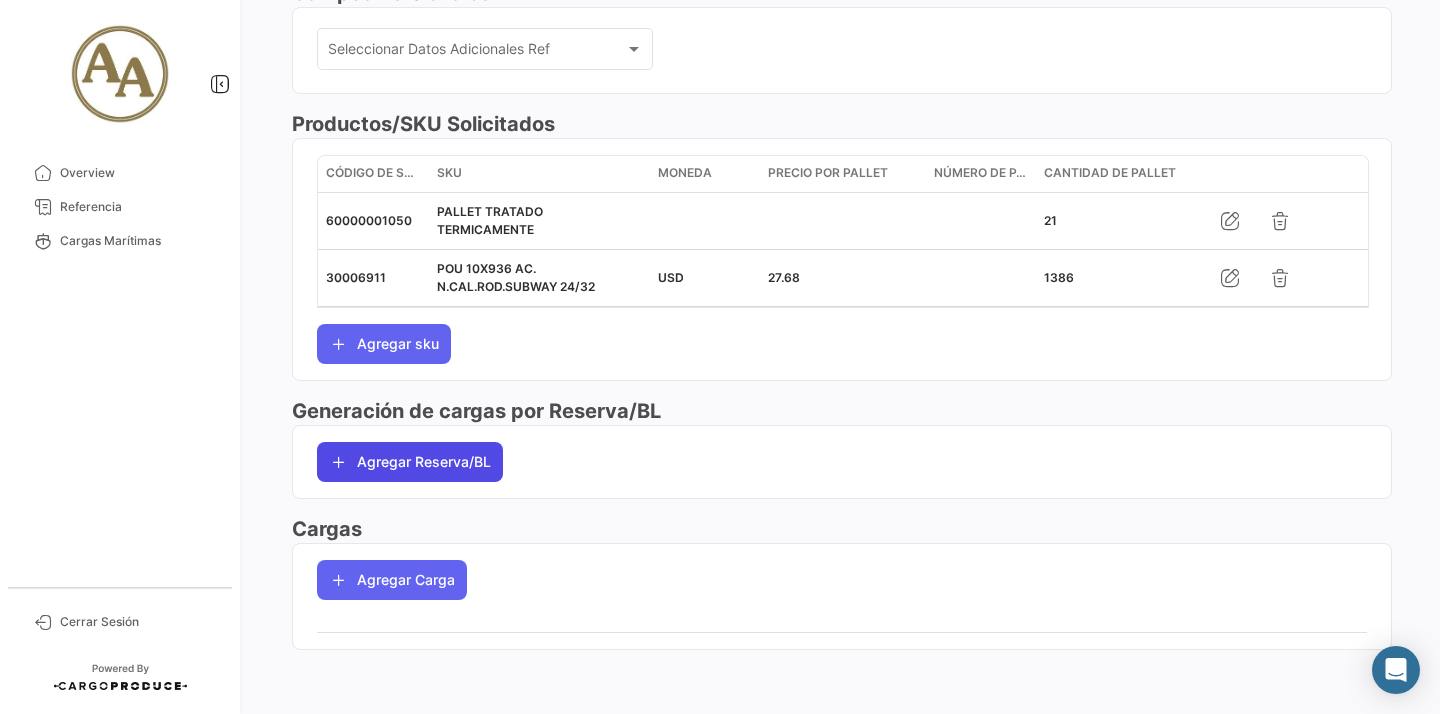 click on "Agregar Reserva/BL" 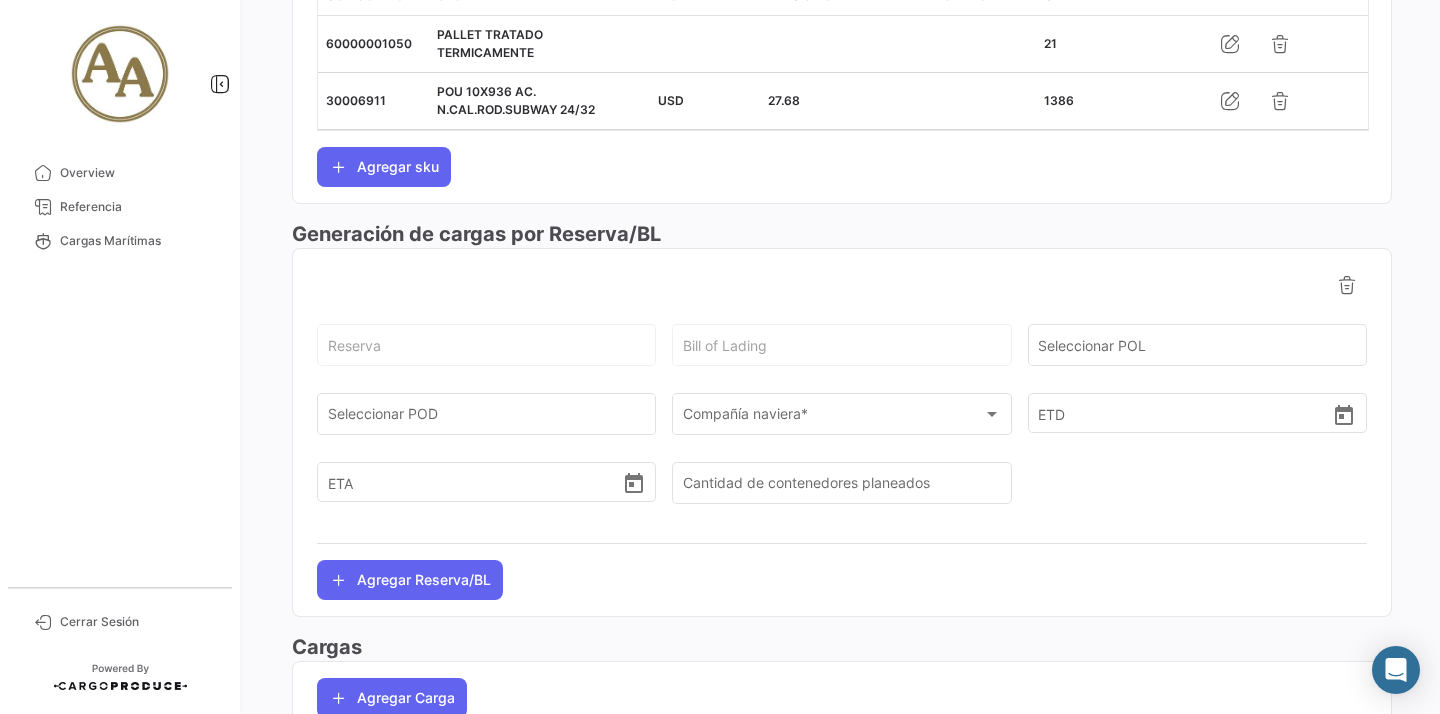 scroll, scrollTop: 886, scrollLeft: 0, axis: vertical 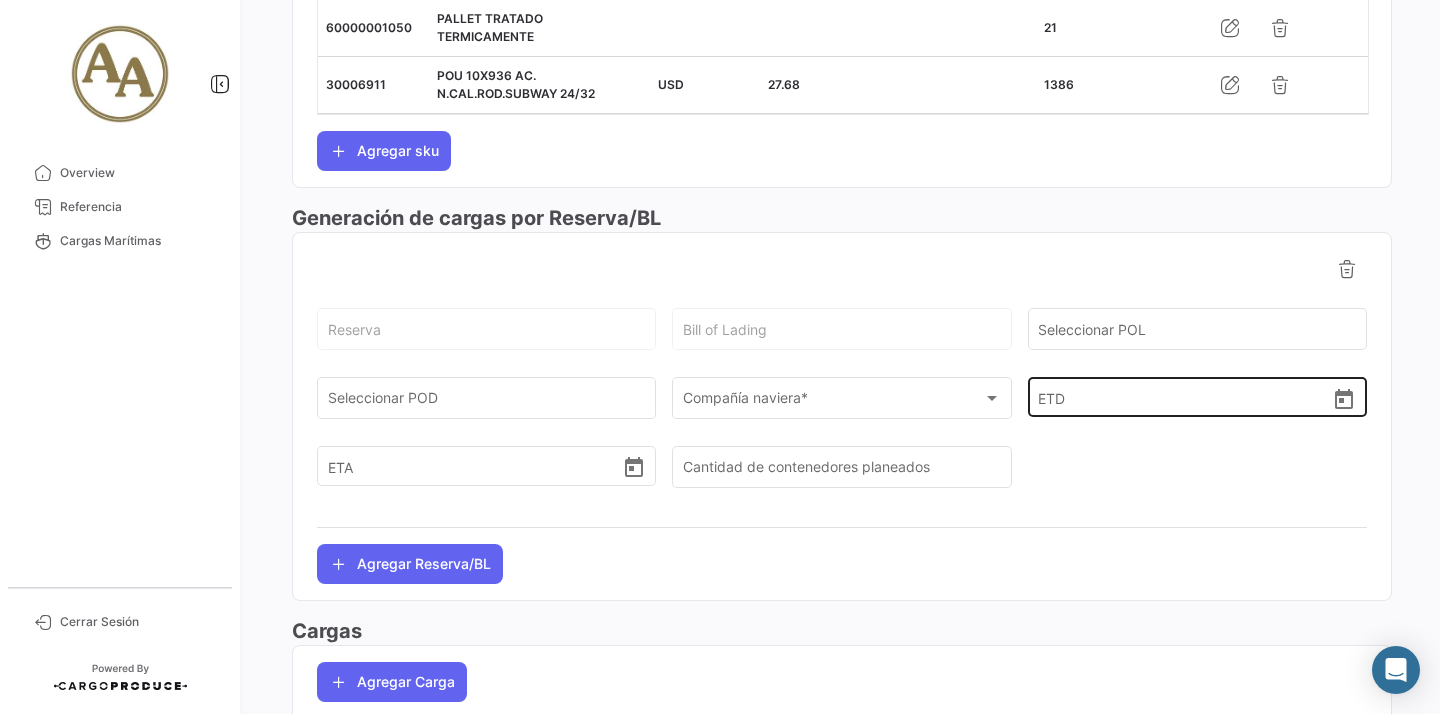 click 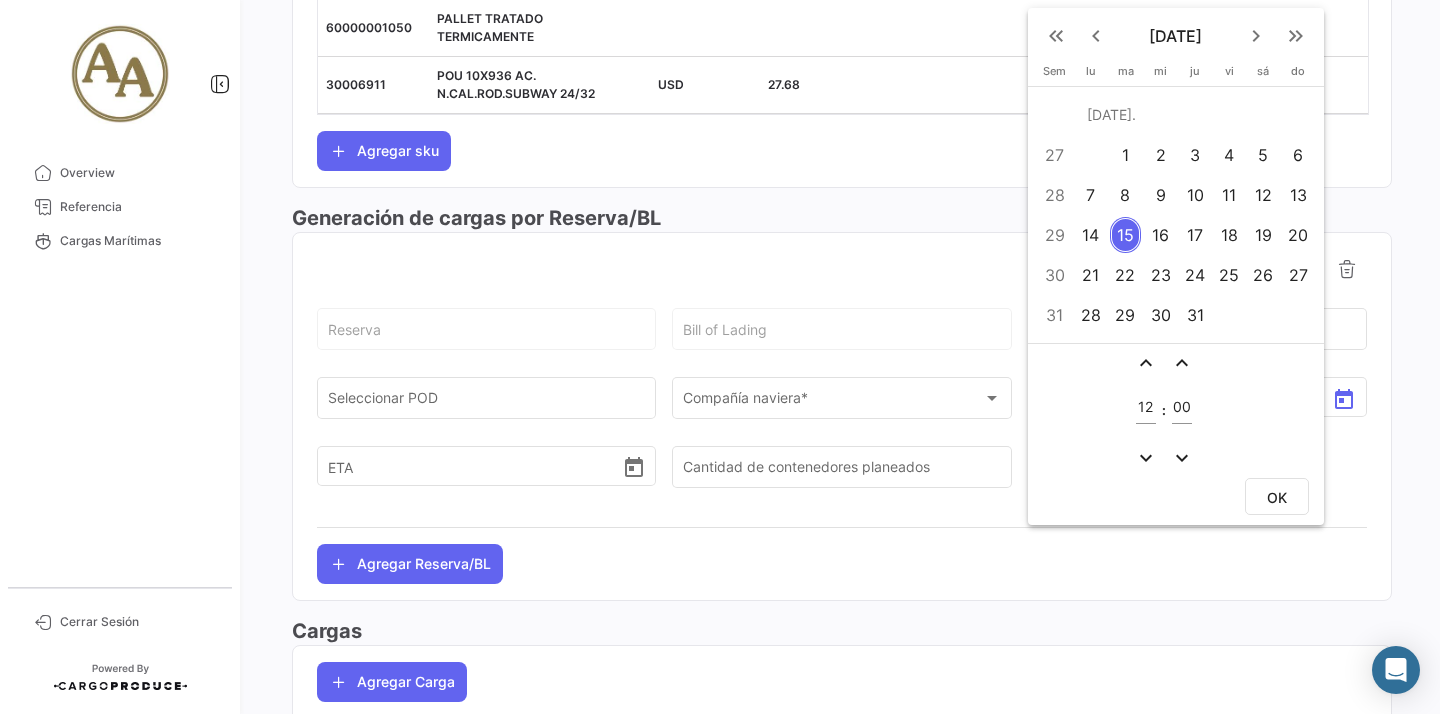 click on "13" at bounding box center [1298, 195] 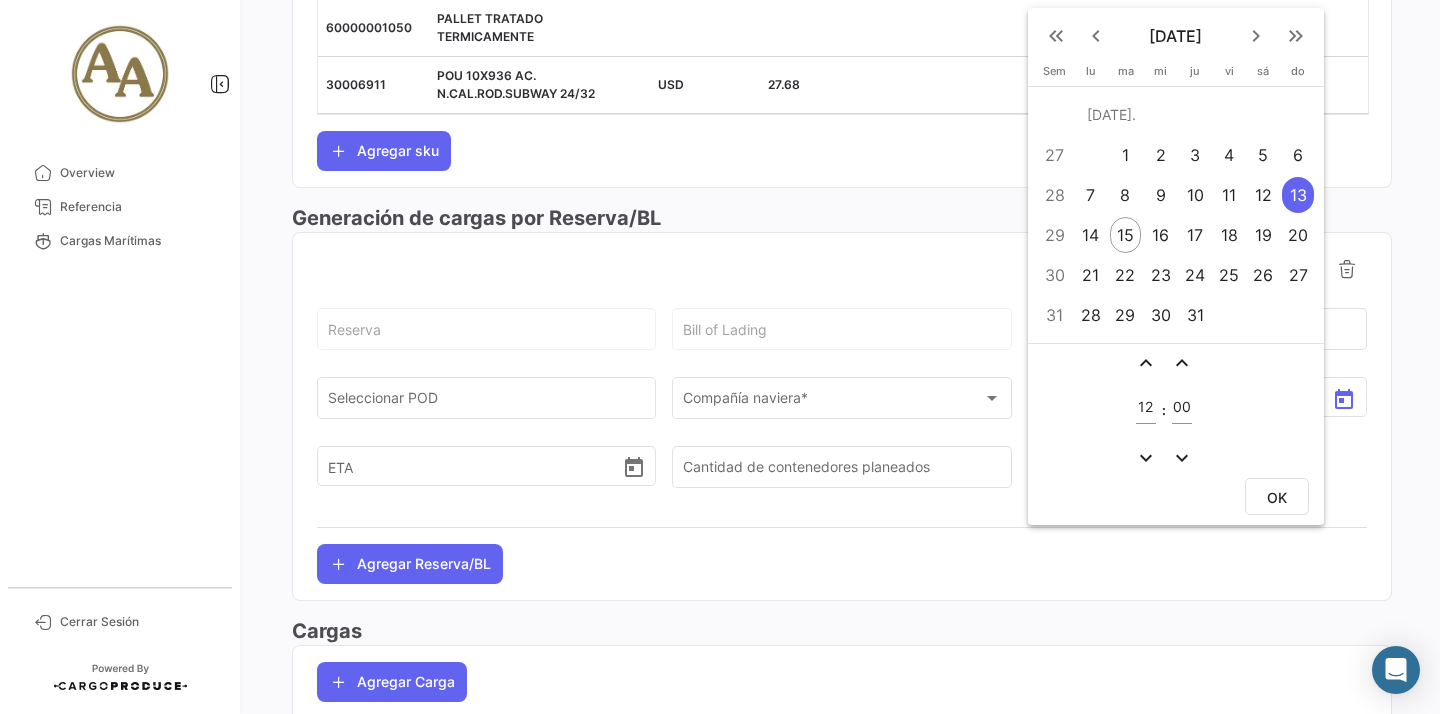 click on "OK" at bounding box center (1277, 496) 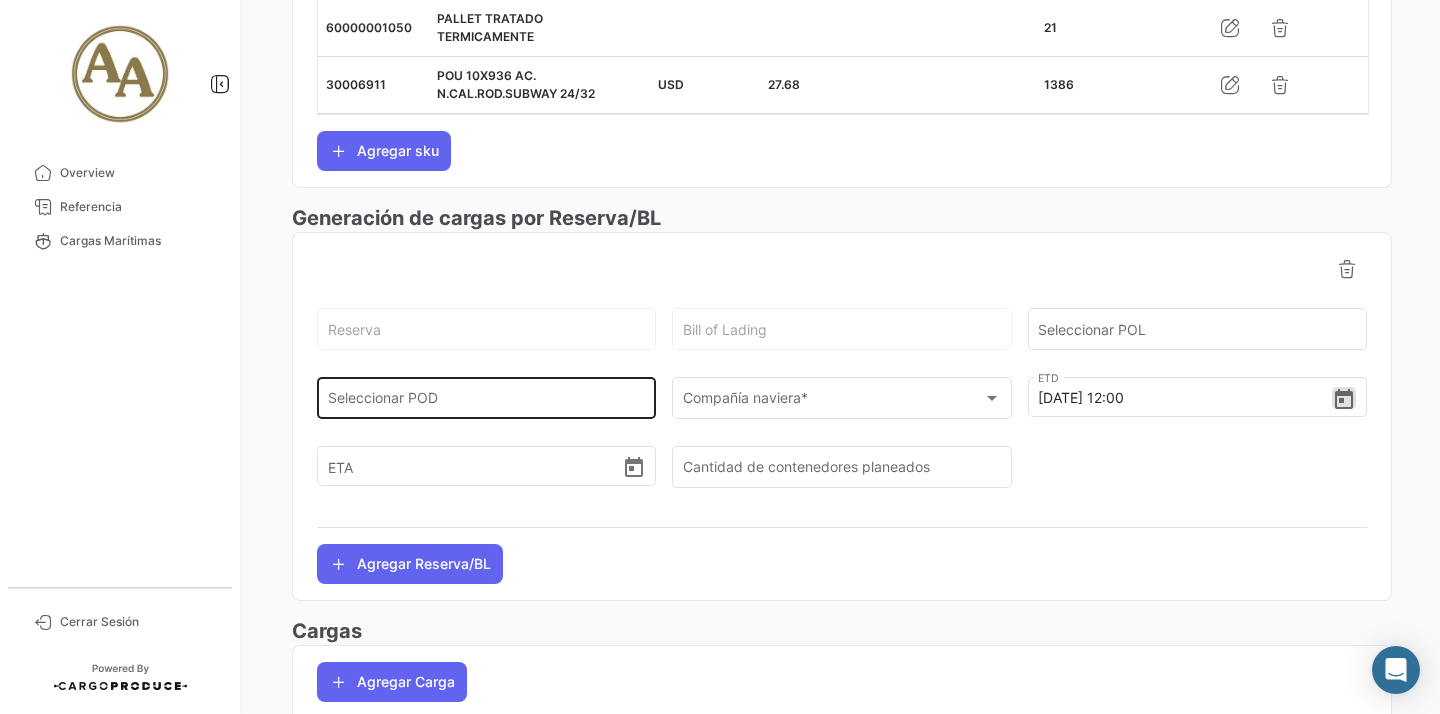 click on "Seleccionar POD" at bounding box center [487, 402] 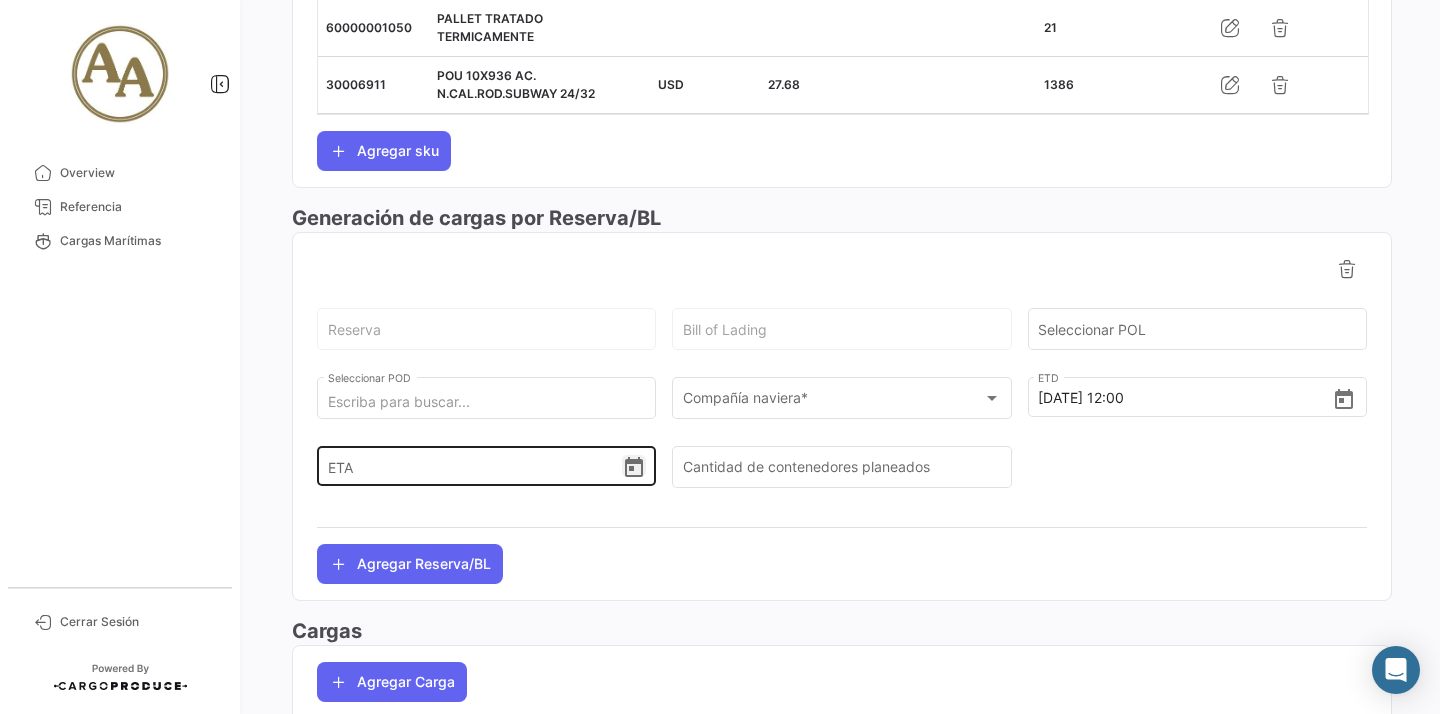 click 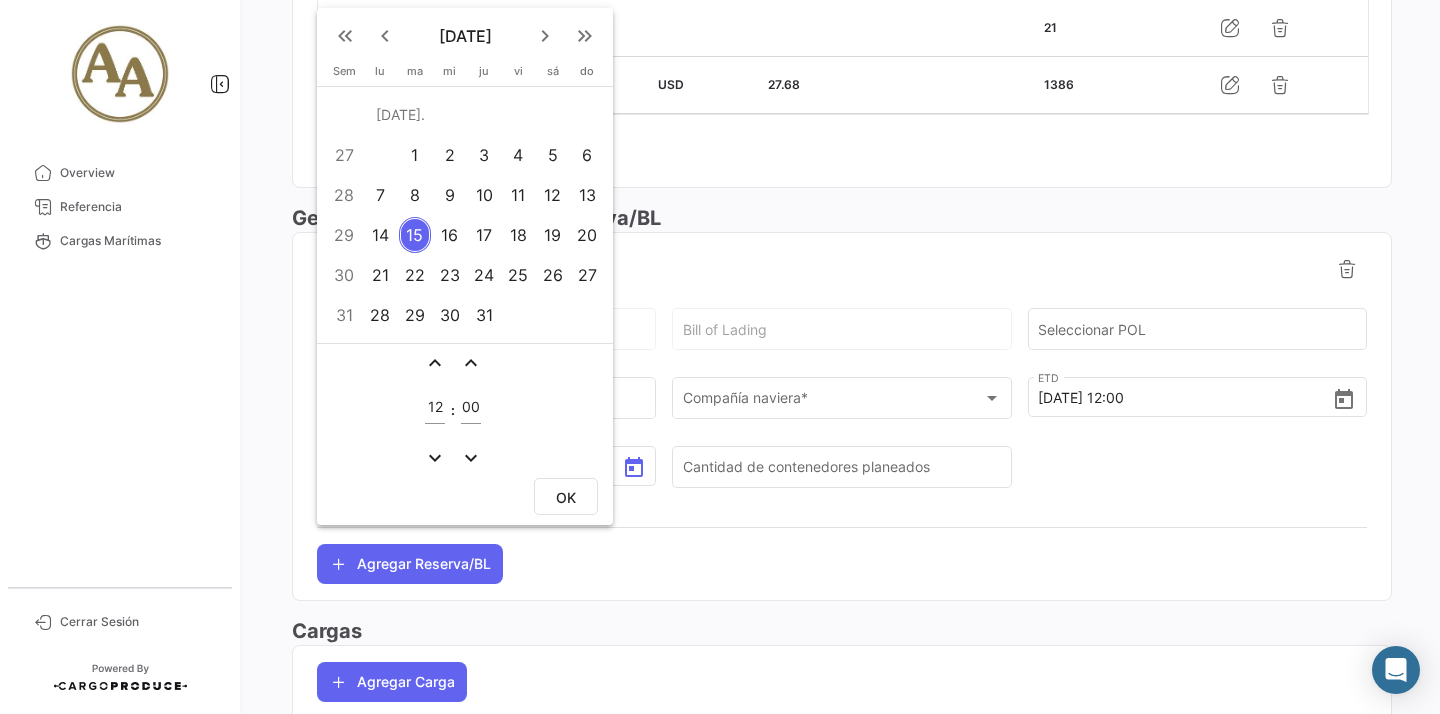 click on "keyboard_arrow_right" at bounding box center (545, 36) 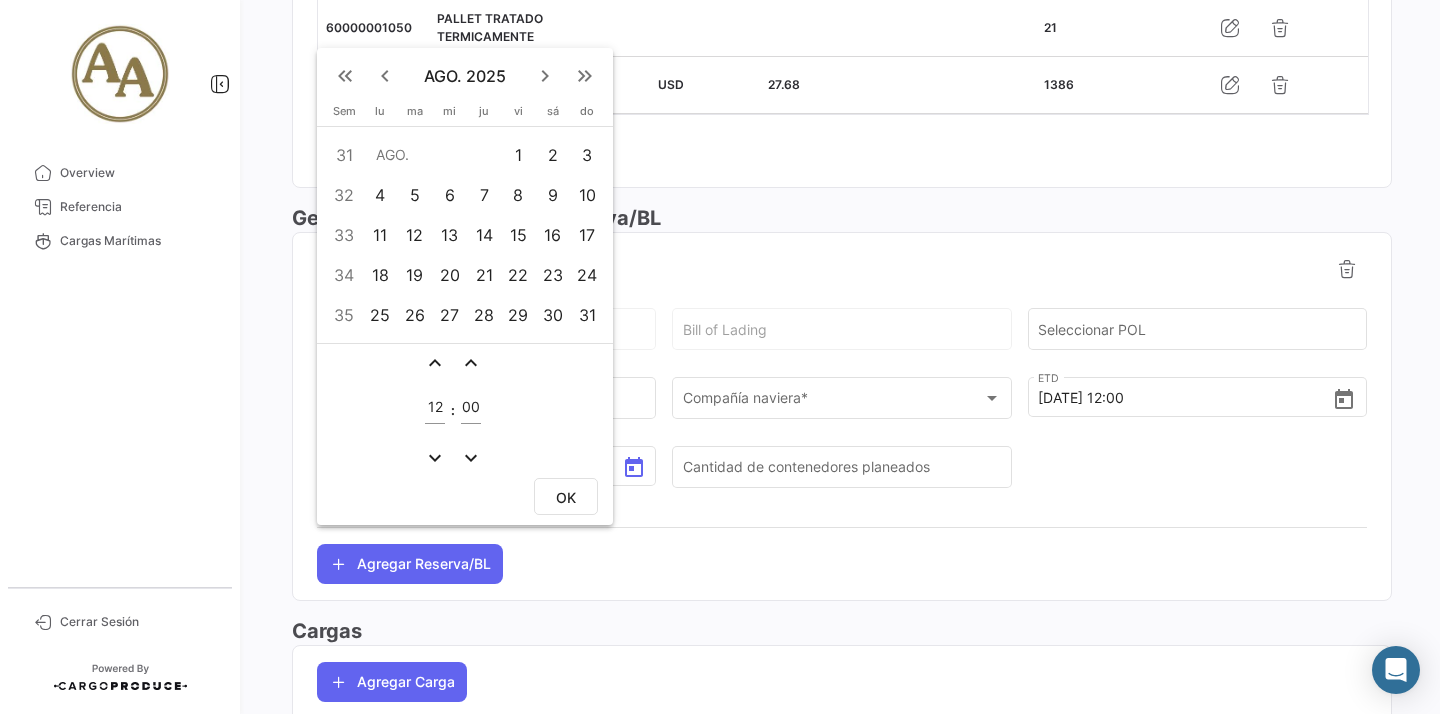 click on "12" at bounding box center (415, 235) 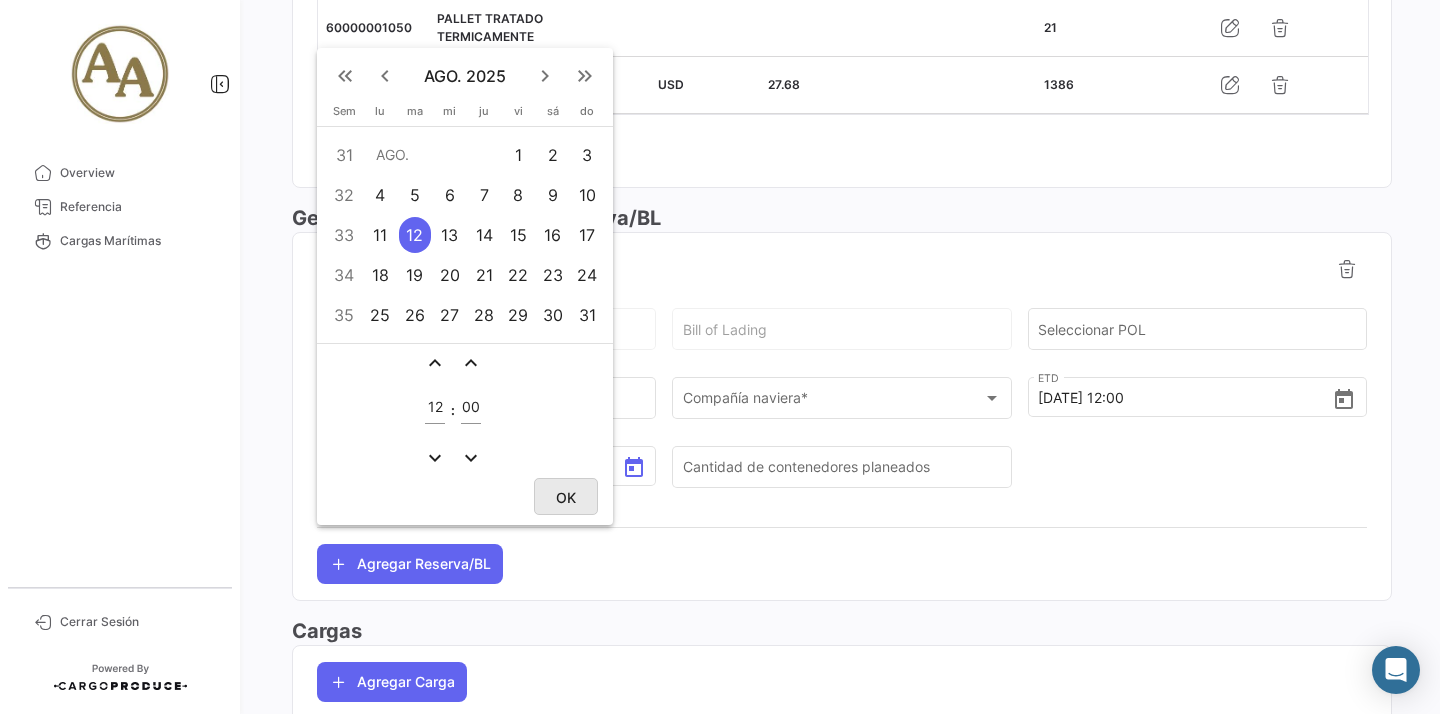 click on "OK" at bounding box center (566, 496) 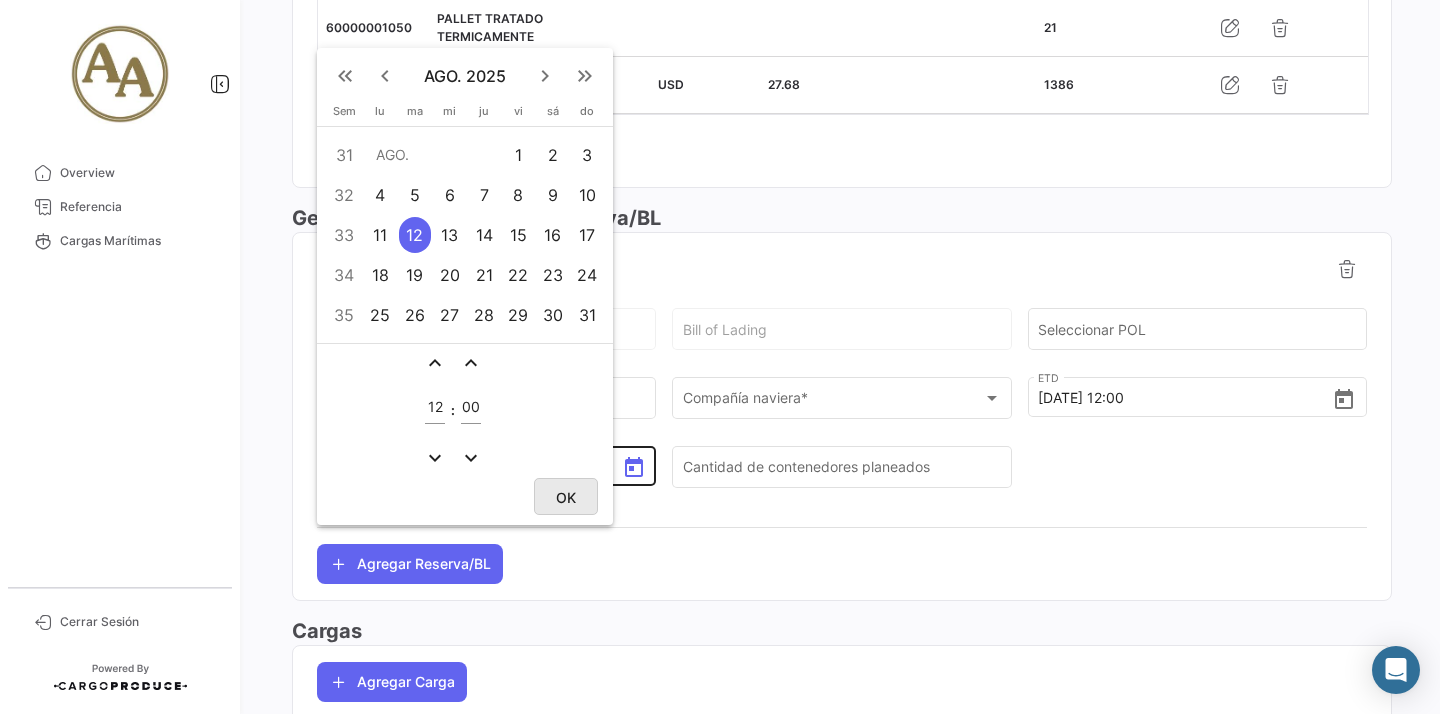 type on "[DATE] 12:00" 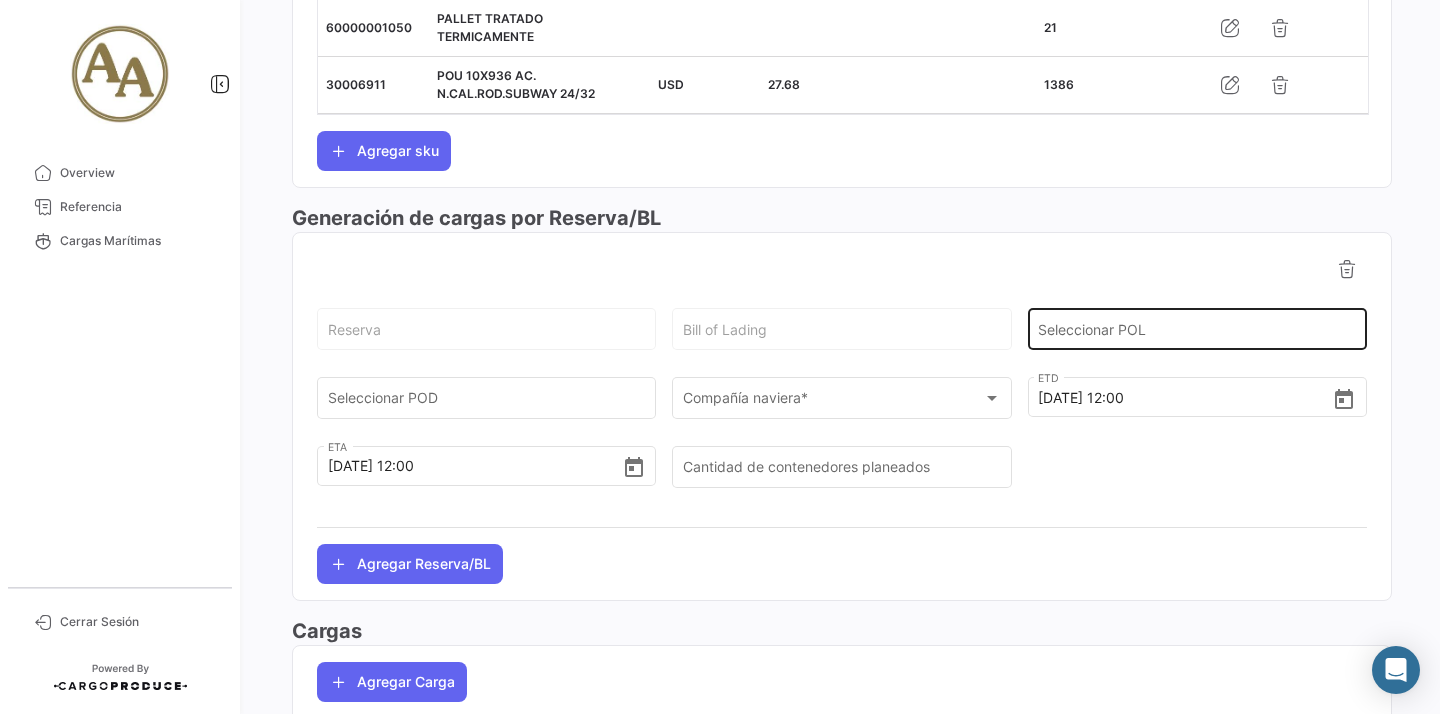 click on "Seleccionar POL" 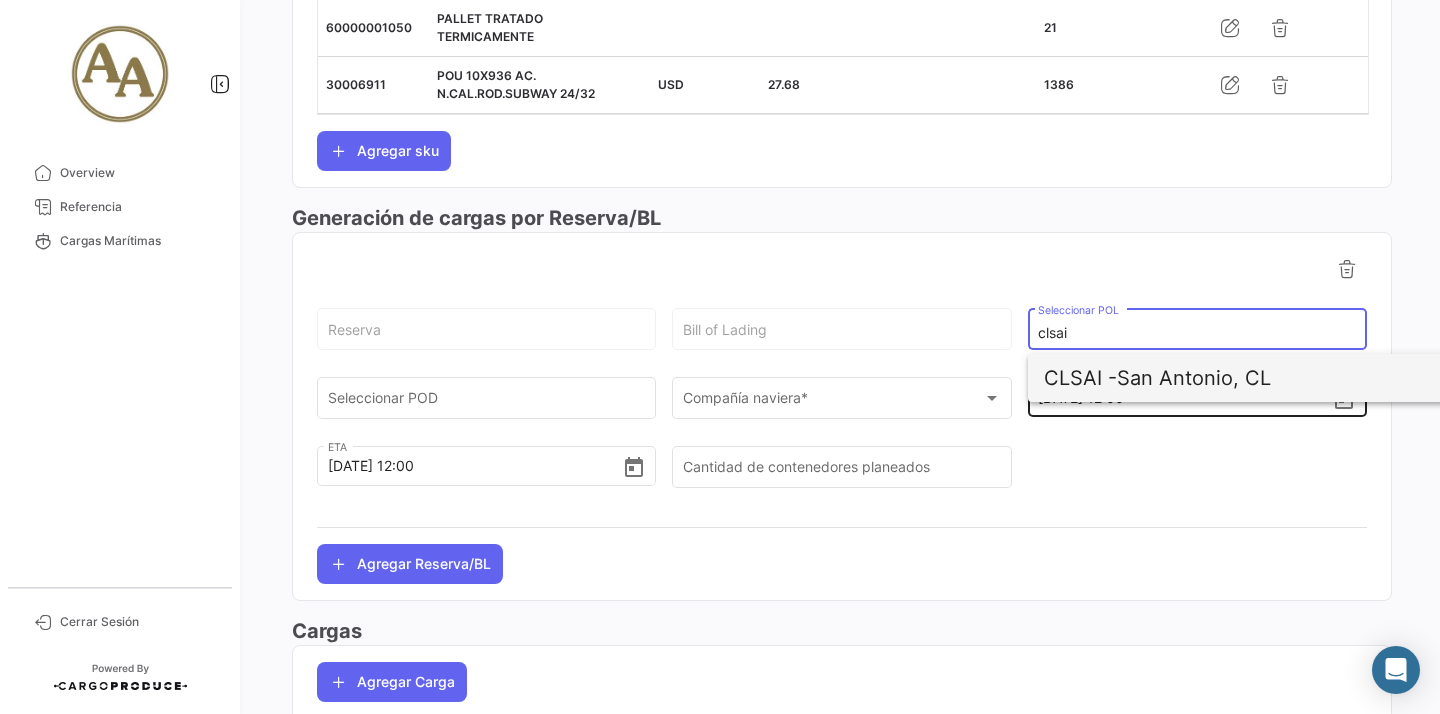 click on "CLSAI -    [GEOGRAPHIC_DATA][PERSON_NAME], CL" at bounding box center (1278, 378) 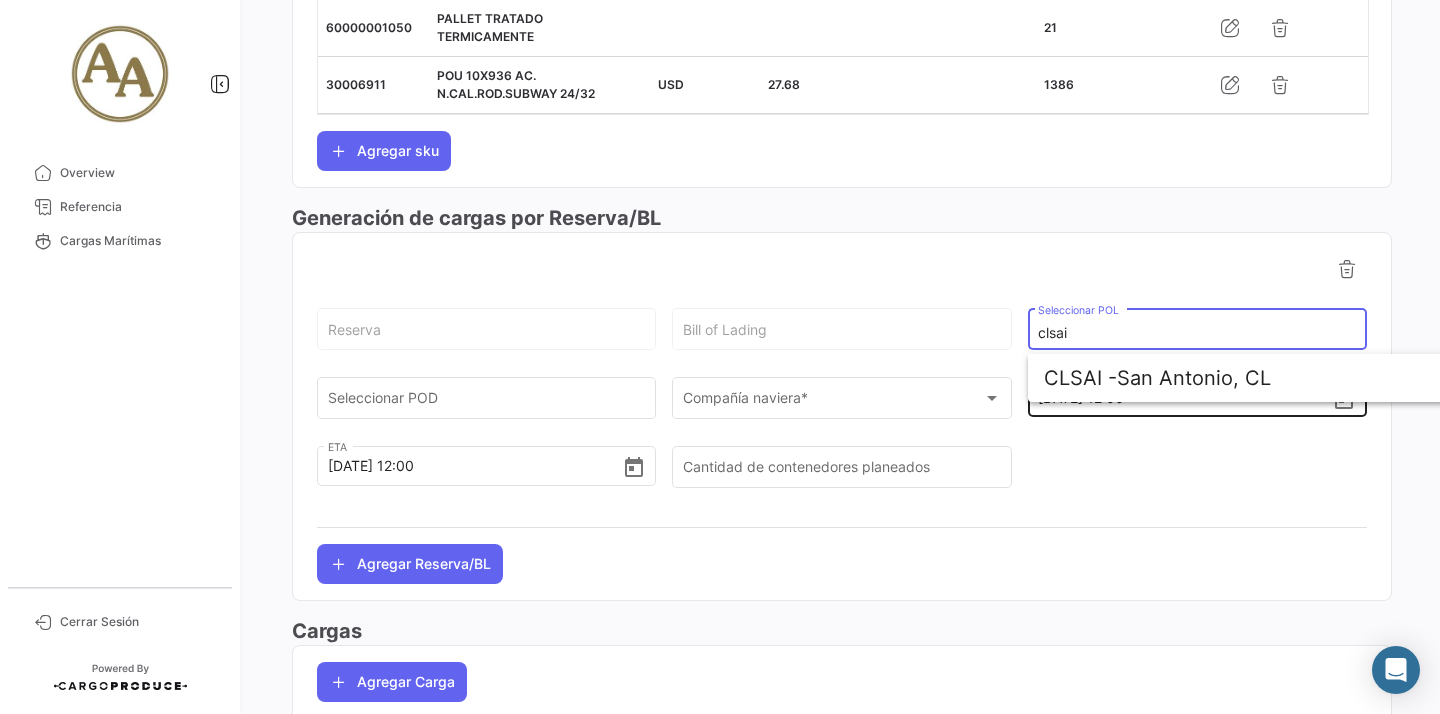 type on "San Antonio, CL" 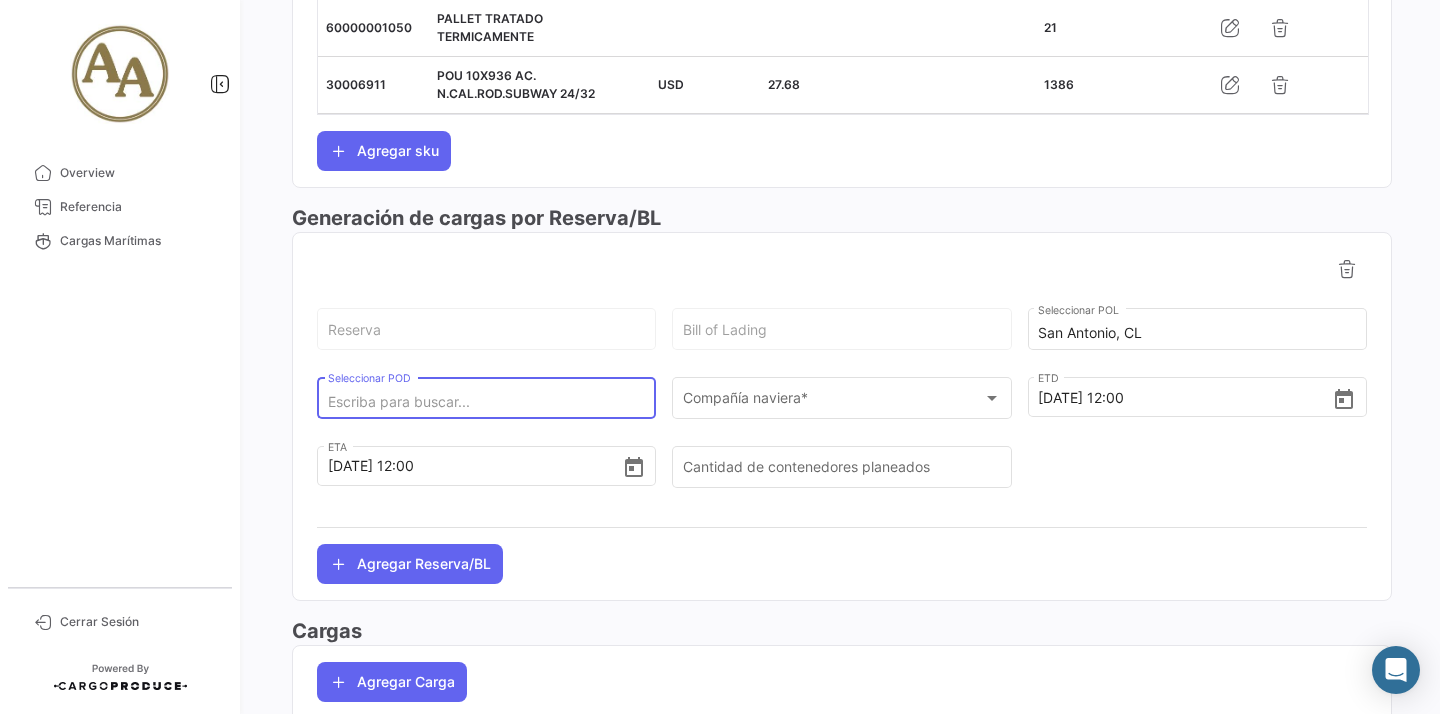 click on "Seleccionar POD" at bounding box center (487, 402) 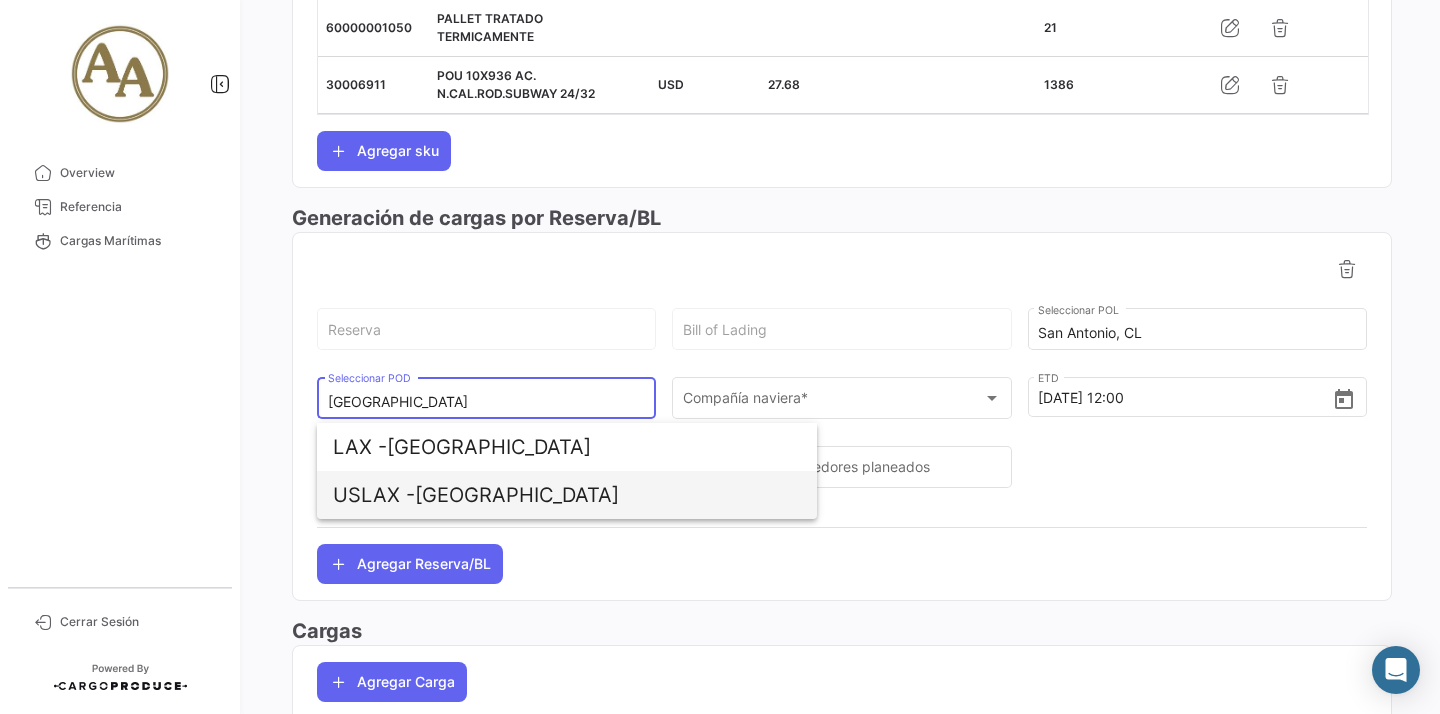 click on "USLAX -    [GEOGRAPHIC_DATA]" at bounding box center [567, 495] 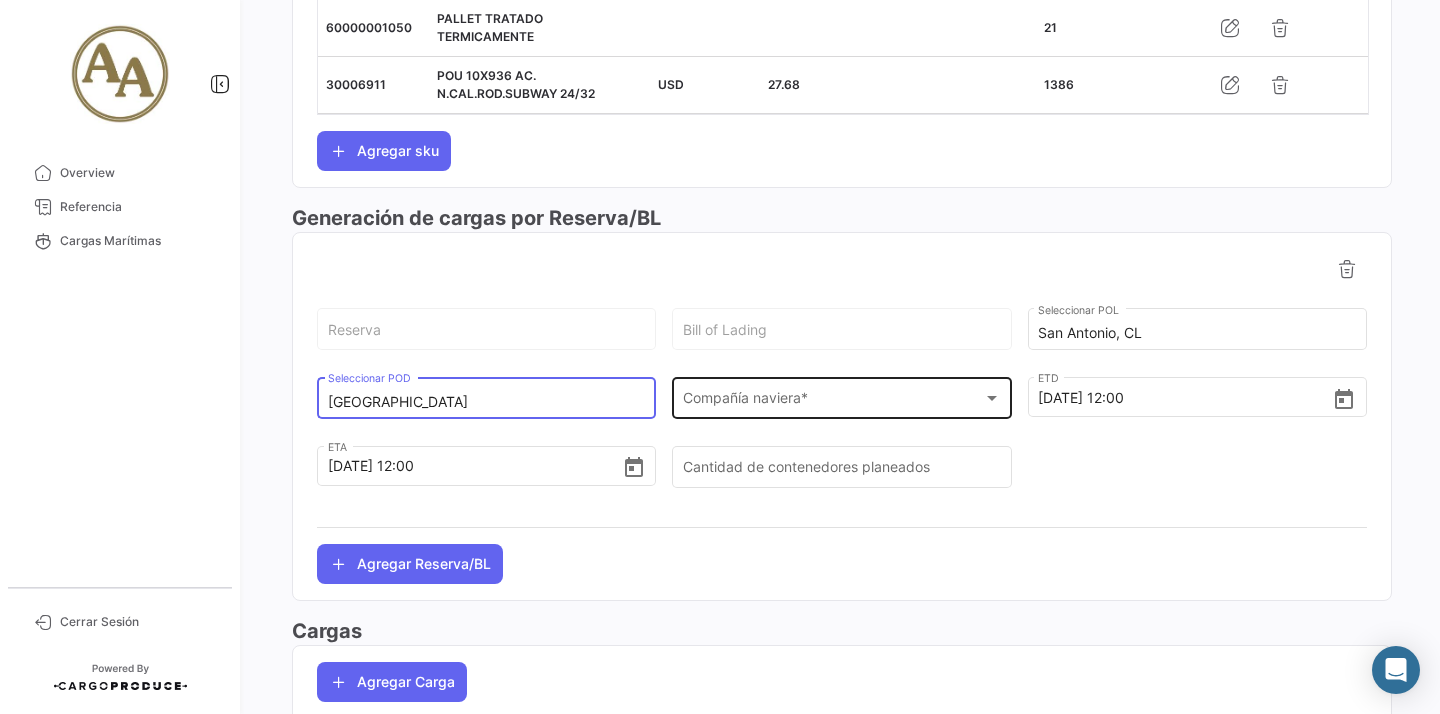 click on "Compañía naviera * Compañía naviera  *" 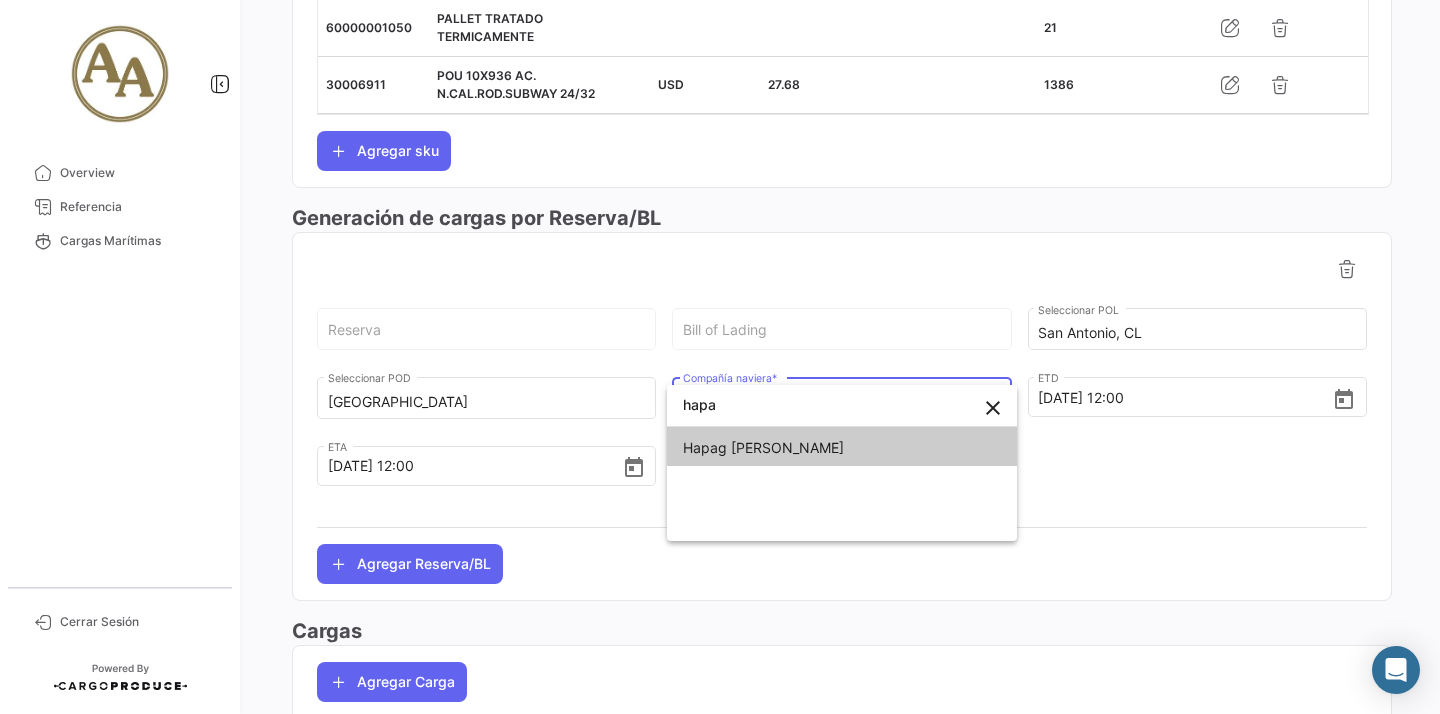 type on "hapa" 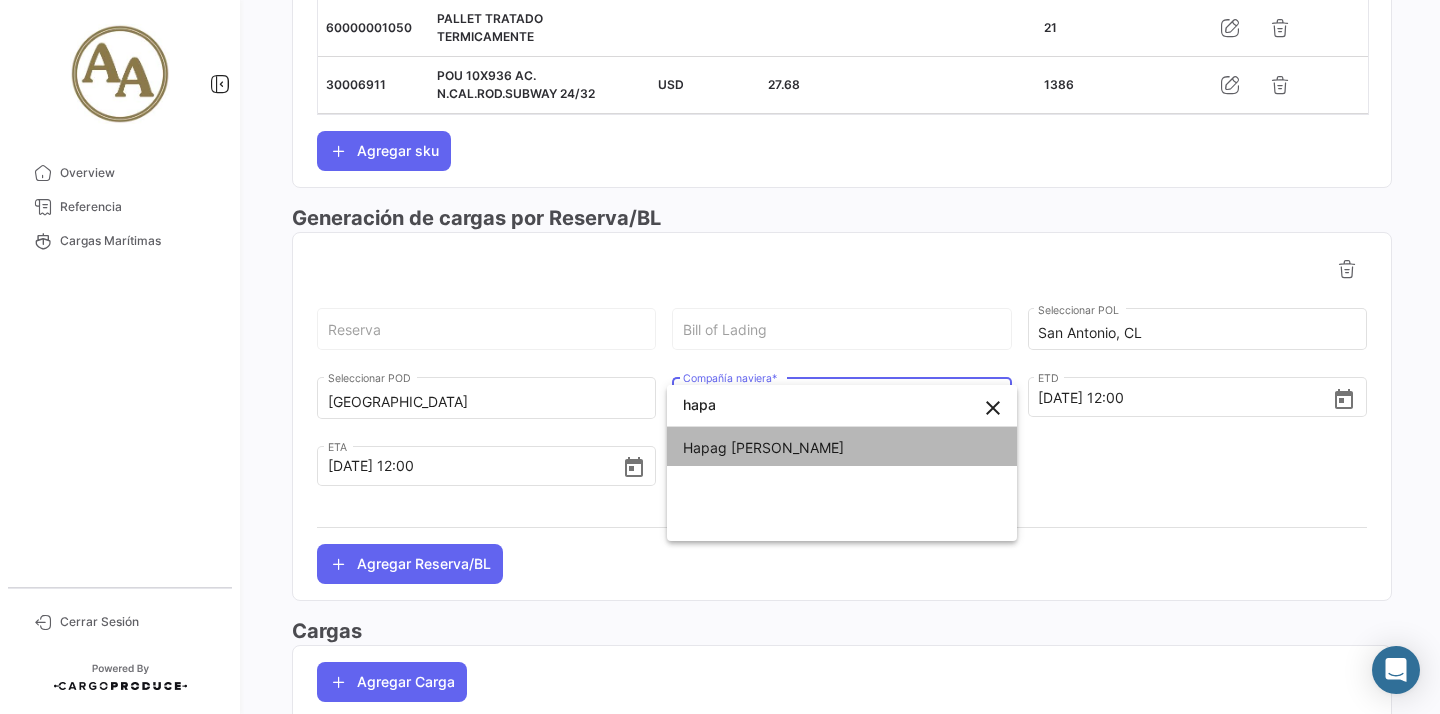 click on "Hapag [PERSON_NAME]" at bounding box center (842, 448) 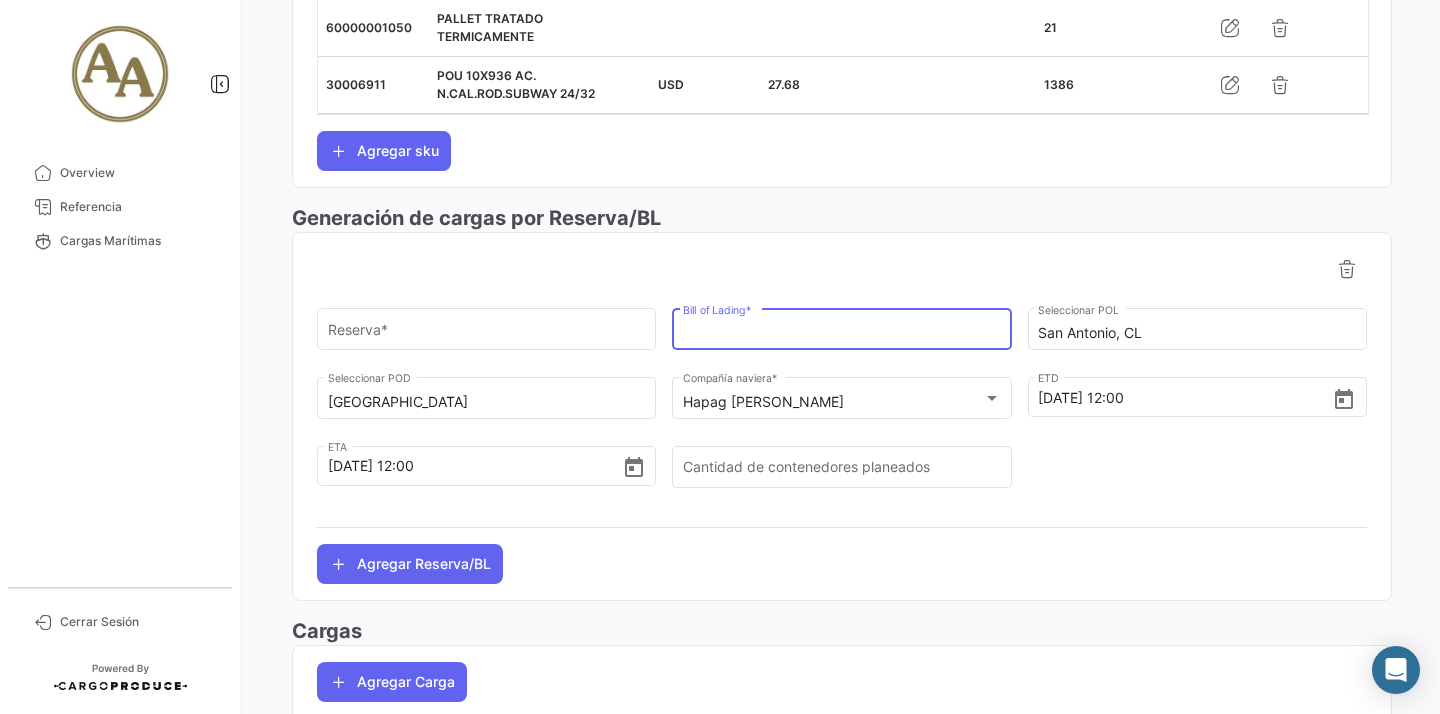 click on "Bill of Lading  *" at bounding box center (842, 333) 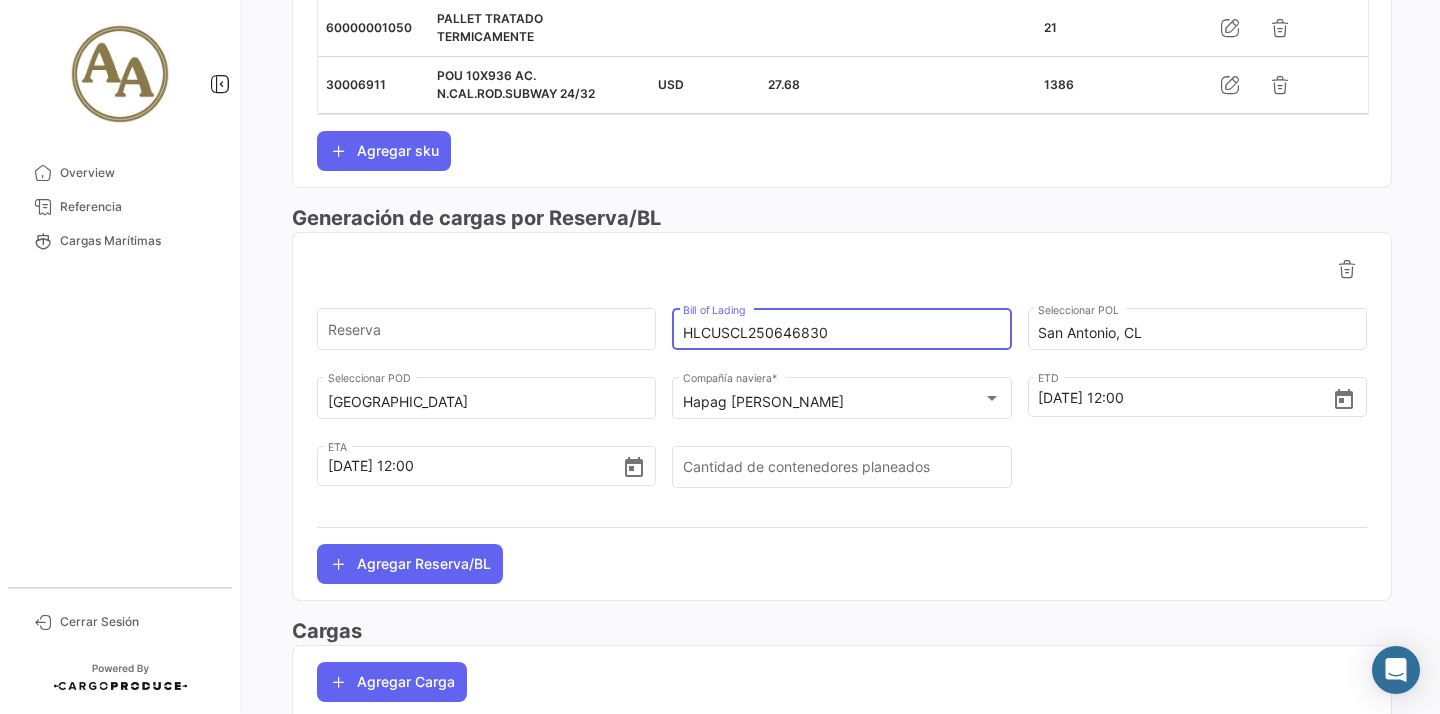 type on "HLCUSCL250646830" 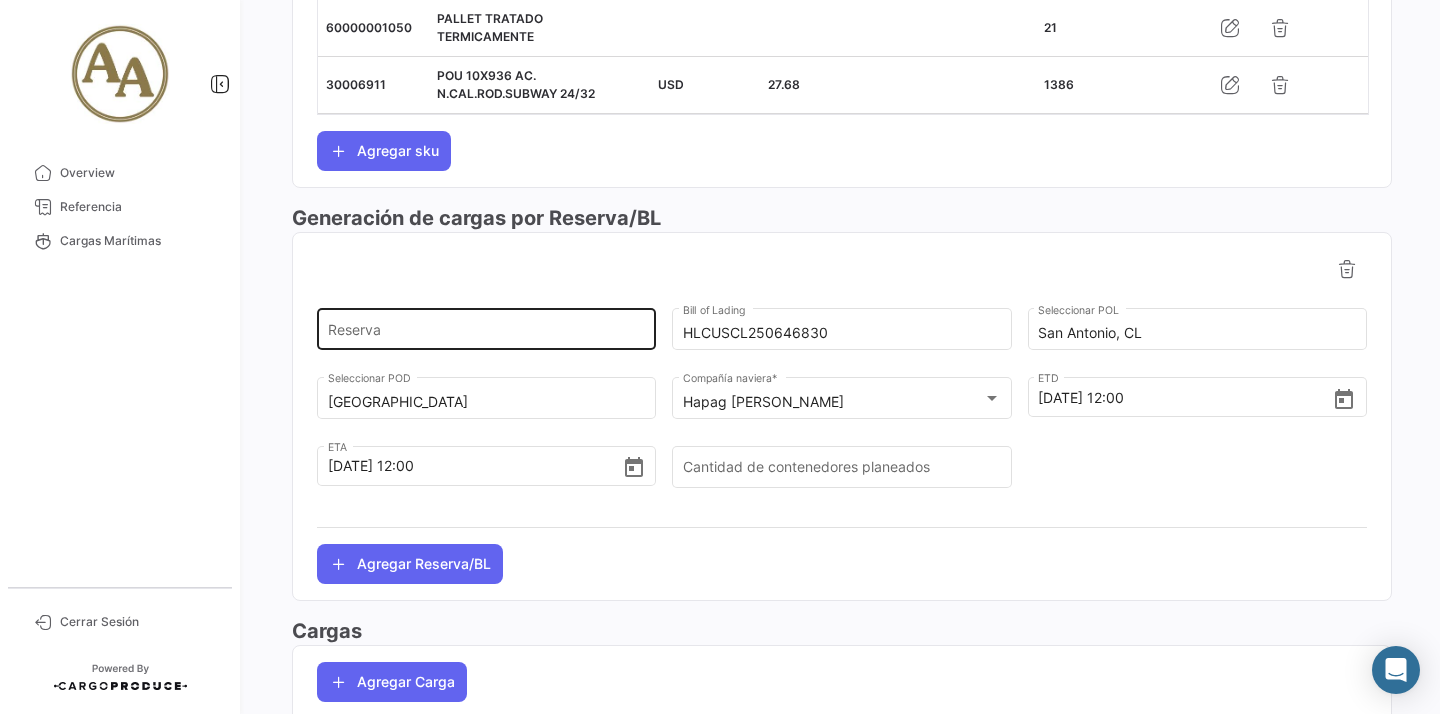 click on "Reserva" 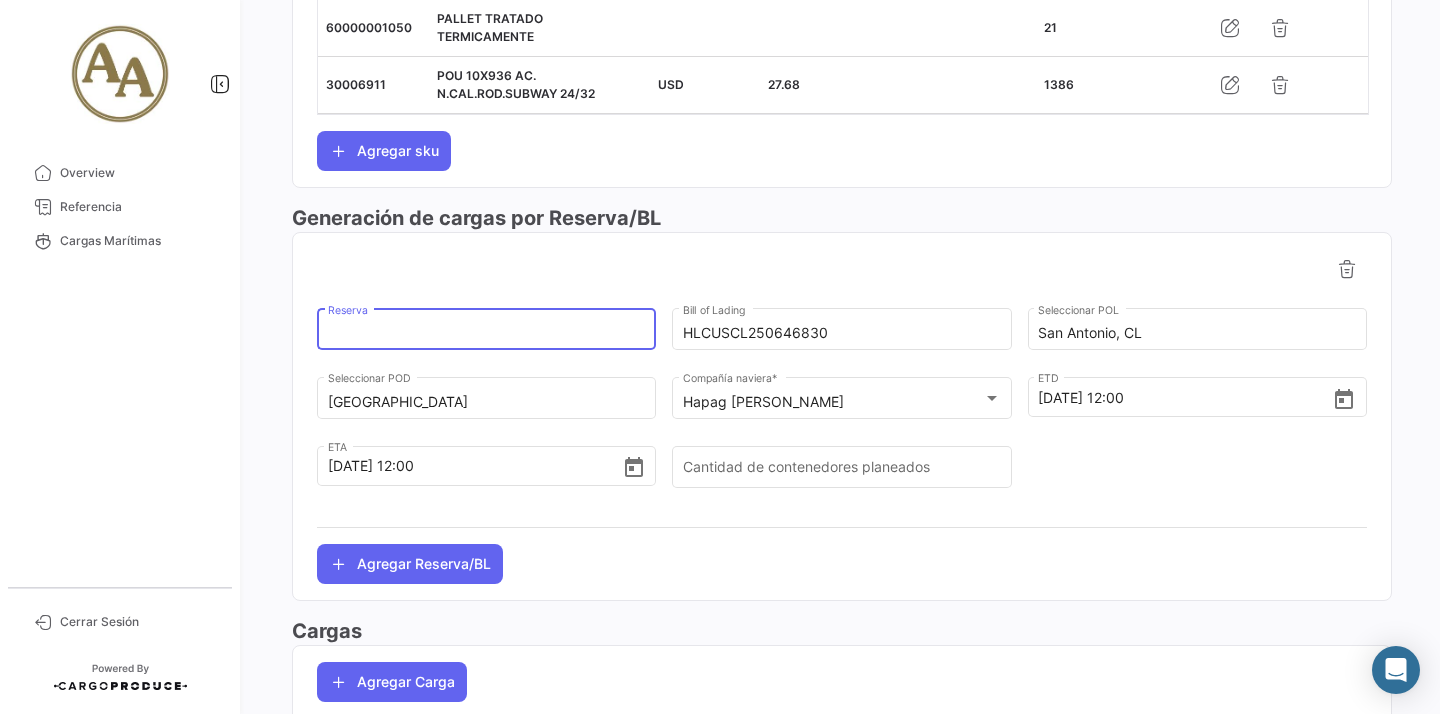 paste on "26761949" 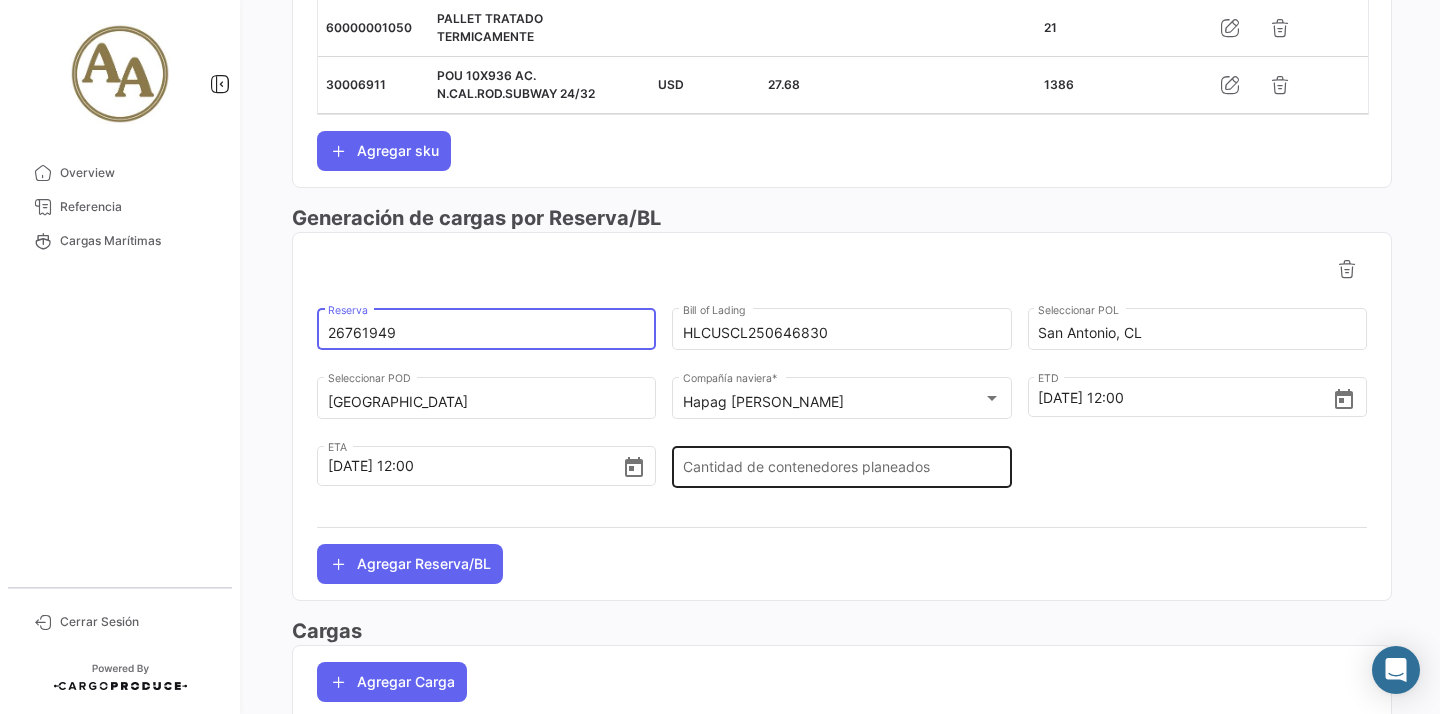 type on "26761949" 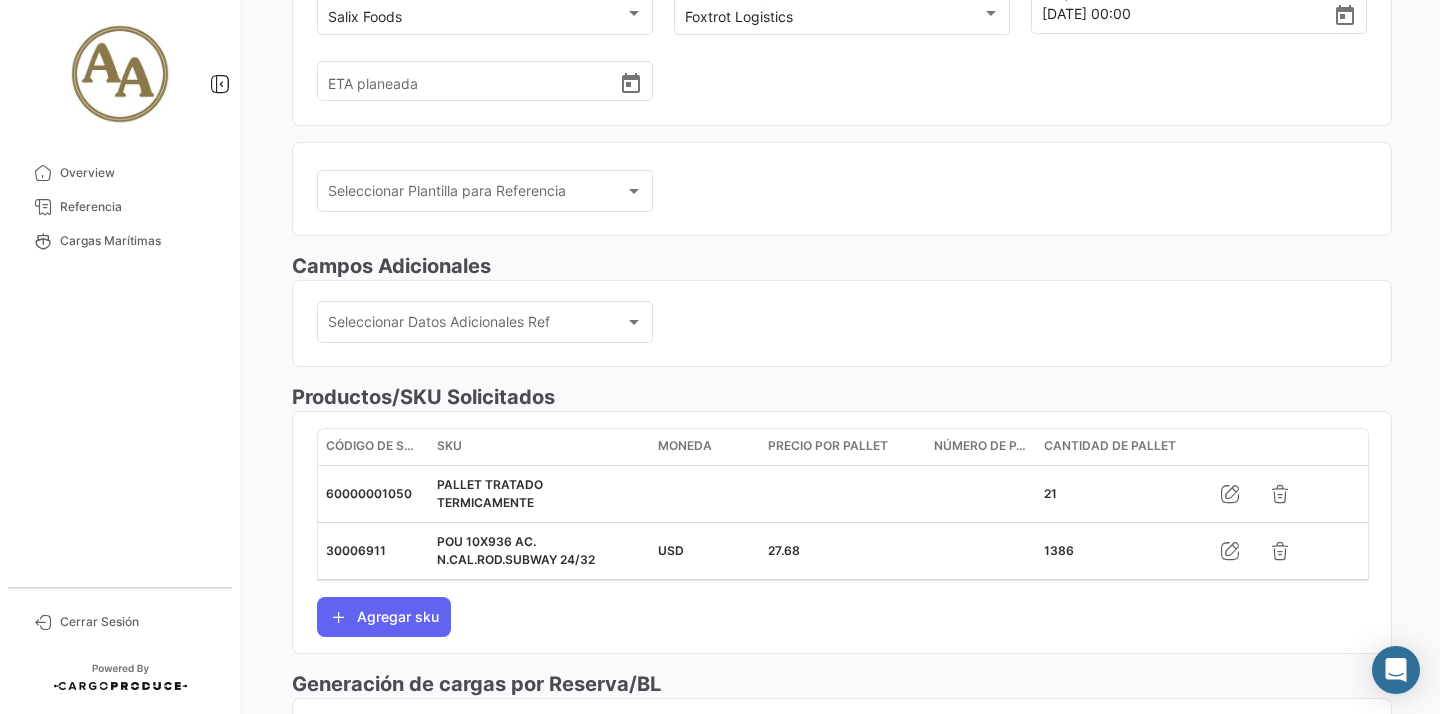 scroll, scrollTop: 0, scrollLeft: 0, axis: both 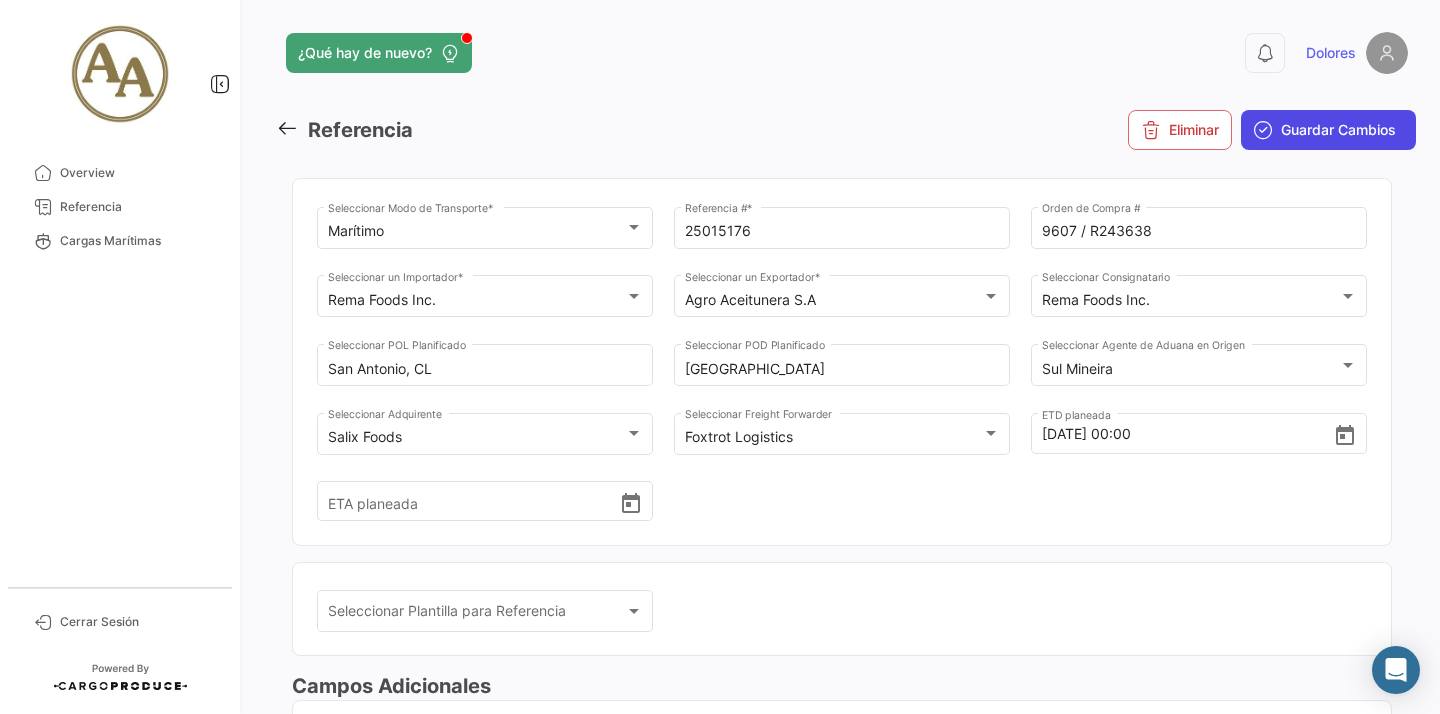 type on "1" 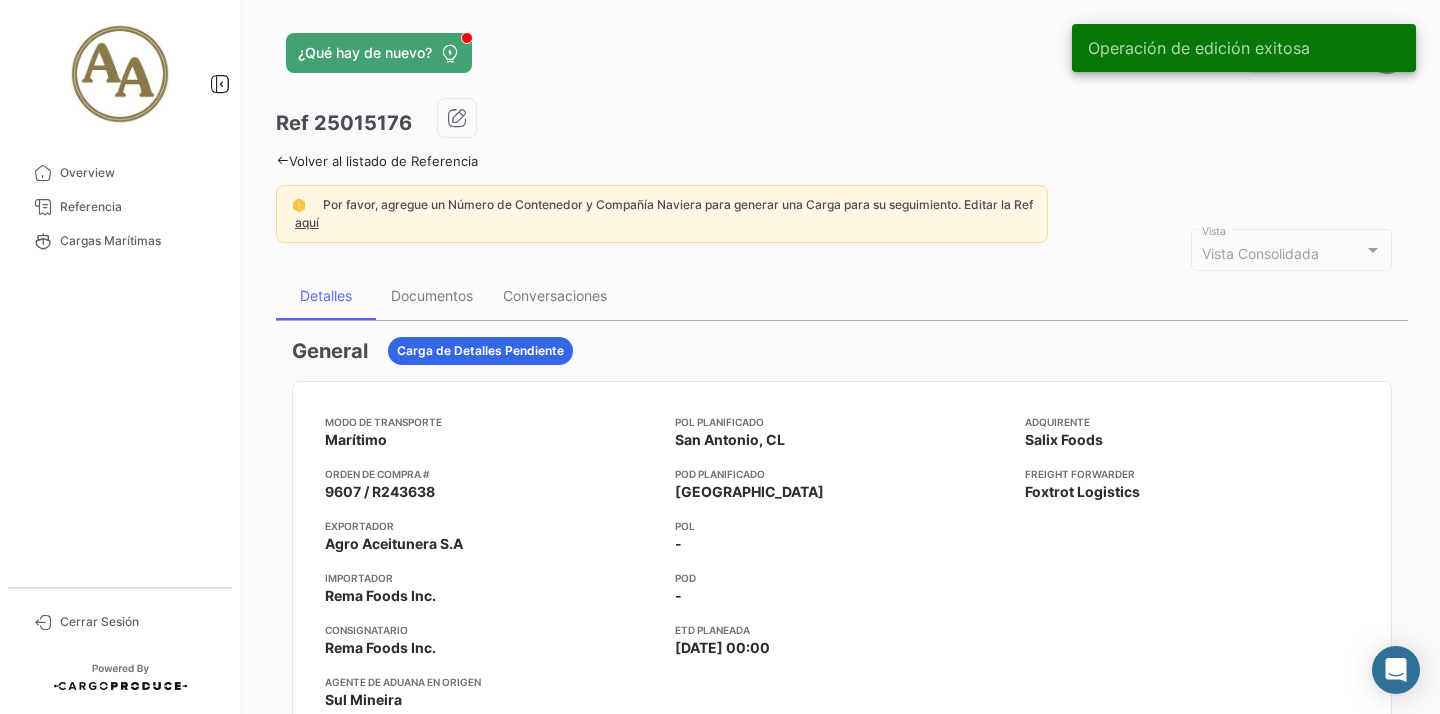 click 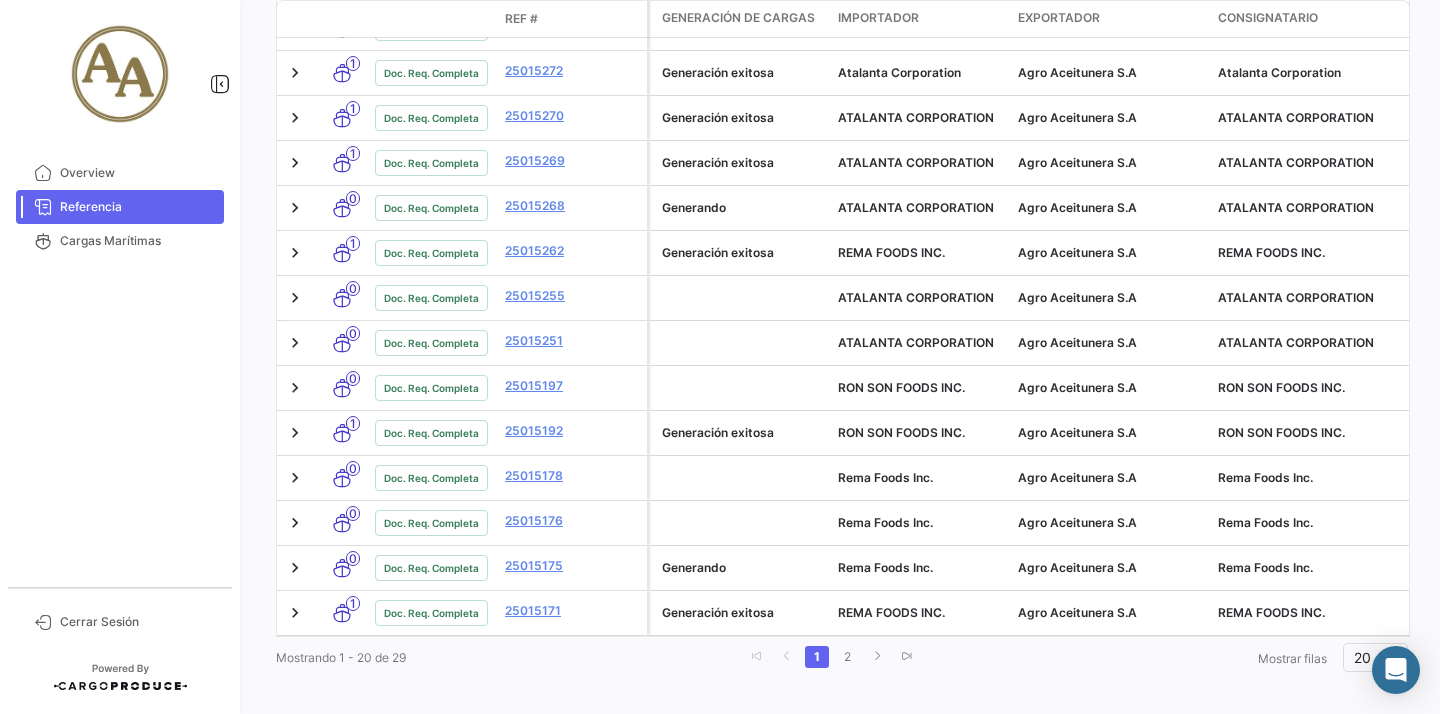 scroll, scrollTop: 867, scrollLeft: 0, axis: vertical 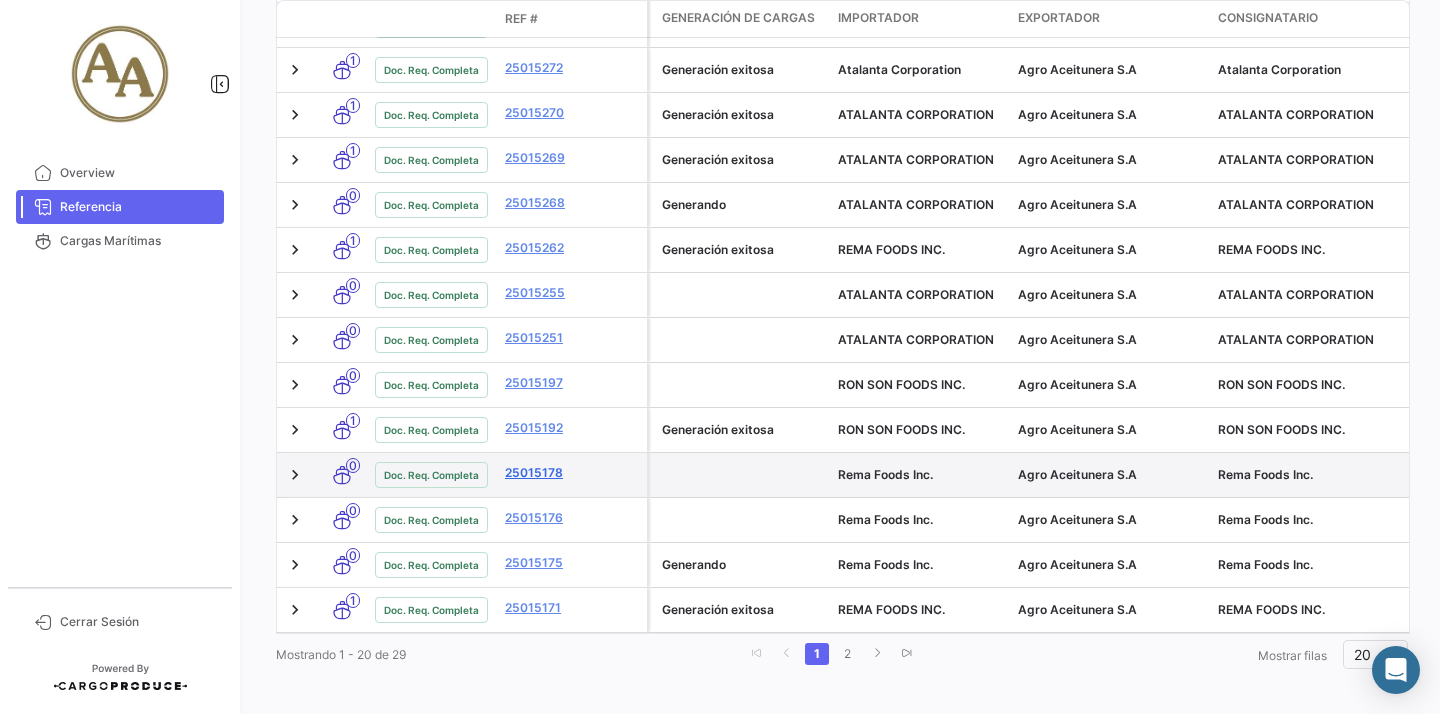 click on "25015178" 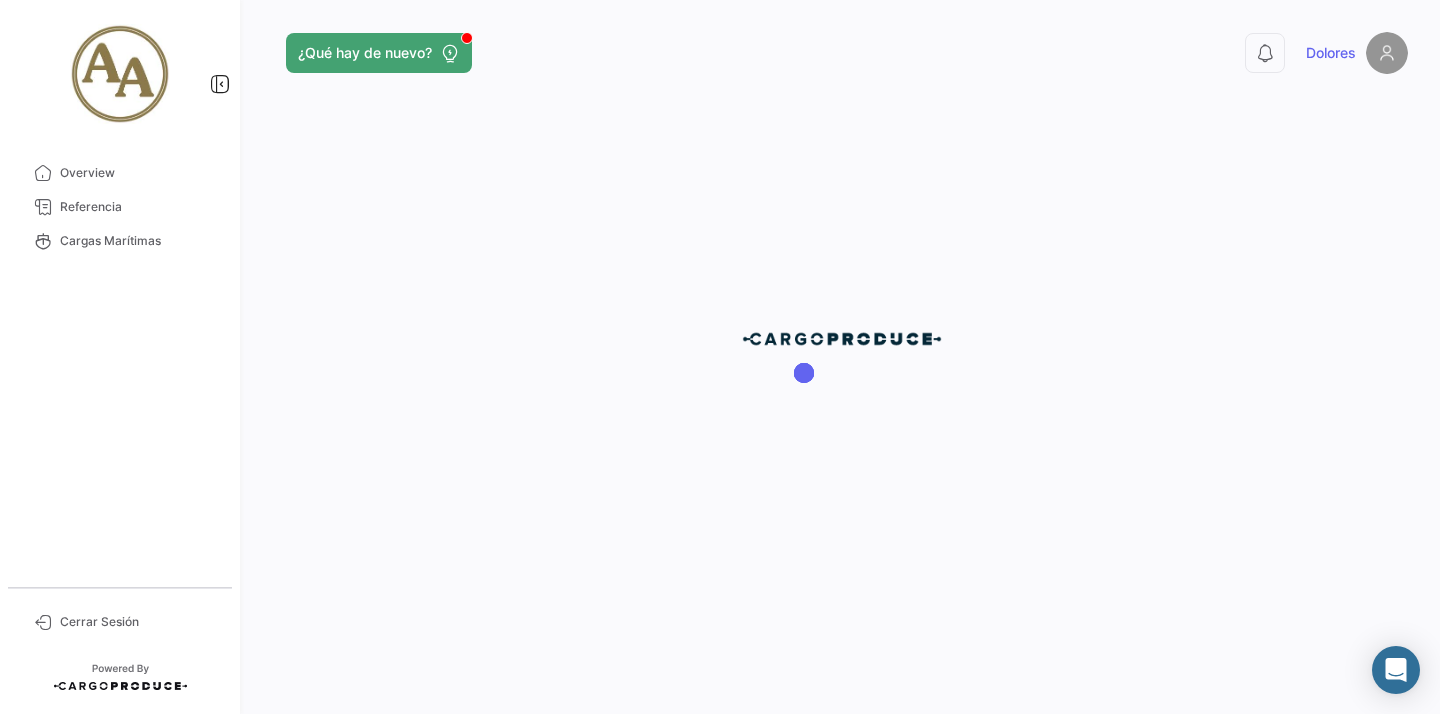 scroll, scrollTop: 0, scrollLeft: 0, axis: both 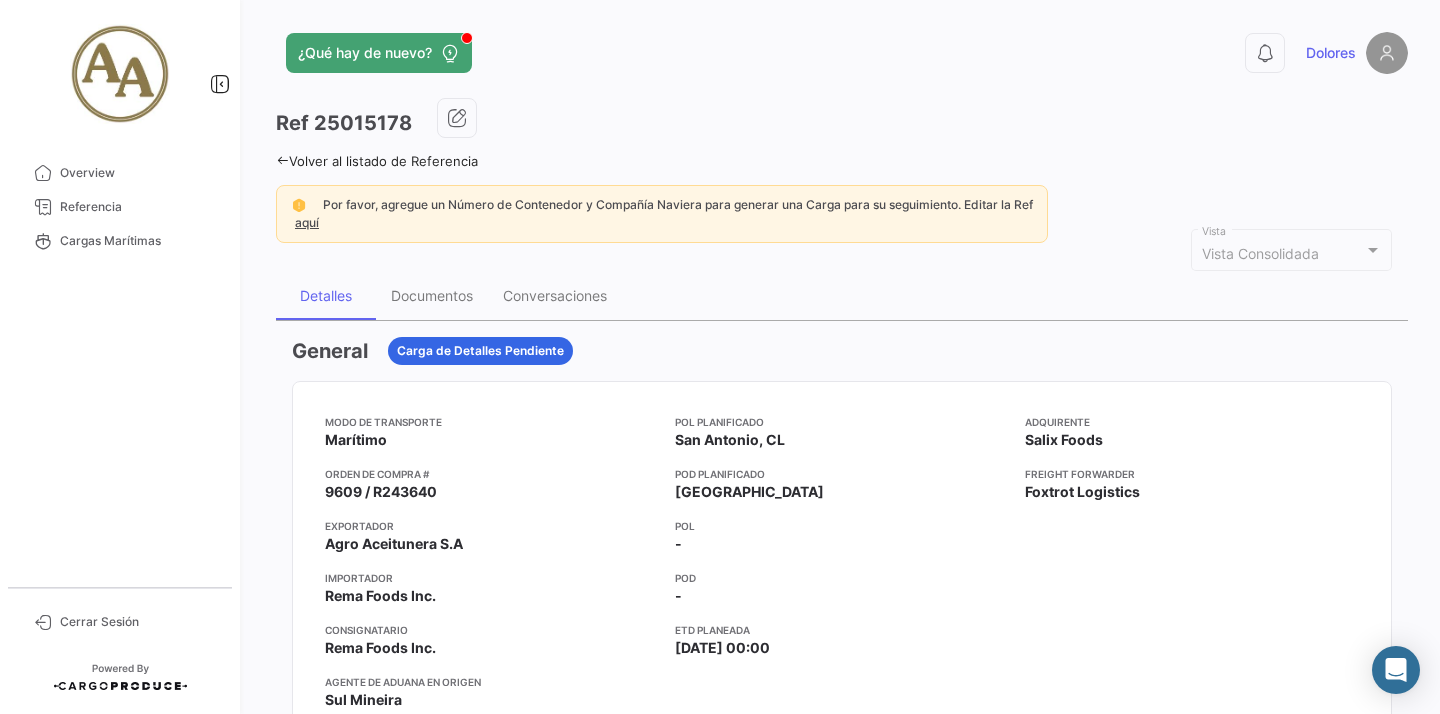 click on "Ref
25015178" 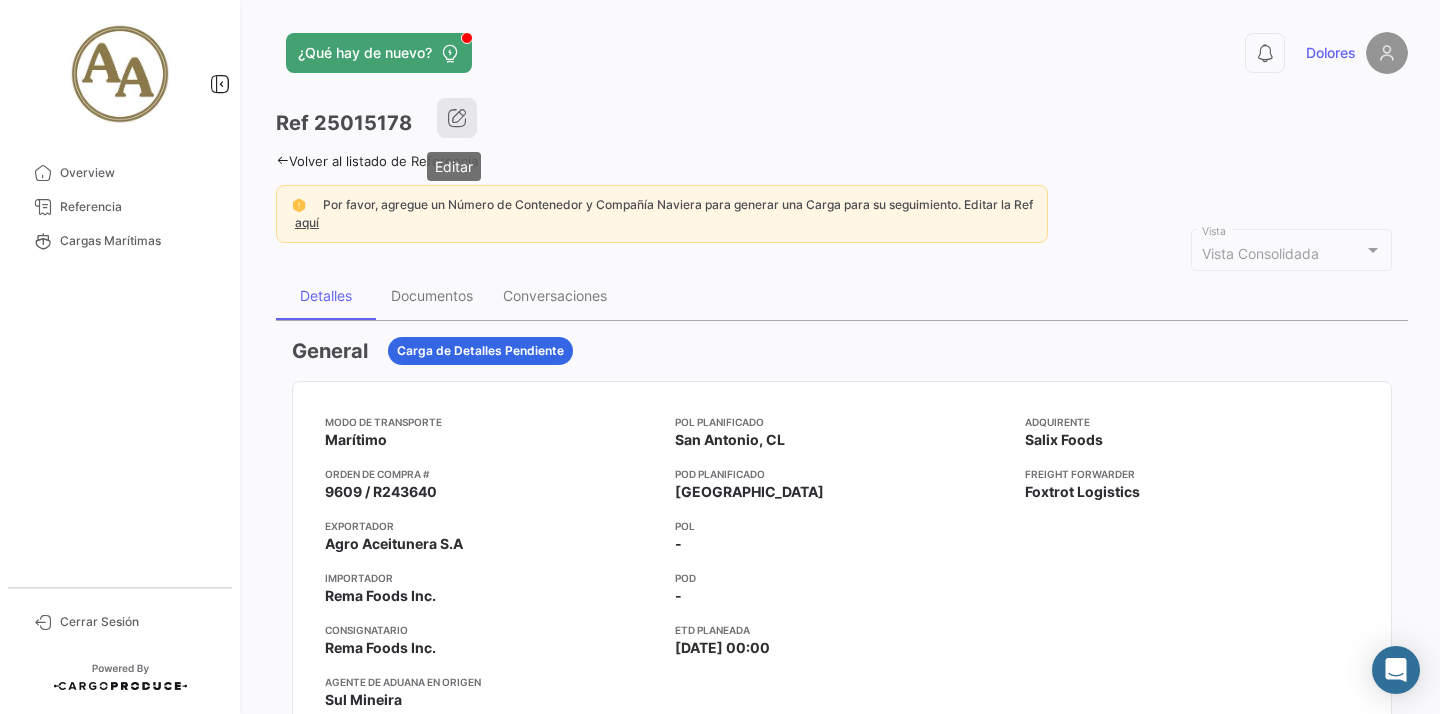 click 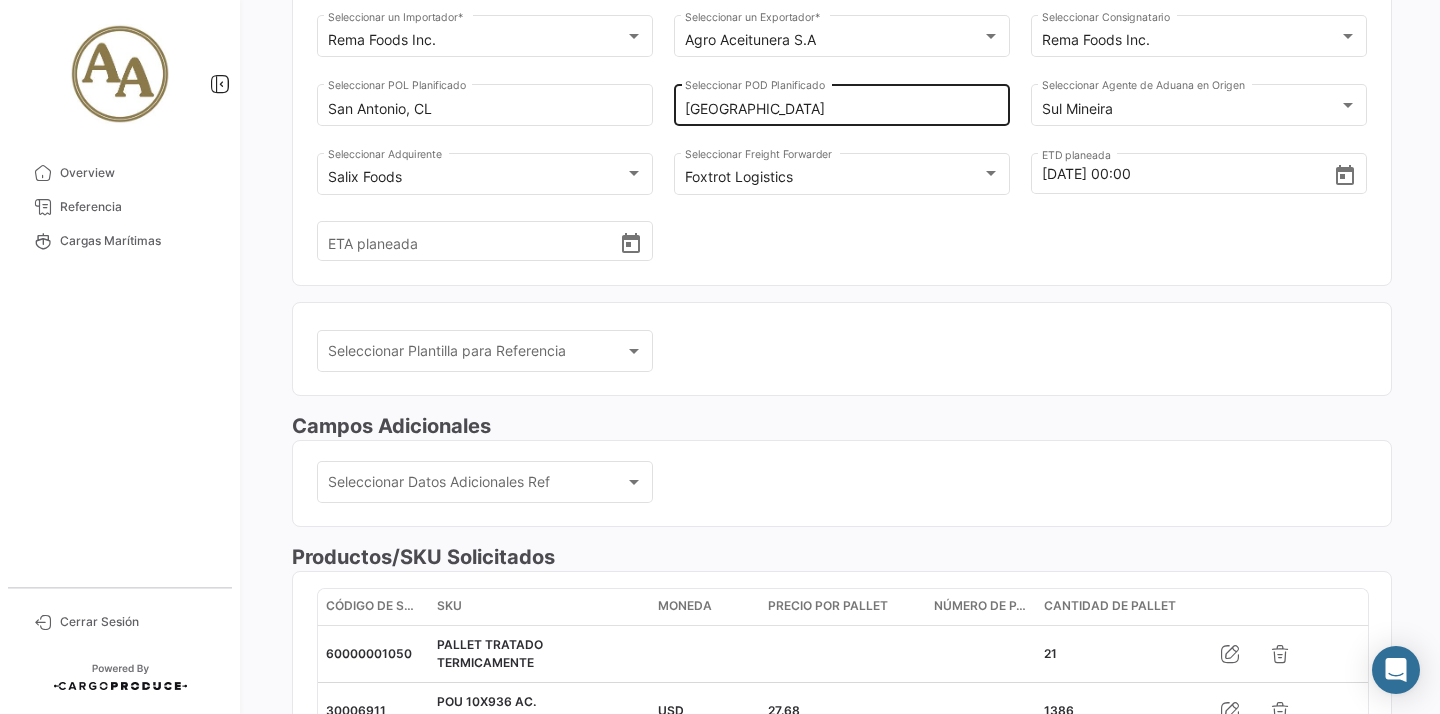 scroll, scrollTop: 0, scrollLeft: 0, axis: both 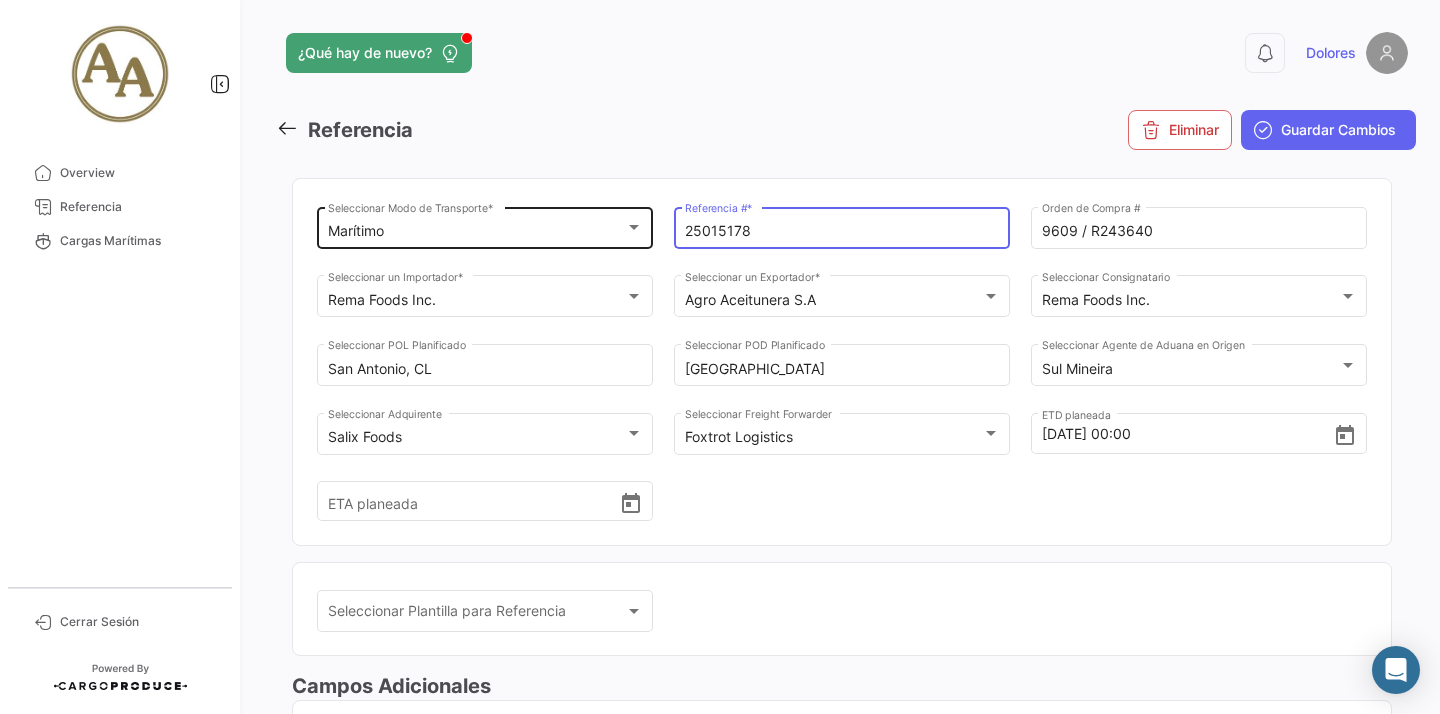 drag, startPoint x: 756, startPoint y: 235, endPoint x: 576, endPoint y: 212, distance: 181.4635 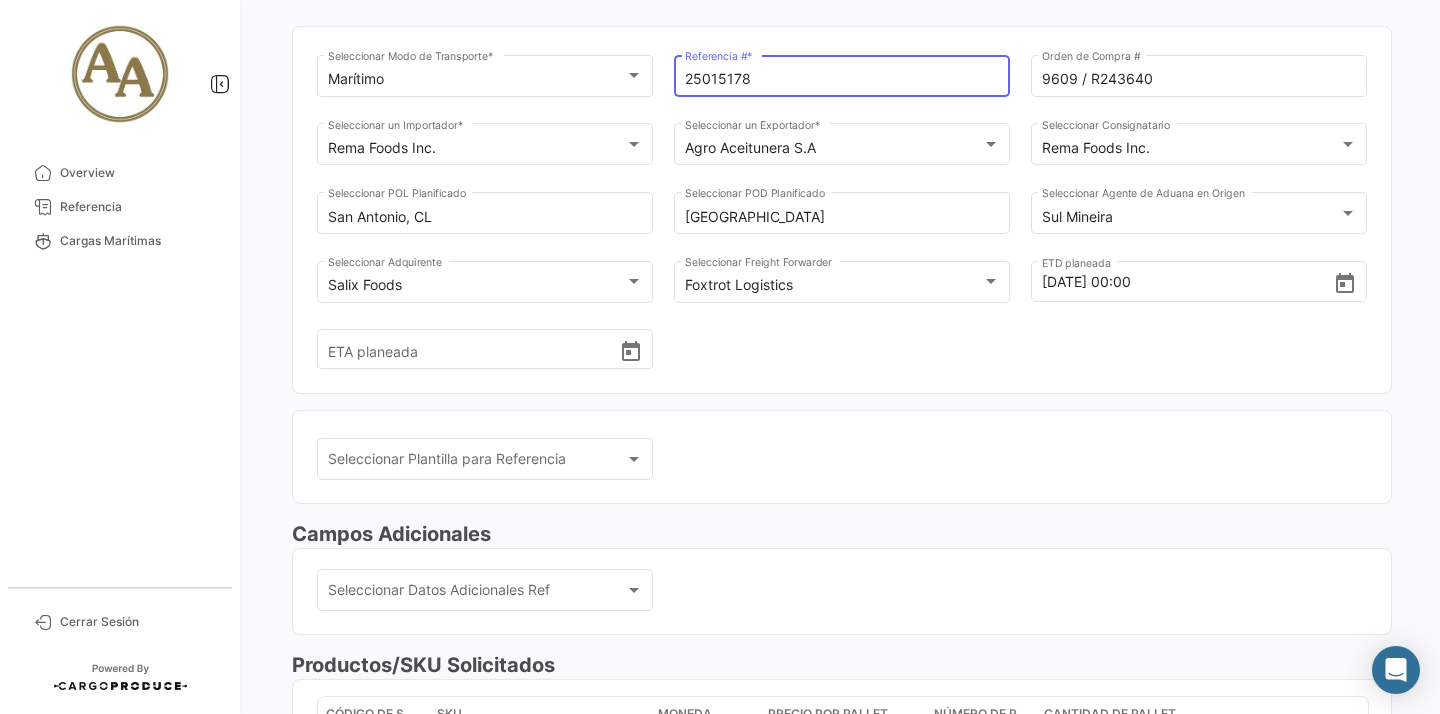 scroll, scrollTop: 0, scrollLeft: 0, axis: both 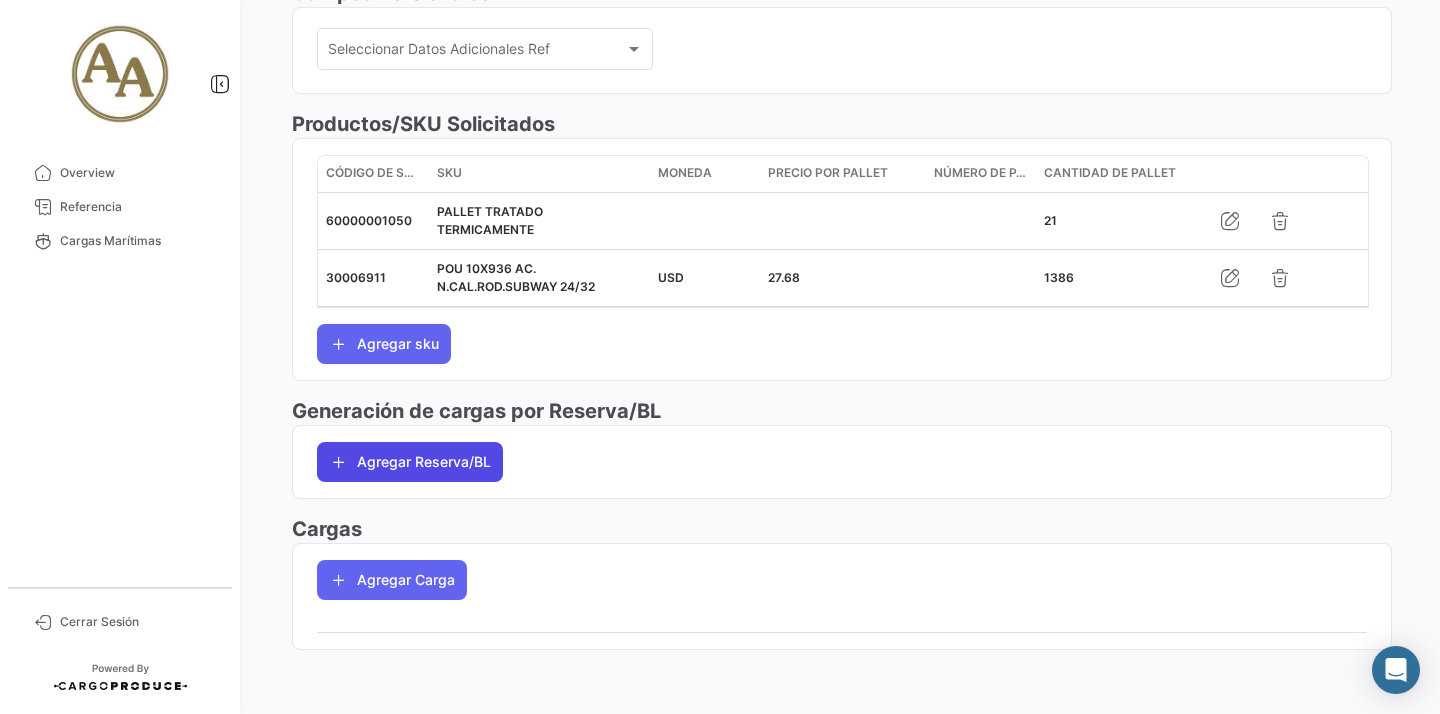 click on "Agregar Reserva/BL" 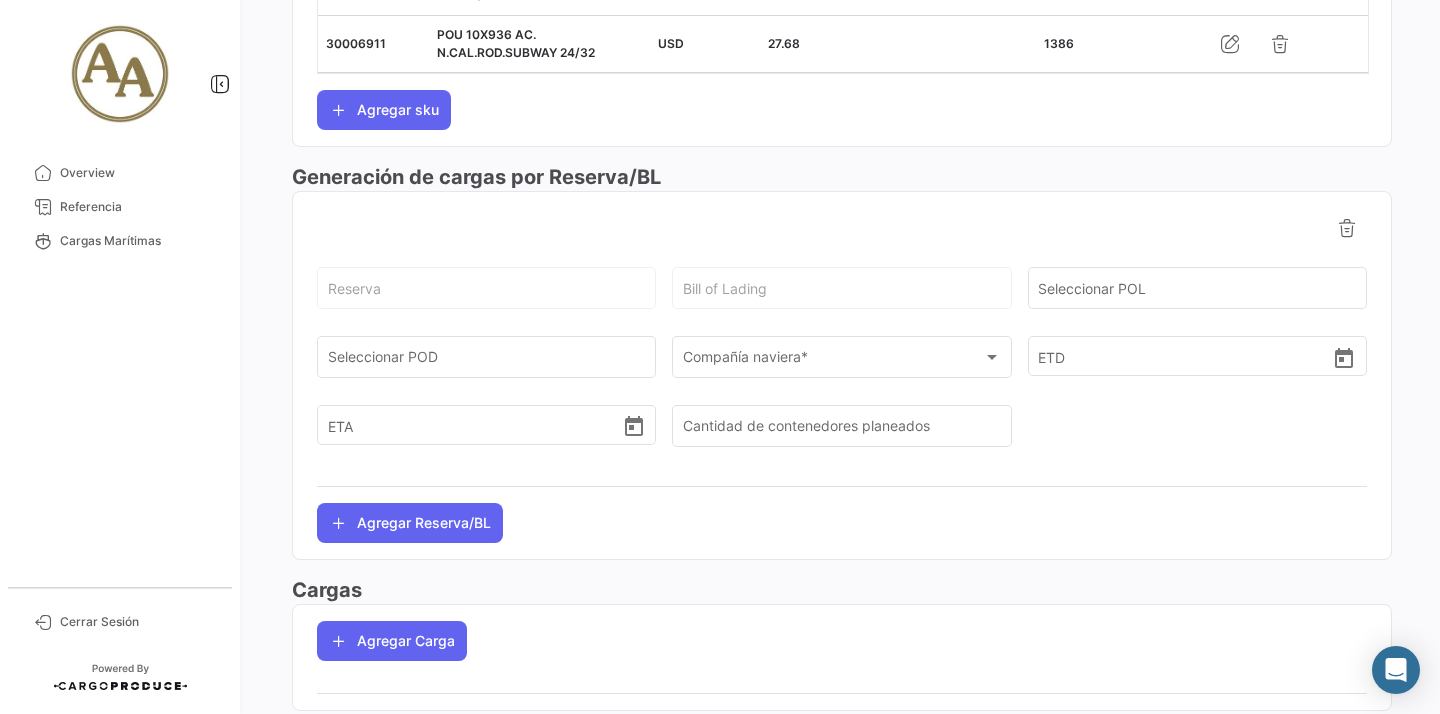 scroll, scrollTop: 993, scrollLeft: 0, axis: vertical 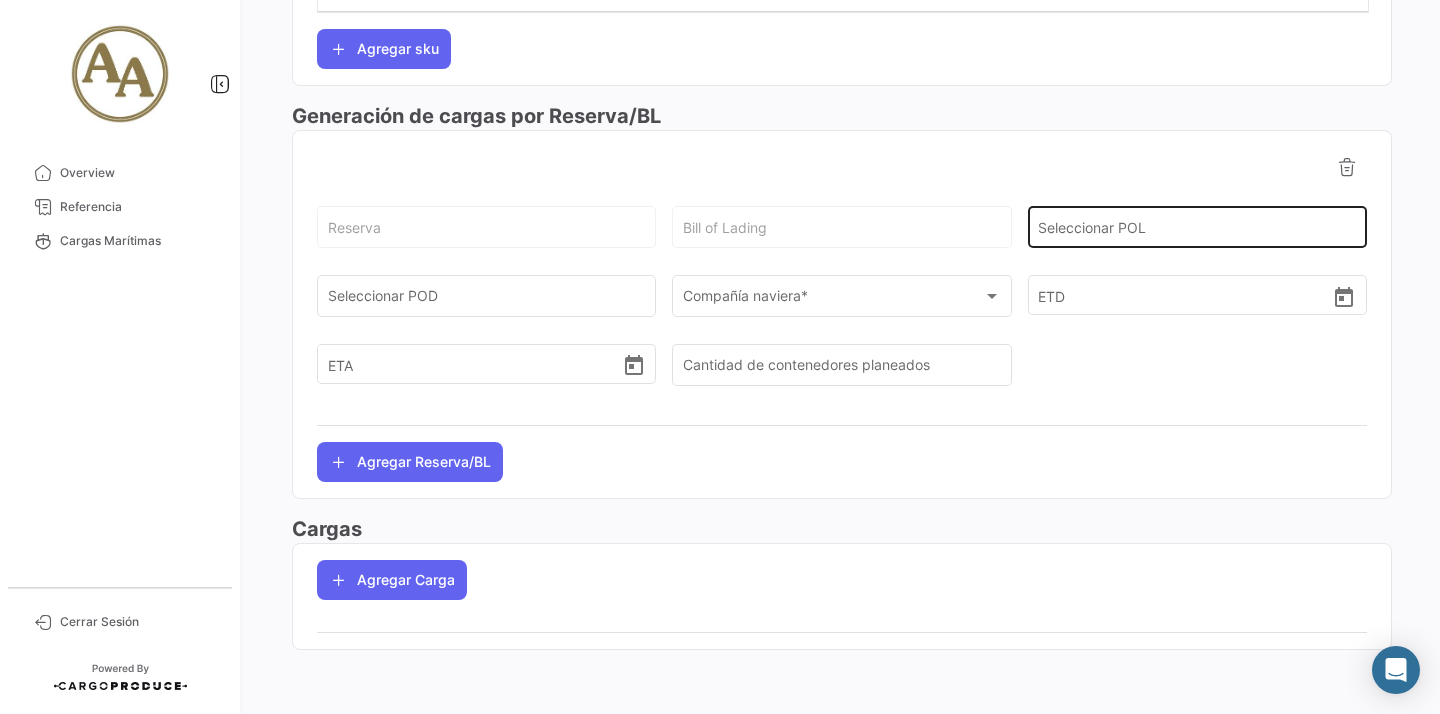 click on "Seleccionar POL" at bounding box center [1197, 231] 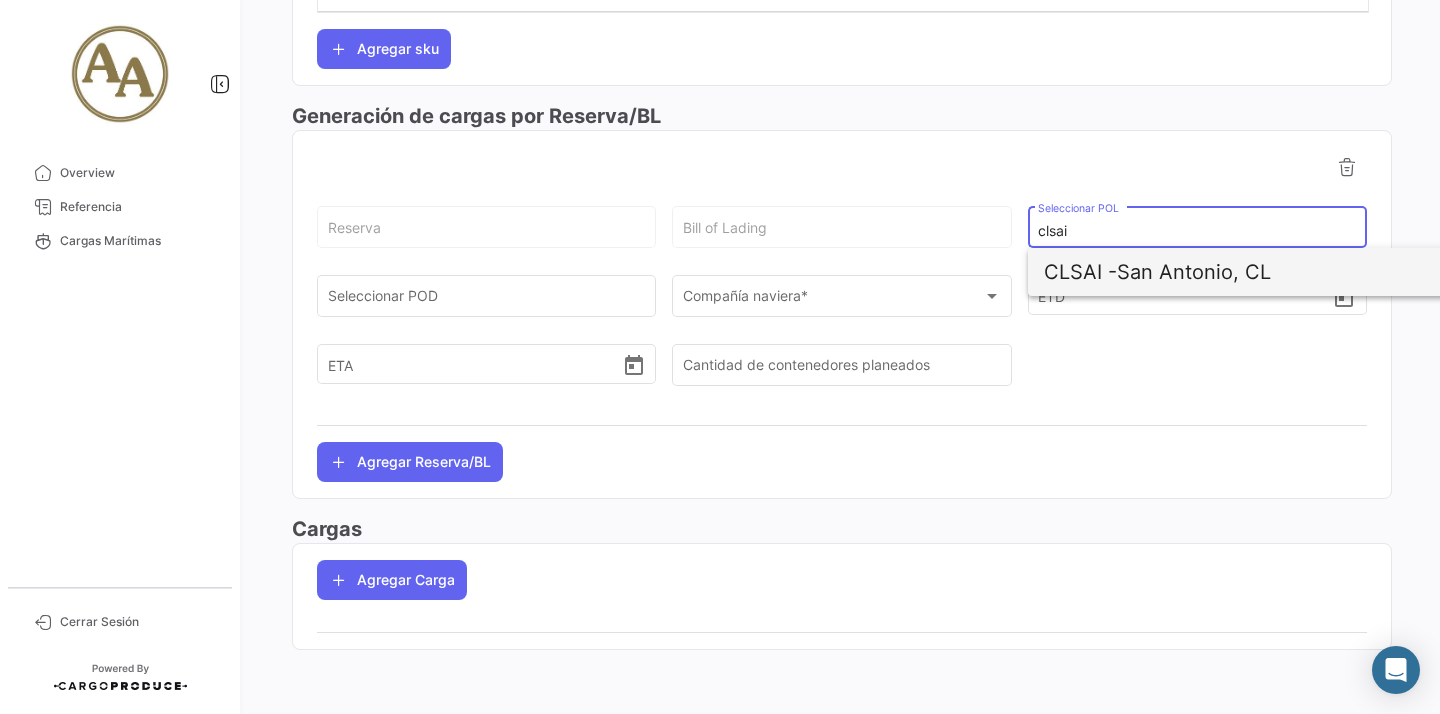 click on "CLSAI -    [GEOGRAPHIC_DATA][PERSON_NAME], CL" at bounding box center [1278, 272] 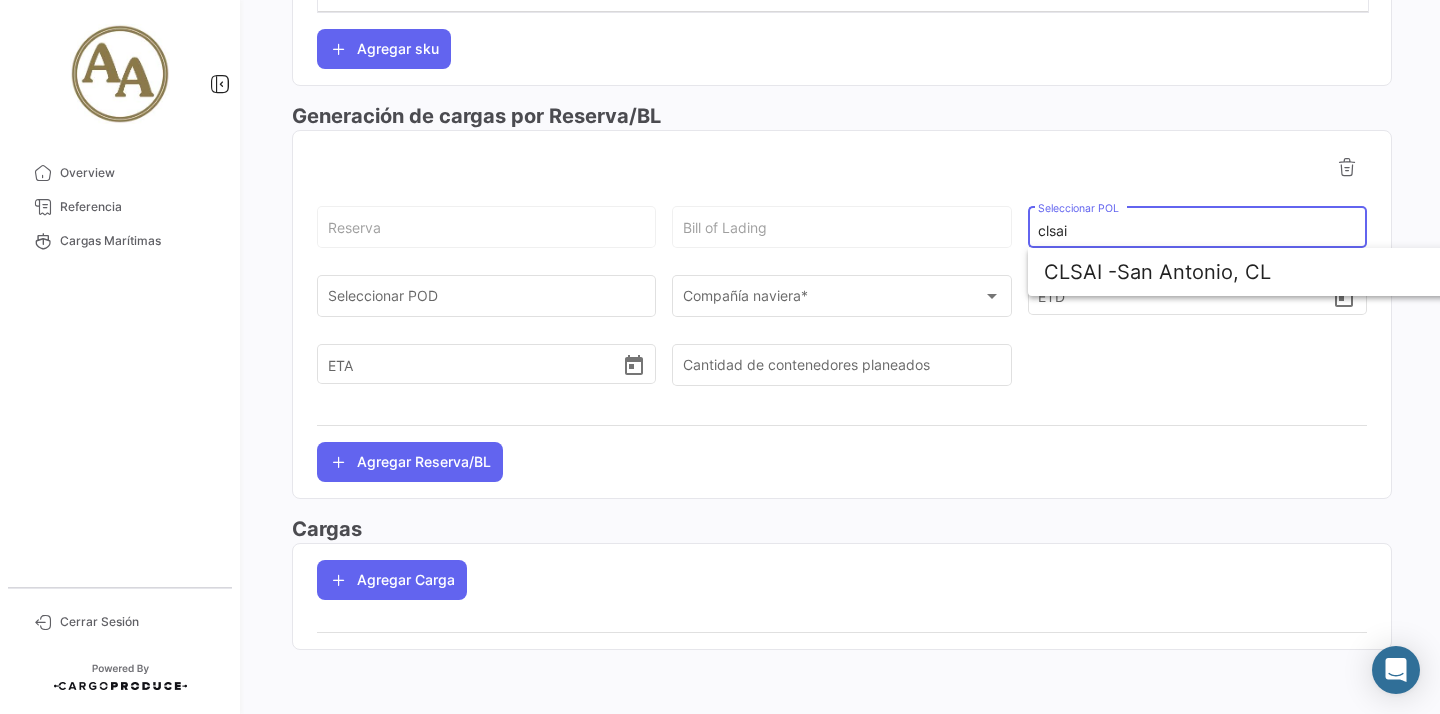 type on "San Antonio, CL" 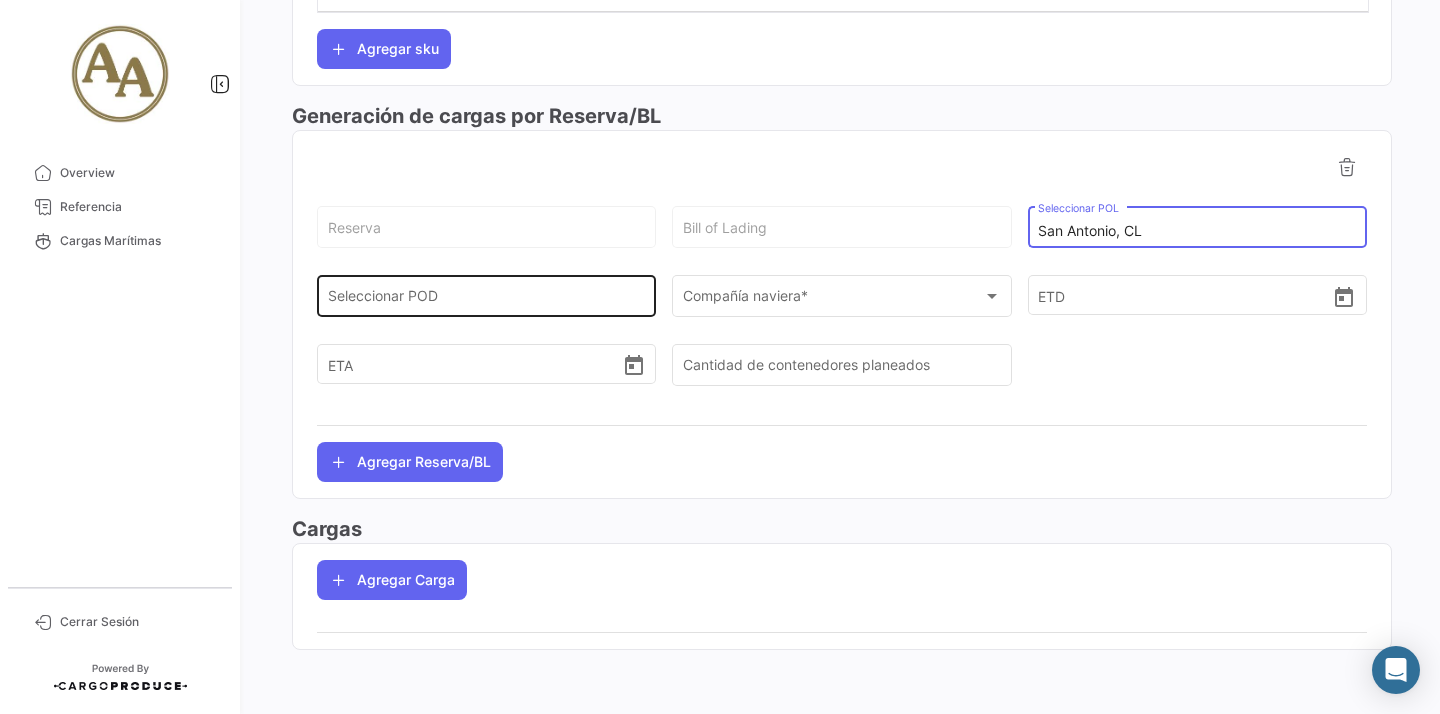 click on "Seleccionar POD" at bounding box center [487, 300] 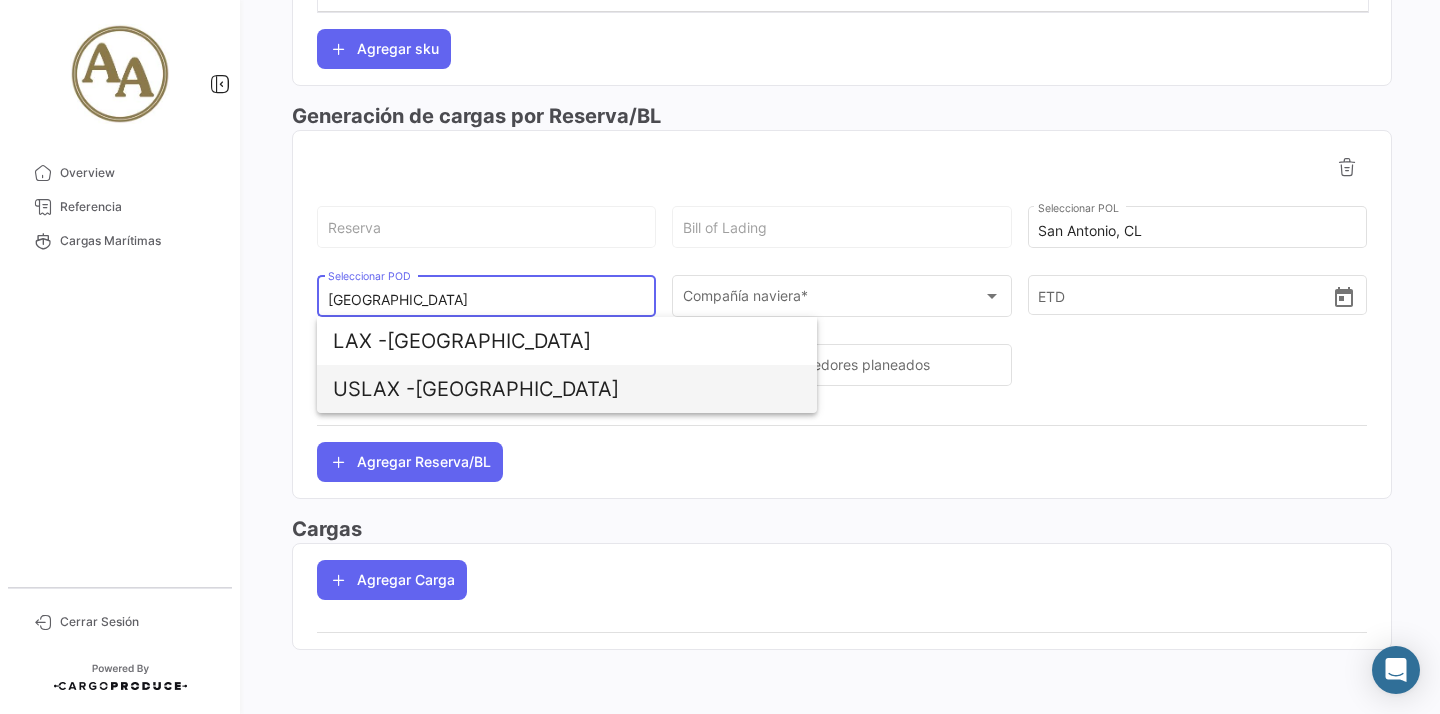 click on "USLAX -    [GEOGRAPHIC_DATA]" at bounding box center (567, 389) 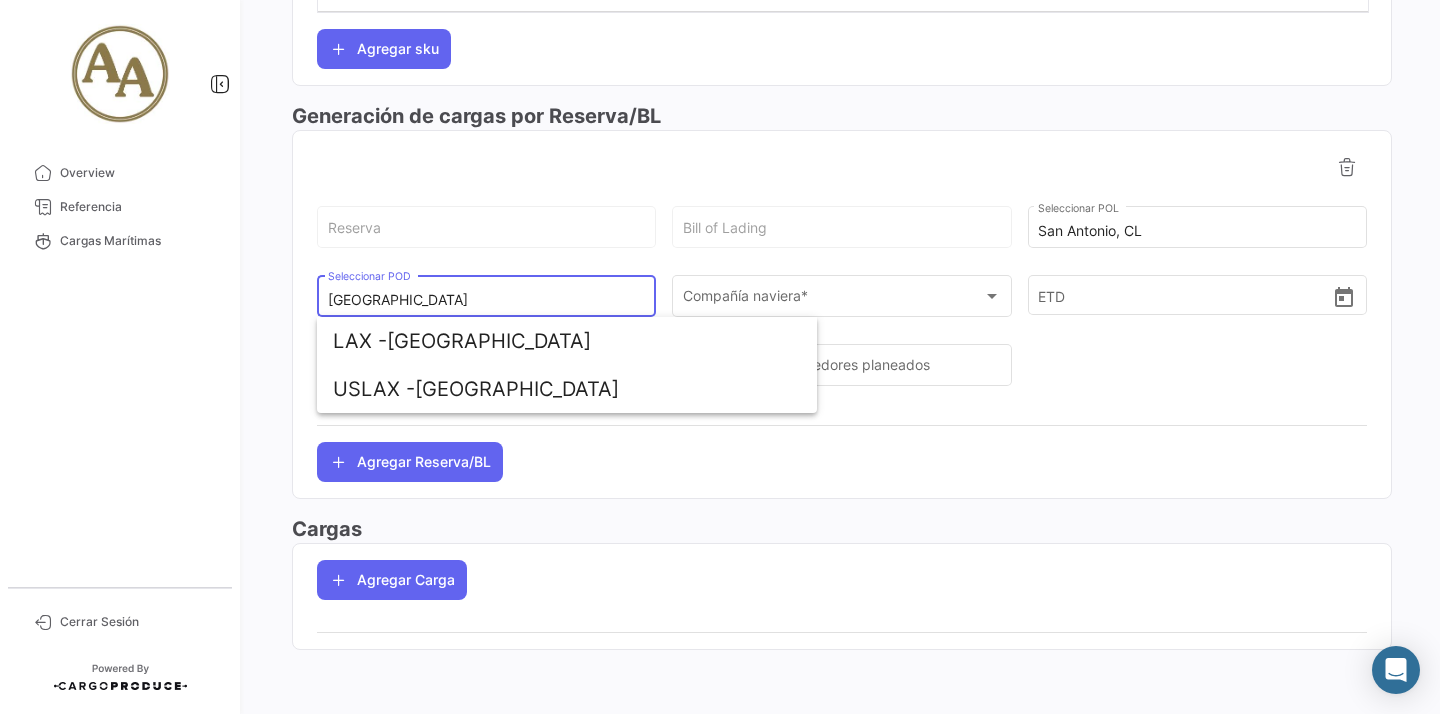type on "[GEOGRAPHIC_DATA]" 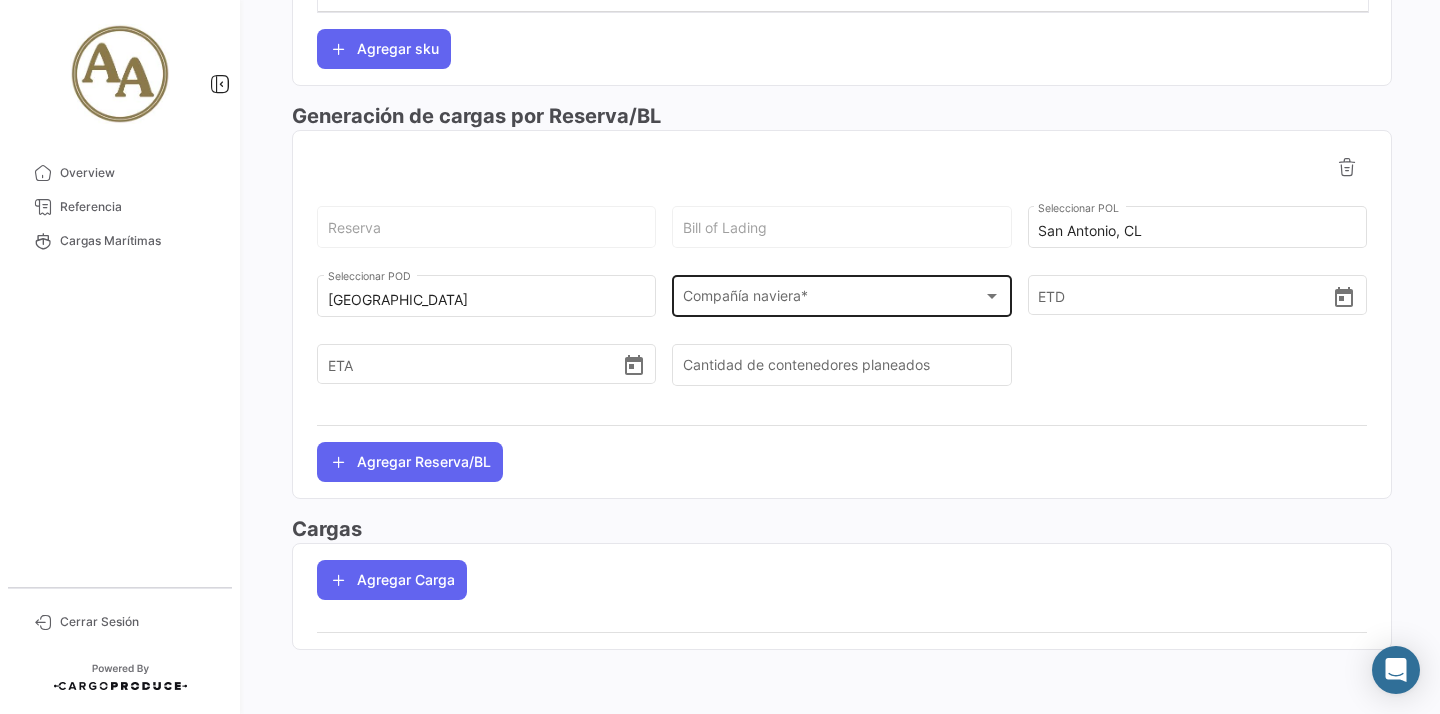 click on "Compañía naviera * Compañía naviera  *" 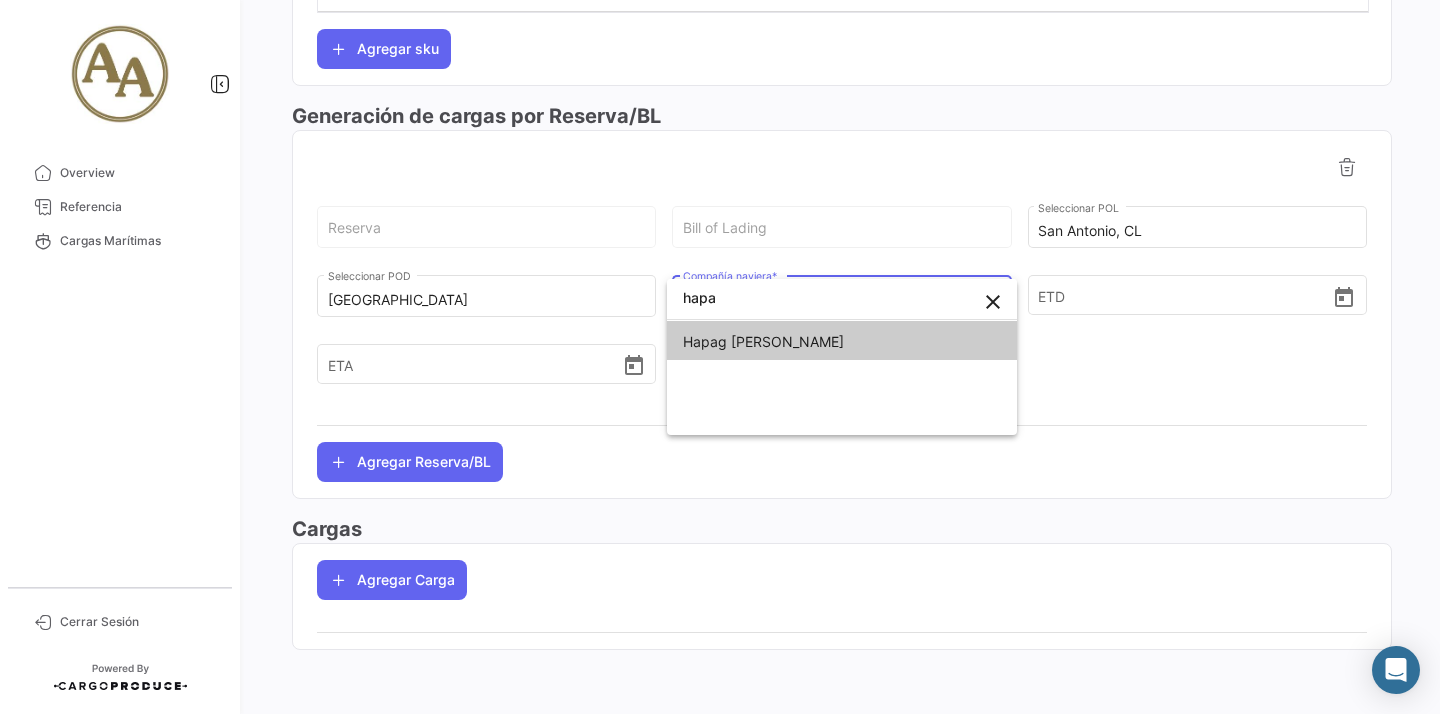 type on "hapa" 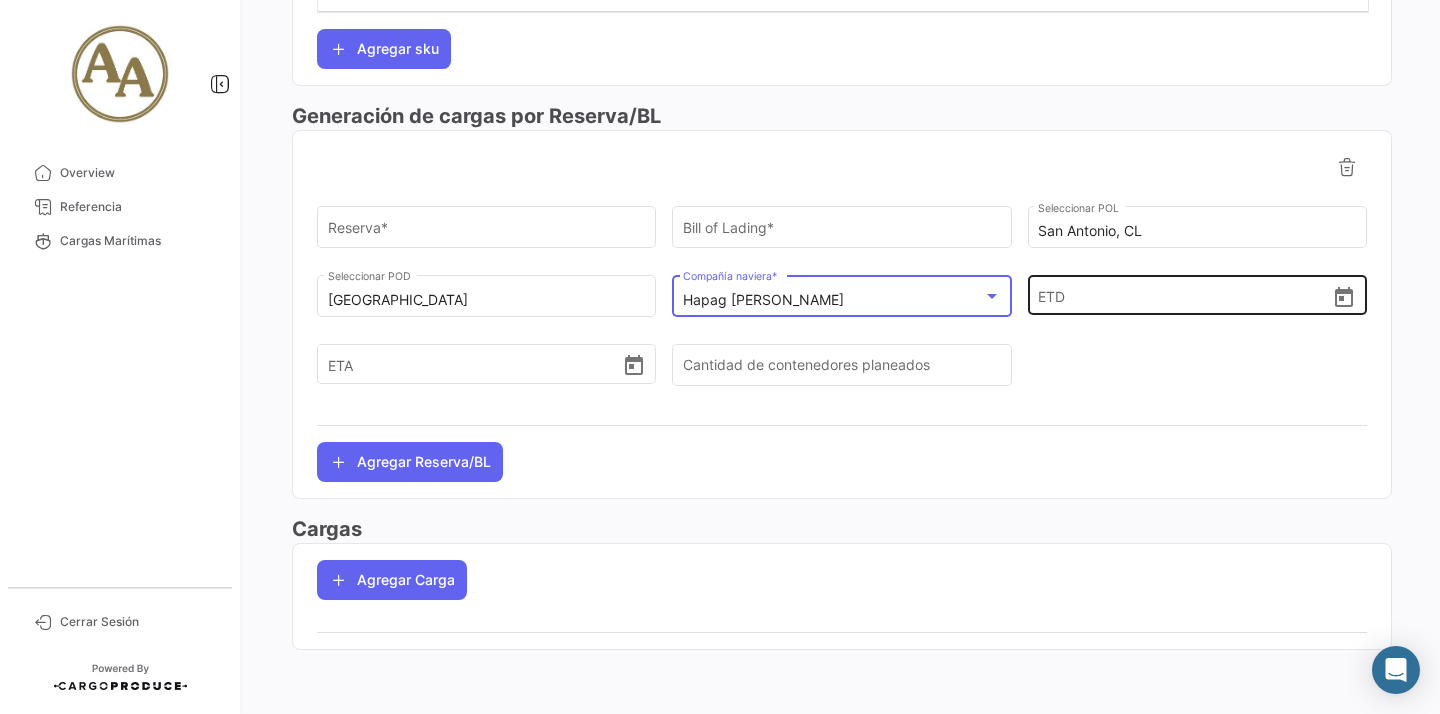 click on "ETD" 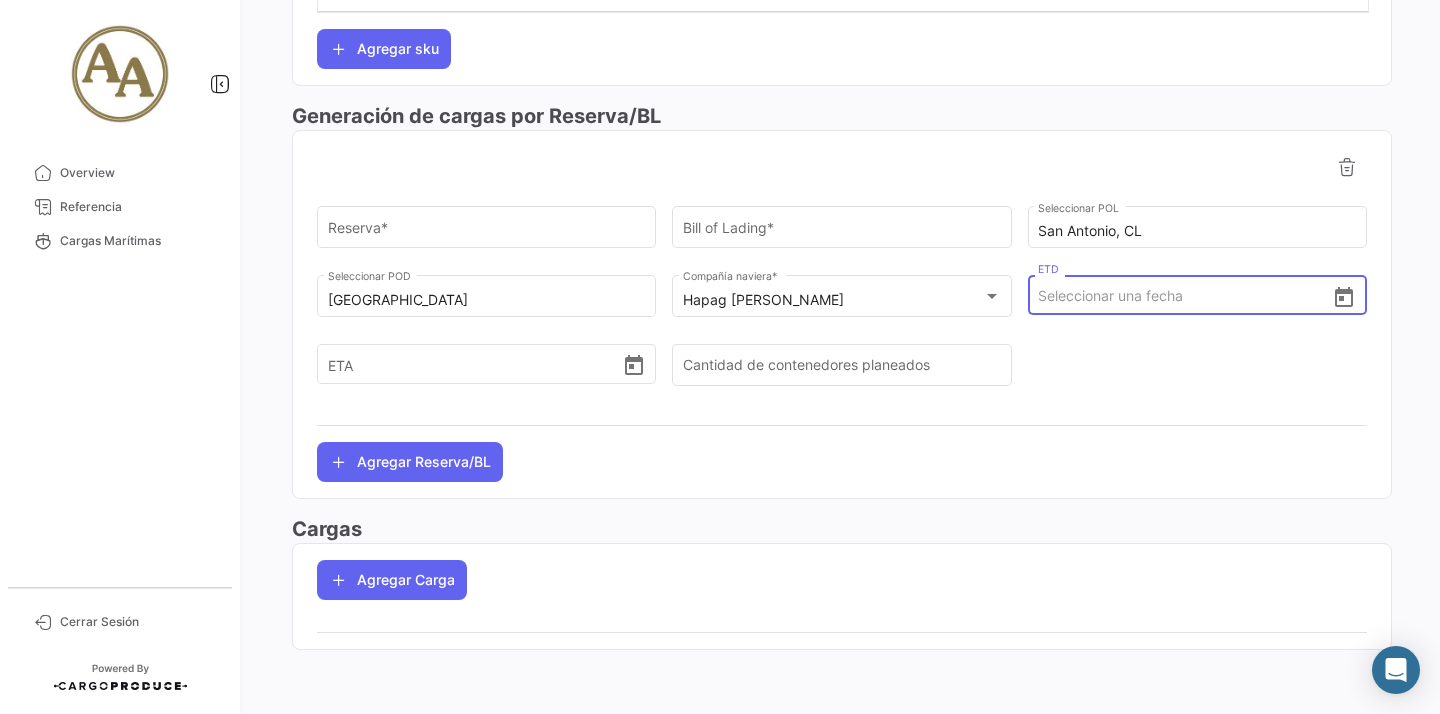 click 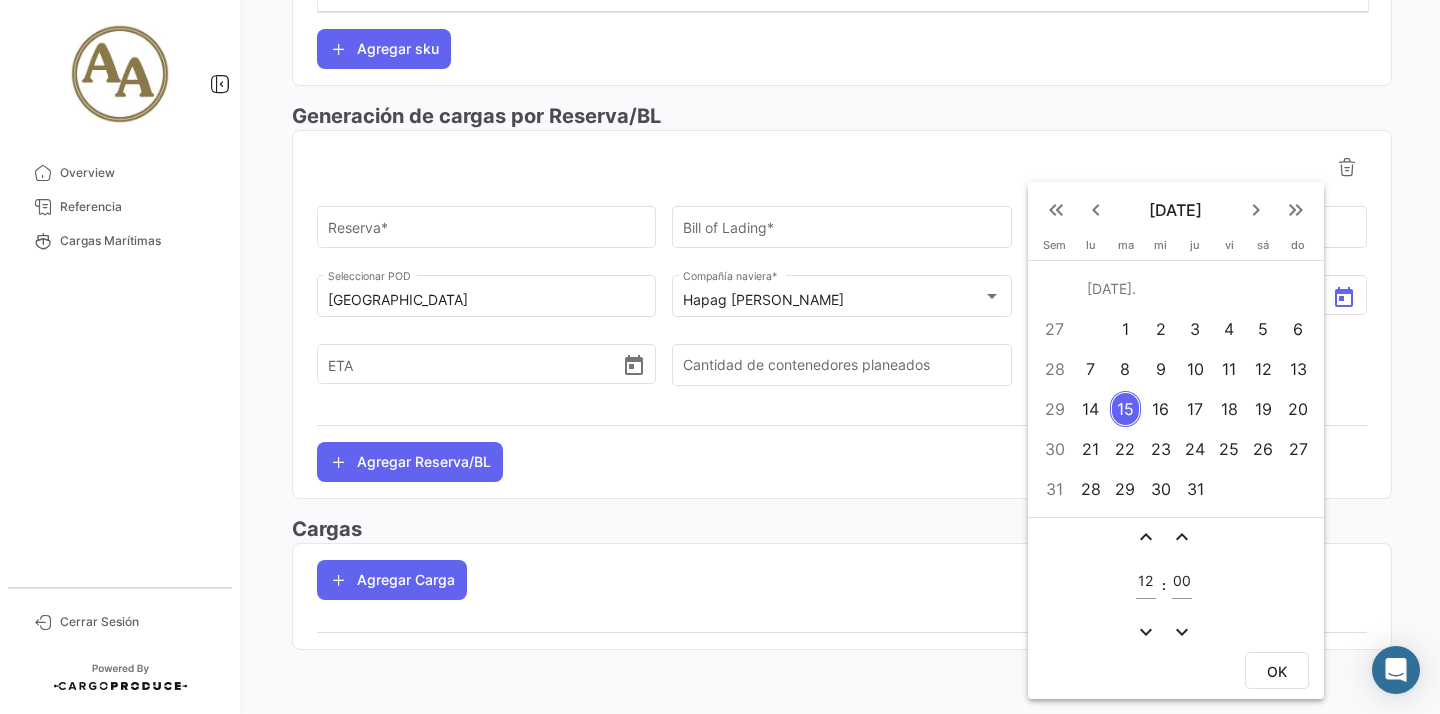 click on "20" at bounding box center [1298, 409] 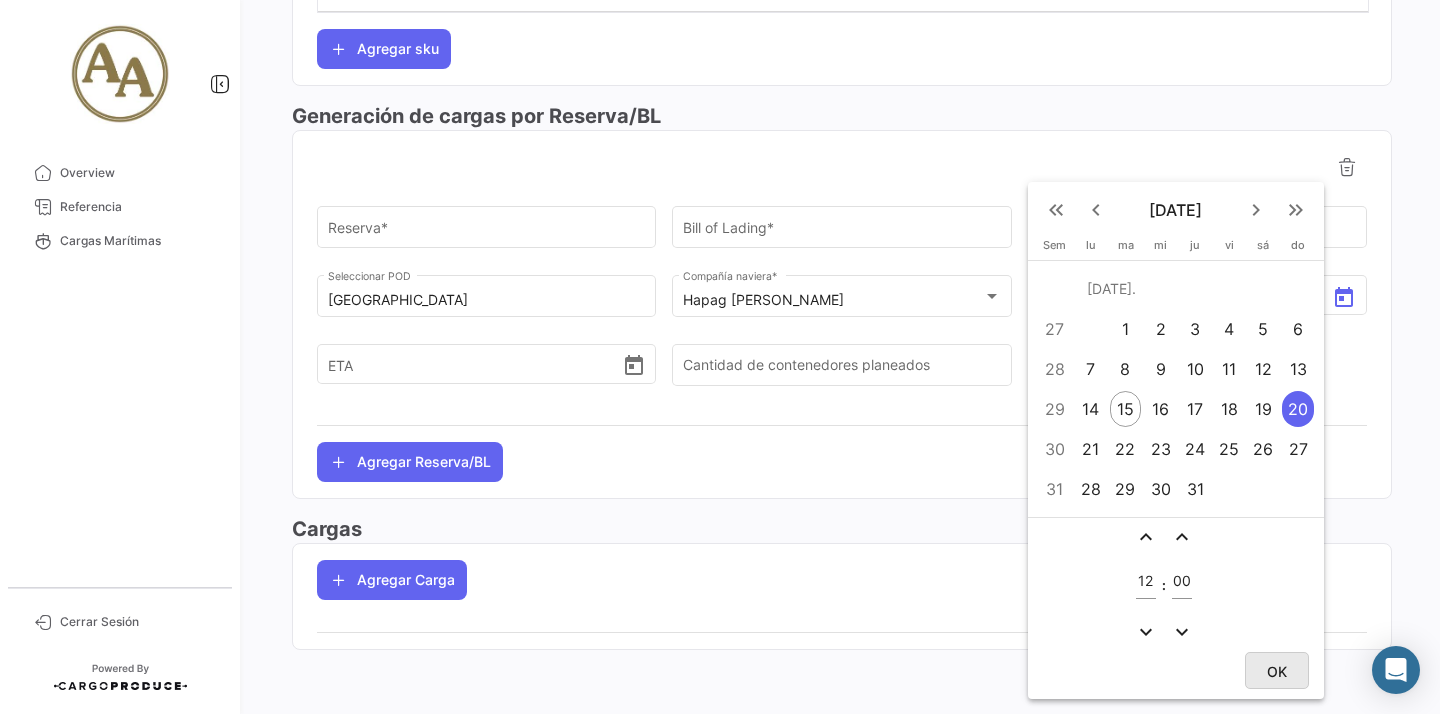 click on "OK" at bounding box center (1277, 670) 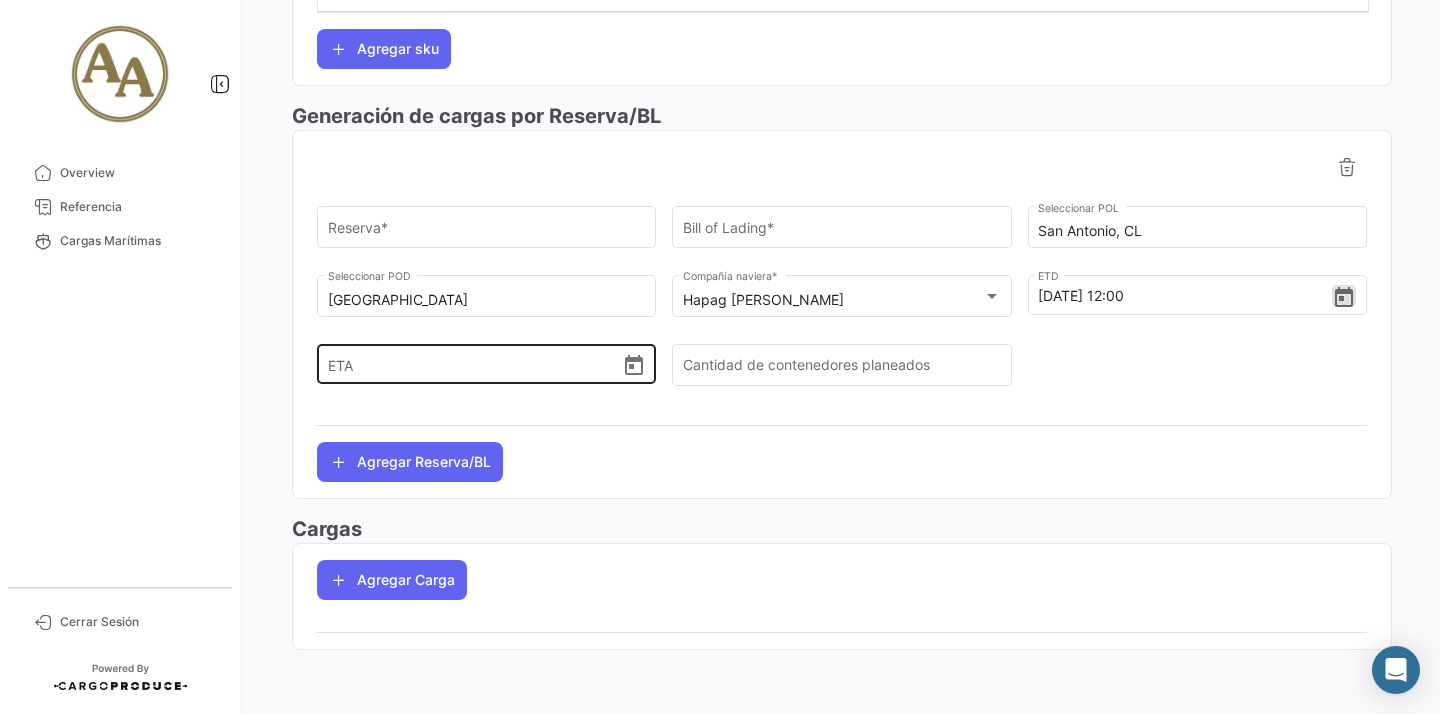 click 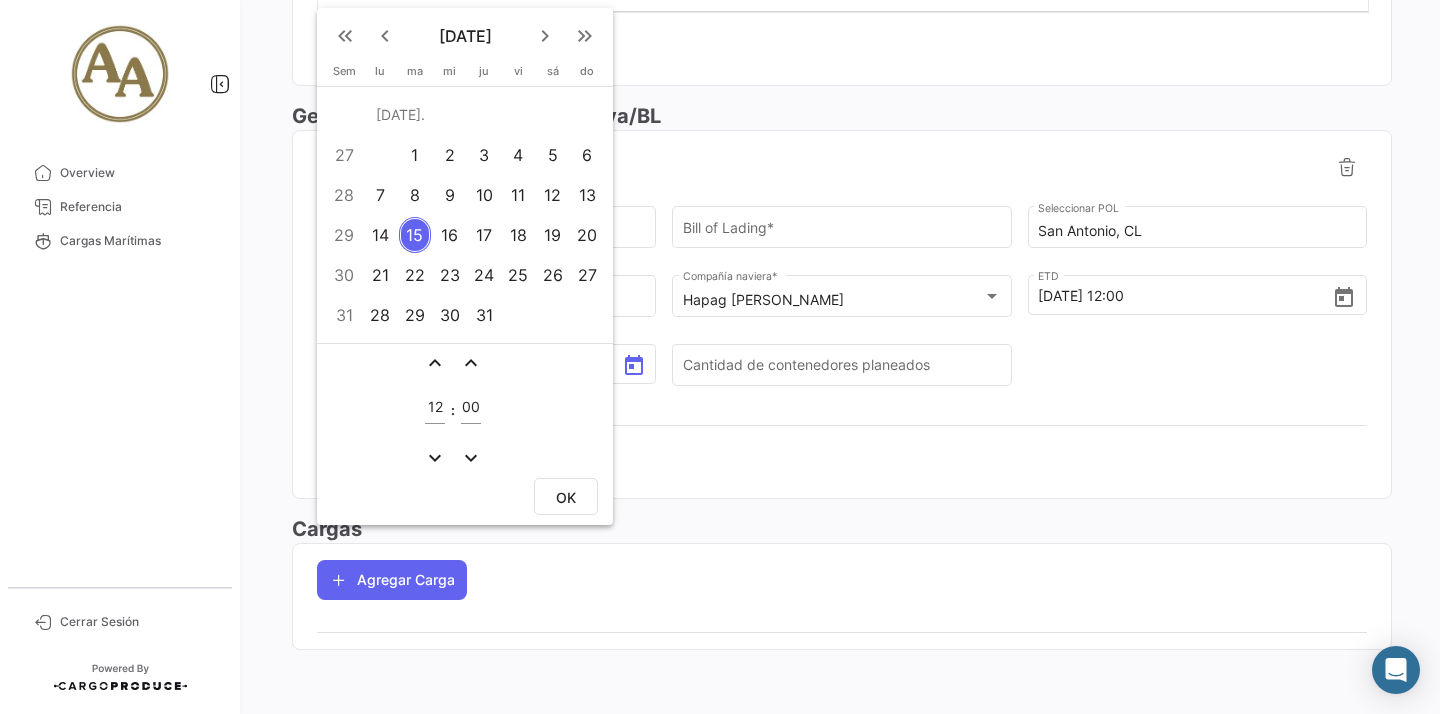click on "keyboard_arrow_right" at bounding box center (545, 36) 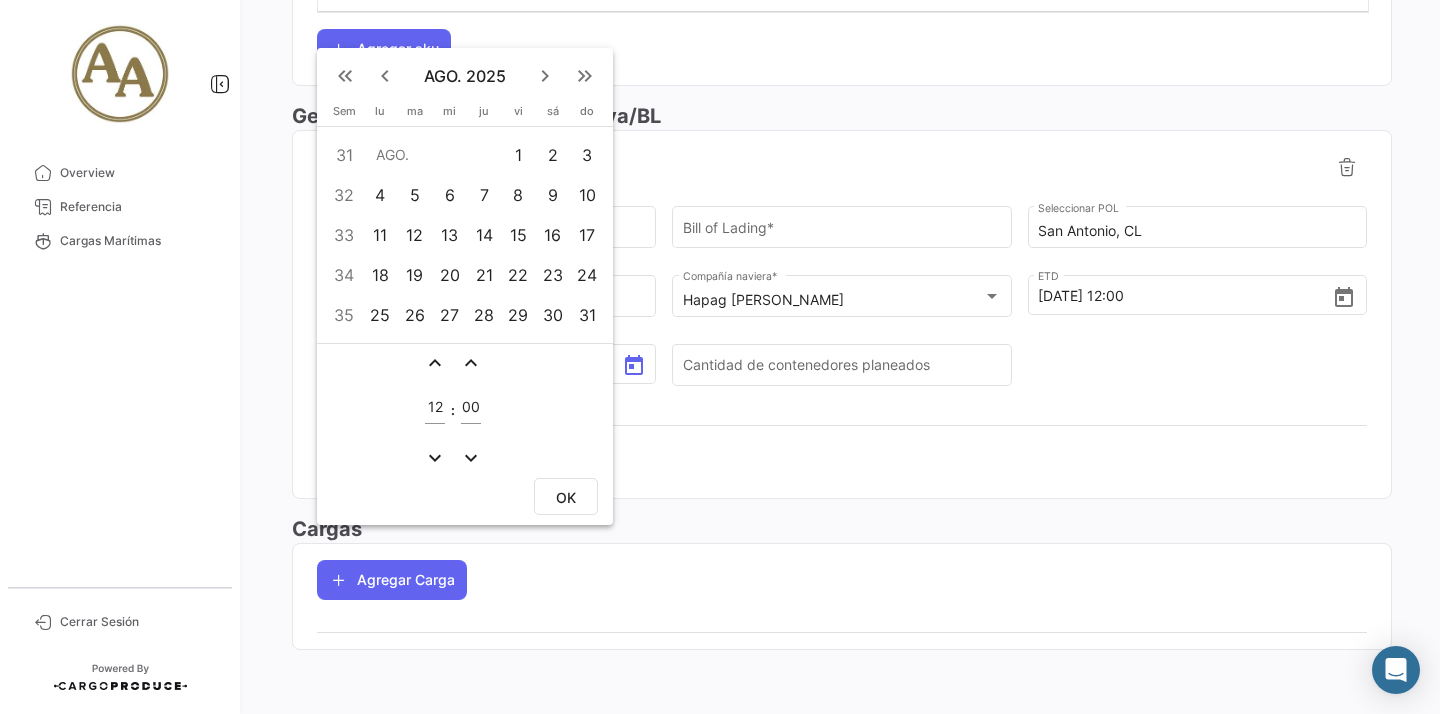click on "19" at bounding box center (415, 275) 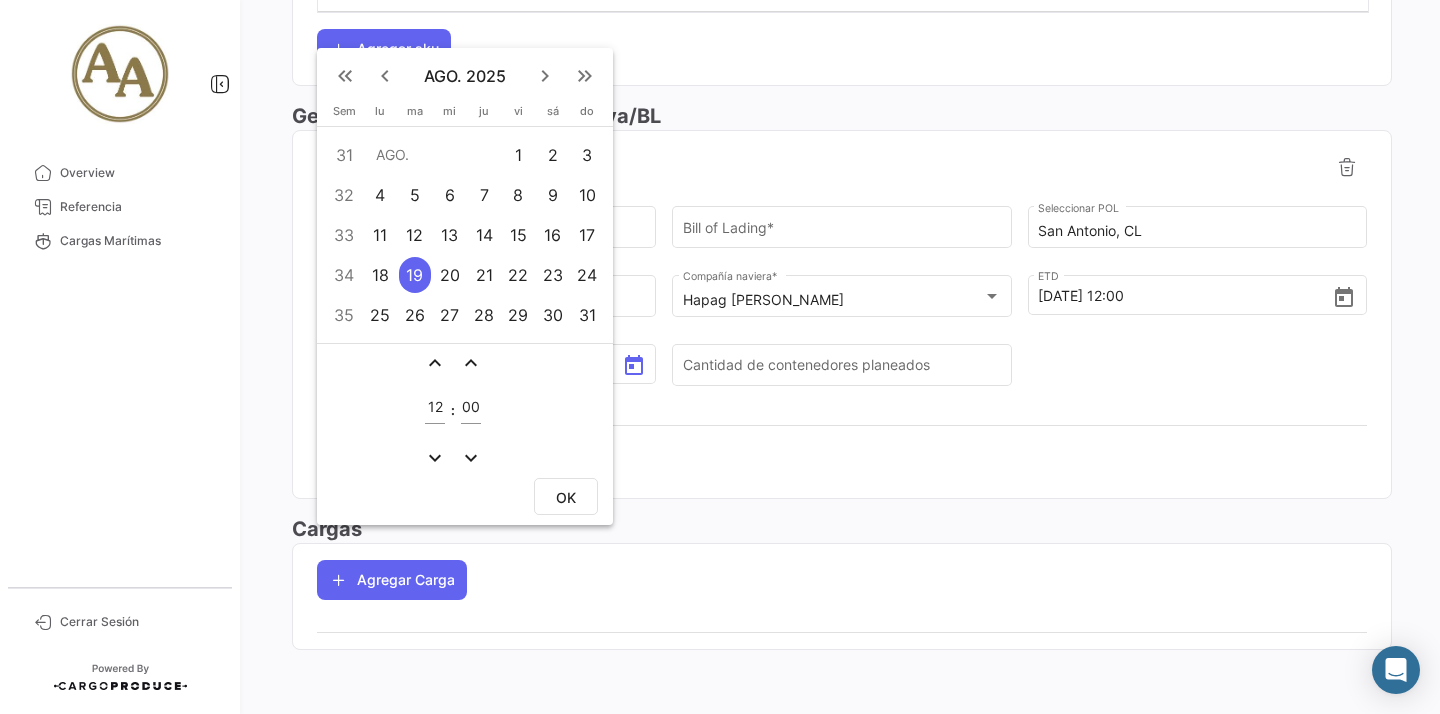 click on "OK" at bounding box center (566, 496) 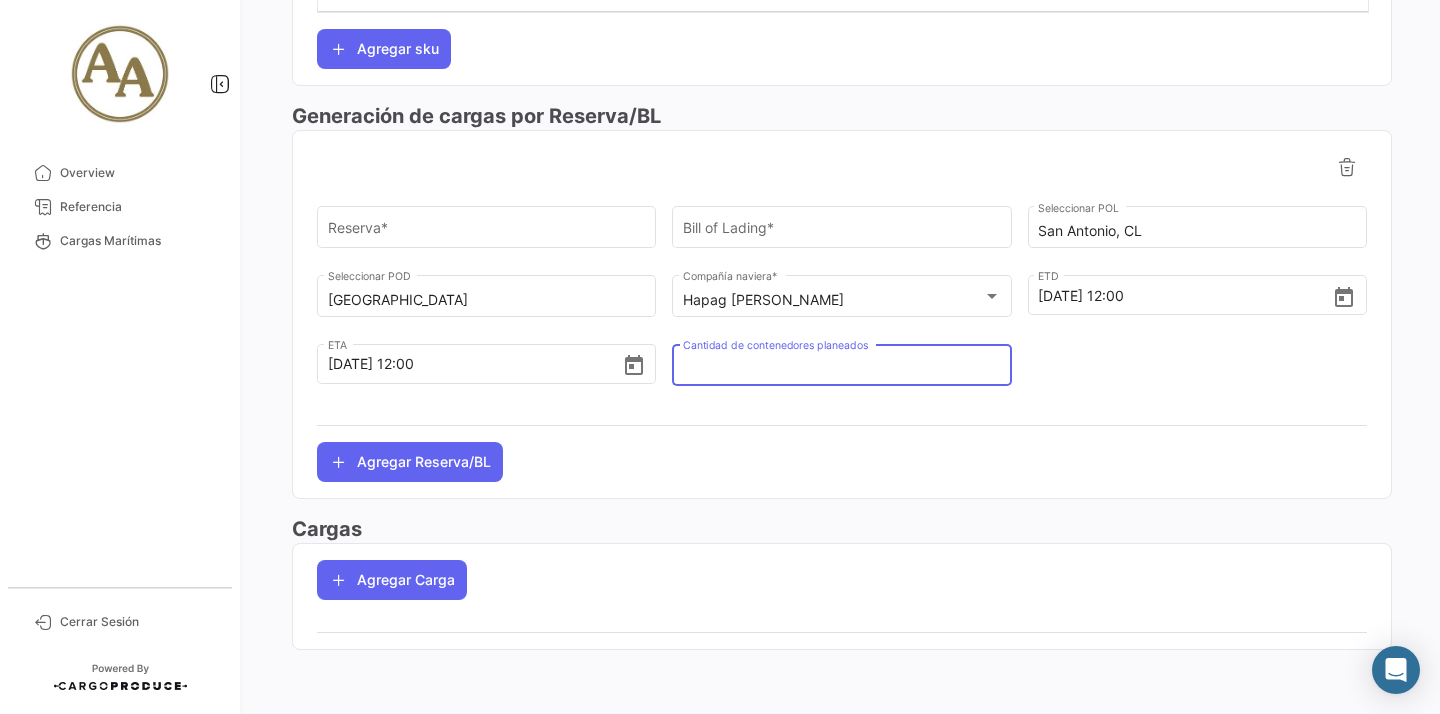 click on "Cantidad de contenedores planeados" at bounding box center [842, 369] 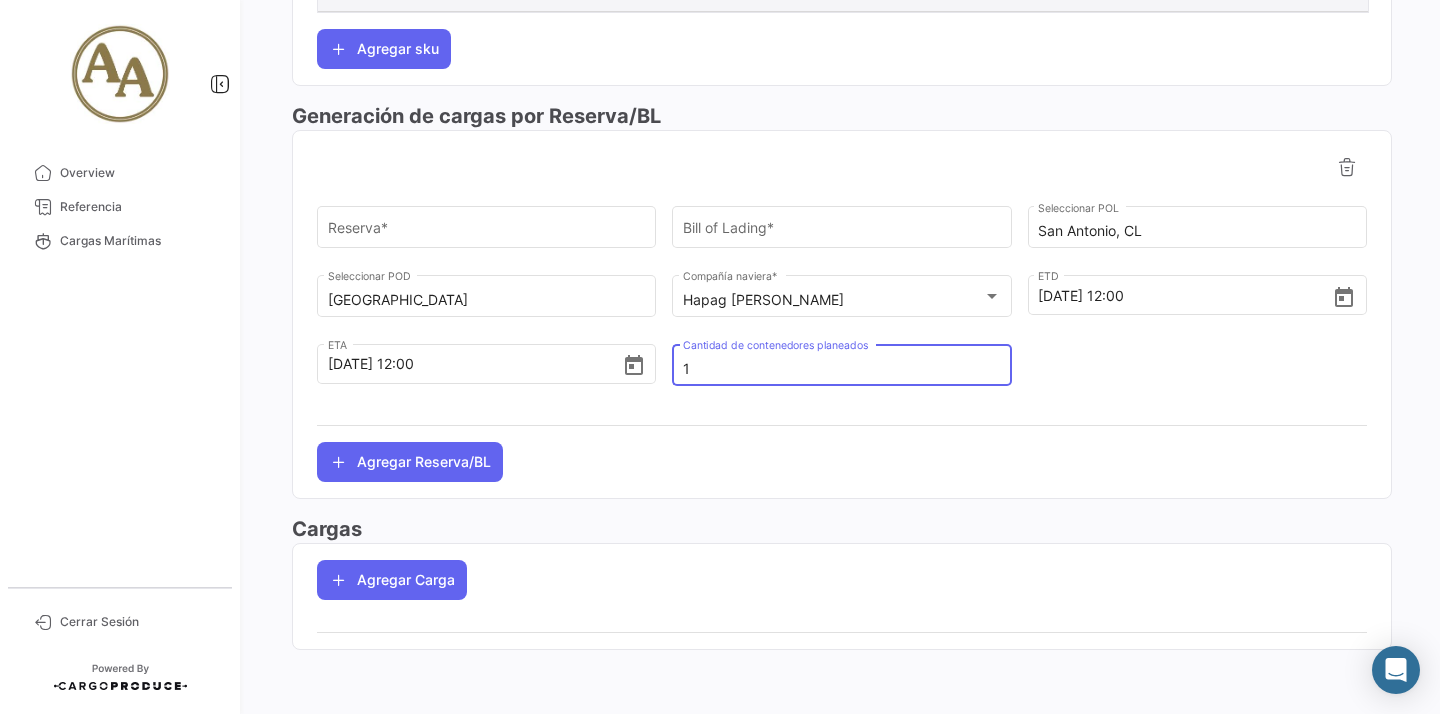type on "1" 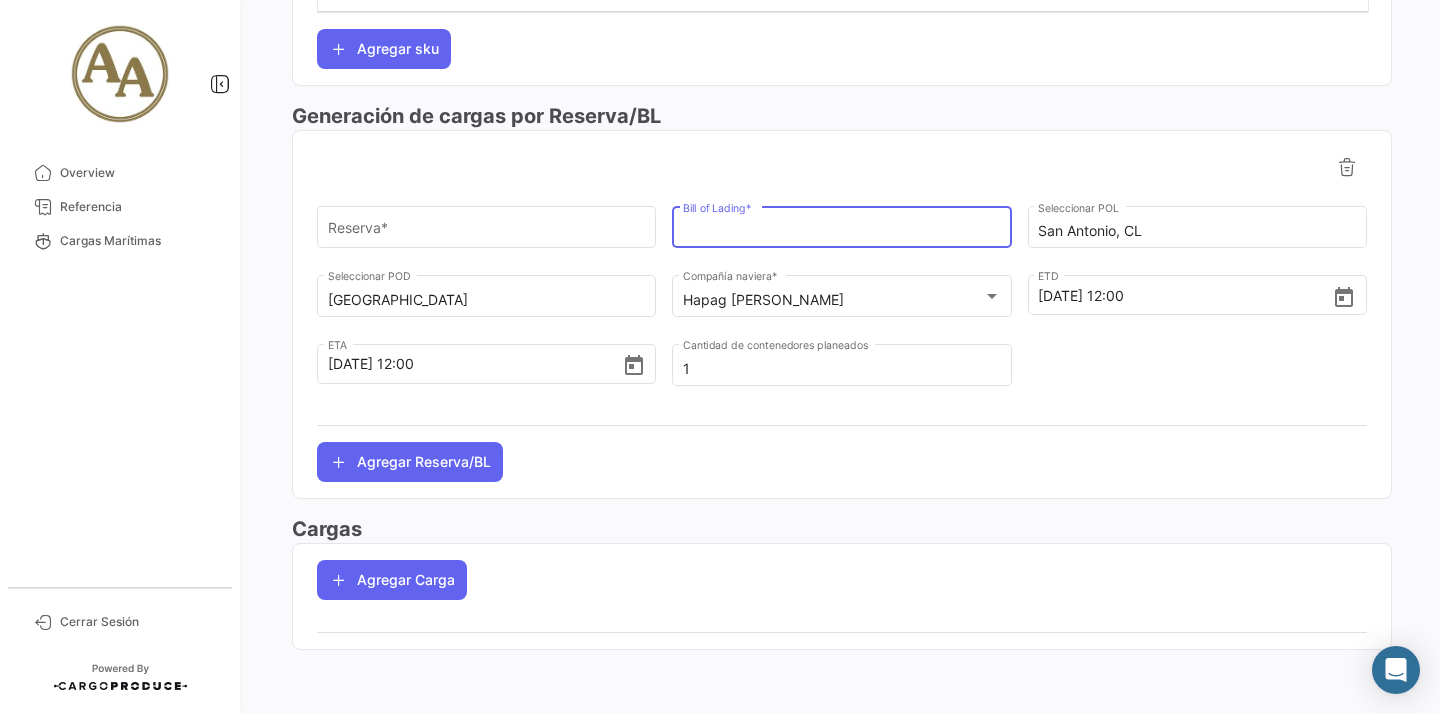 click on "Bill of Lading  *" at bounding box center (842, 231) 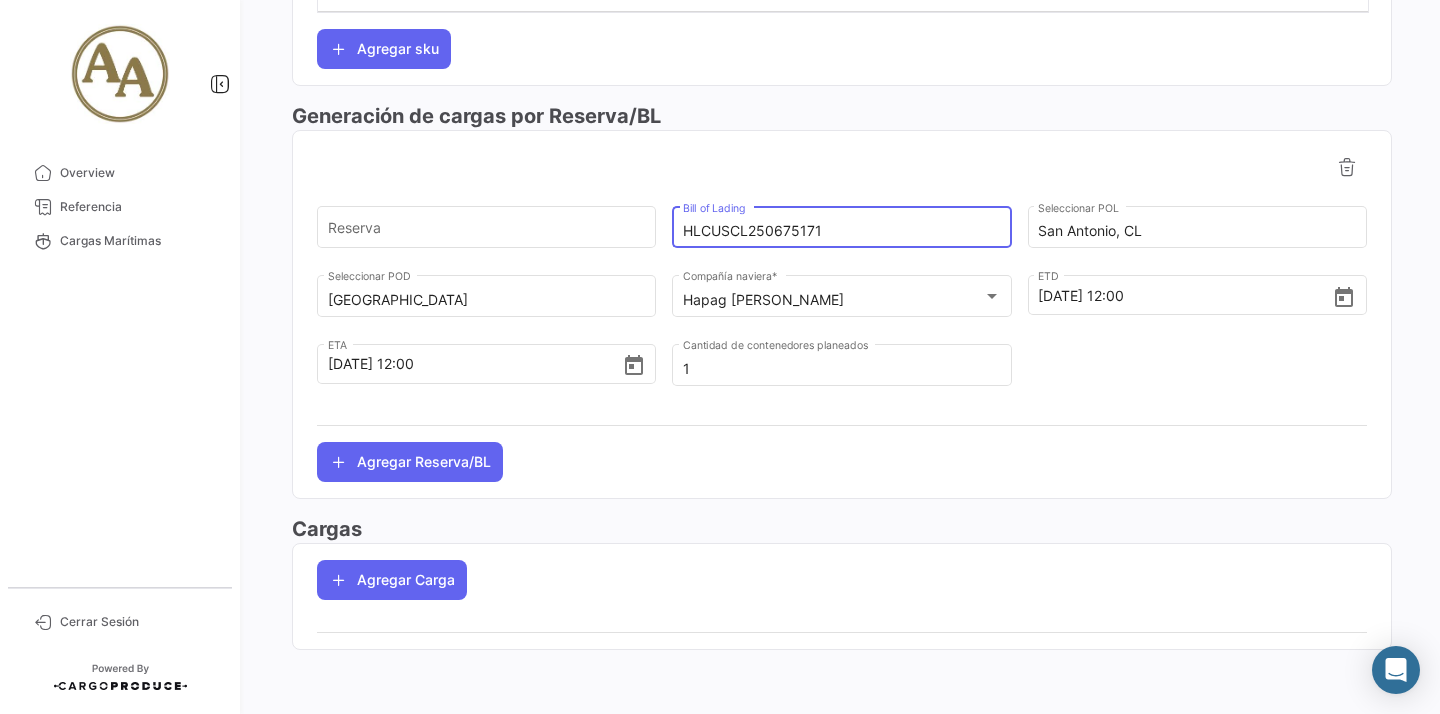 type on "HLCUSCL250675171" 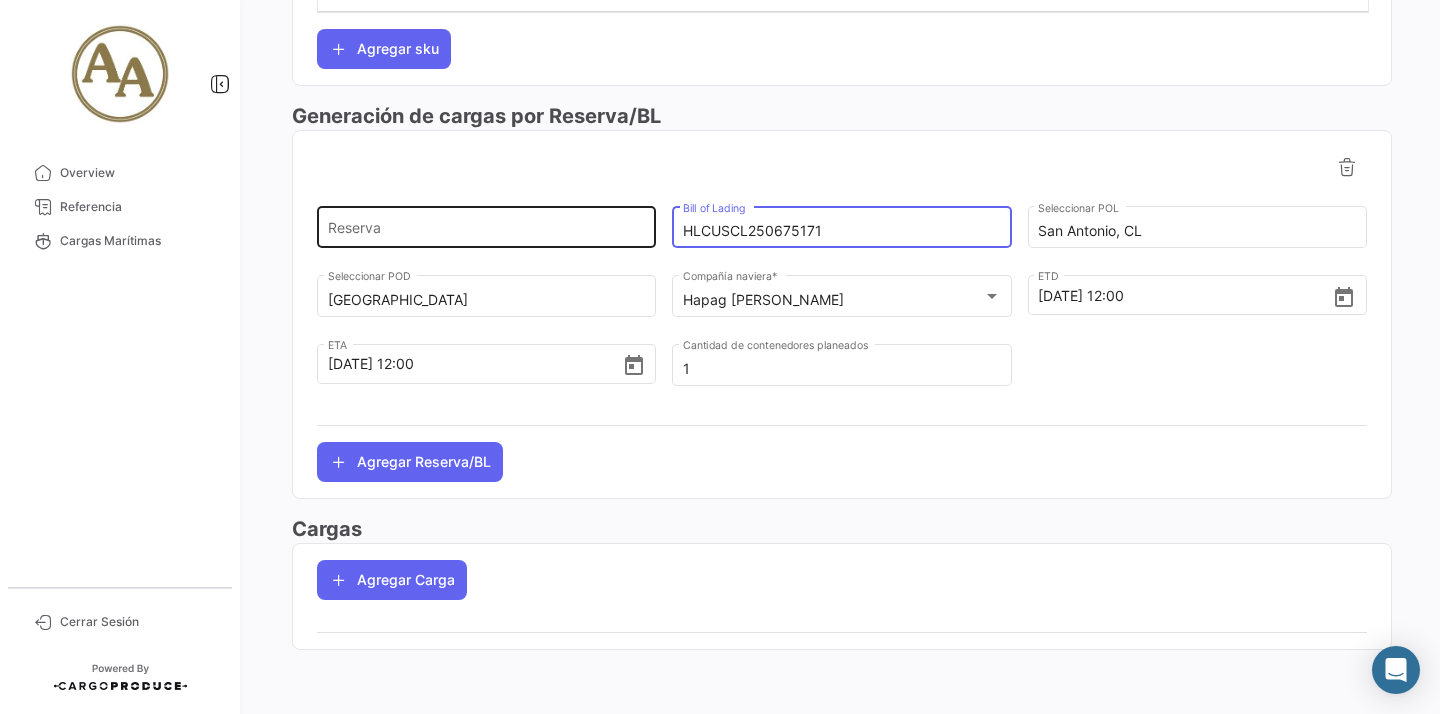 click on "Reserva" at bounding box center (487, 231) 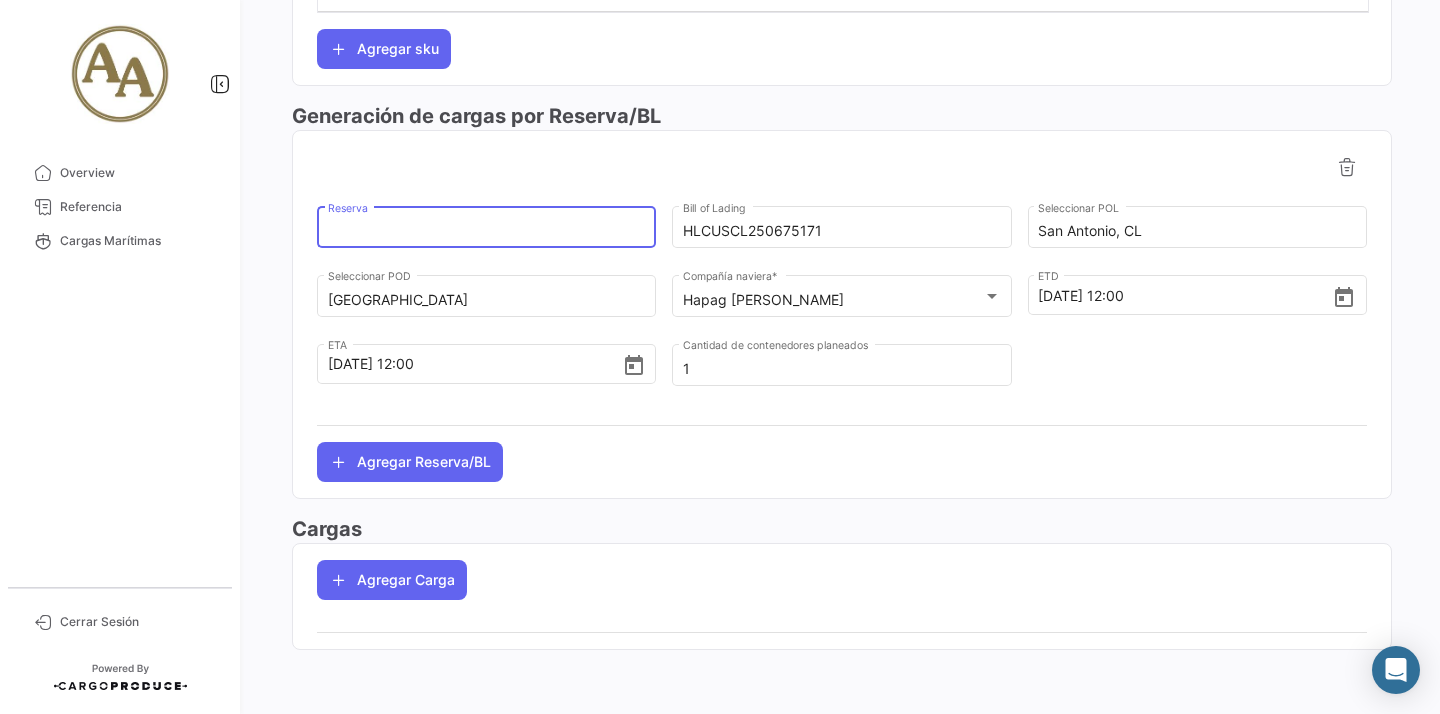 paste on "12417980" 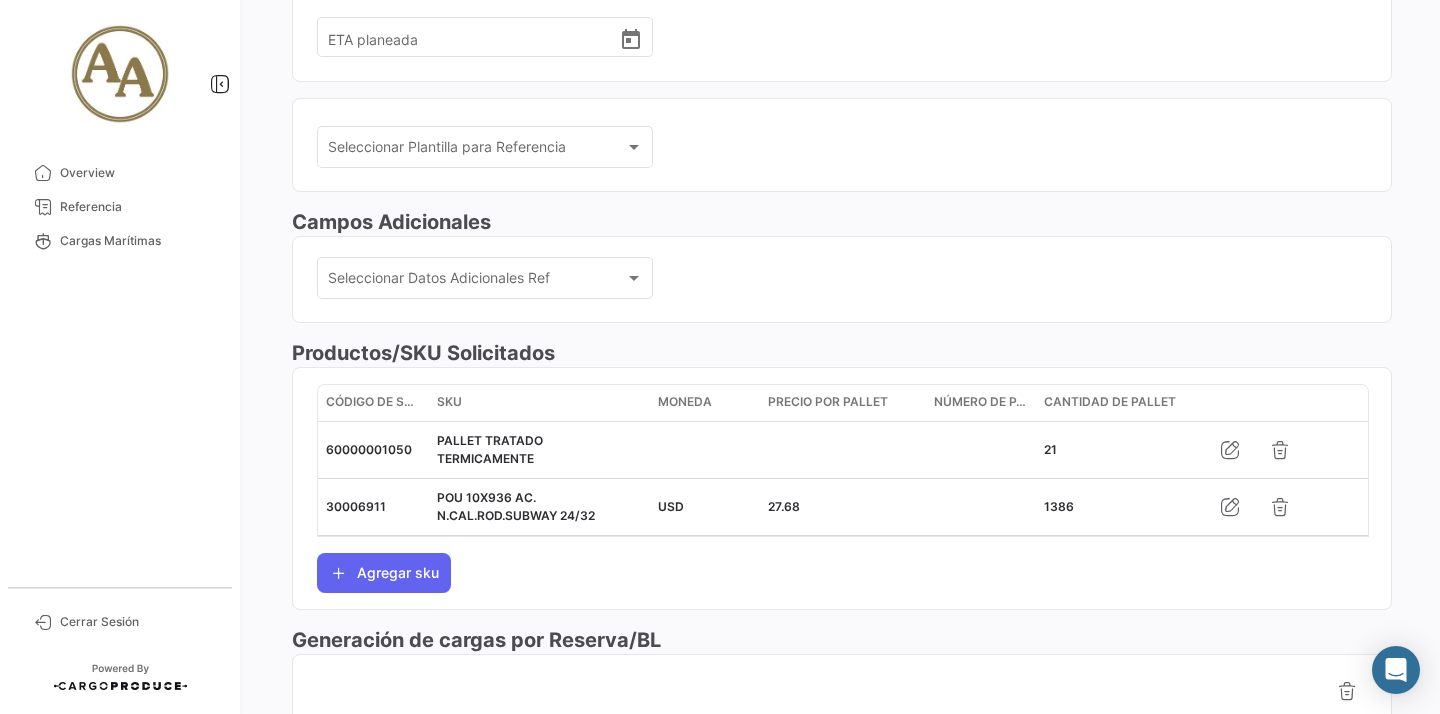 scroll, scrollTop: 0, scrollLeft: 0, axis: both 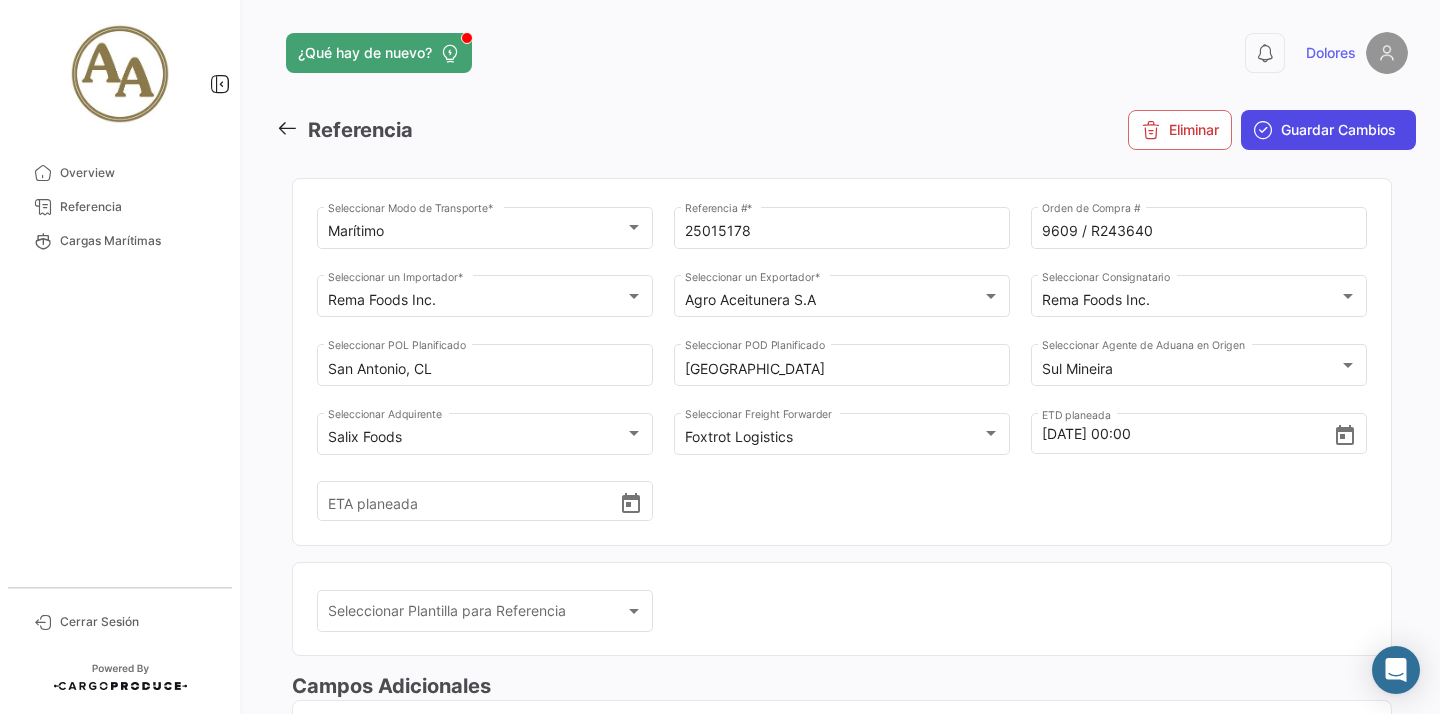 type on "12417980" 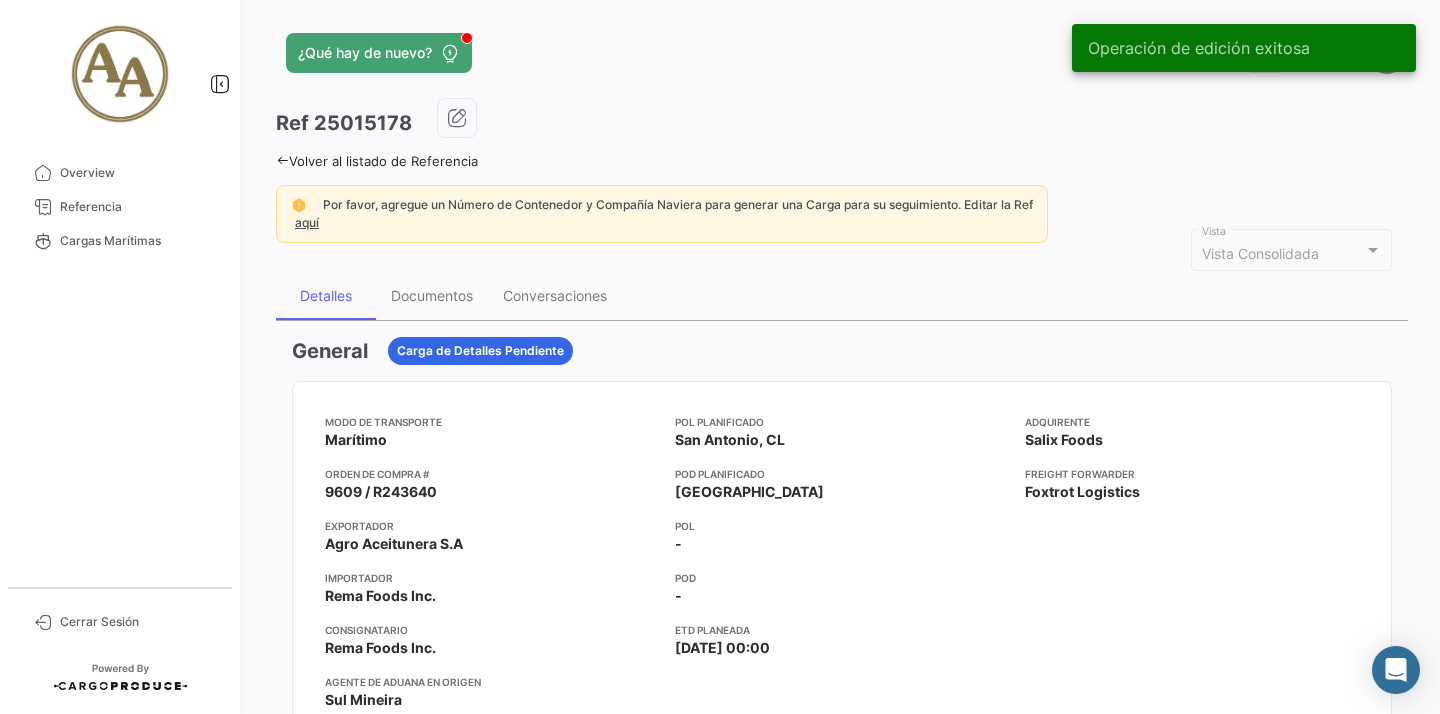 click 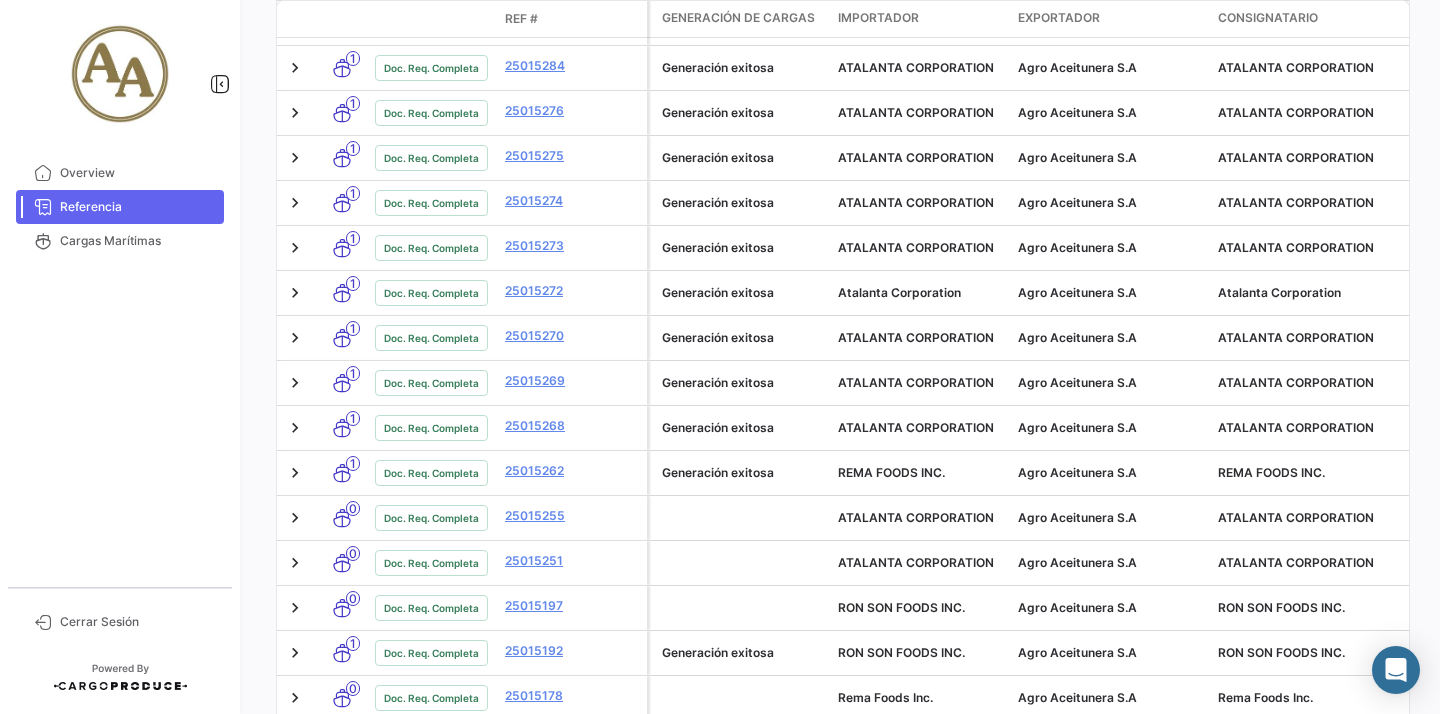 scroll, scrollTop: 879, scrollLeft: 0, axis: vertical 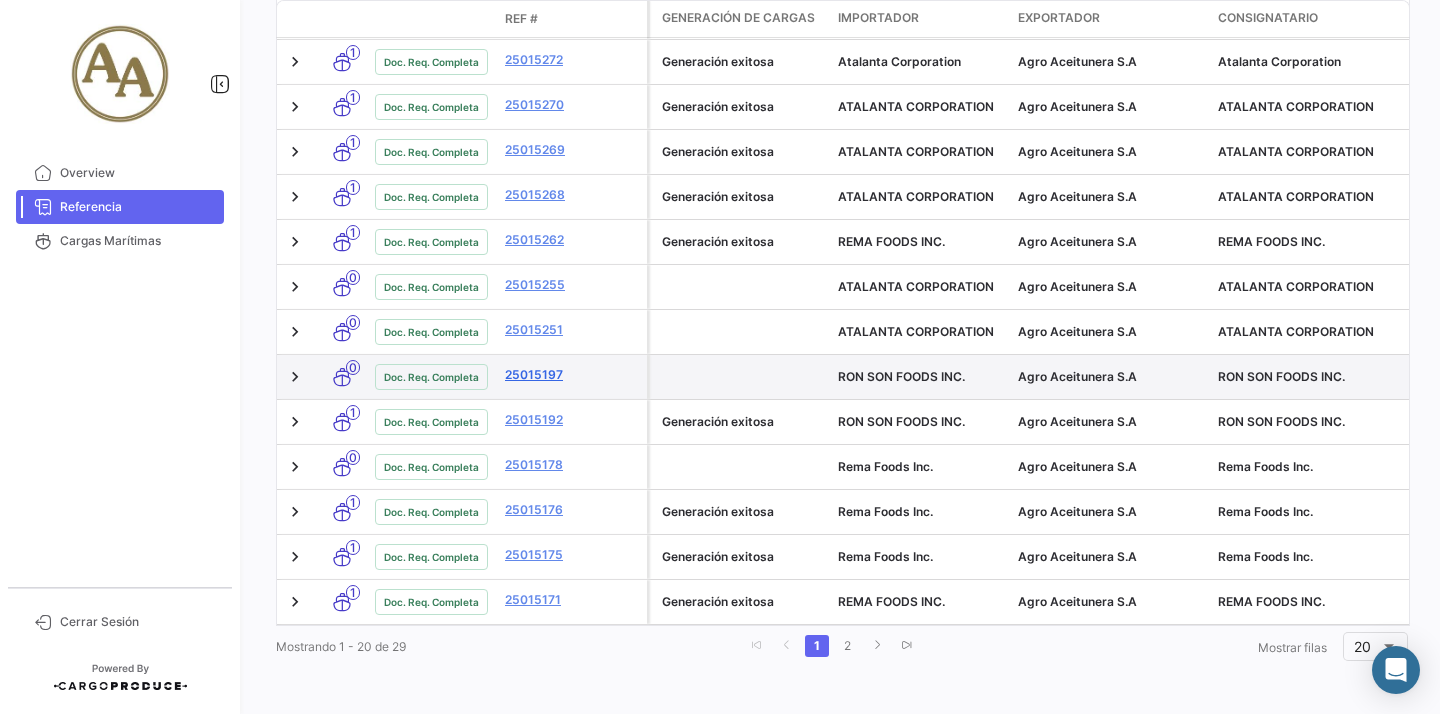 click on "25015197" 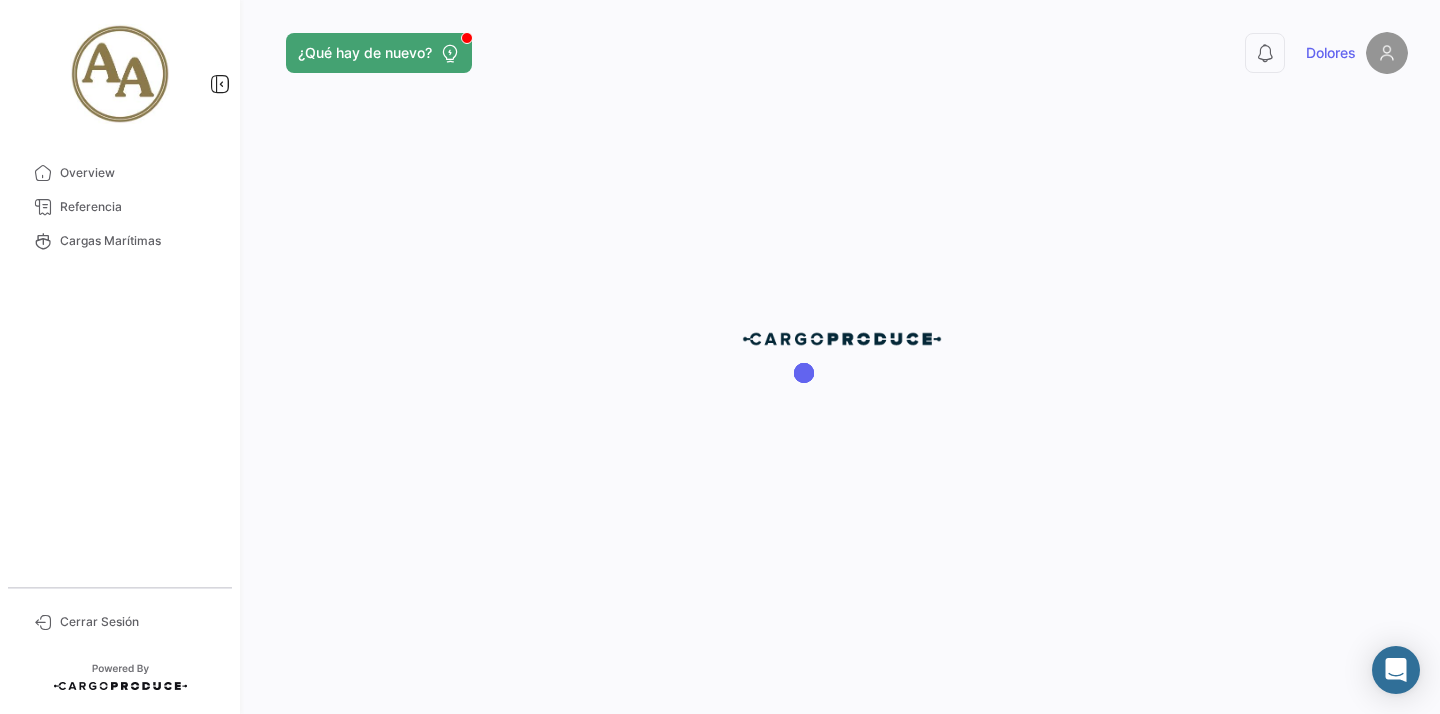 scroll, scrollTop: 0, scrollLeft: 0, axis: both 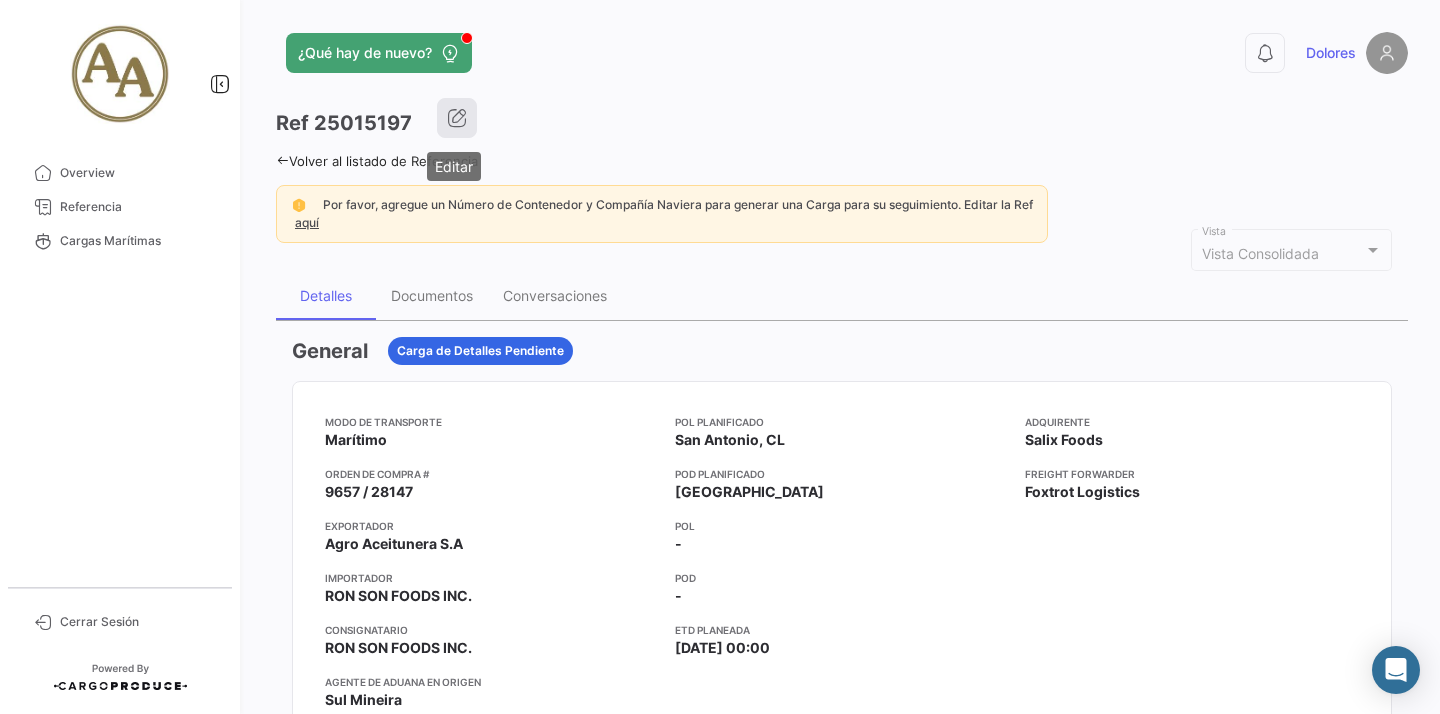click 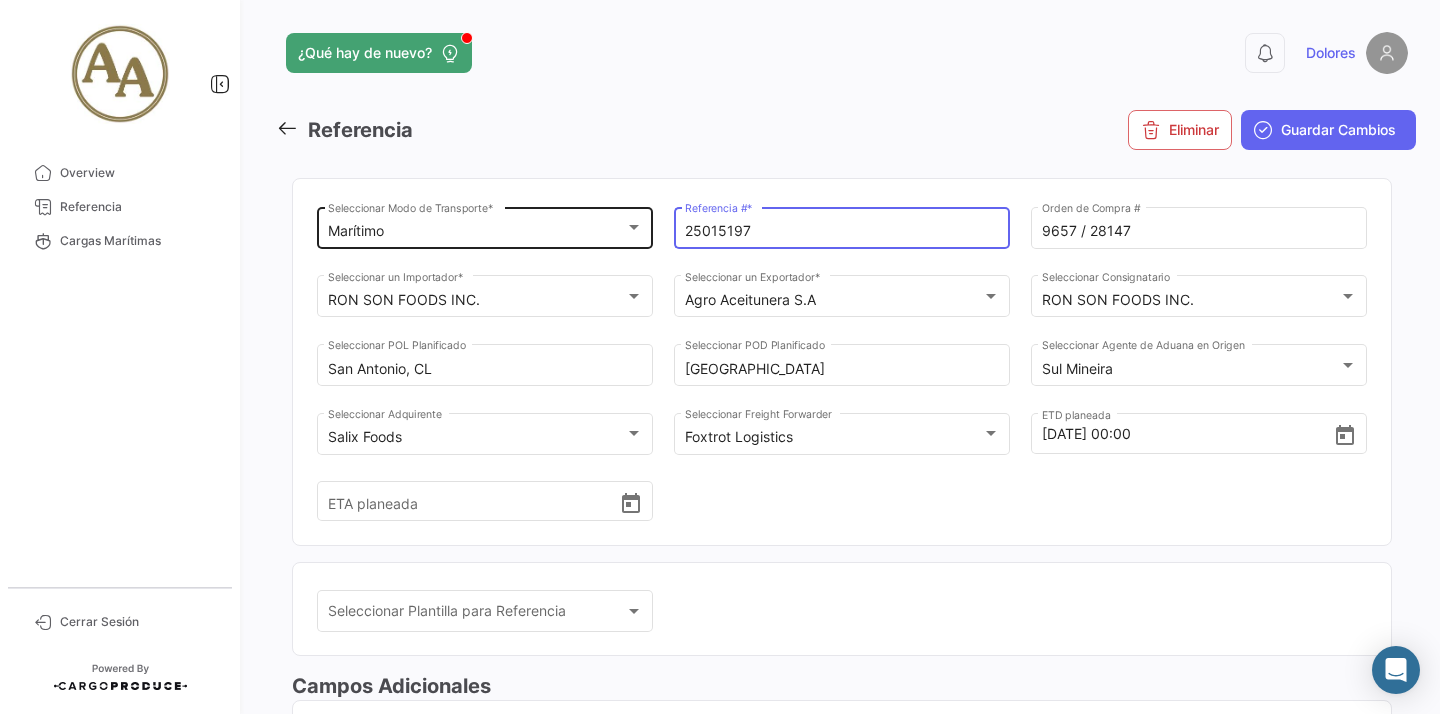 drag, startPoint x: 759, startPoint y: 234, endPoint x: 496, endPoint y: 230, distance: 263.03043 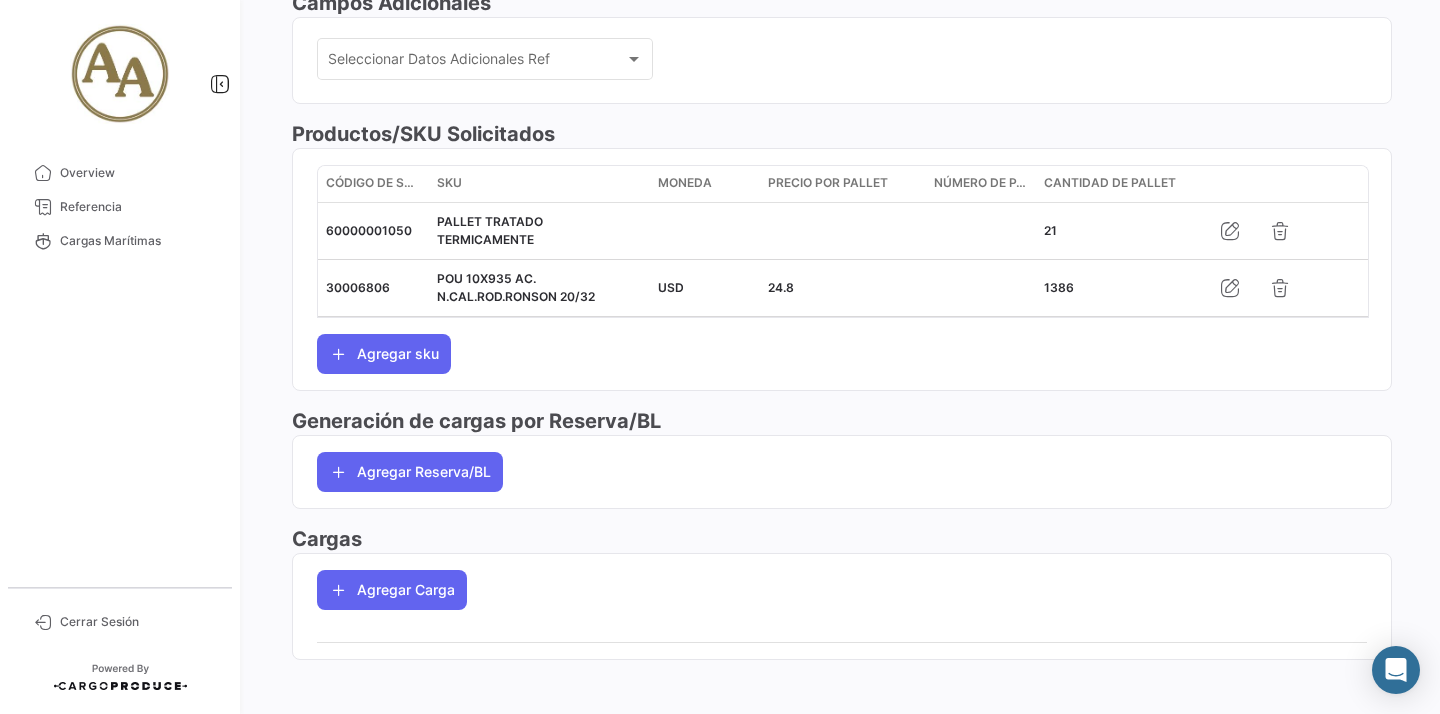scroll, scrollTop: 696, scrollLeft: 0, axis: vertical 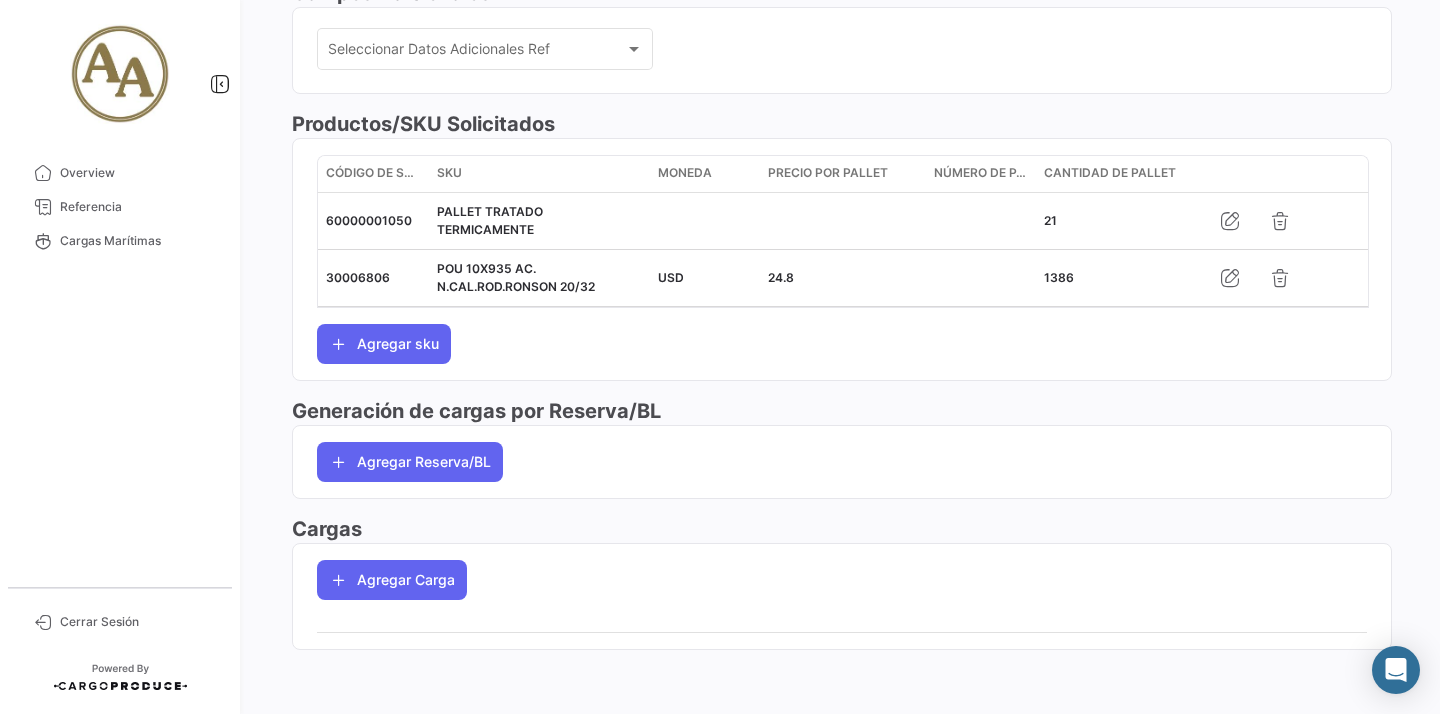 click on "Agregar Reserva/BL" 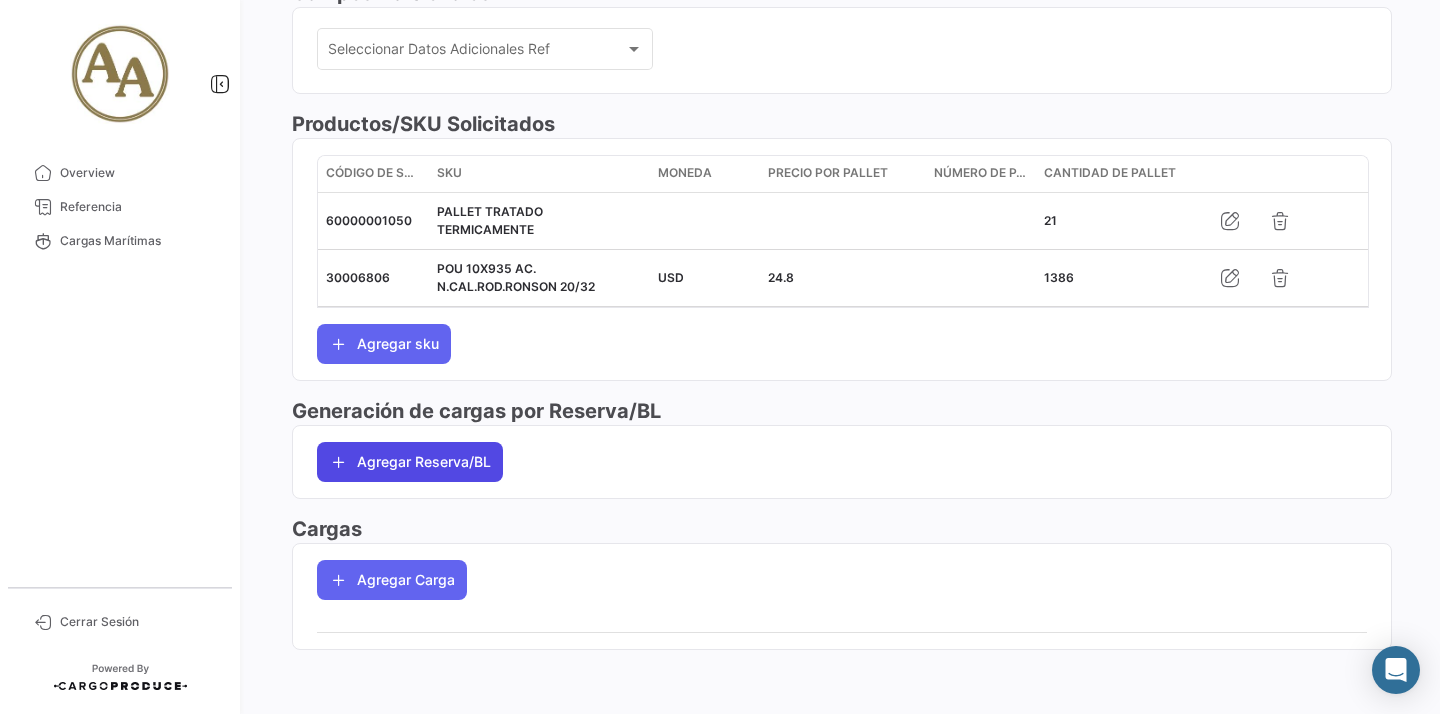 click on "Agregar Reserva/BL" 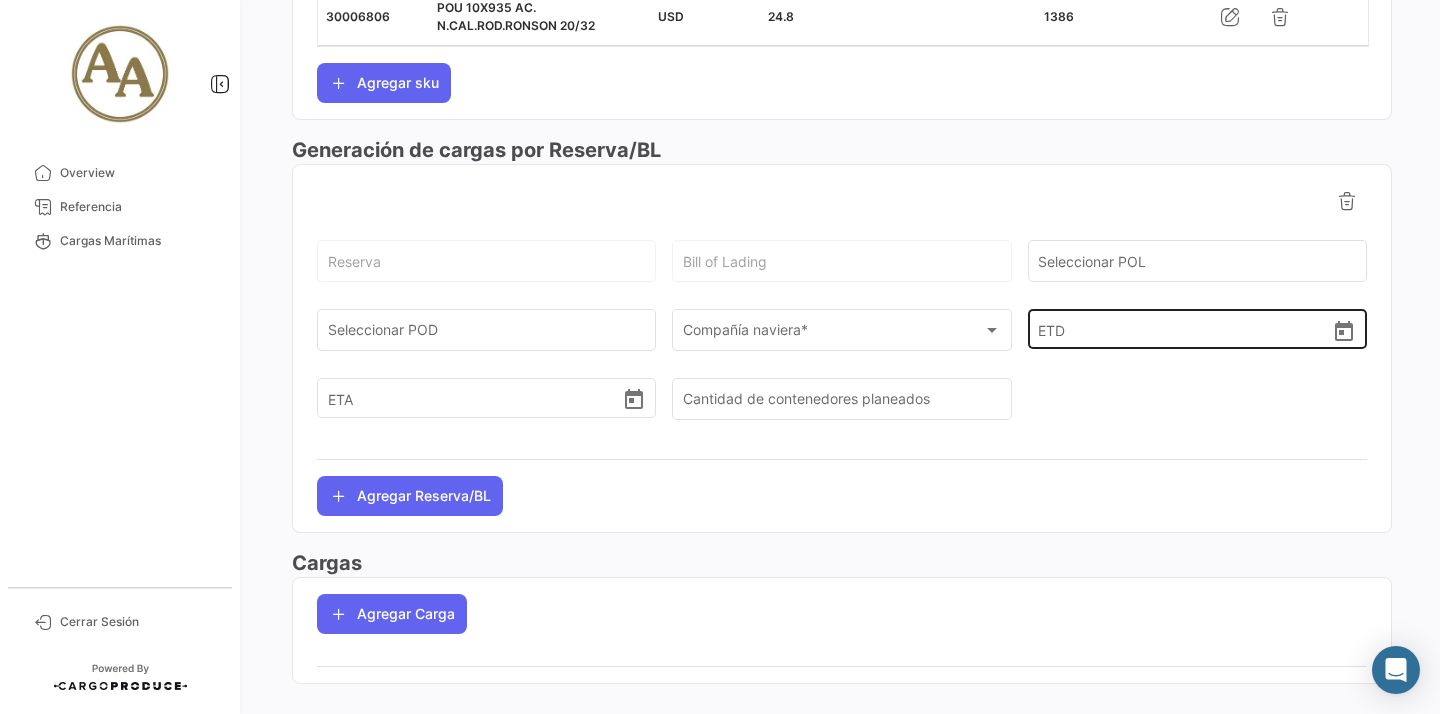 scroll, scrollTop: 958, scrollLeft: 0, axis: vertical 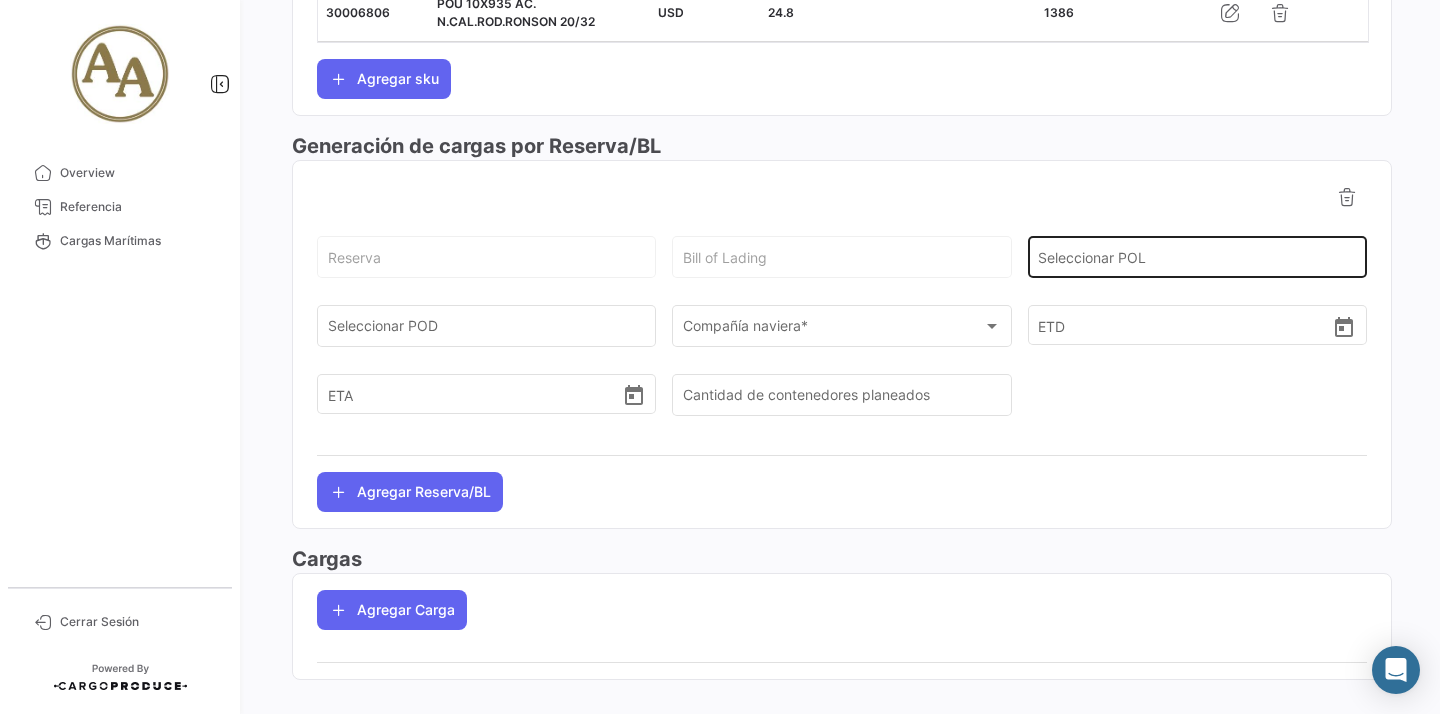 click on "Seleccionar POL" 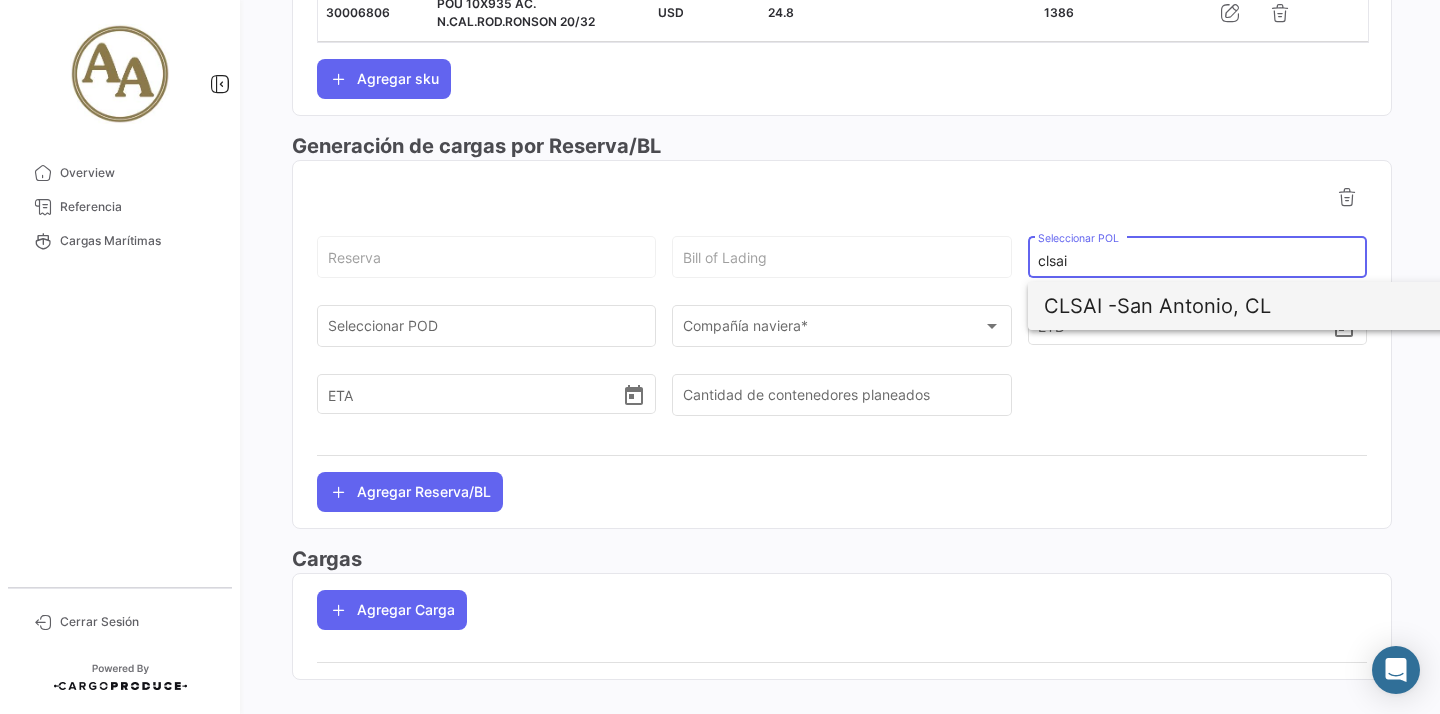 click on "CLSAI -" at bounding box center [1080, 306] 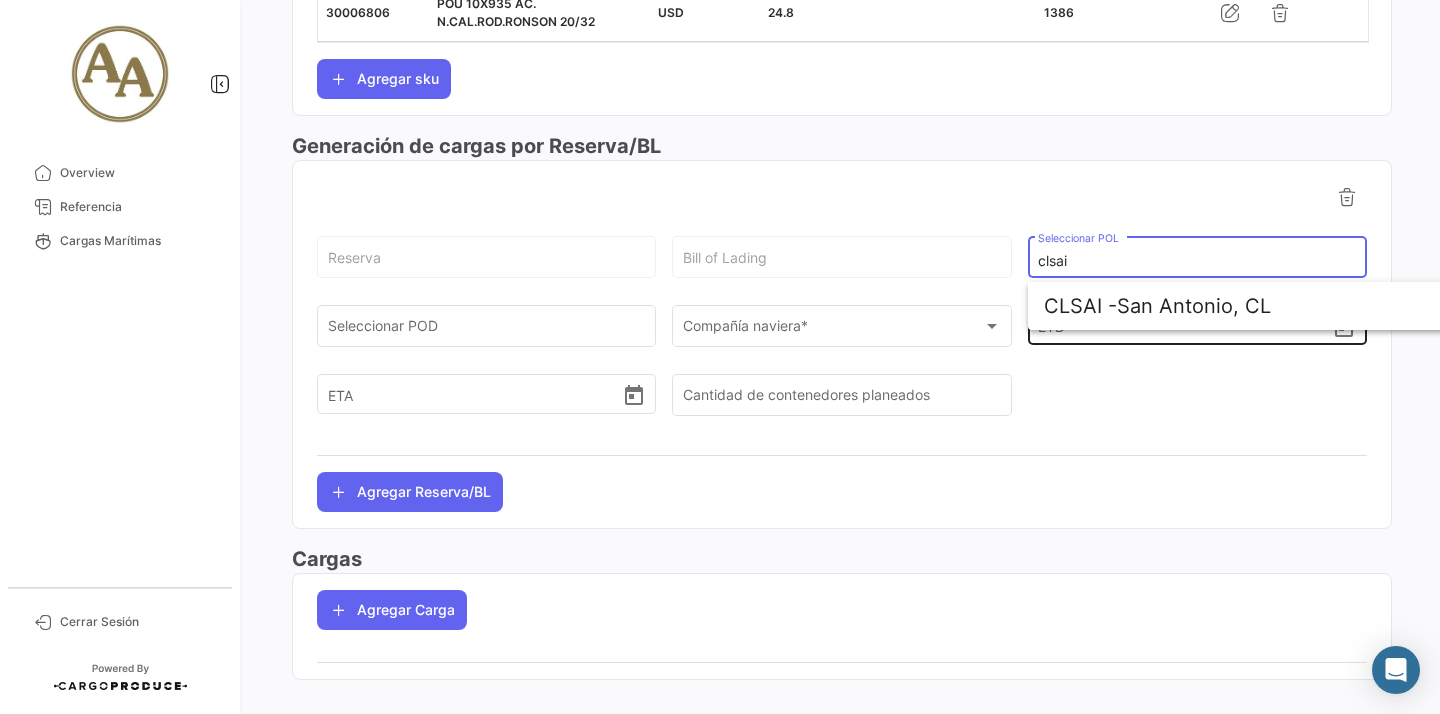 type on "San Antonio, CL" 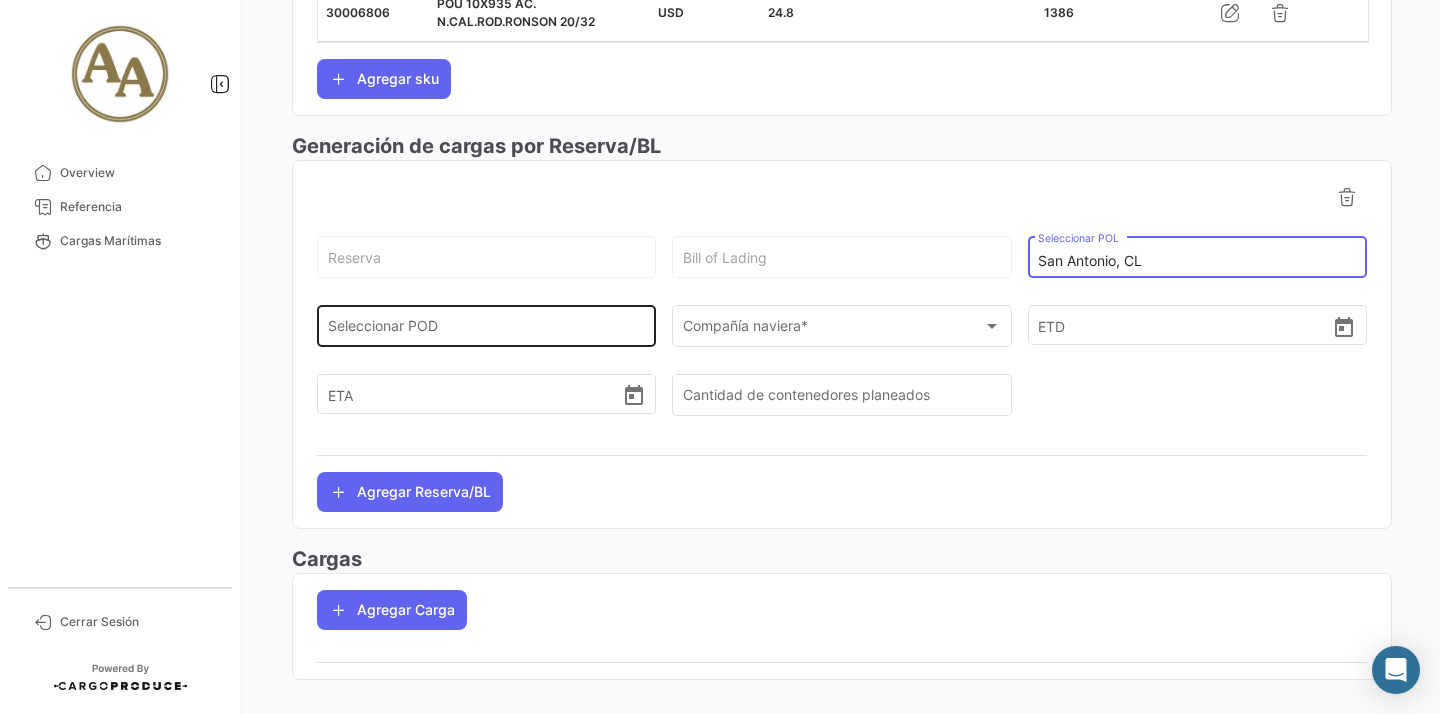 click on "ETA" 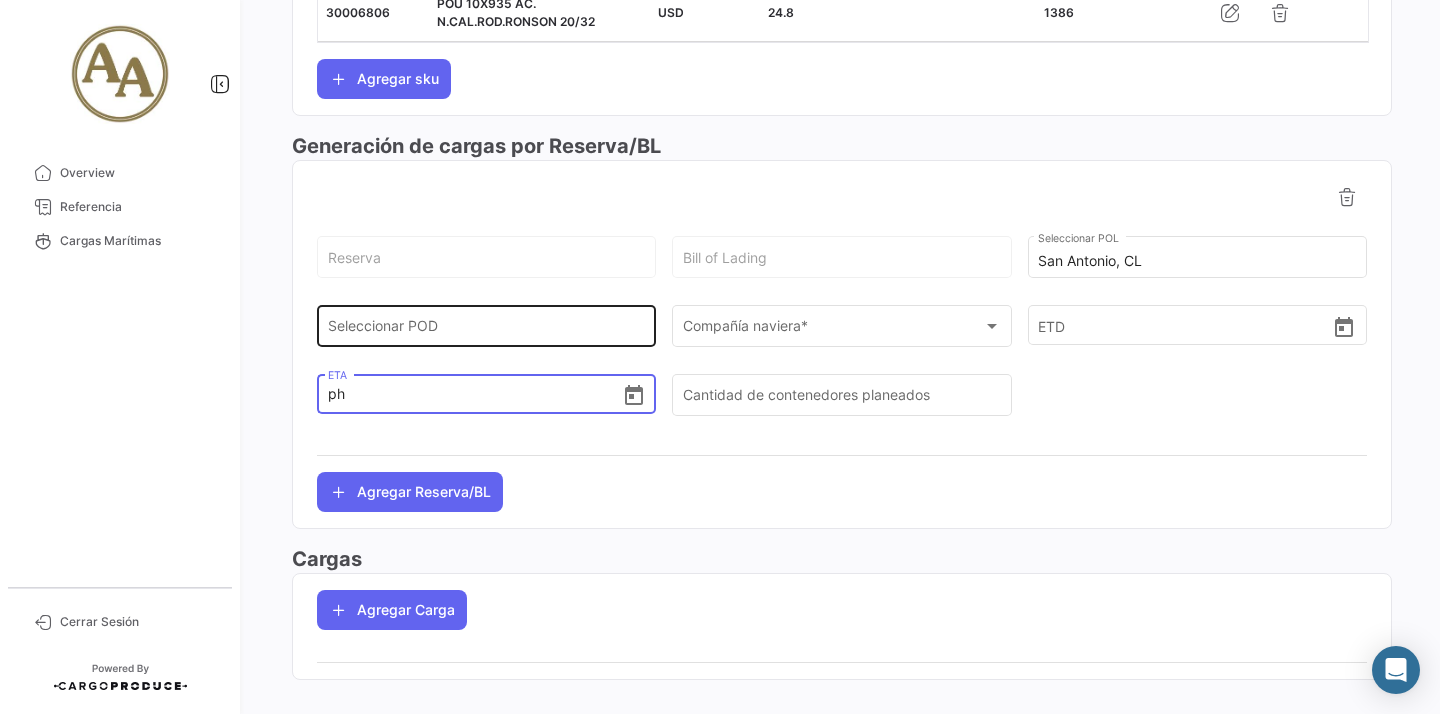 type on "p" 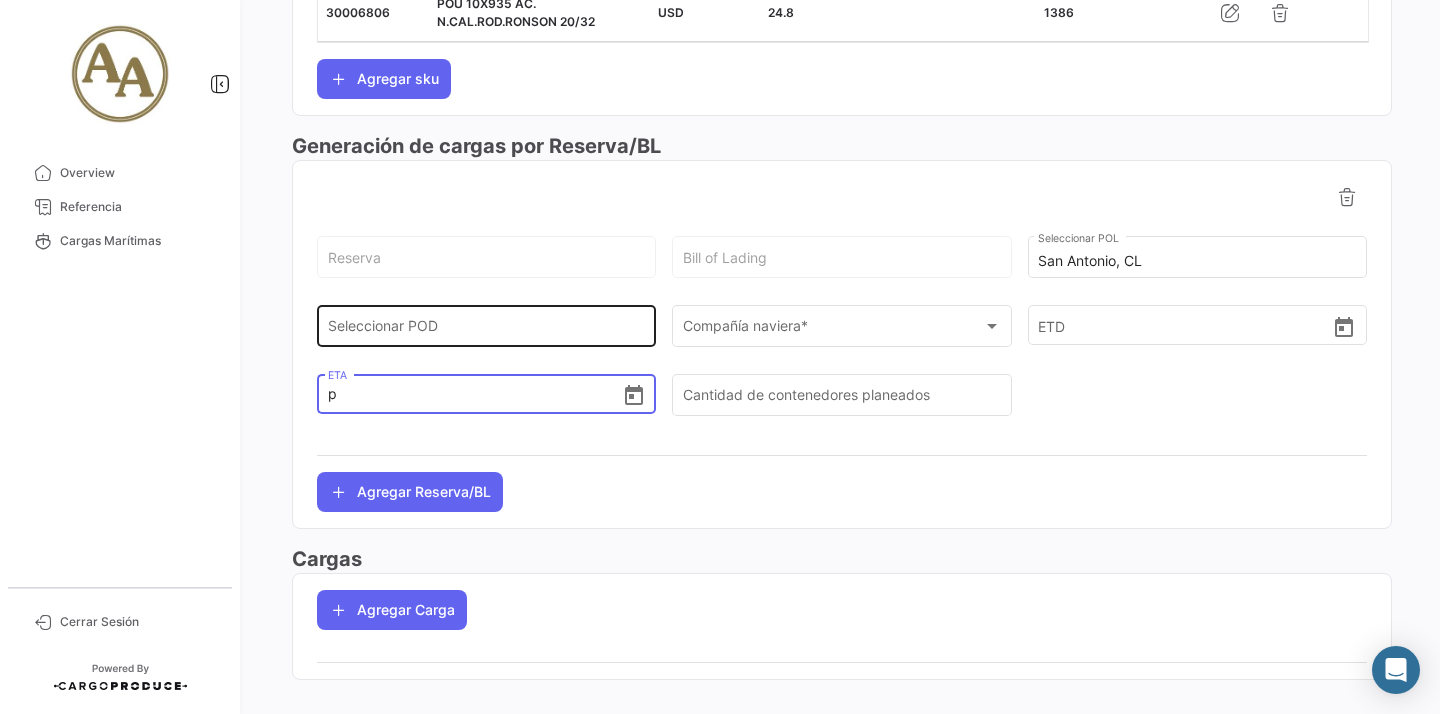 type 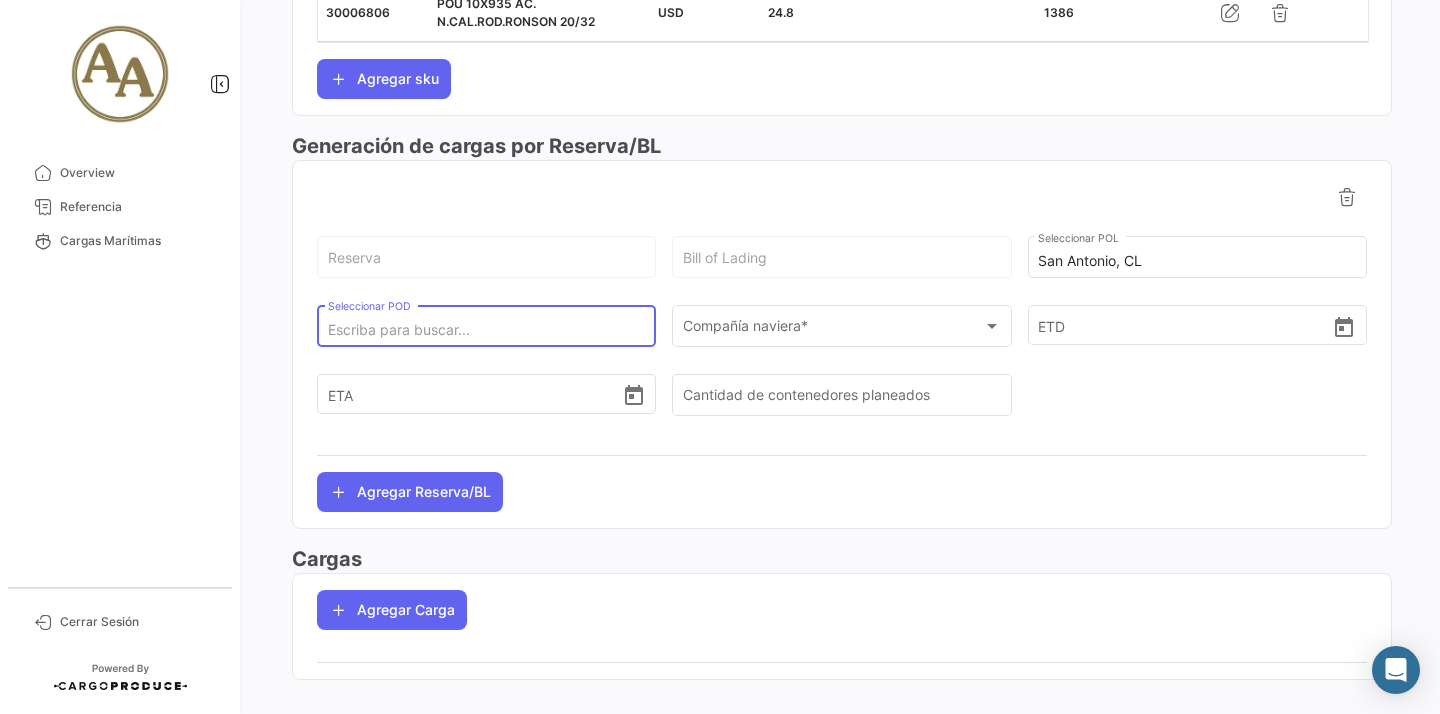 click on "Seleccionar POD" at bounding box center [487, 330] 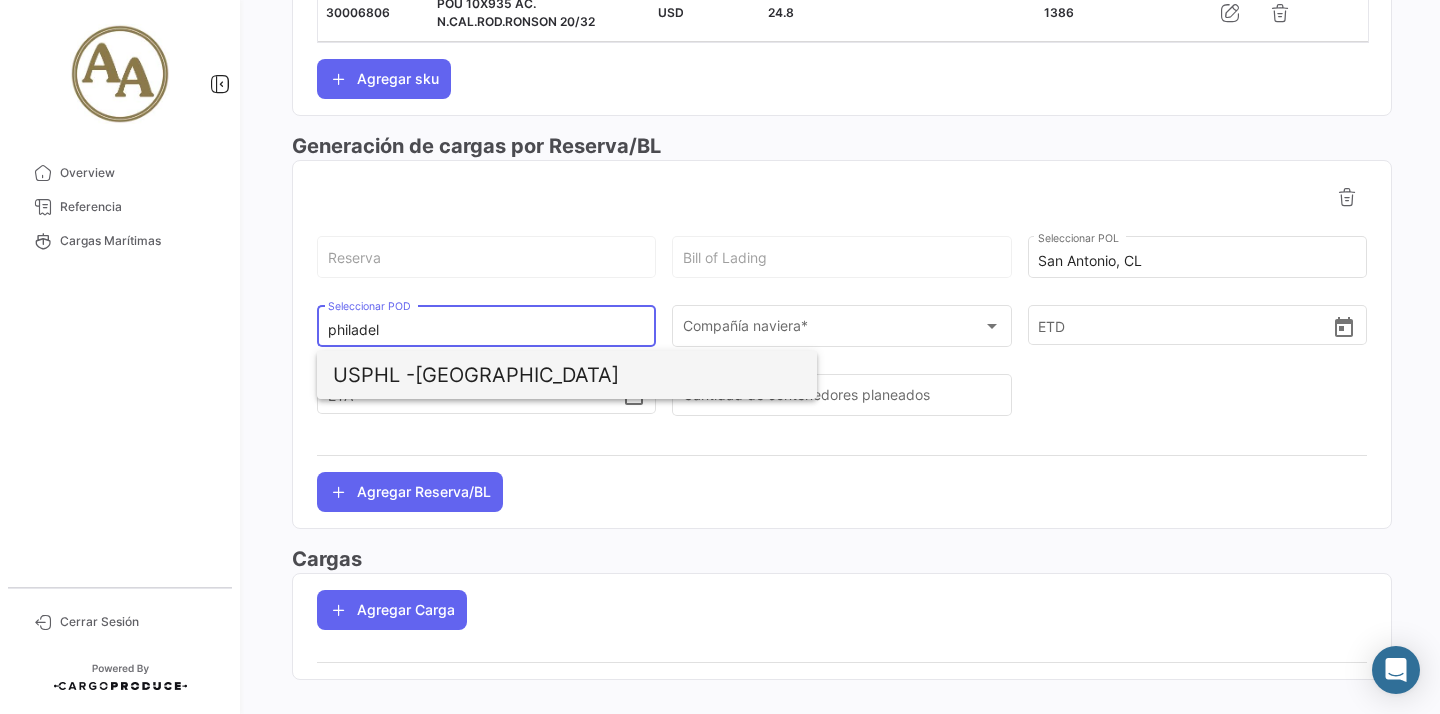 click on "USPHL -    [GEOGRAPHIC_DATA]" at bounding box center [567, 375] 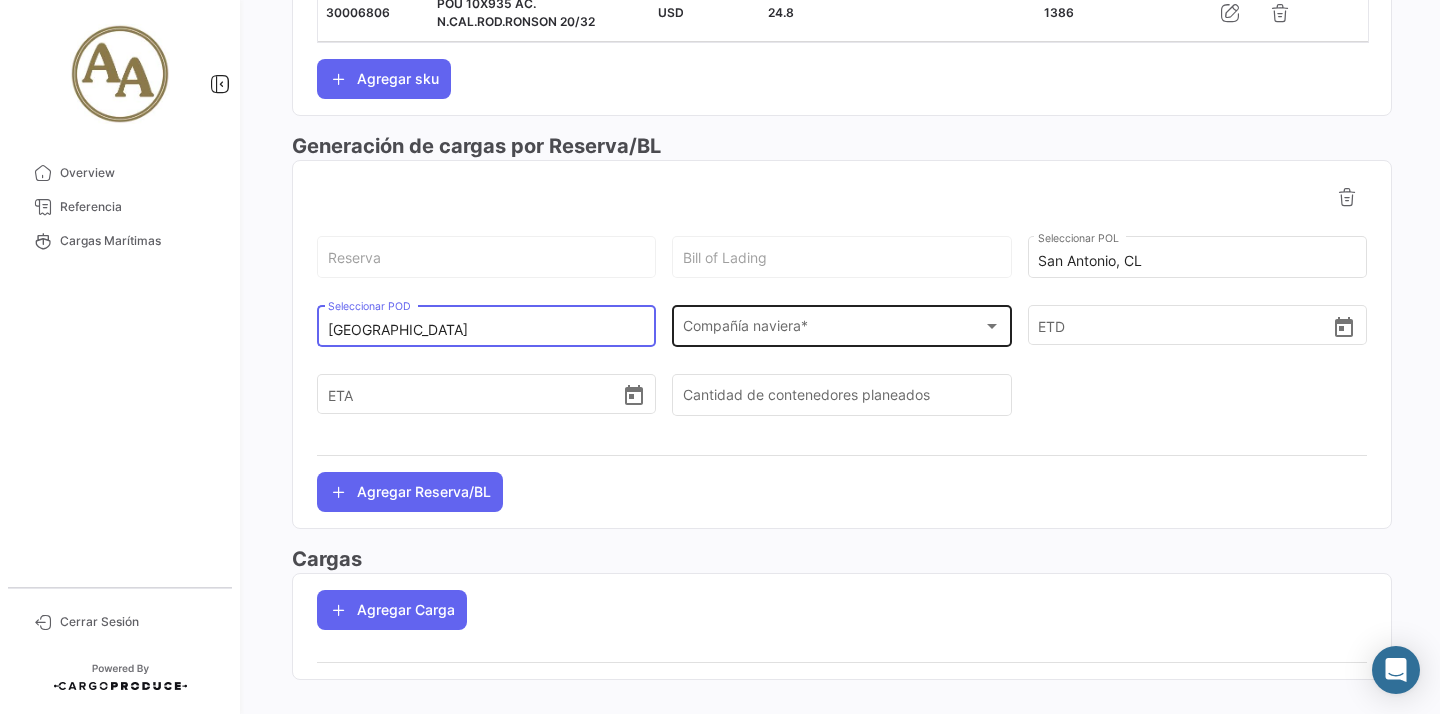 click on "Compañía naviera *" at bounding box center [833, 330] 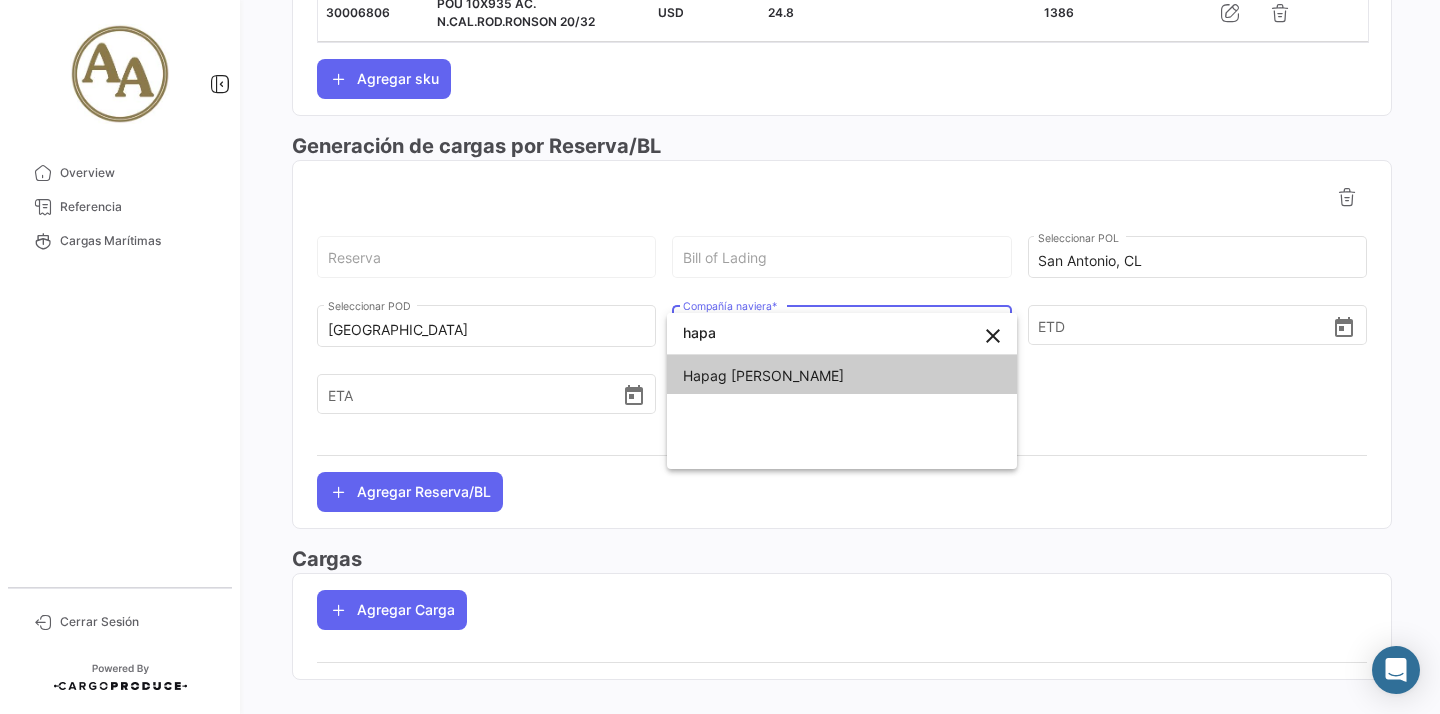 type on "hapa" 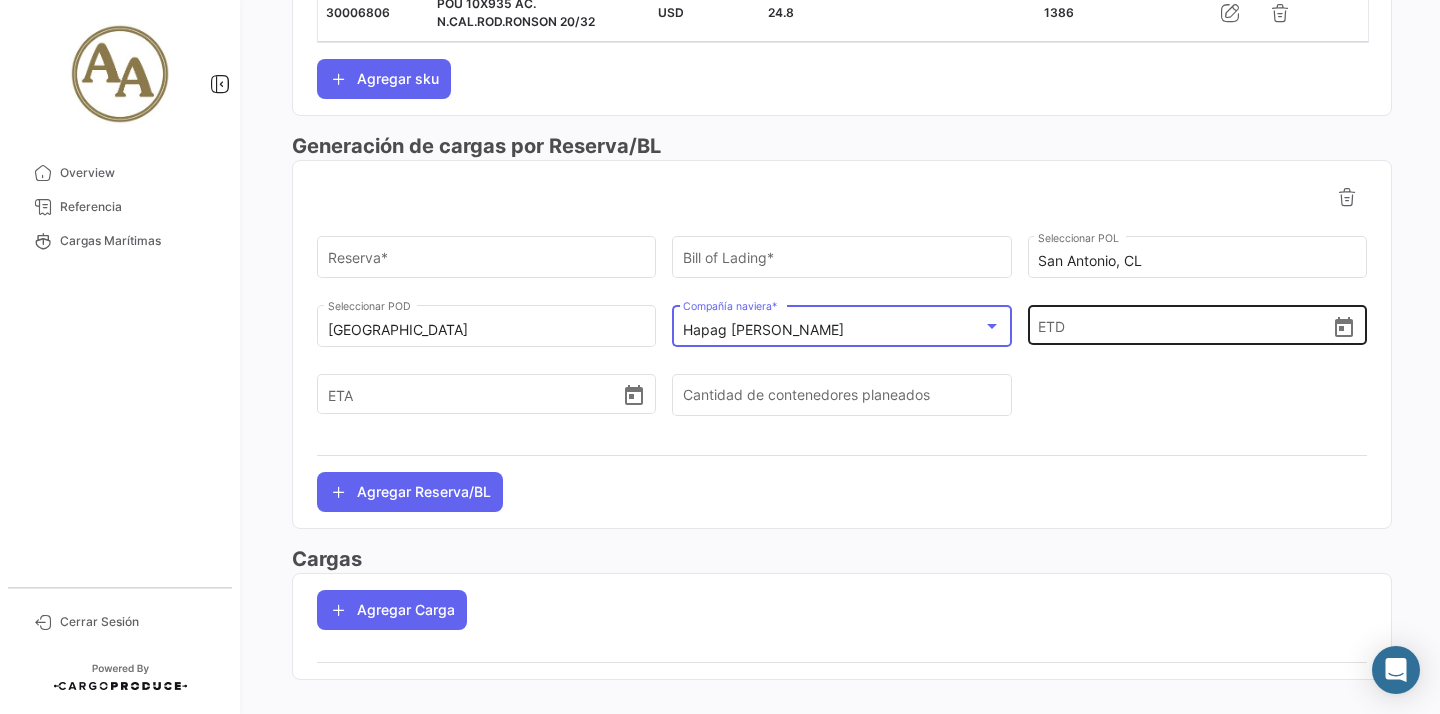 click 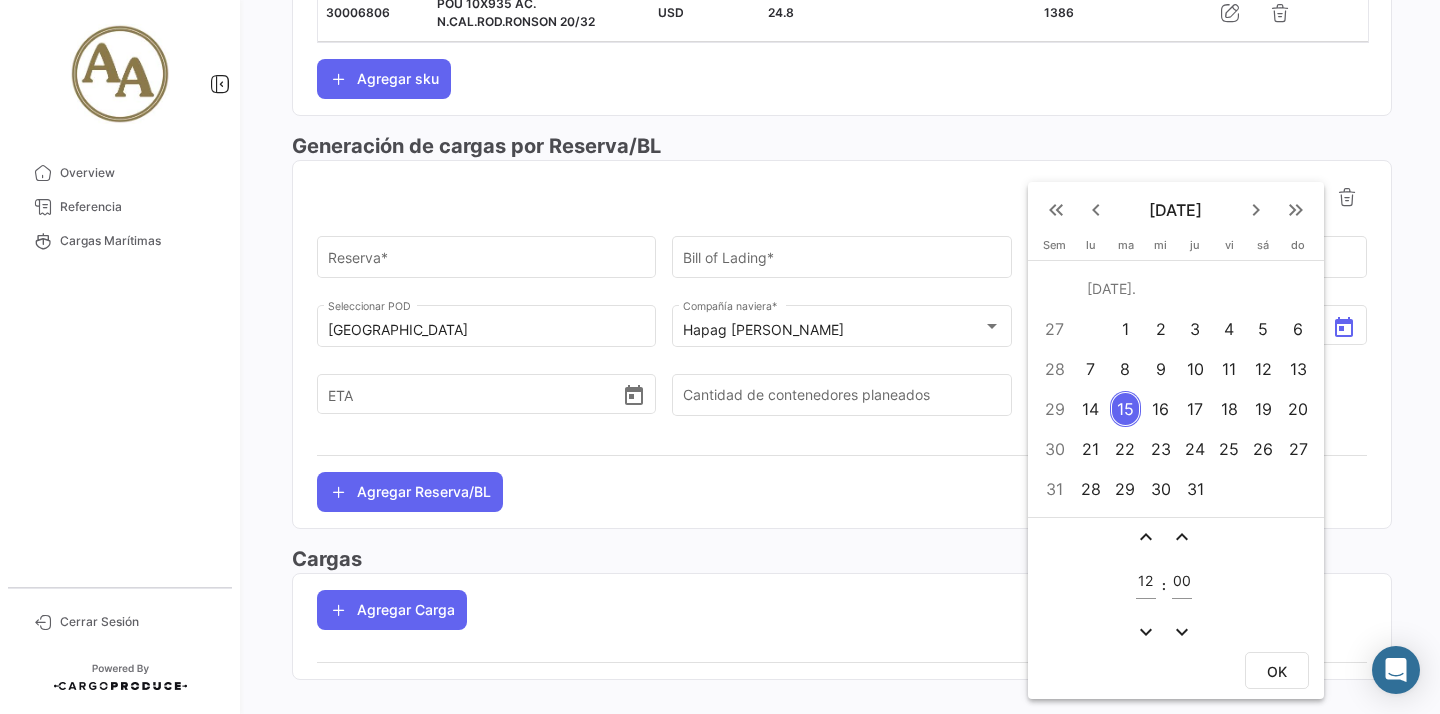 click on "18" at bounding box center [1229, 409] 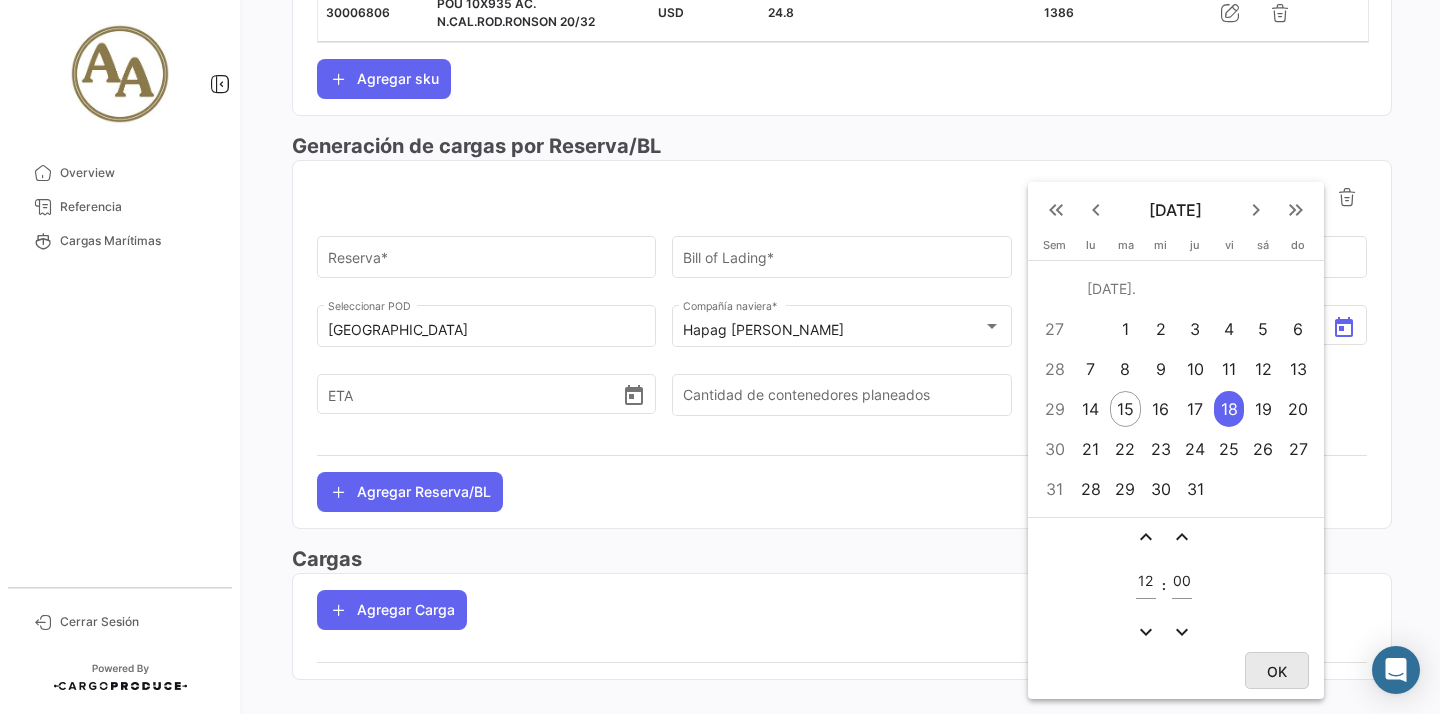 click on "OK" at bounding box center [1277, 670] 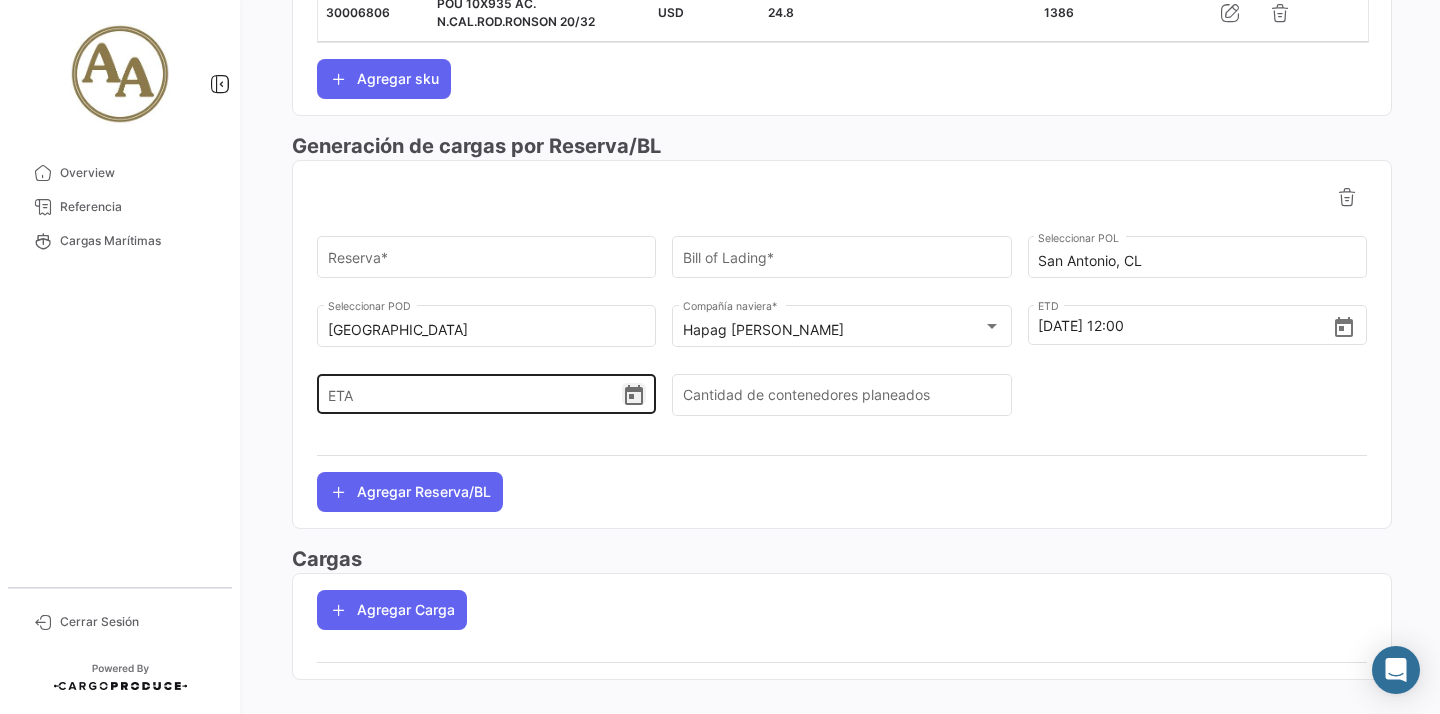 click 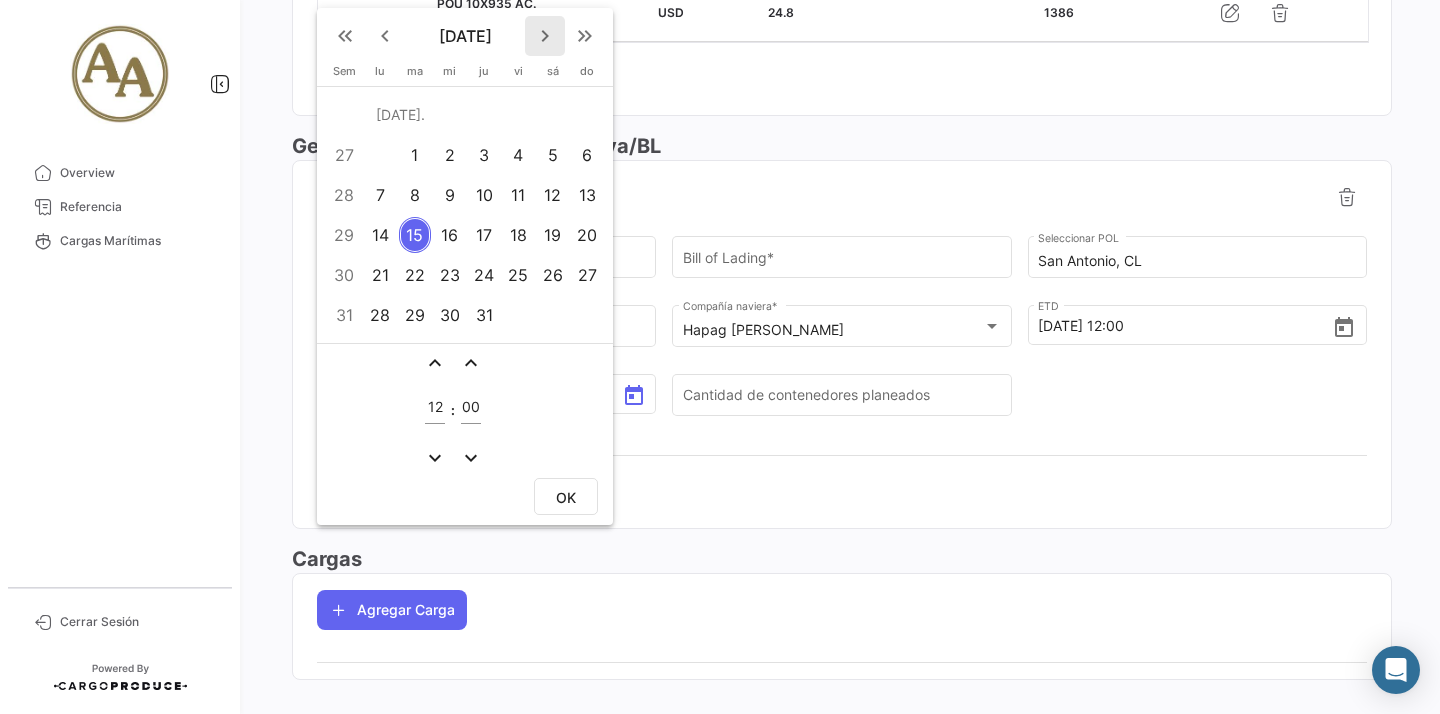 click on "keyboard_arrow_right" at bounding box center (545, 36) 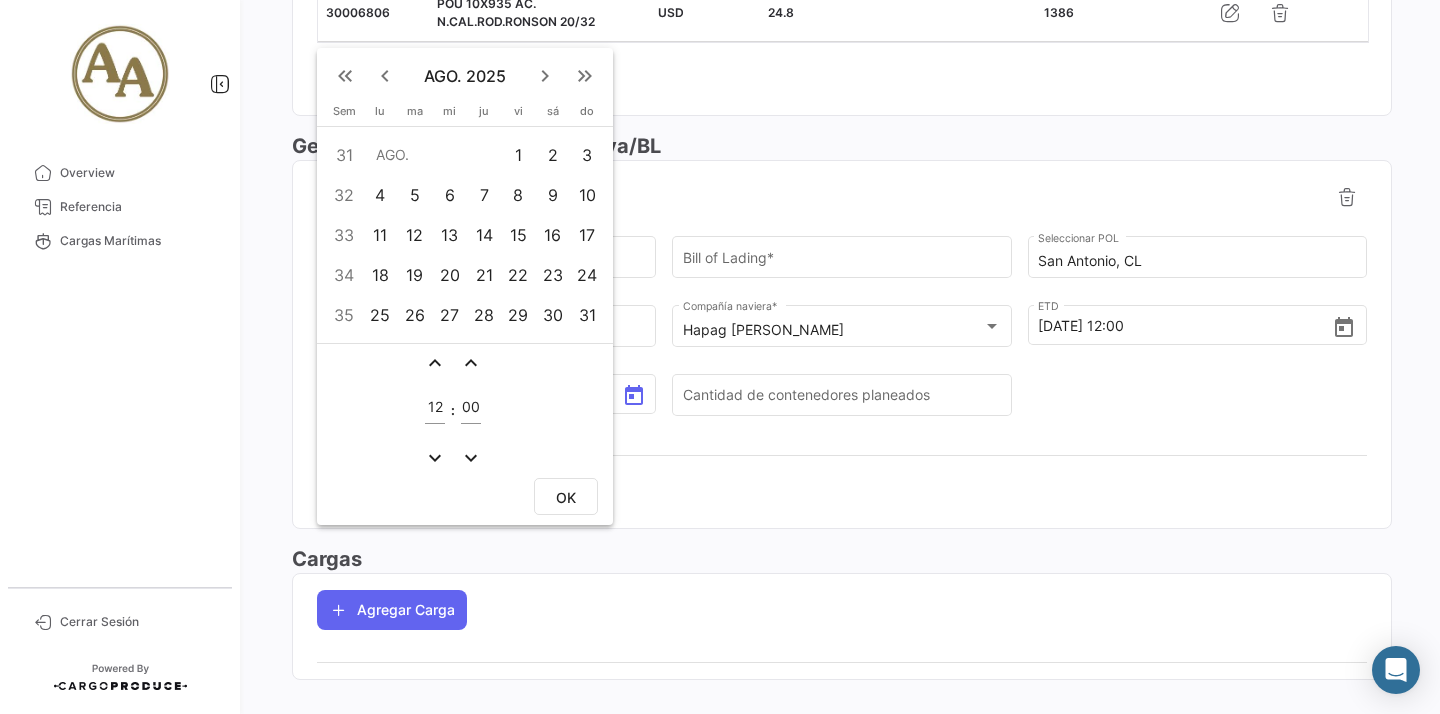click on "6" at bounding box center [449, 195] 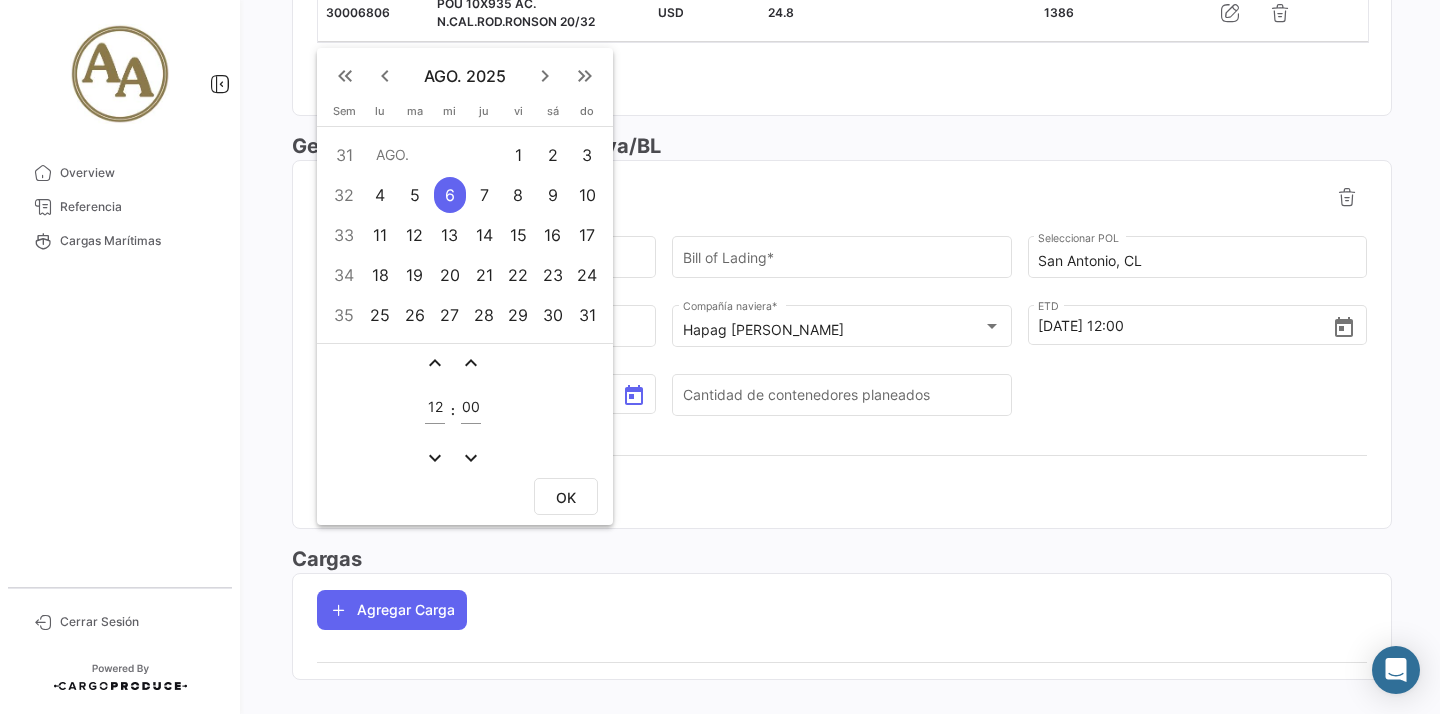 click on "OK" at bounding box center (566, 497) 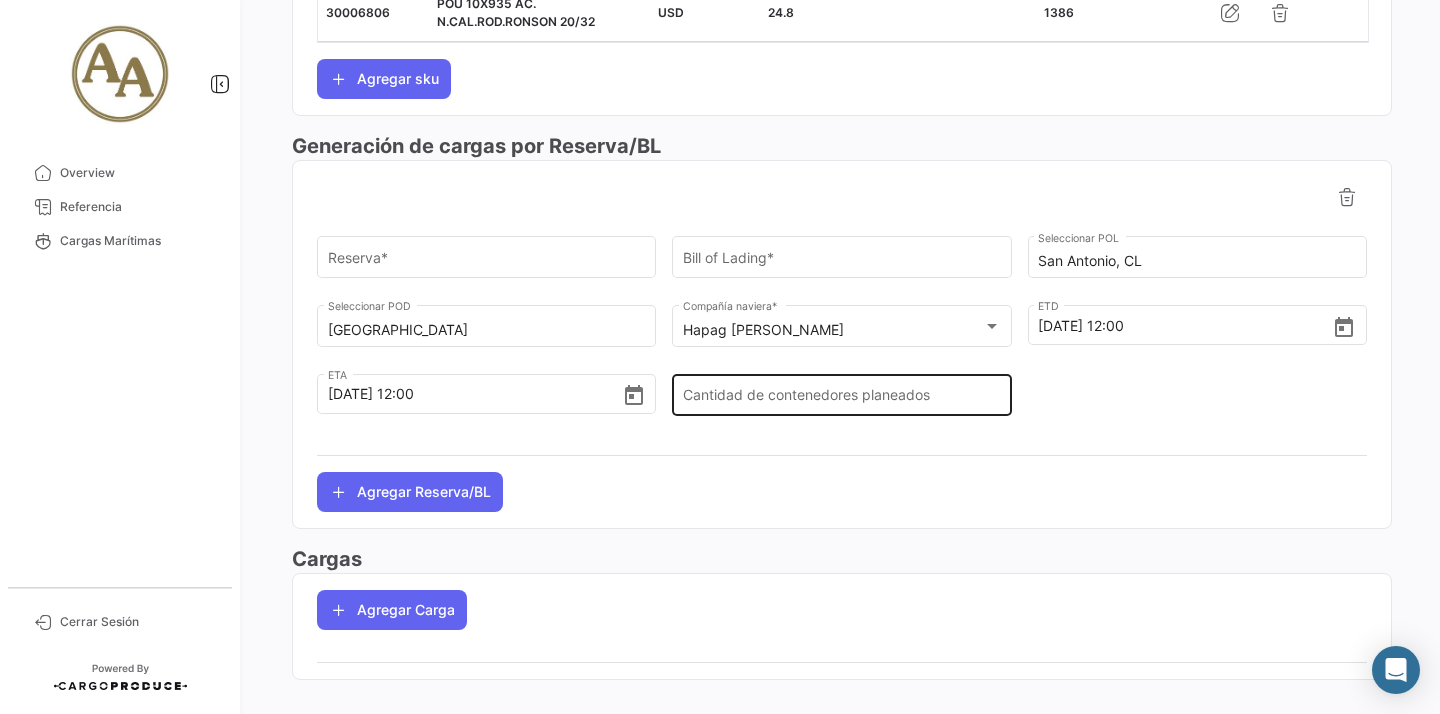 click on "Cantidad de contenedores planeados" 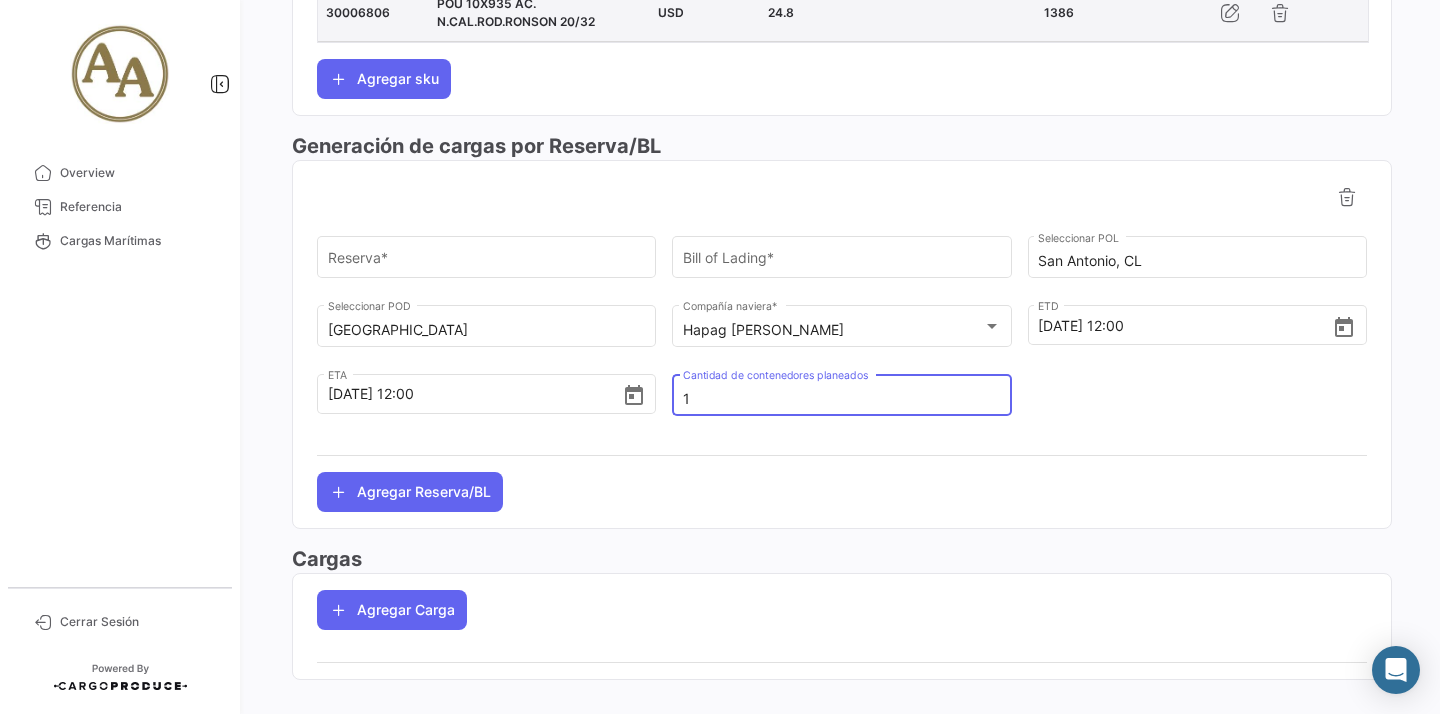 type on "1" 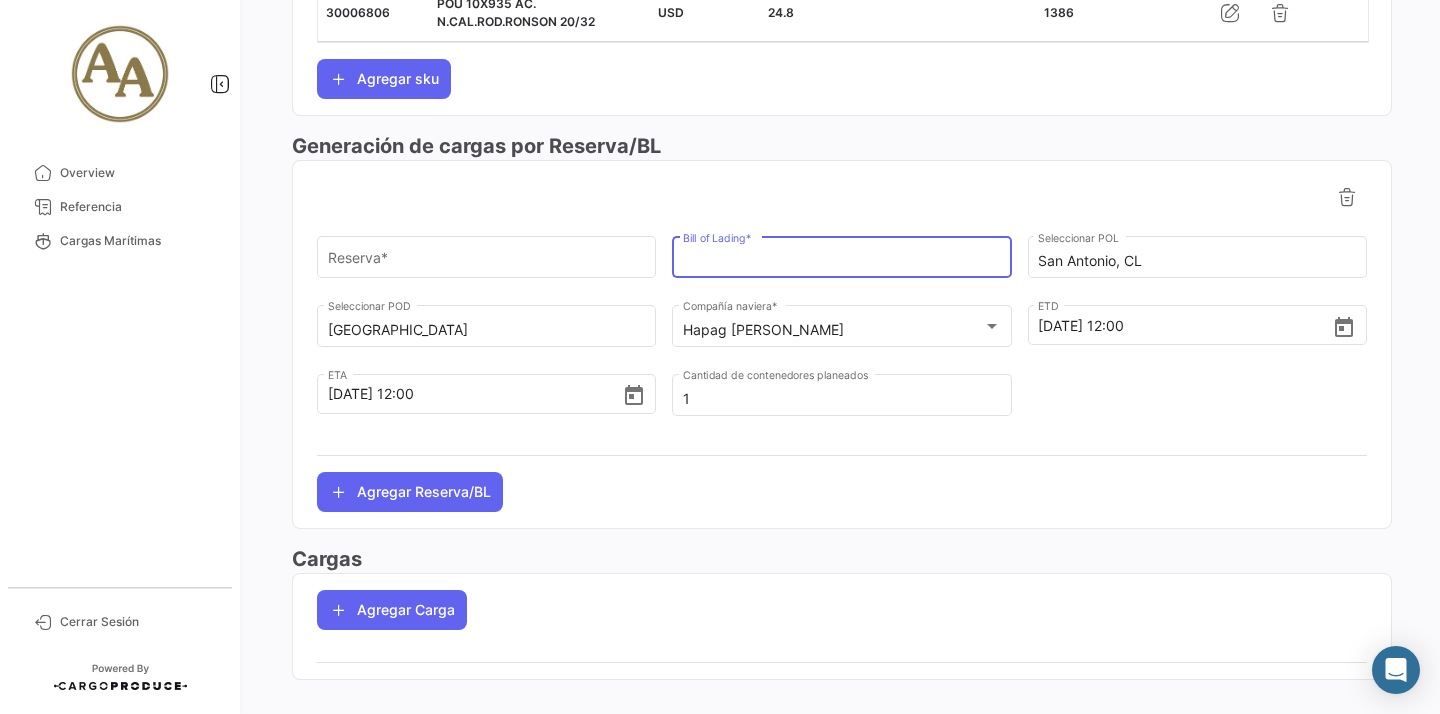 click on "Bill of Lading  *" at bounding box center [842, 261] 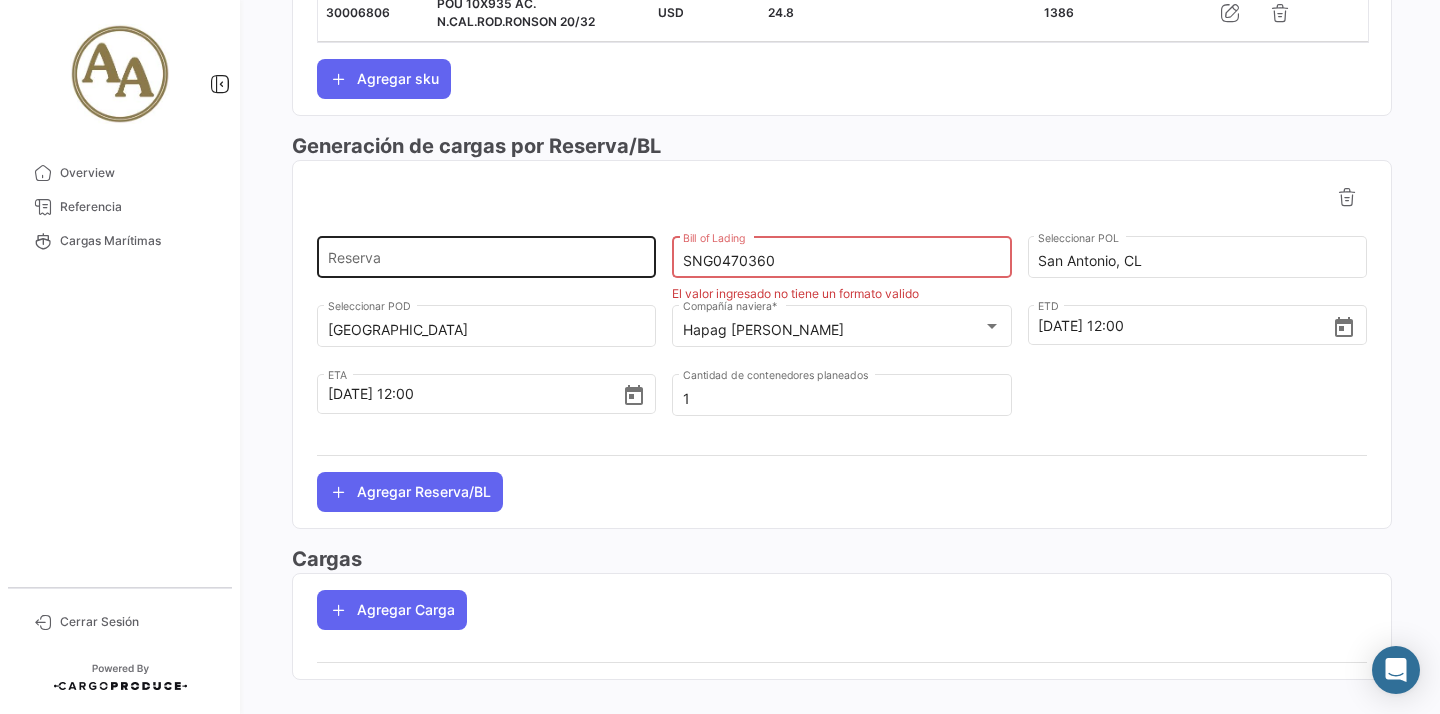 type on "SNG0470360" 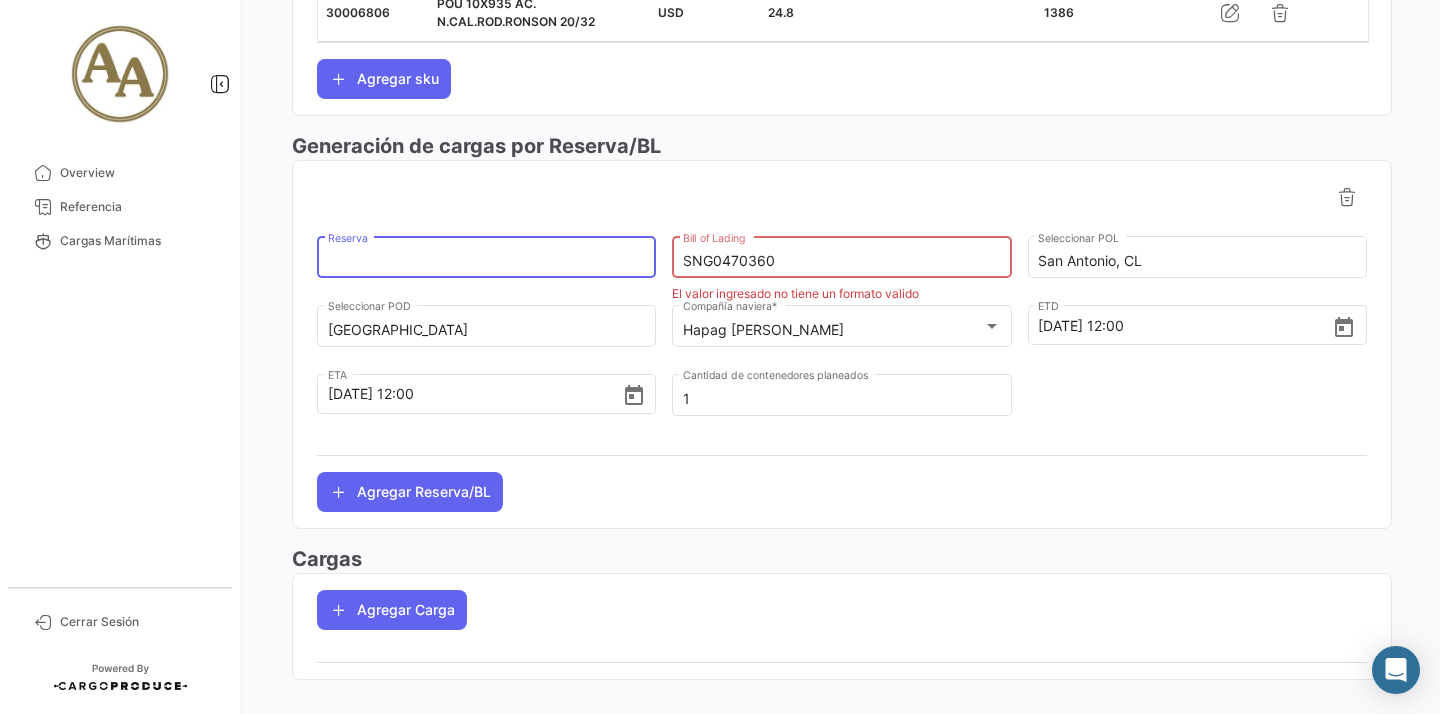paste on "SNG0470360" 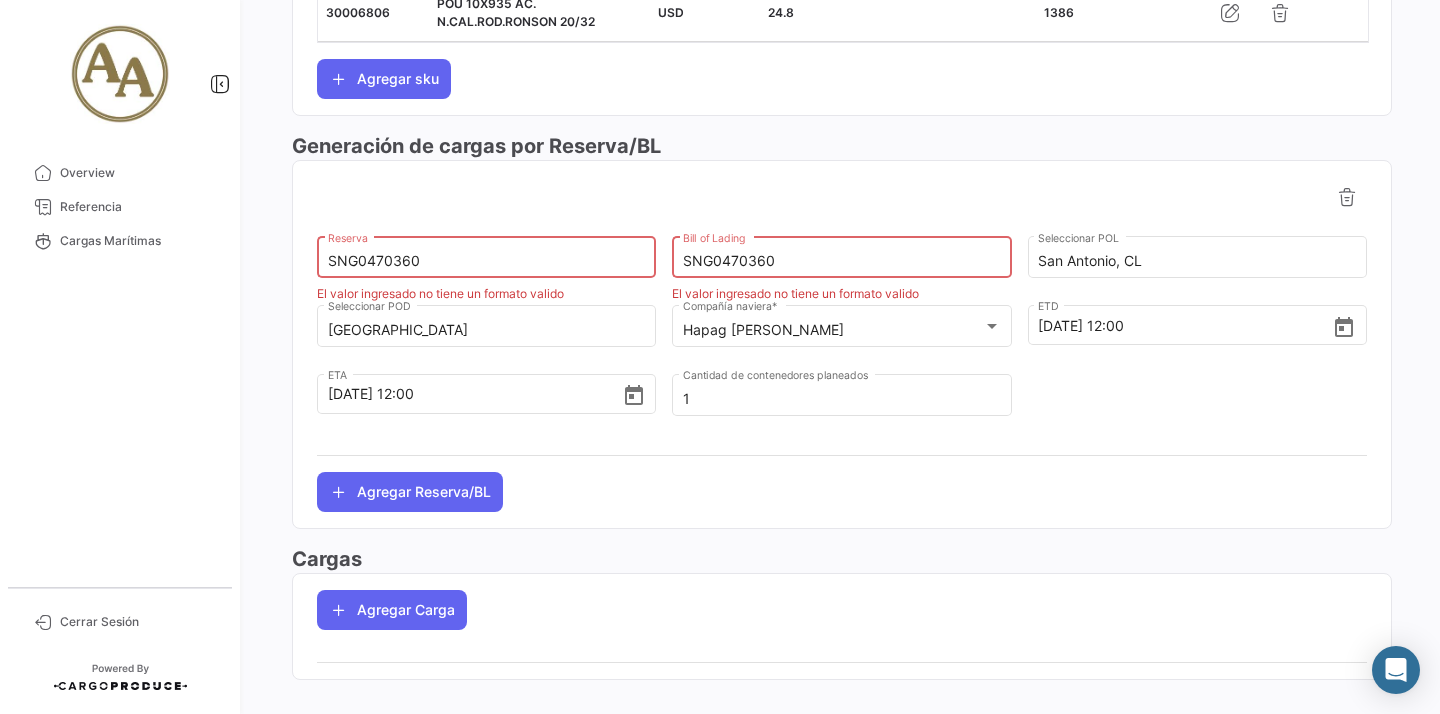 type on "SNG0470360" 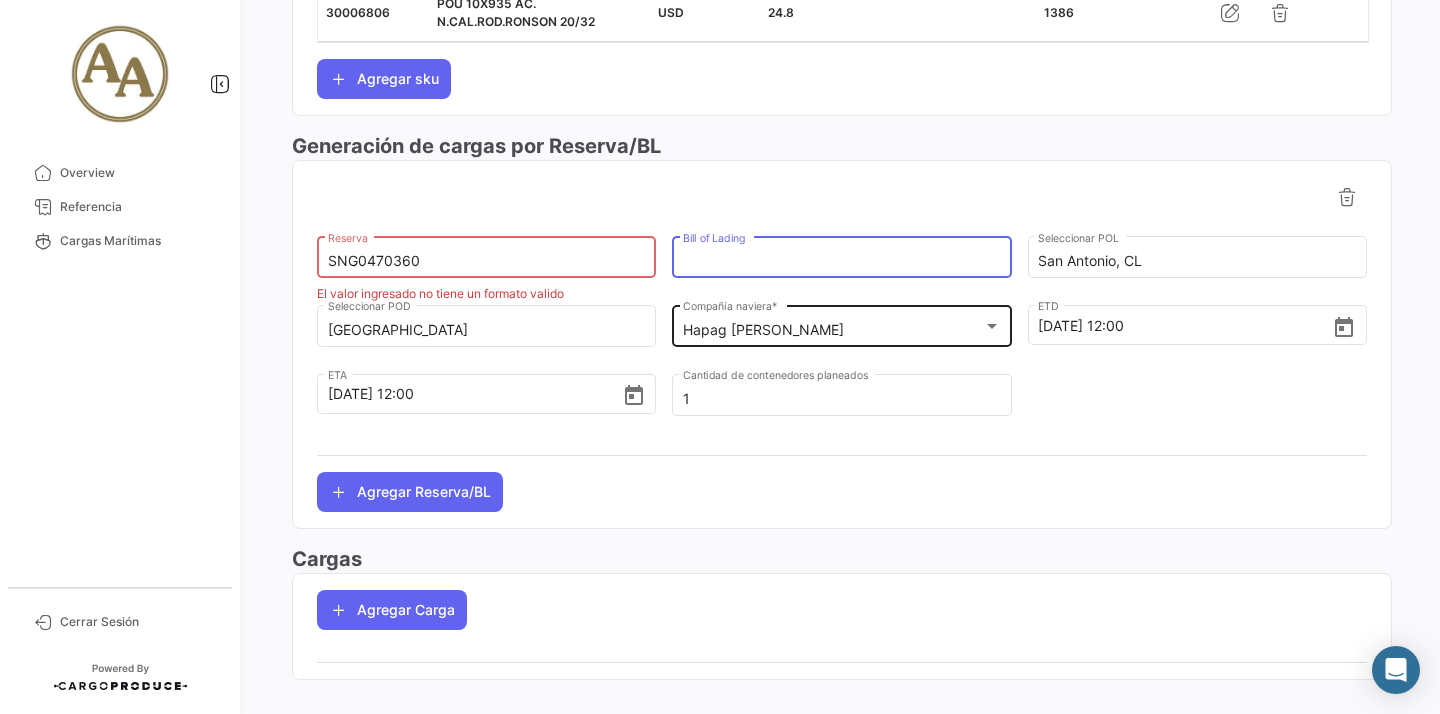 type 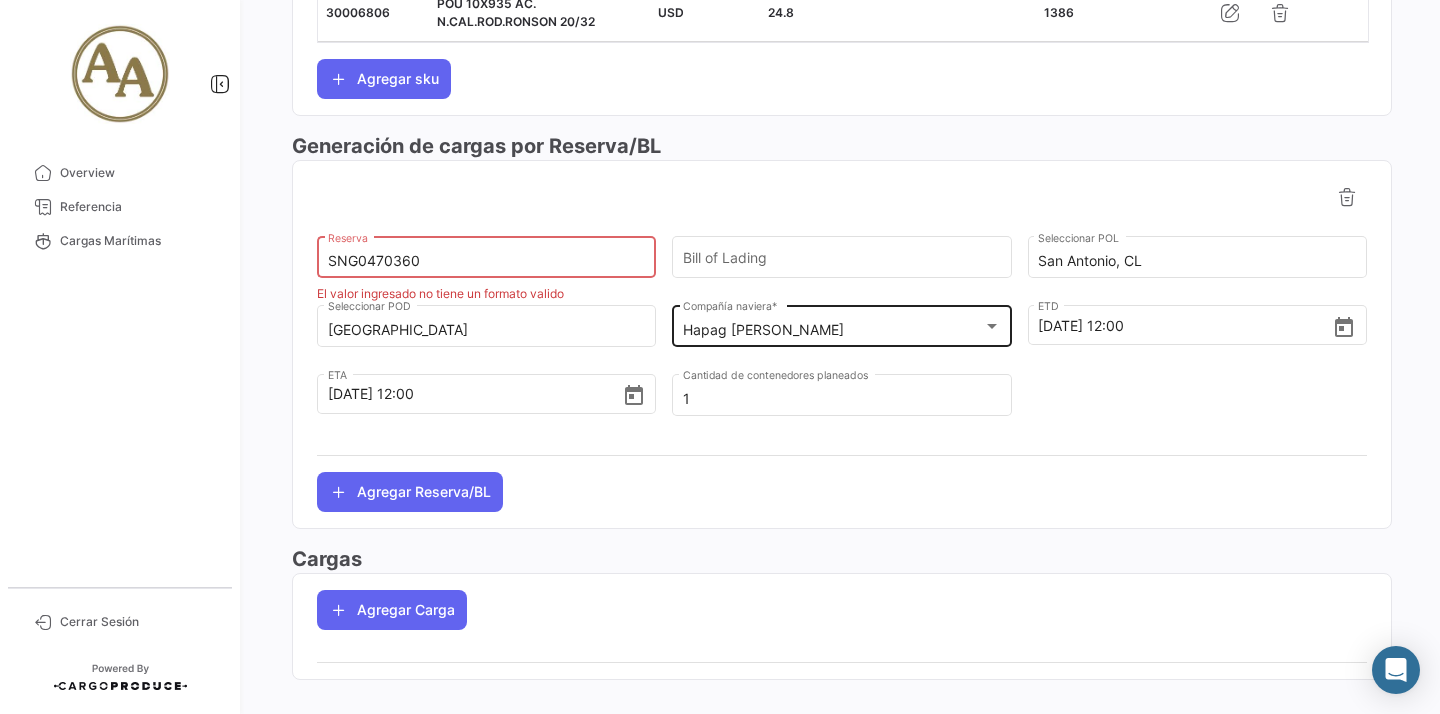 click on "Hapag [PERSON_NAME] Compañía naviera  *" 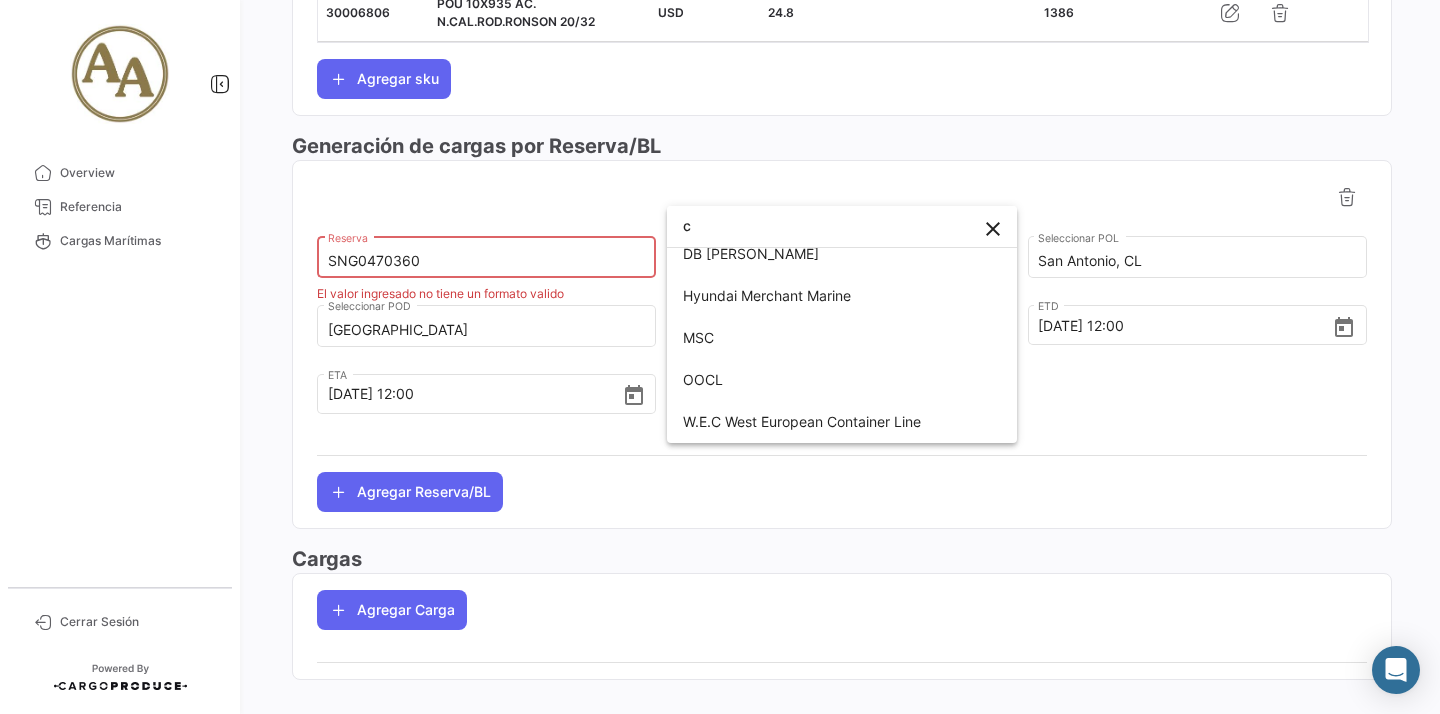 scroll, scrollTop: 3, scrollLeft: 0, axis: vertical 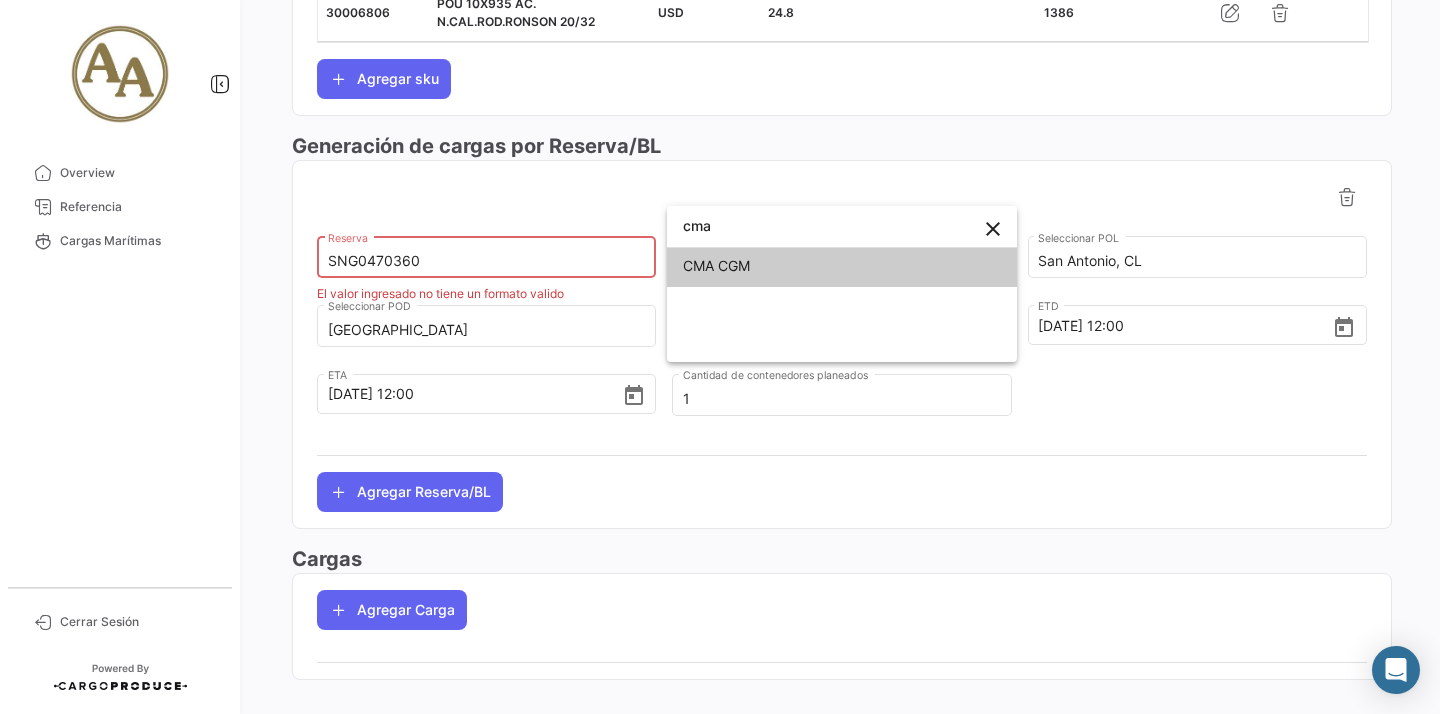 type on "cma" 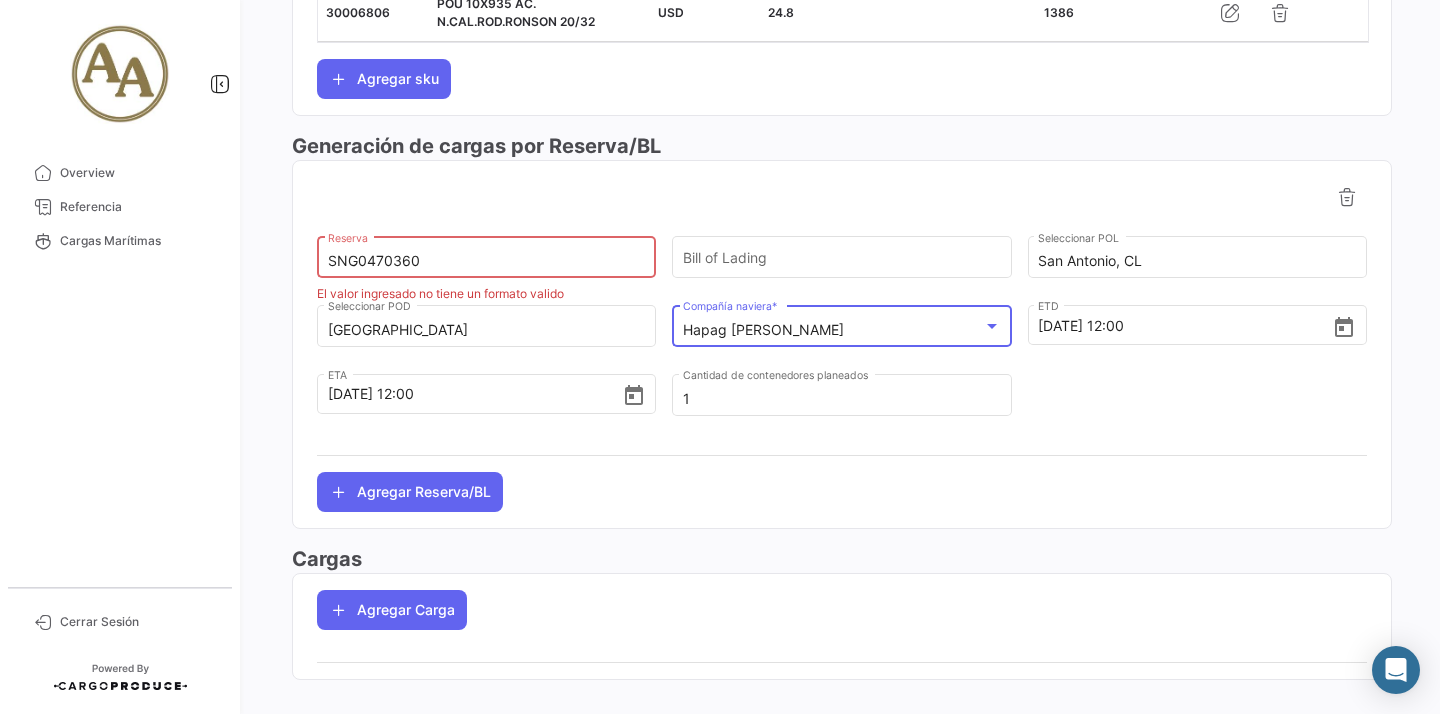 type 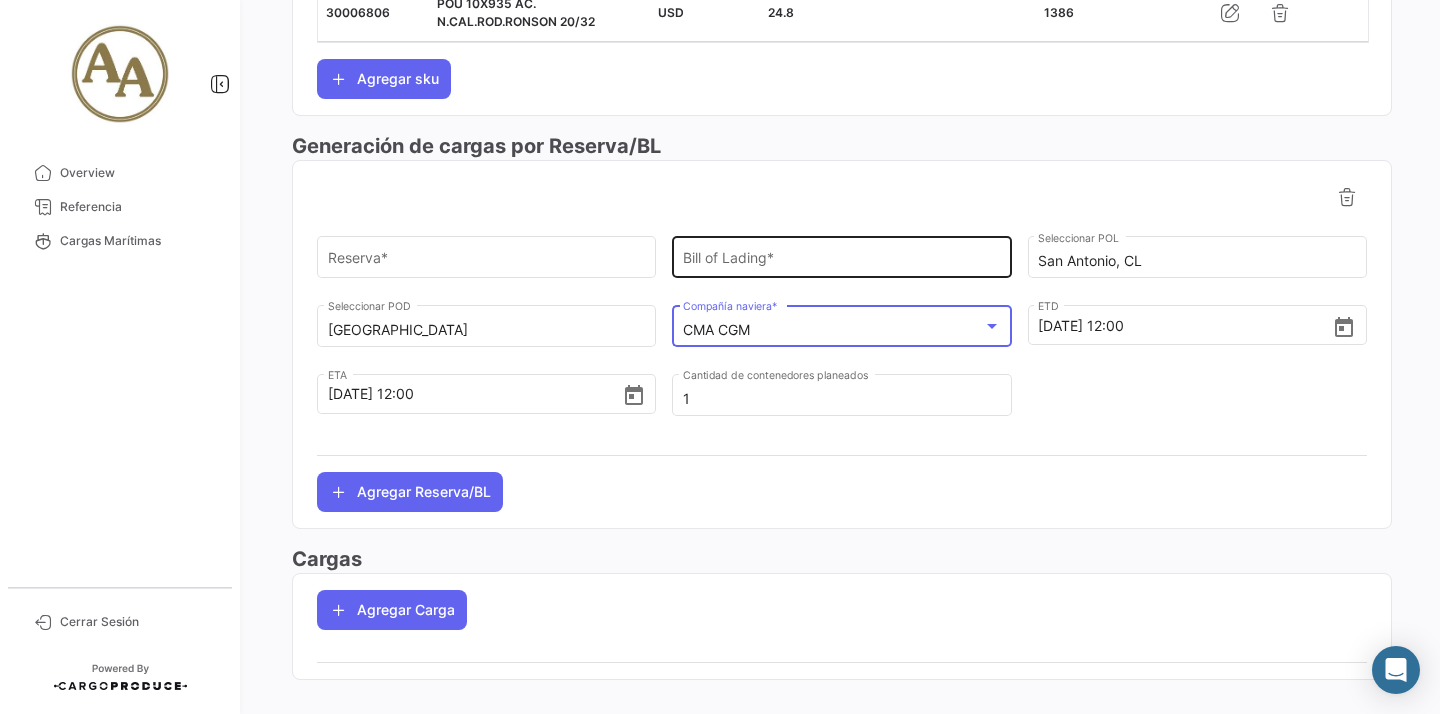 click on "Bill of Lading  *" at bounding box center (842, 261) 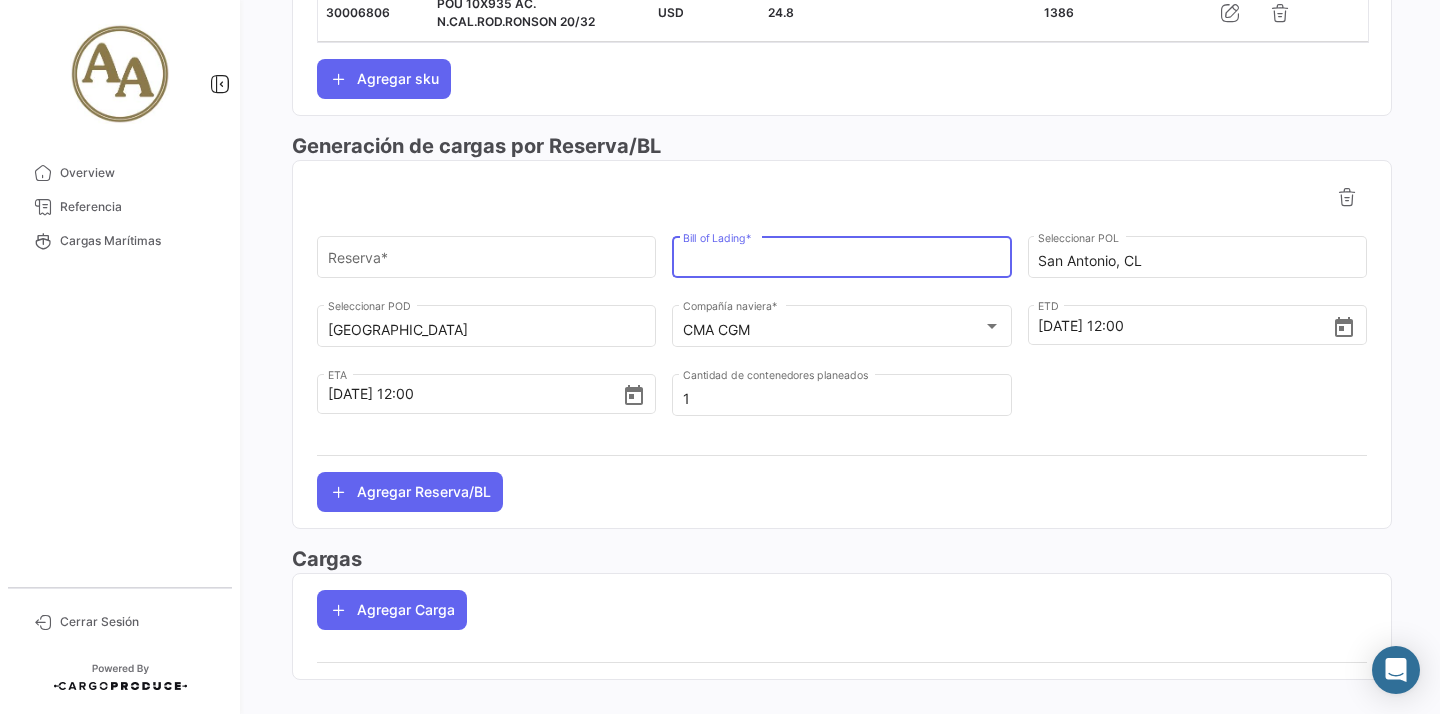 paste on "SNG0470360" 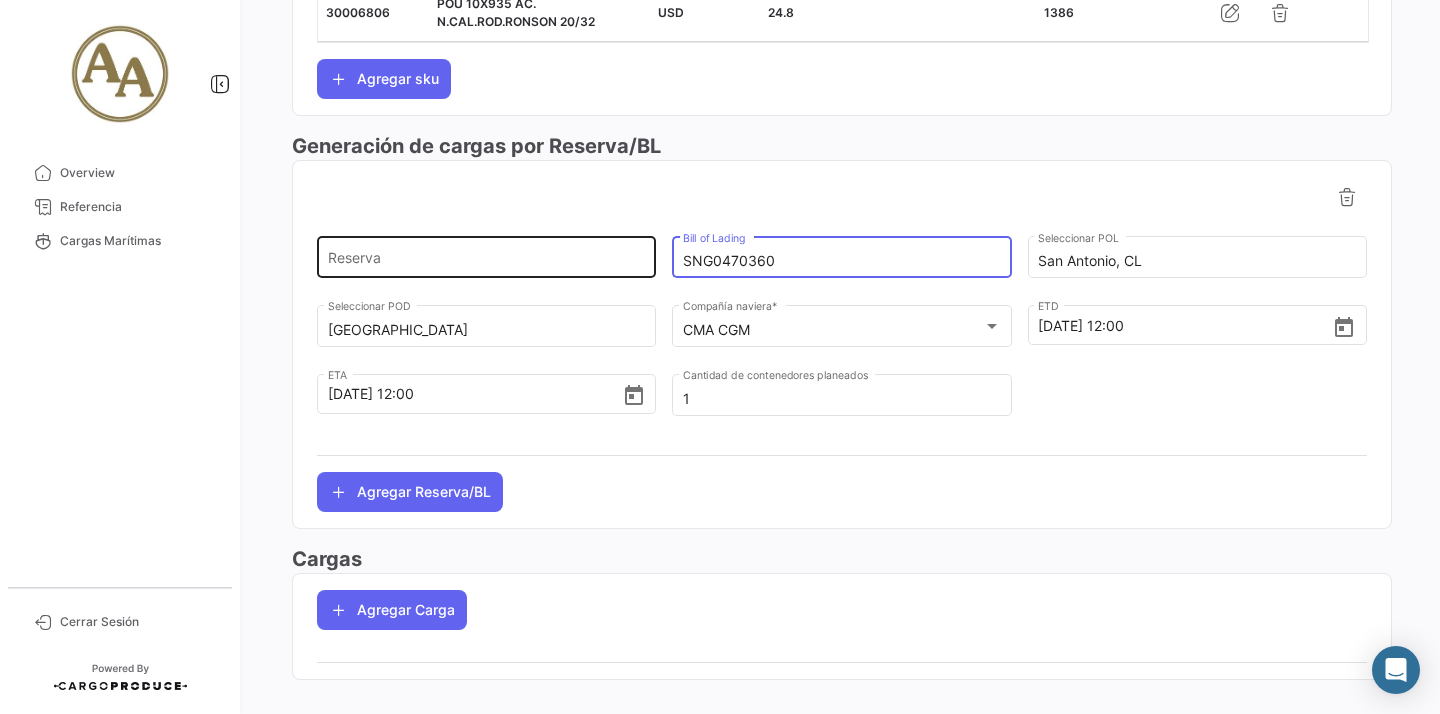 type on "SNG0470360" 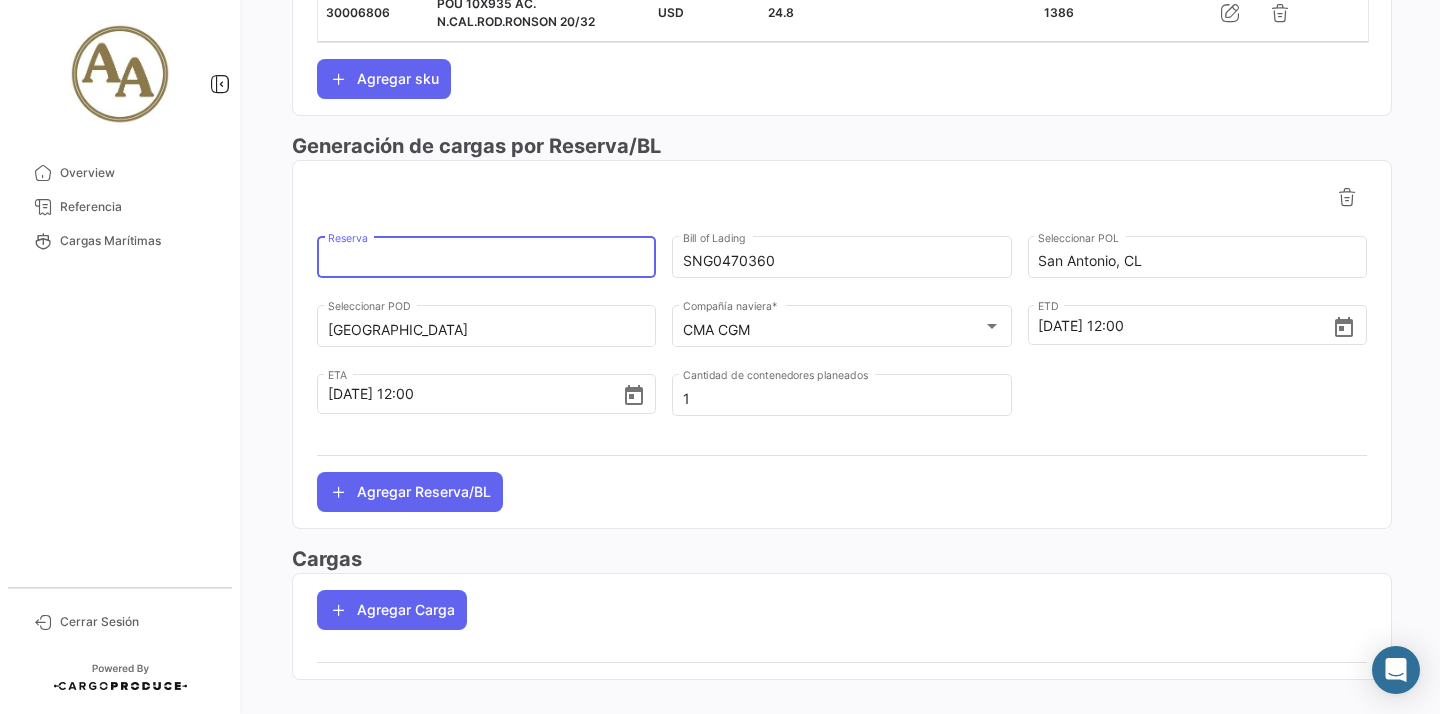 paste on "SNG0470360" 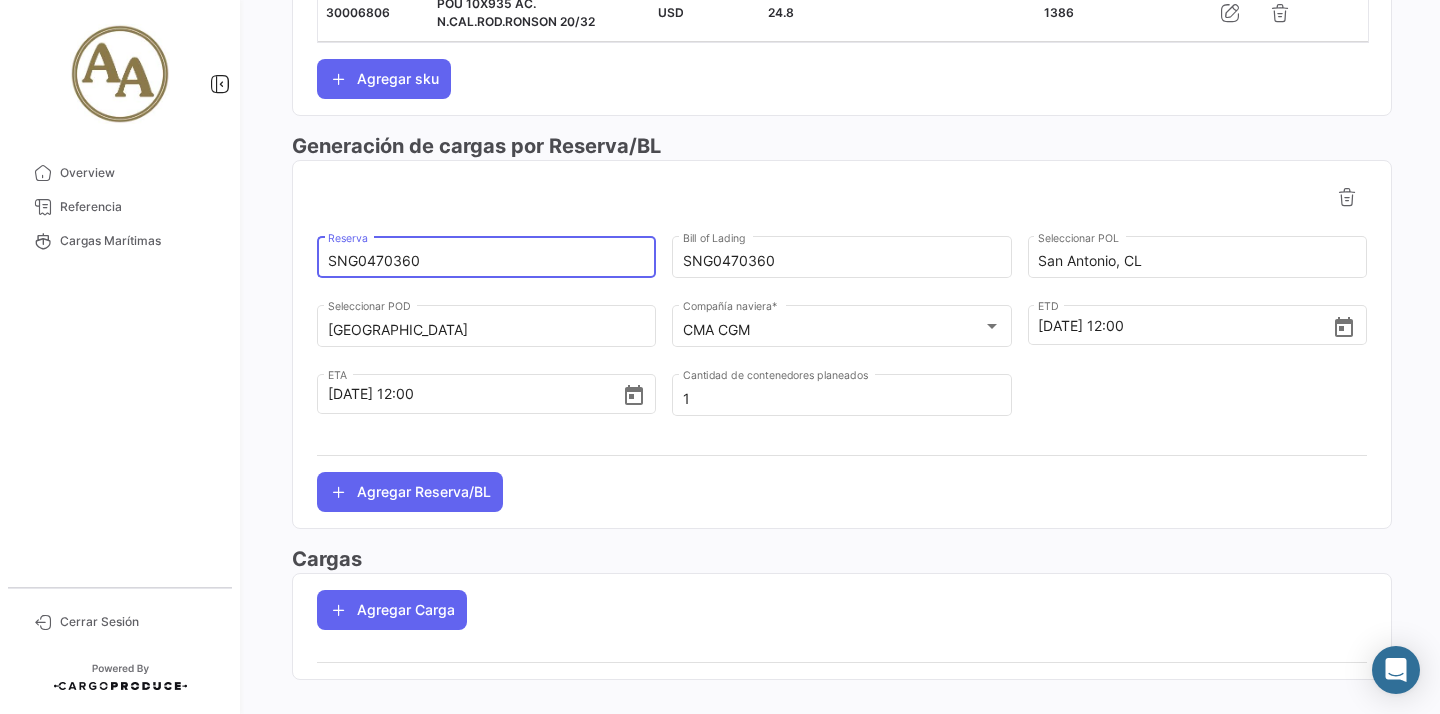 type on "SNG0470360" 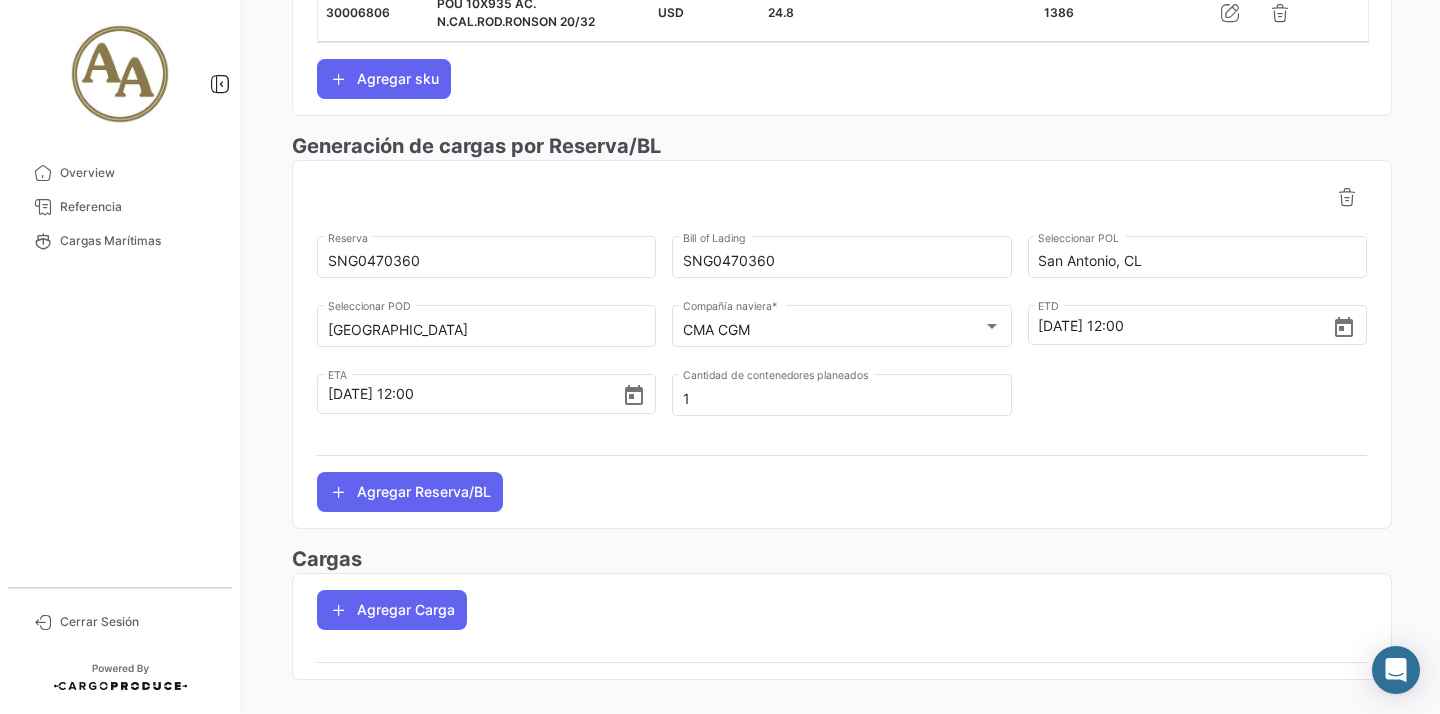 click 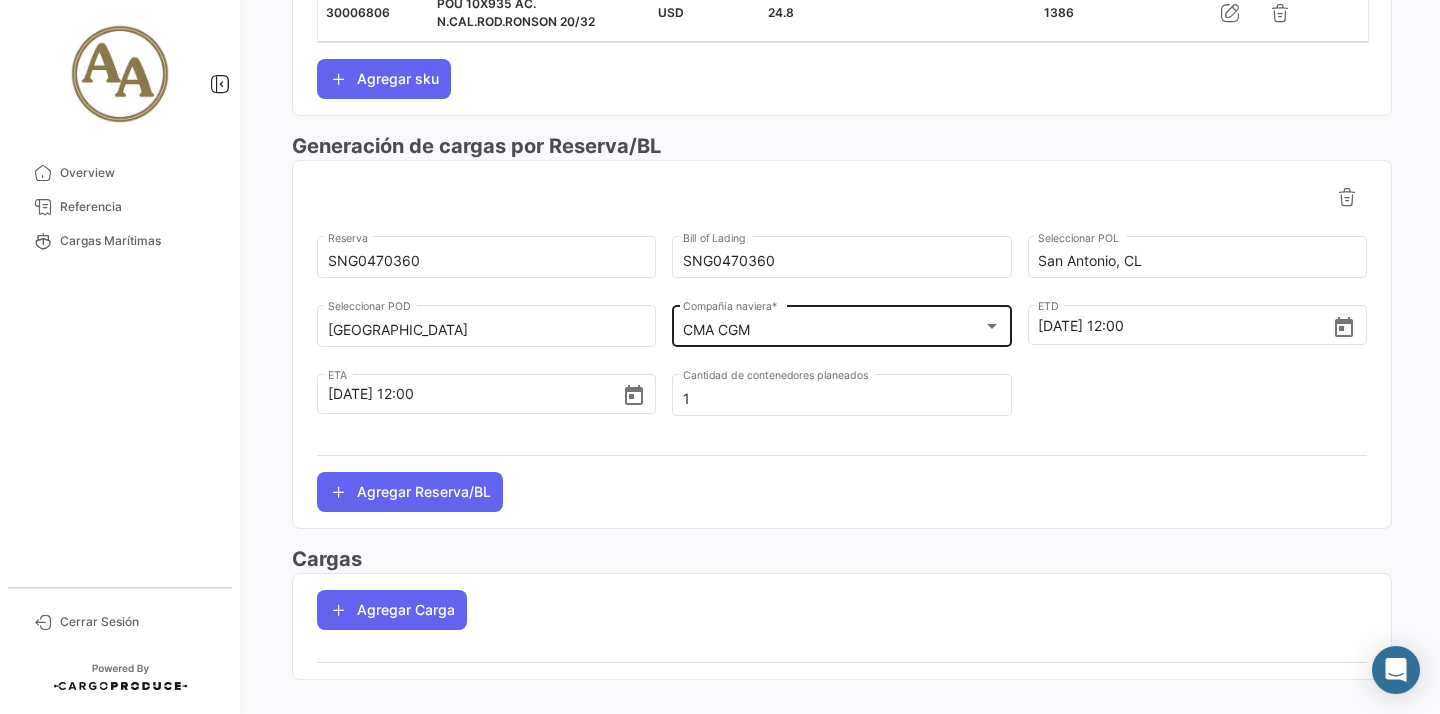 scroll, scrollTop: 0, scrollLeft: 0, axis: both 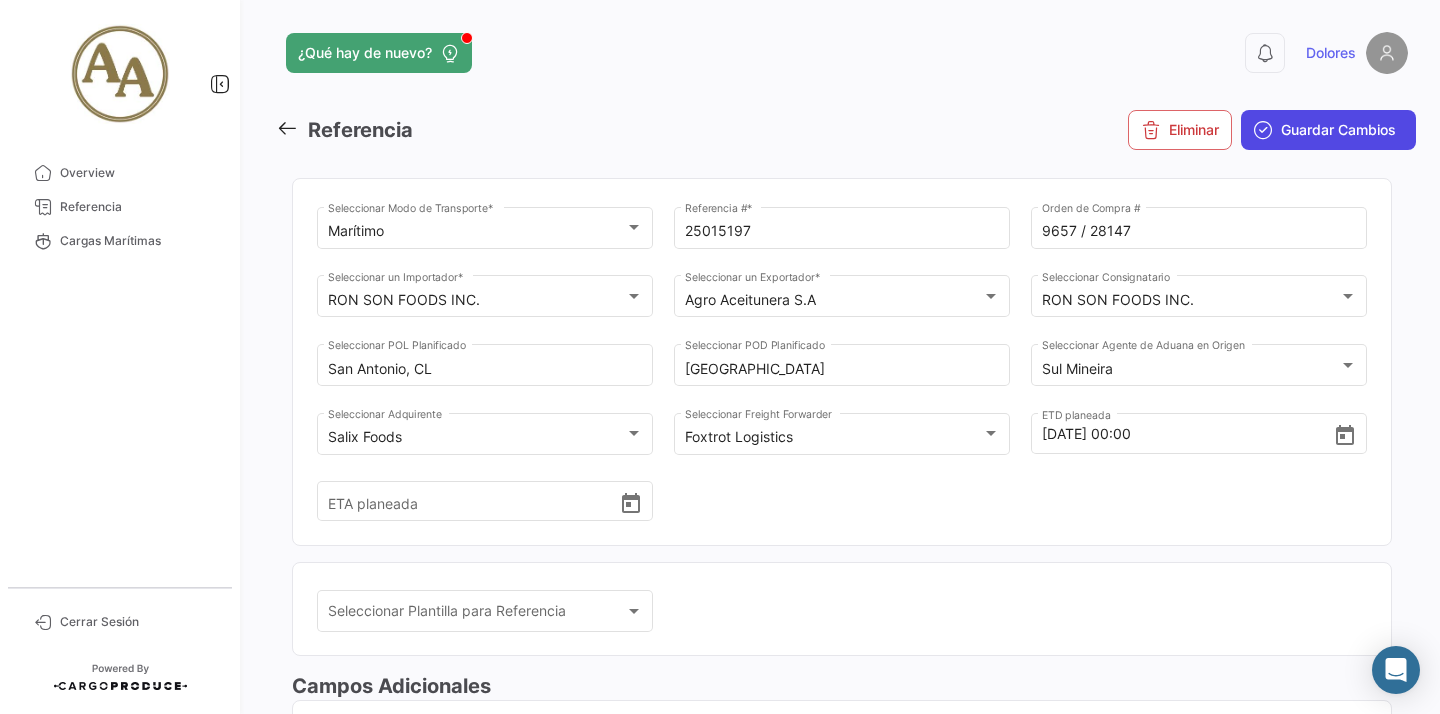 click on "Guardar Cambios" 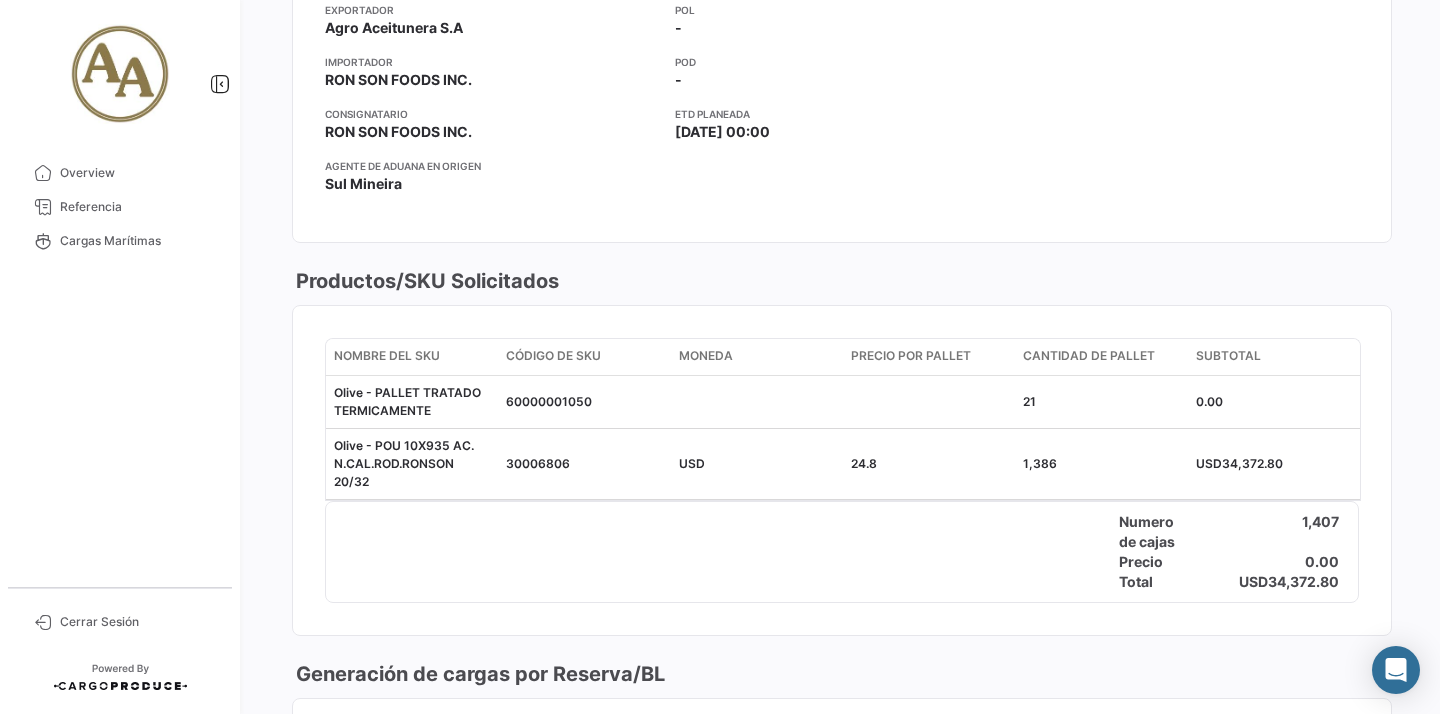 scroll, scrollTop: 0, scrollLeft: 0, axis: both 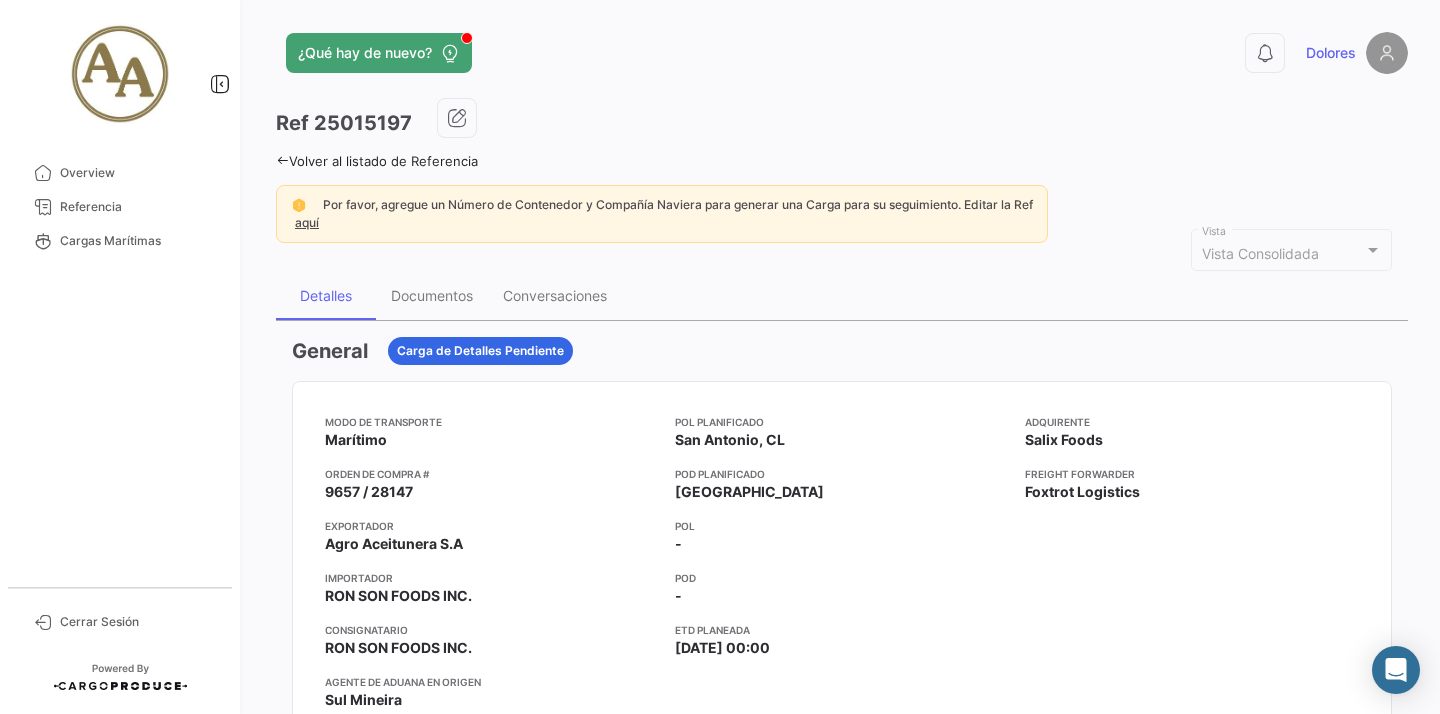 click on "¿Qué hay de nuevo?  0  Dolores
Ref
25015197  Volver al listado de Referencia  Por favor, agregue un Número de Contenedor y Compañía Naviera para generar una Carga para su seguimiento. Editar la Ref aquí  Vista Consolidada Vista Detalles Documentos Conversaciones General  Carga de Detalles Pendiente  Modo de Transporte
Marítimo  Orden de Compra #
9657 / 28147  Exportador
Agro Aceitunera S.A  Importador
[PERSON_NAME] SON FOODS INC.  Consignatario
[PERSON_NAME] SON FOODS INC.  Agente de Aduana en Origen
Sul Mineira  POL Planificado
[GEOGRAPHIC_DATA][PERSON_NAME], CL  POD Planificado
[GEOGRAPHIC_DATA]  POL
-  POD
-  ETD planeada
[DATE] 00:00
Adquirente
Salix Foods  Freight Forwarder
Foxtrot Logistics  Productos/SKU Solicitados Nombre del SKU Código de SKU Moneda  Precio por Pallet   Cantidad de Pallet  Subtotal  Olive - PALLET TRATADO TERMICAMENTE  60000001050  21  0.00  Olive - POU 10X935 AC. N.CAL.ROD.[PERSON_NAME] 20/32  30006806 USD 24.8  1,386  USD 34,372.80 Numero [PERSON_NAME]  1,407" 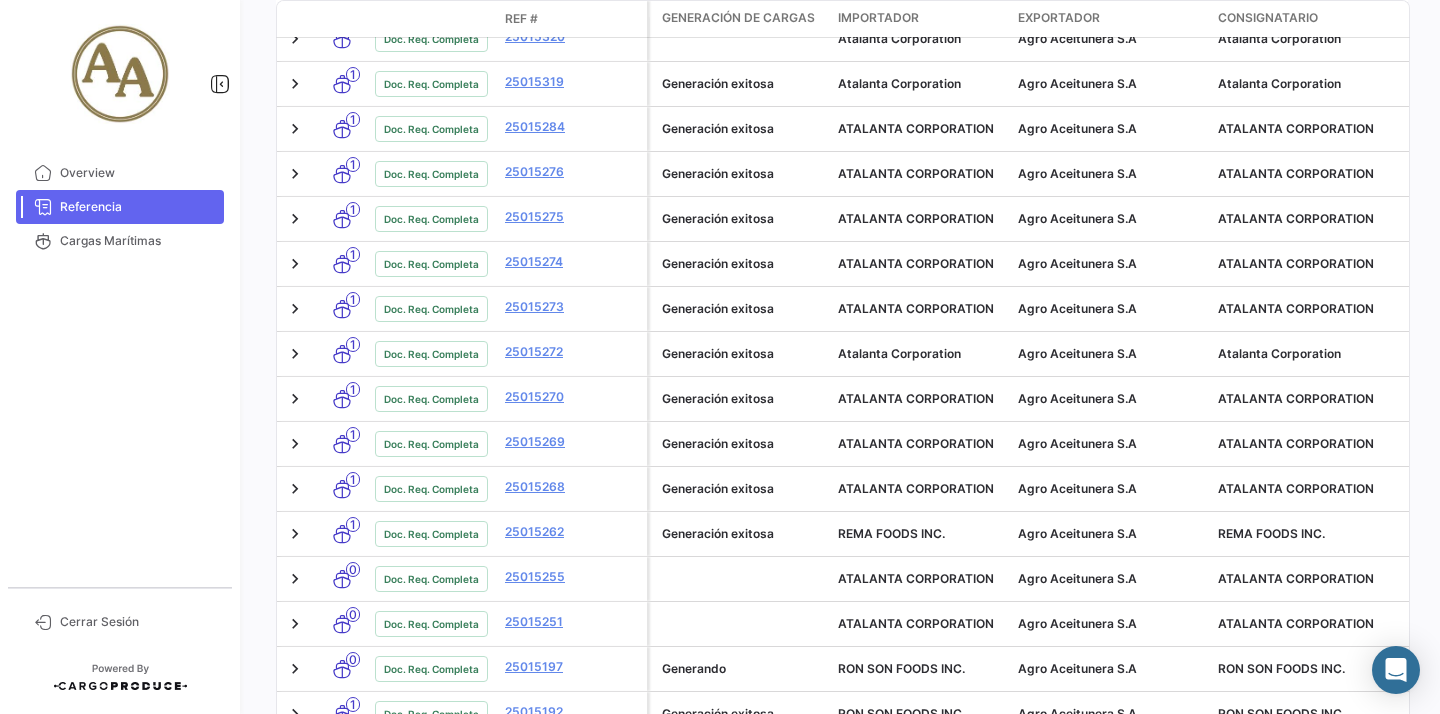 scroll, scrollTop: 675, scrollLeft: 0, axis: vertical 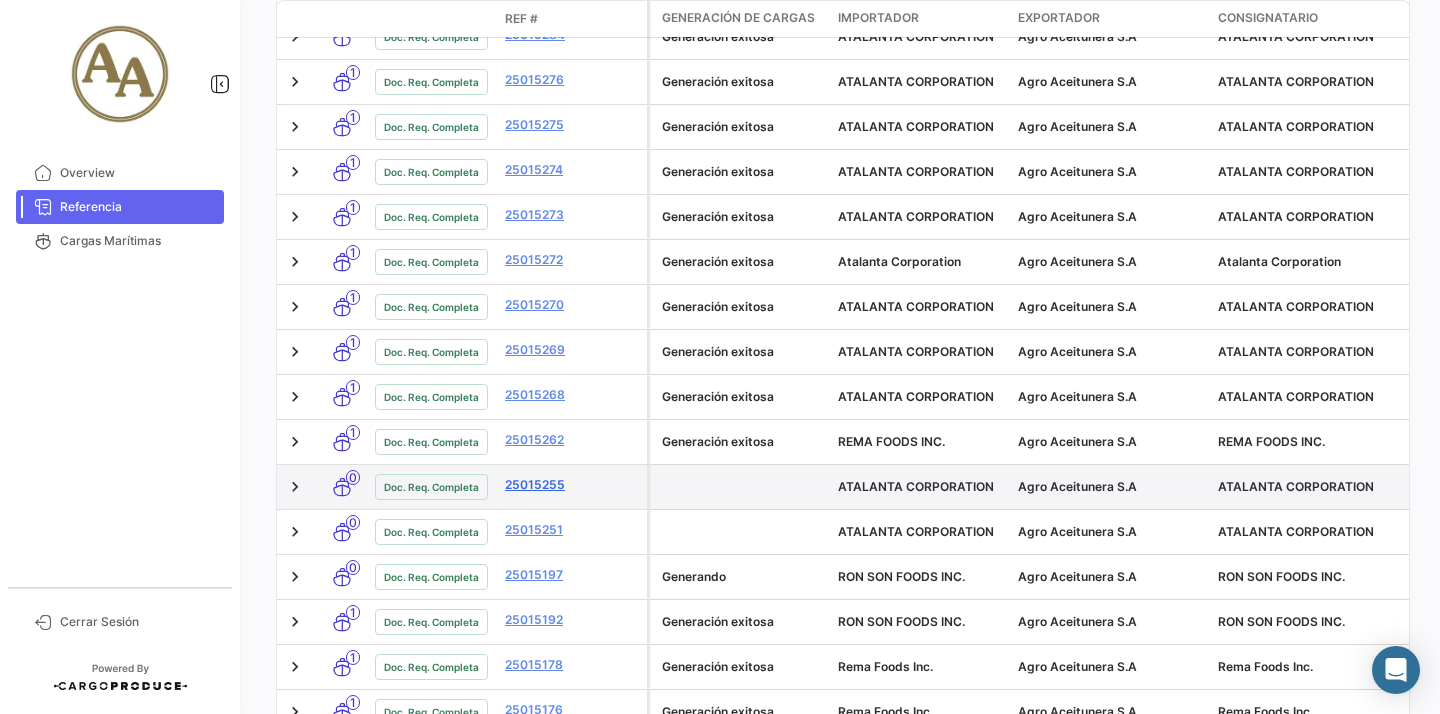 click on "25015255" 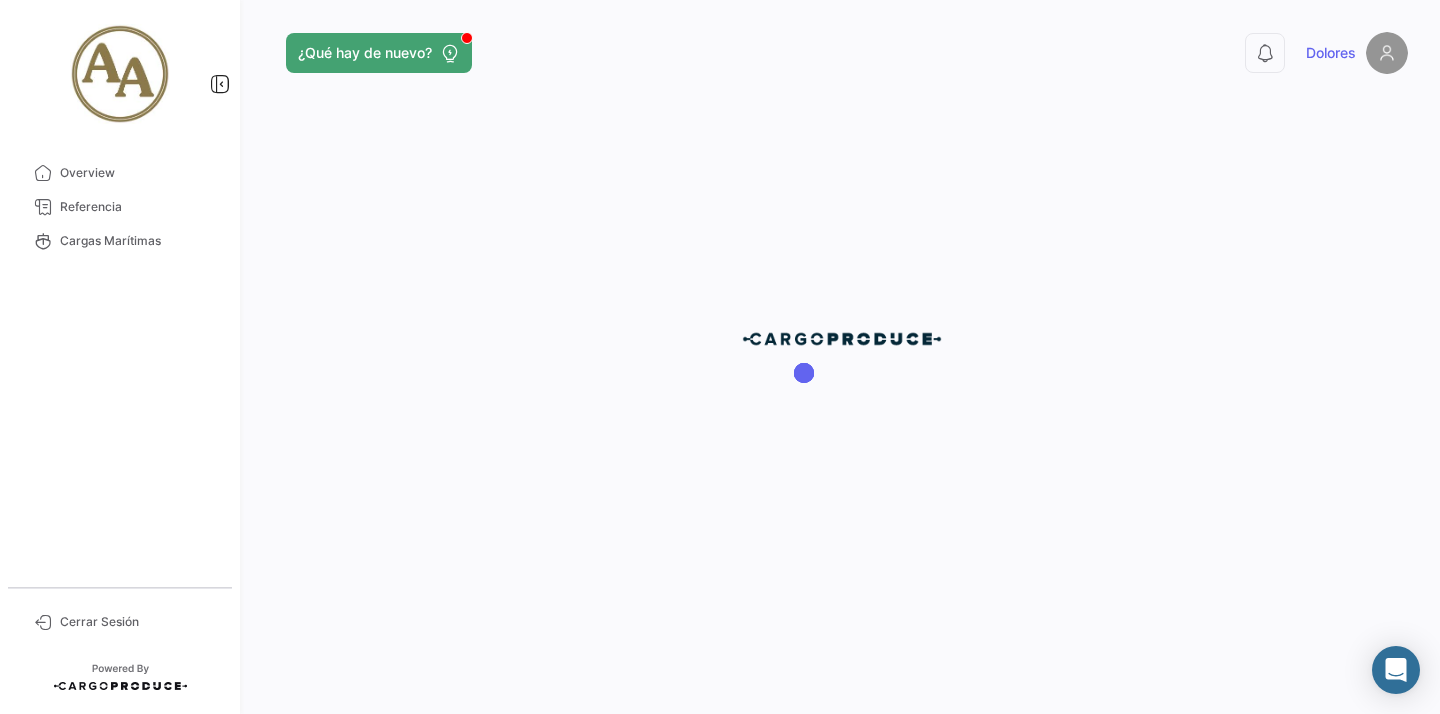 scroll, scrollTop: 0, scrollLeft: 0, axis: both 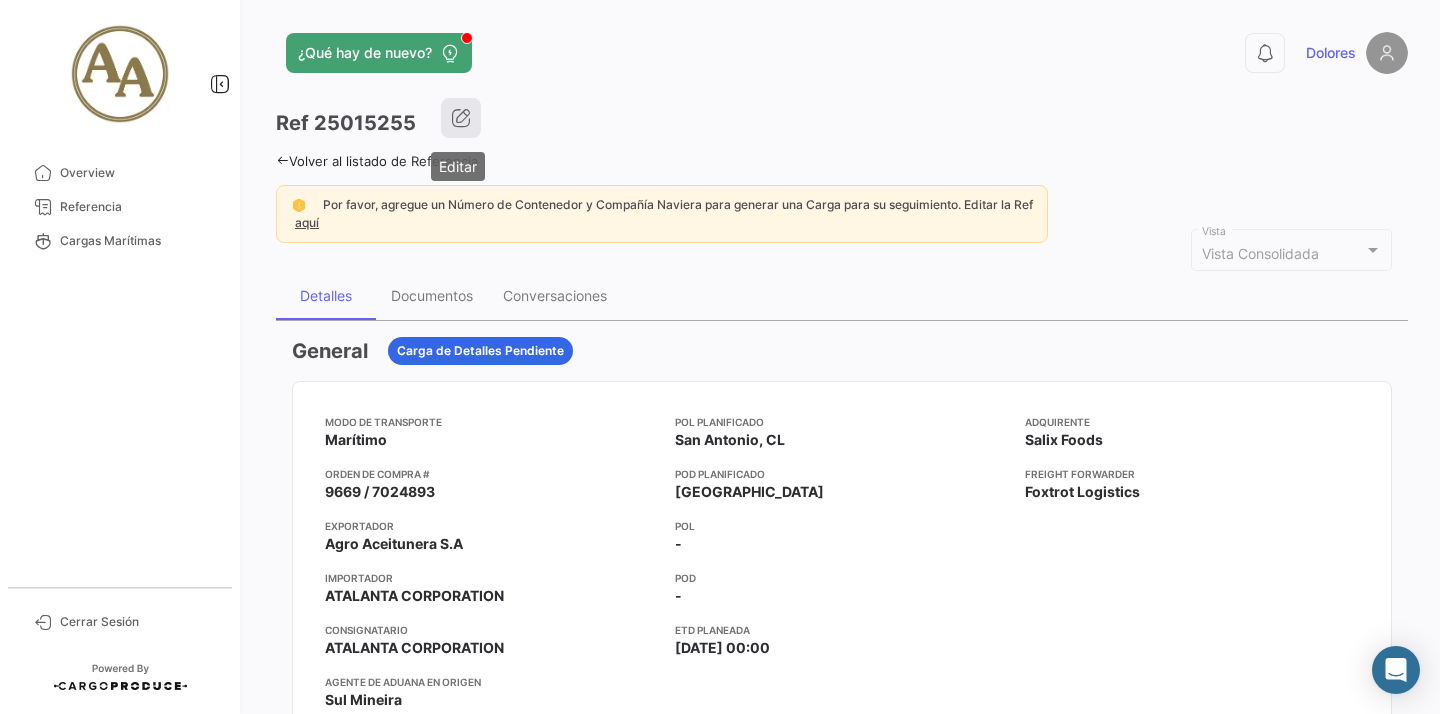 click 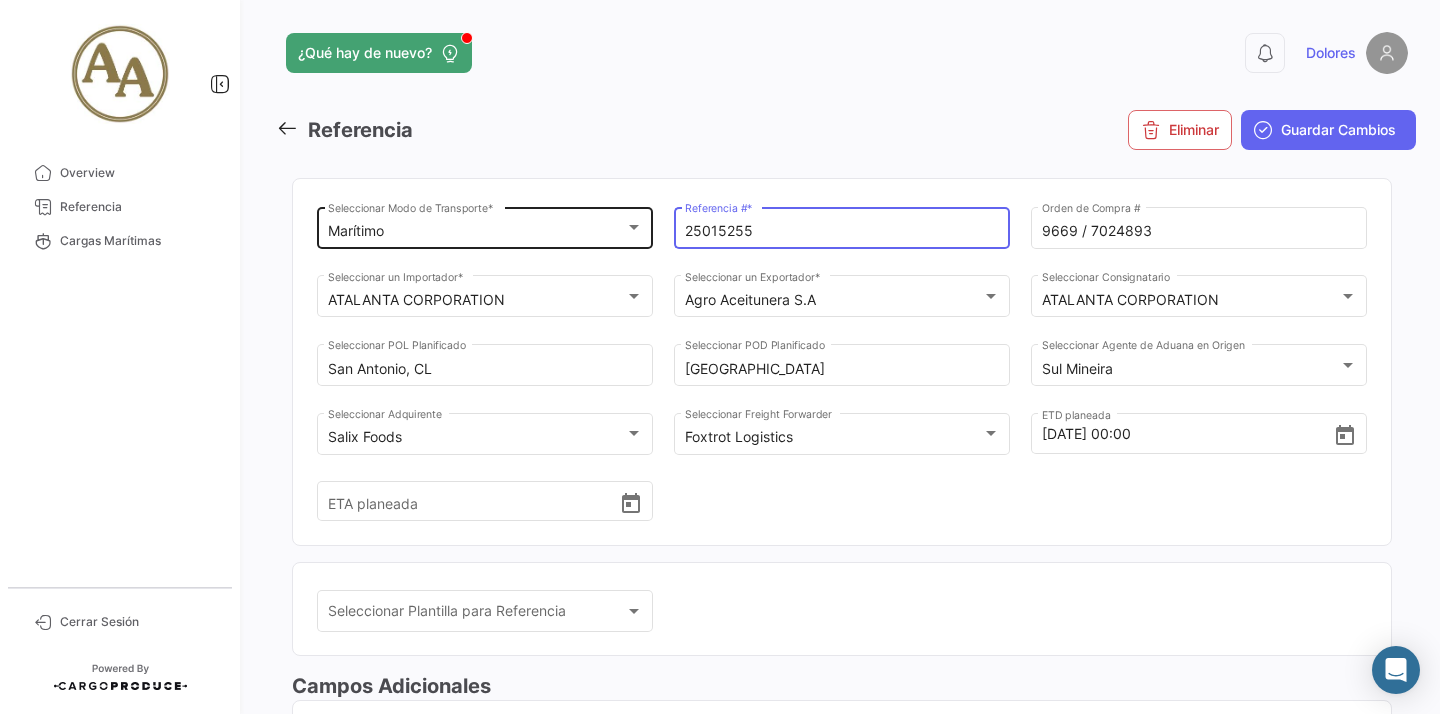 drag, startPoint x: 771, startPoint y: 233, endPoint x: 500, endPoint y: 202, distance: 272.7673 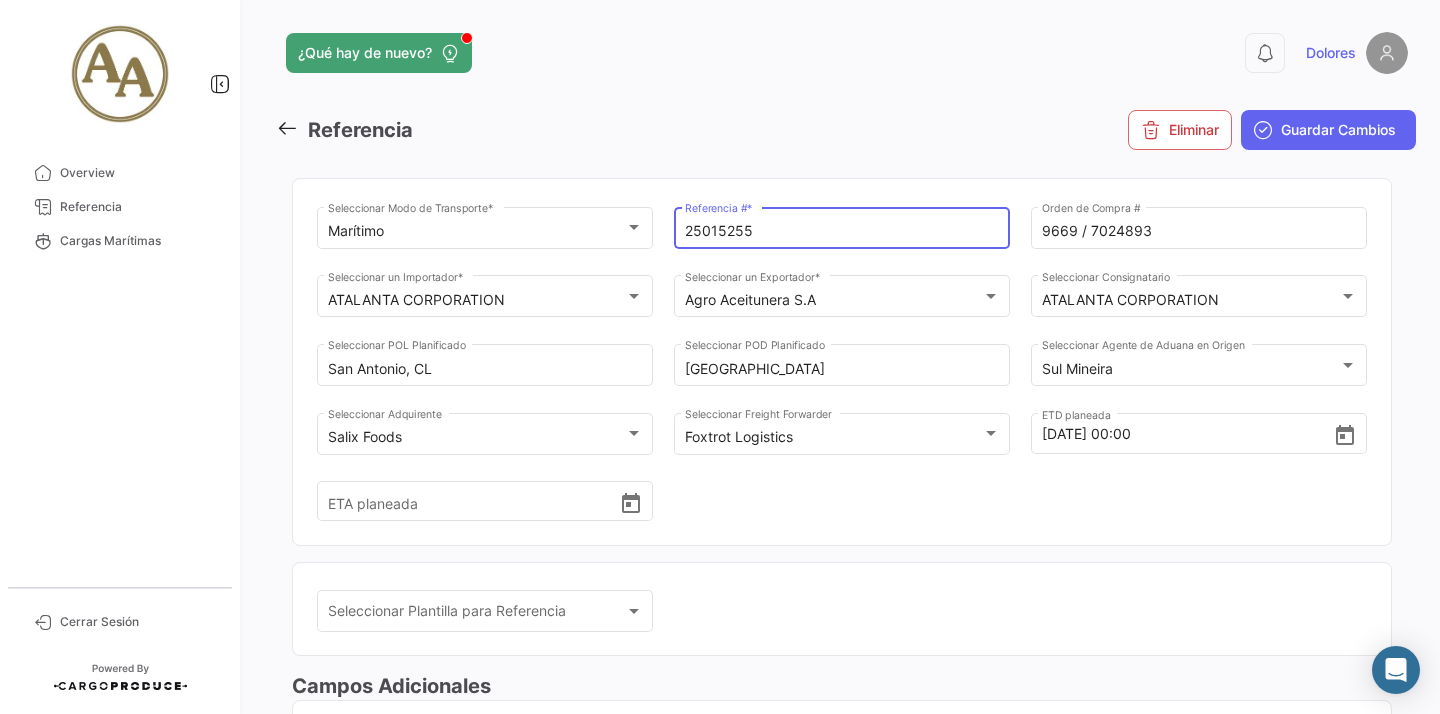 click on "25015255" at bounding box center [842, 231] 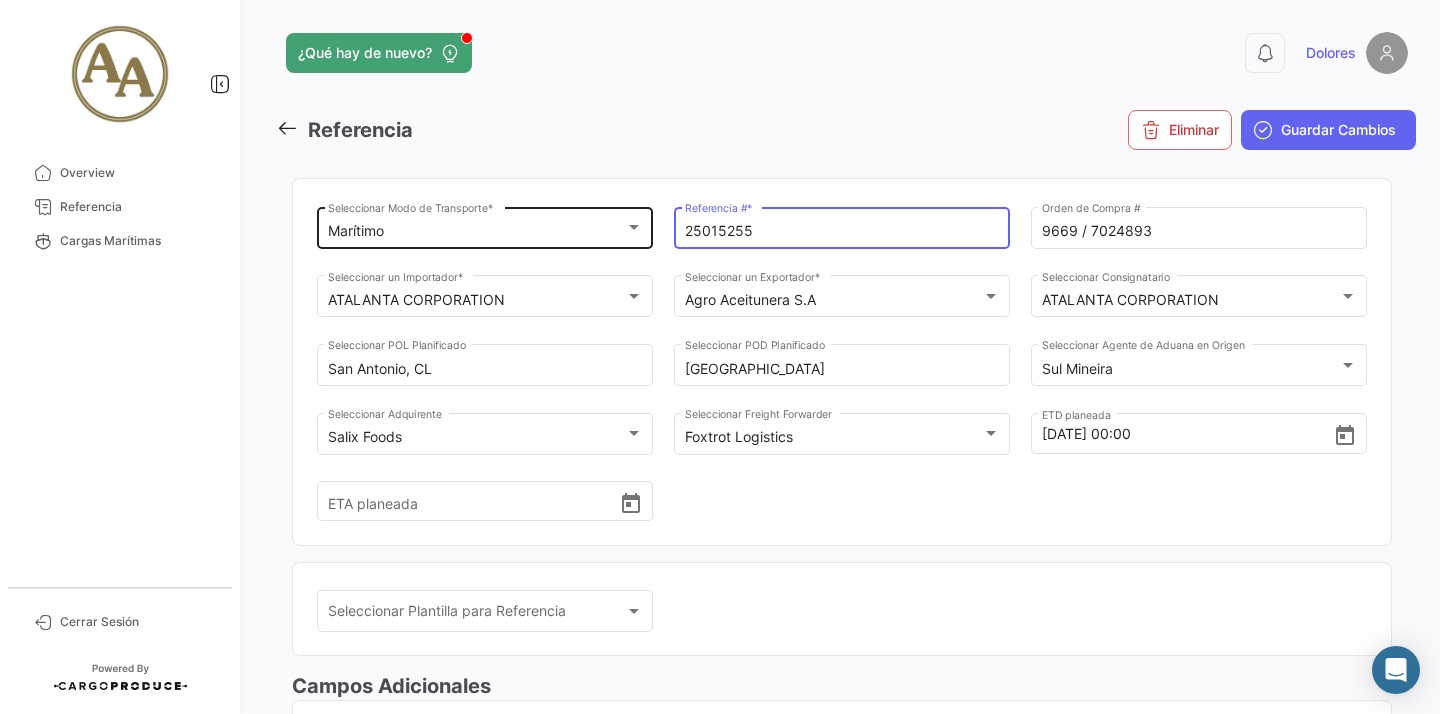 drag, startPoint x: 763, startPoint y: 228, endPoint x: 616, endPoint y: 219, distance: 147.27525 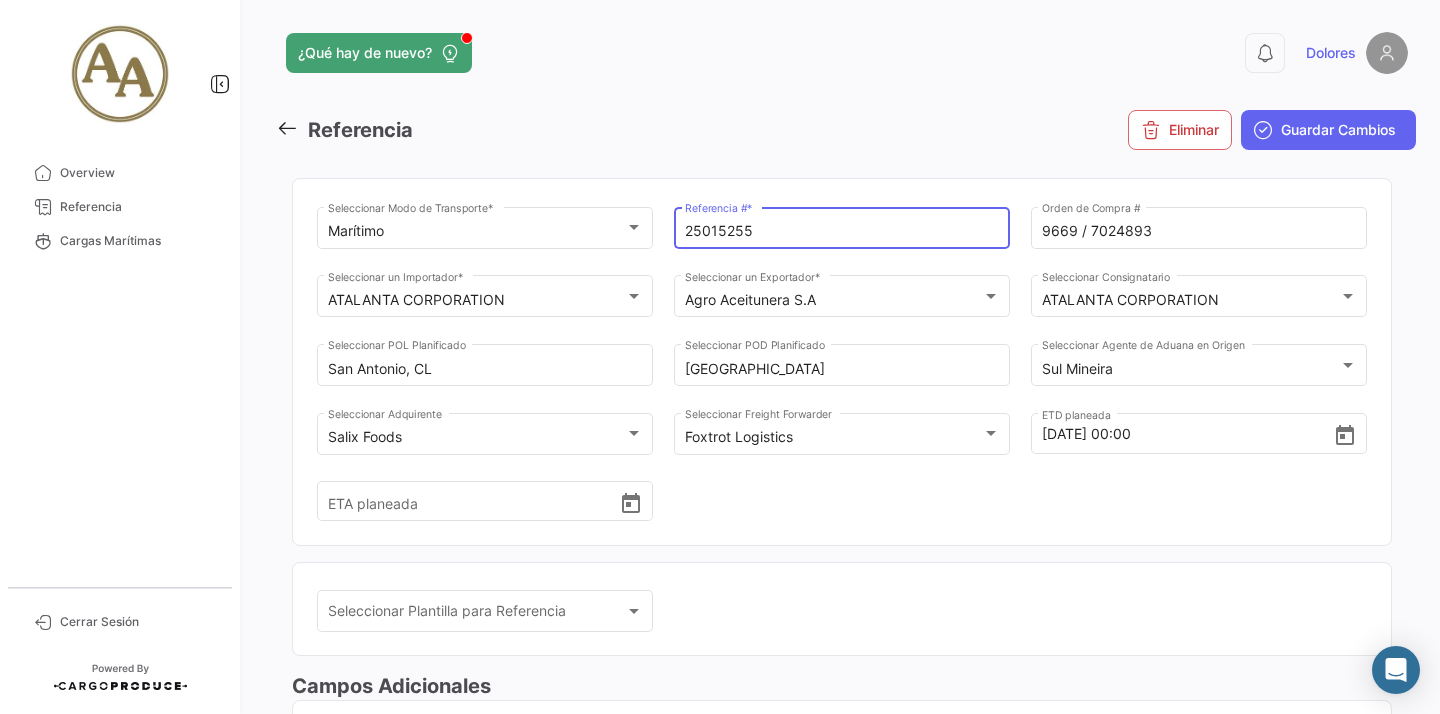 scroll, scrollTop: 696, scrollLeft: 0, axis: vertical 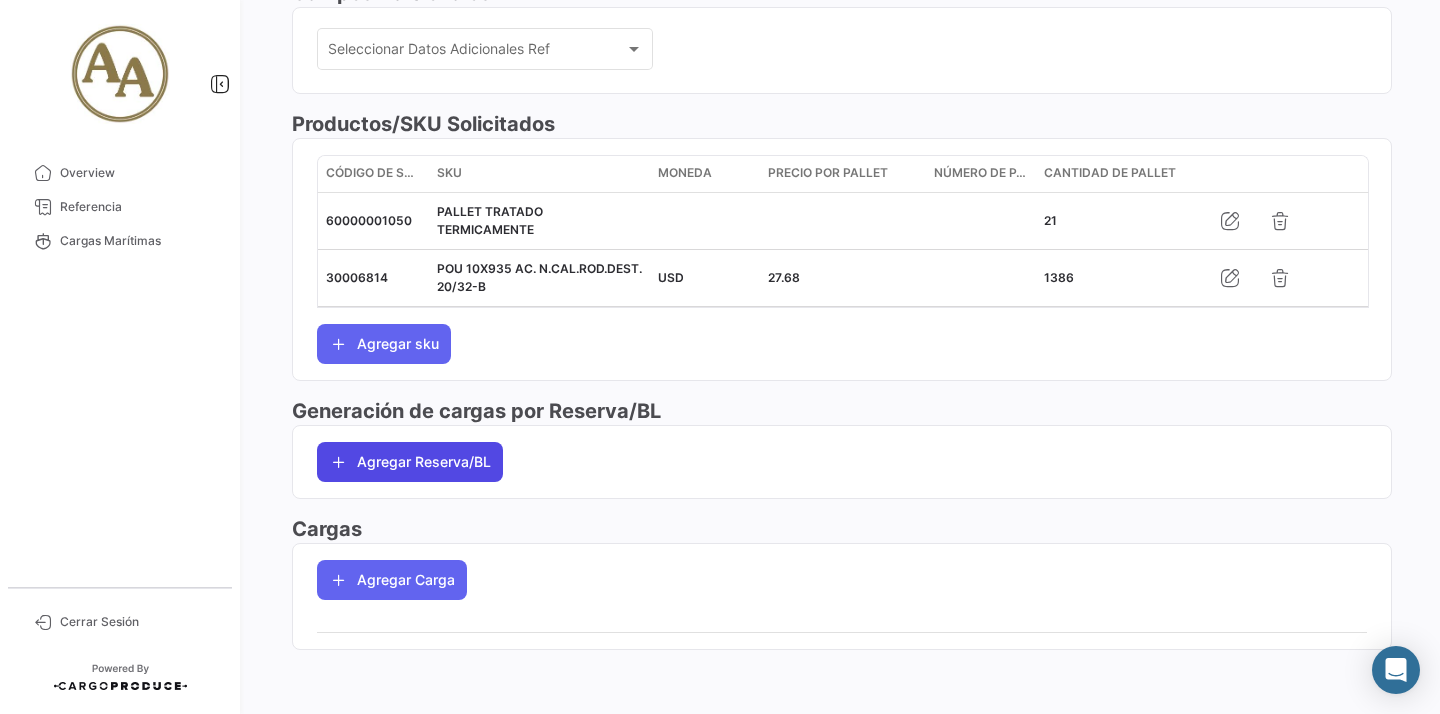 click on "Agregar Reserva/BL" 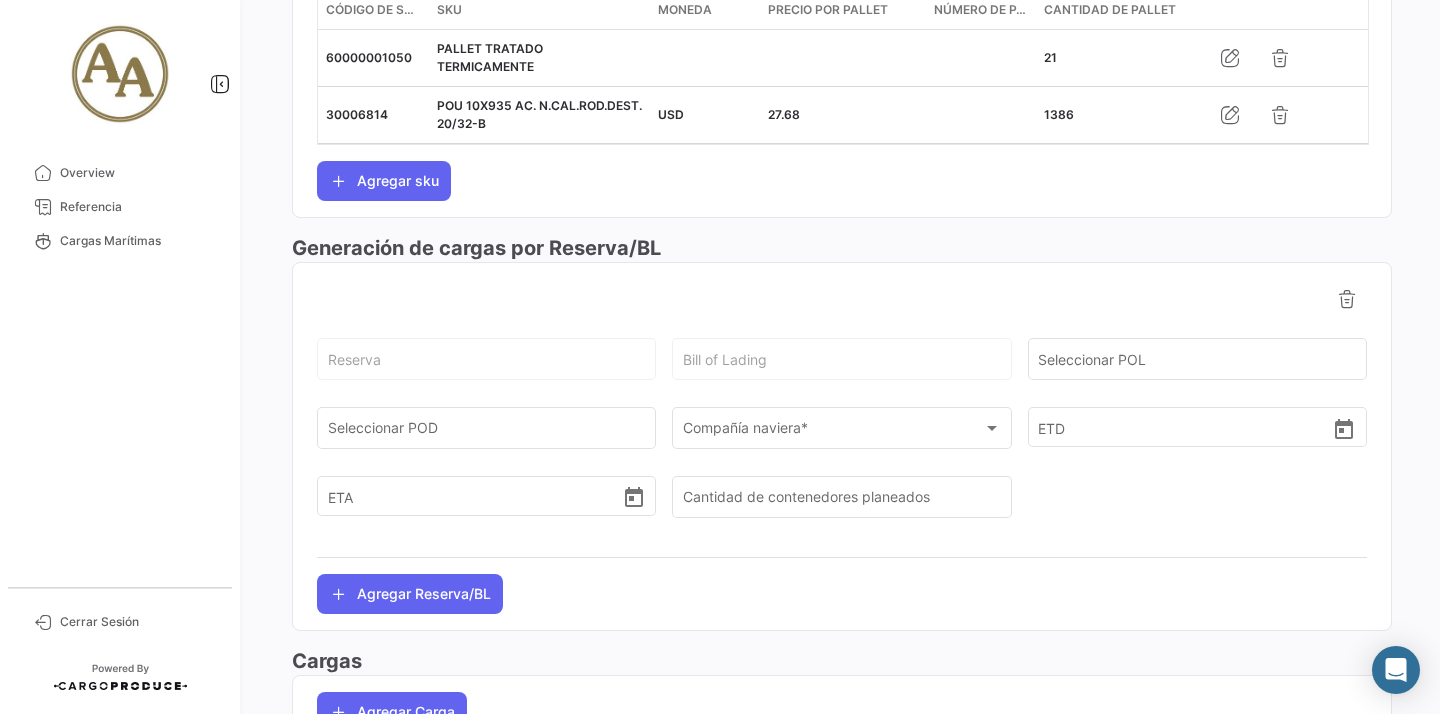 scroll, scrollTop: 902, scrollLeft: 0, axis: vertical 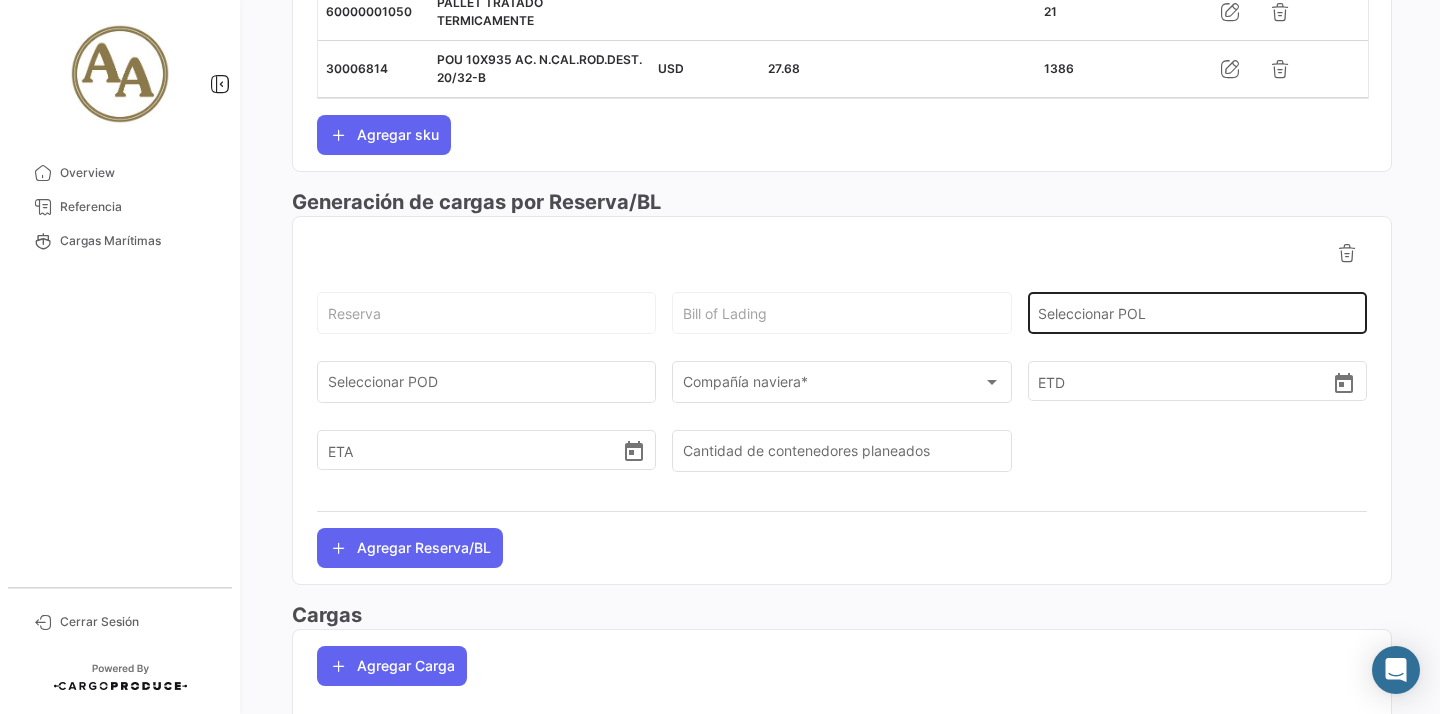 click on "Reserva   Bill of Lading Seleccionar POL Seleccionar POD Compañía naviera * Compañía naviera  *   ETD   ETA   Cantidad de contenedores planeados" 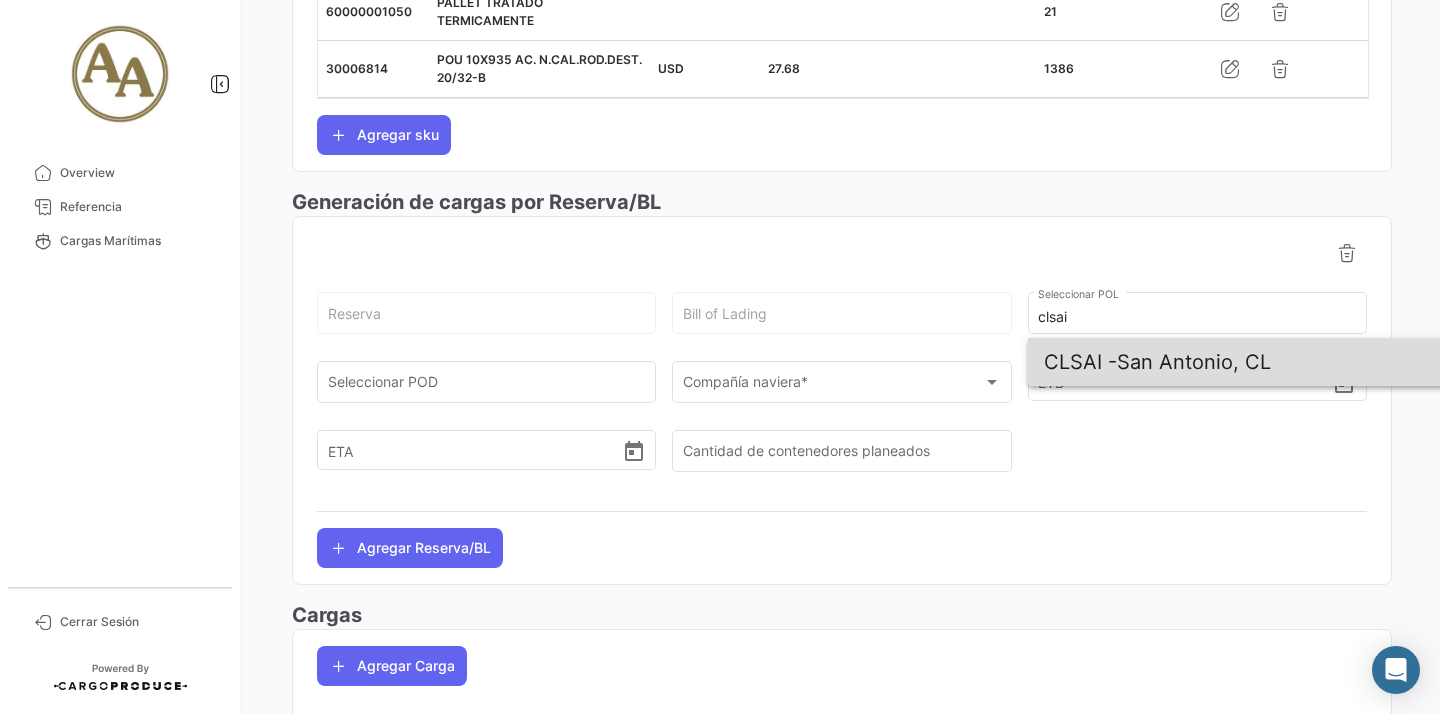 click on "CLSAI -    [GEOGRAPHIC_DATA][PERSON_NAME], CL" at bounding box center [1278, 362] 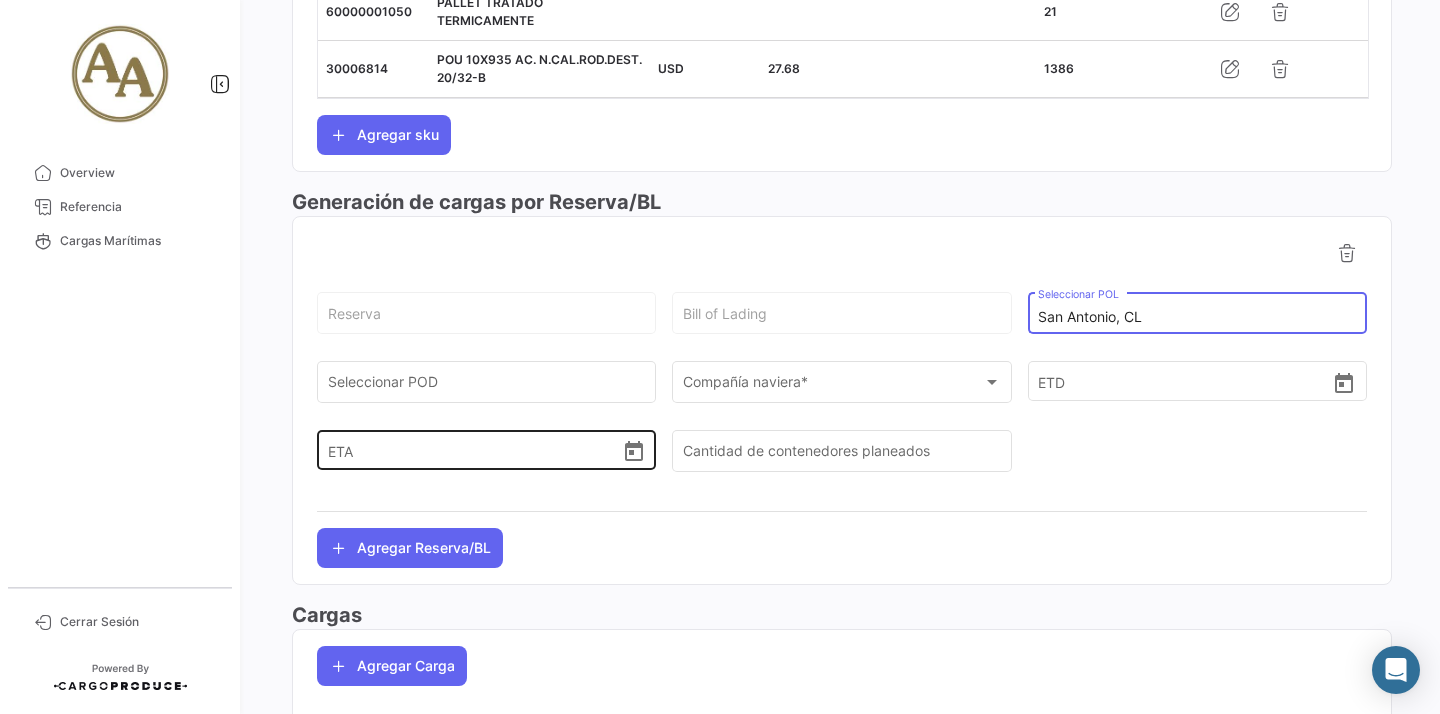 click on "ETA" 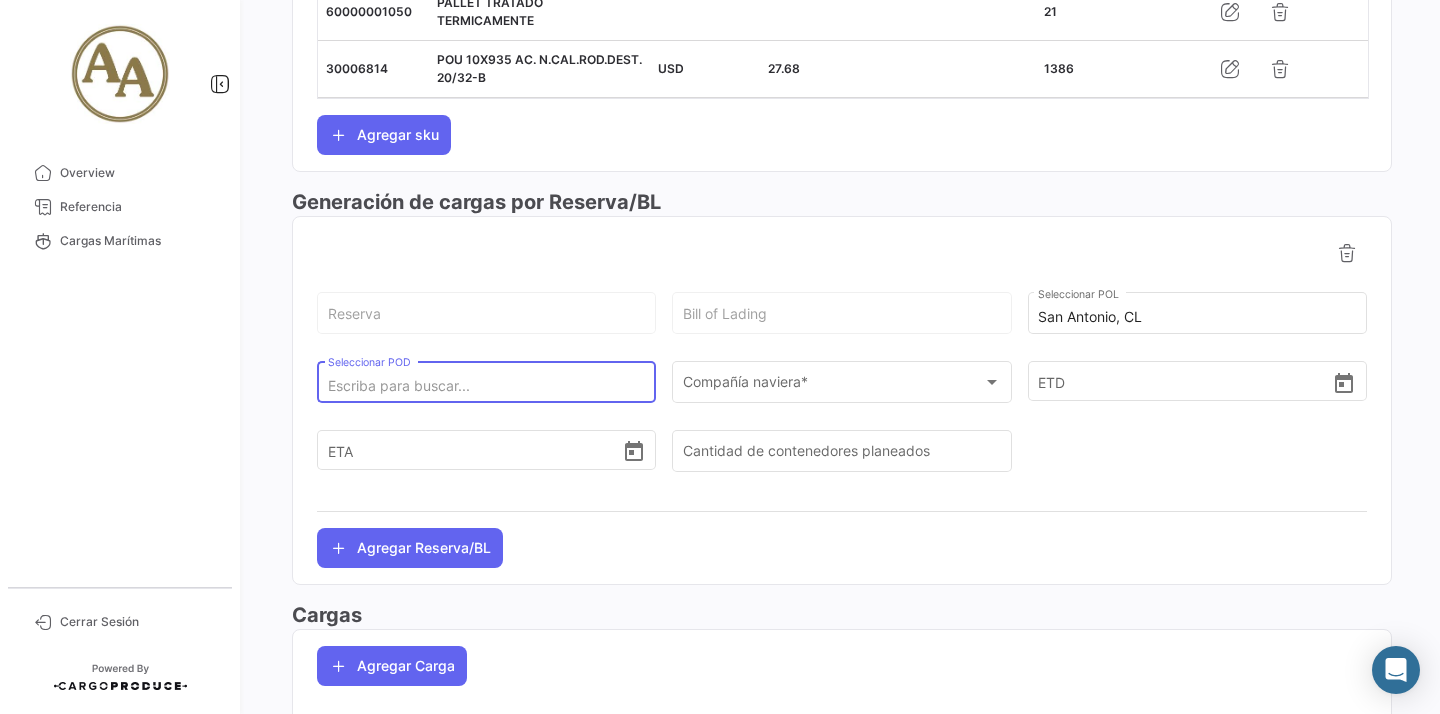 click on "Seleccionar POD" at bounding box center (487, 386) 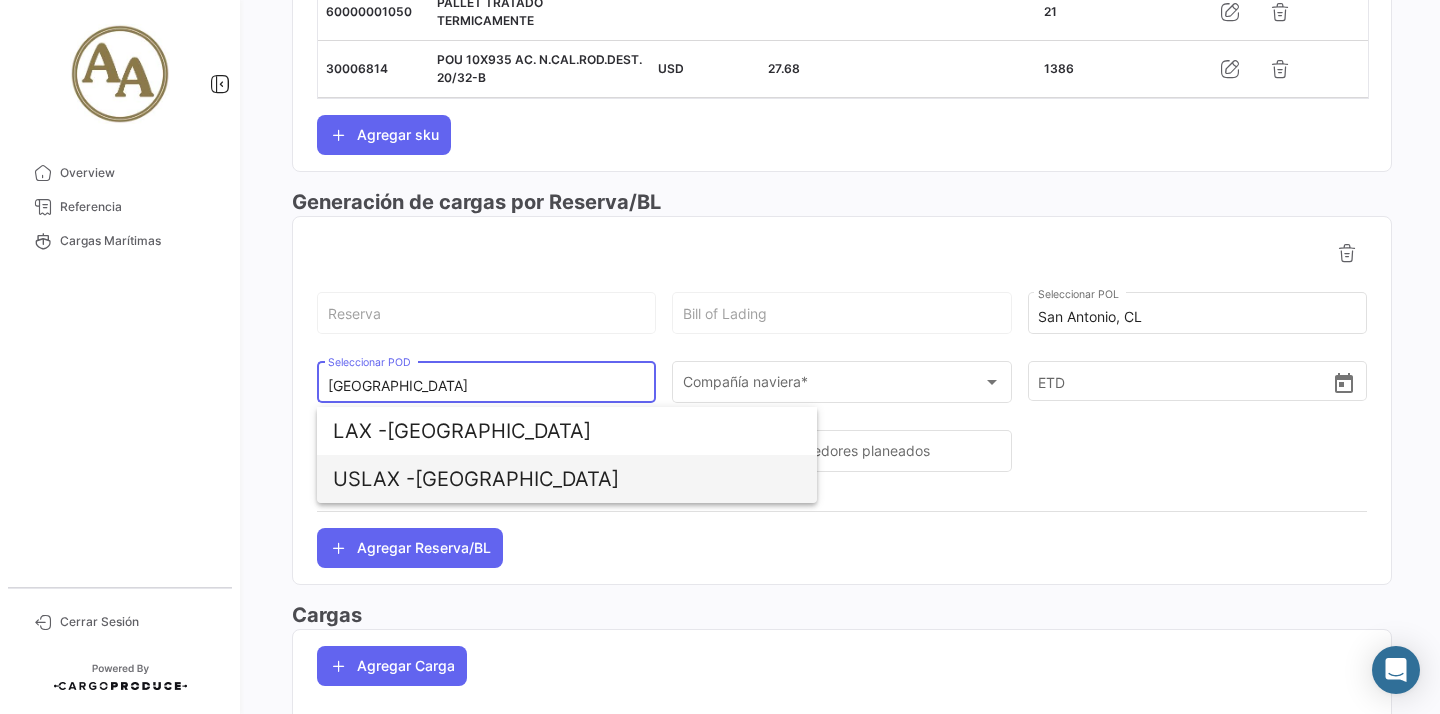click on "USLAX -    [GEOGRAPHIC_DATA]" at bounding box center (567, 479) 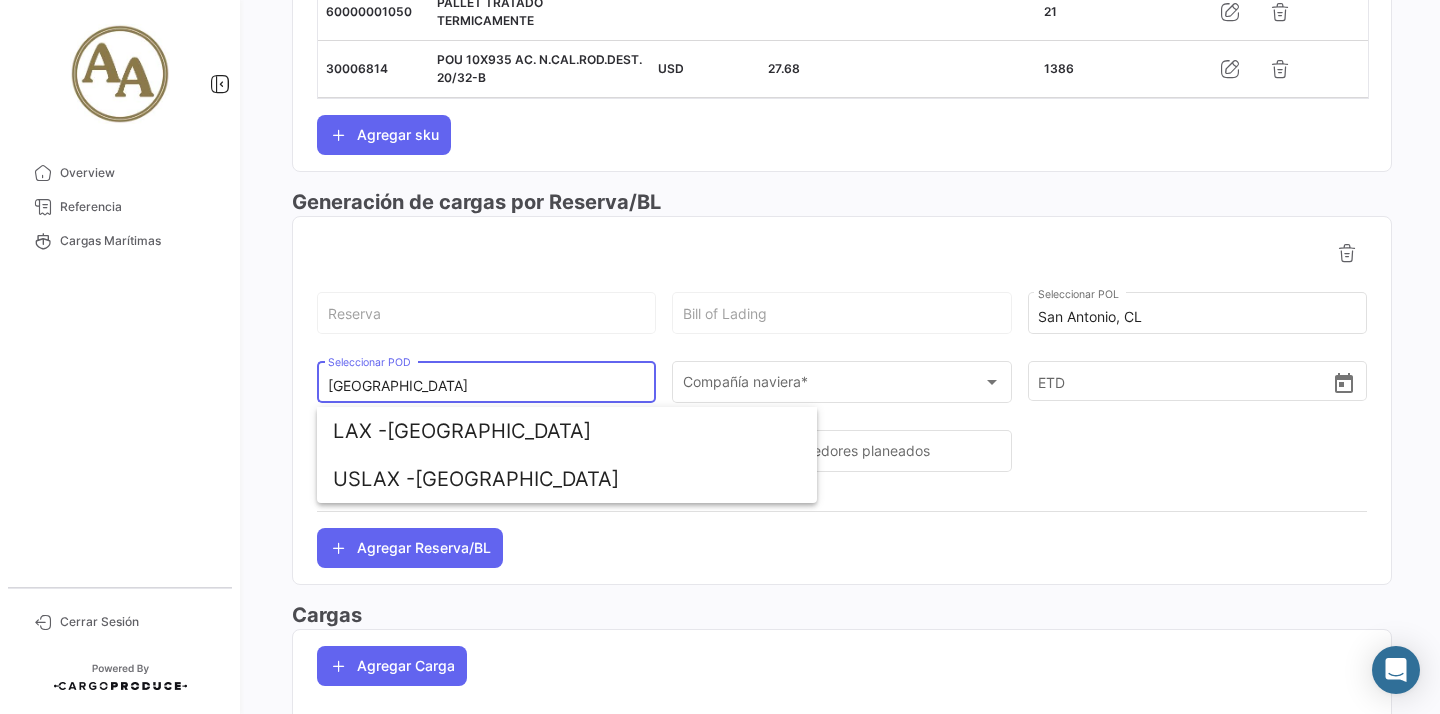 type on "[GEOGRAPHIC_DATA]" 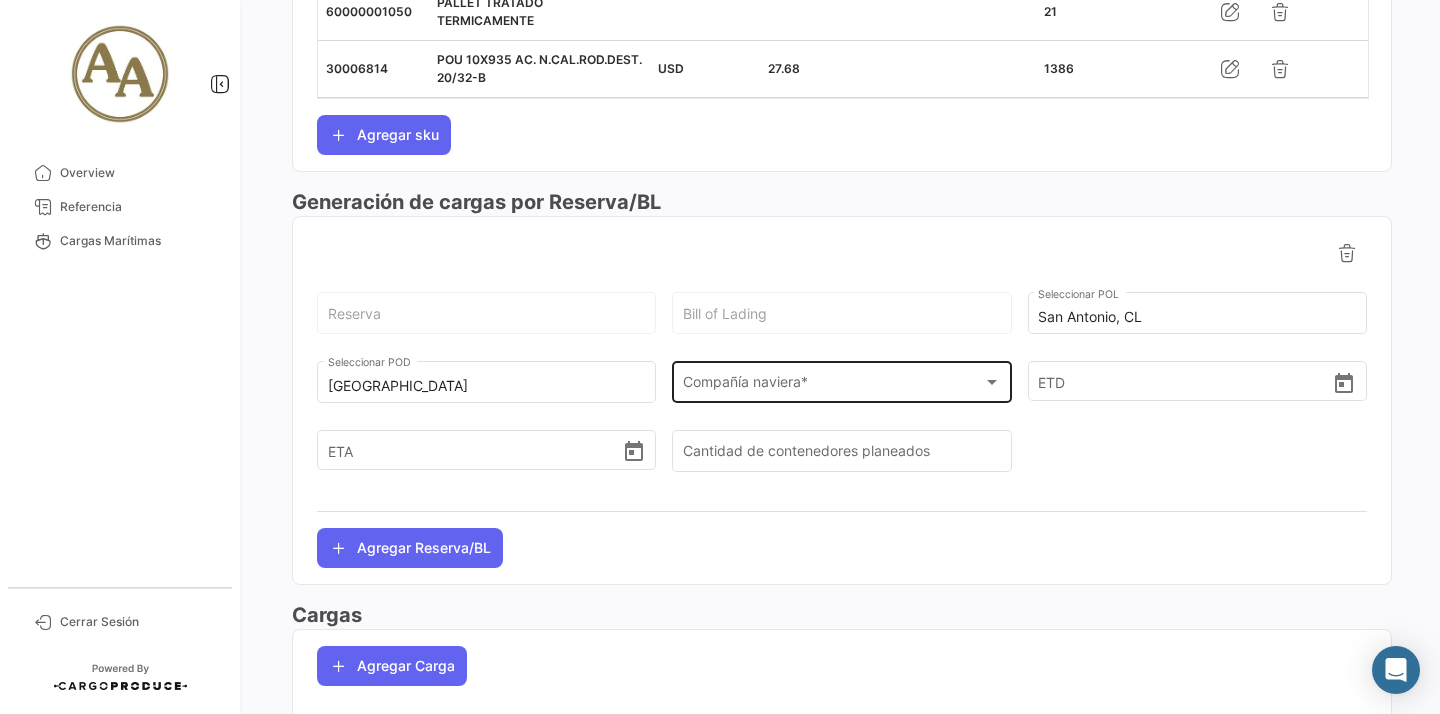 click on "Compañía naviera * Compañía naviera  *" 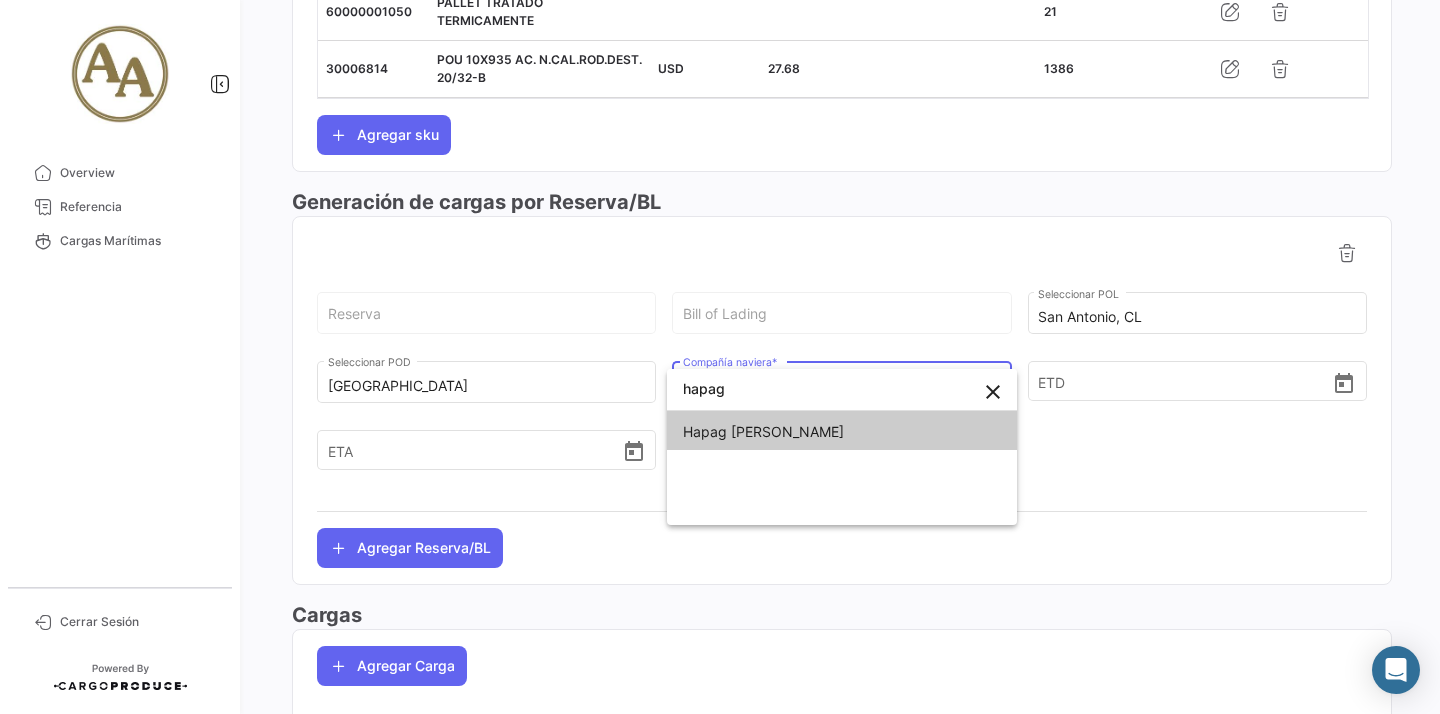 type on "hapag" 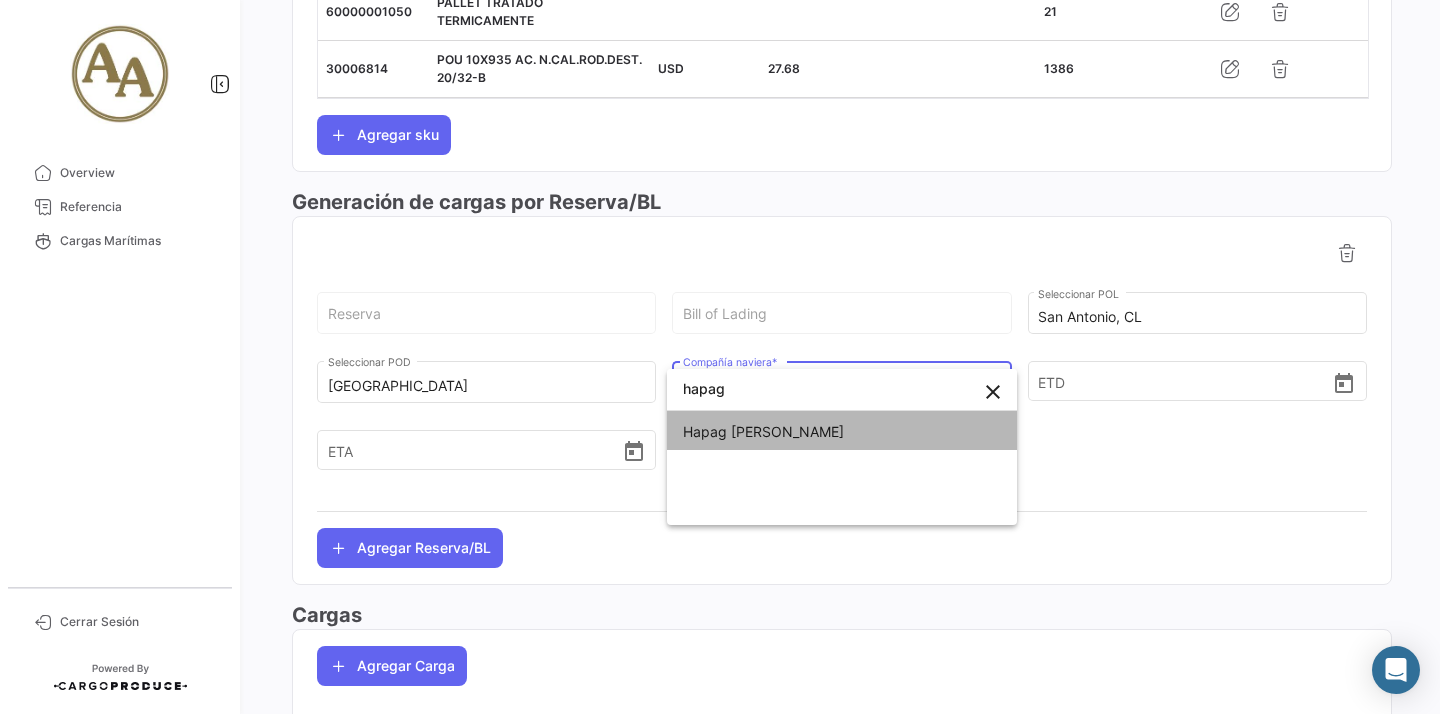 click on "Hapag [PERSON_NAME]" at bounding box center (842, 432) 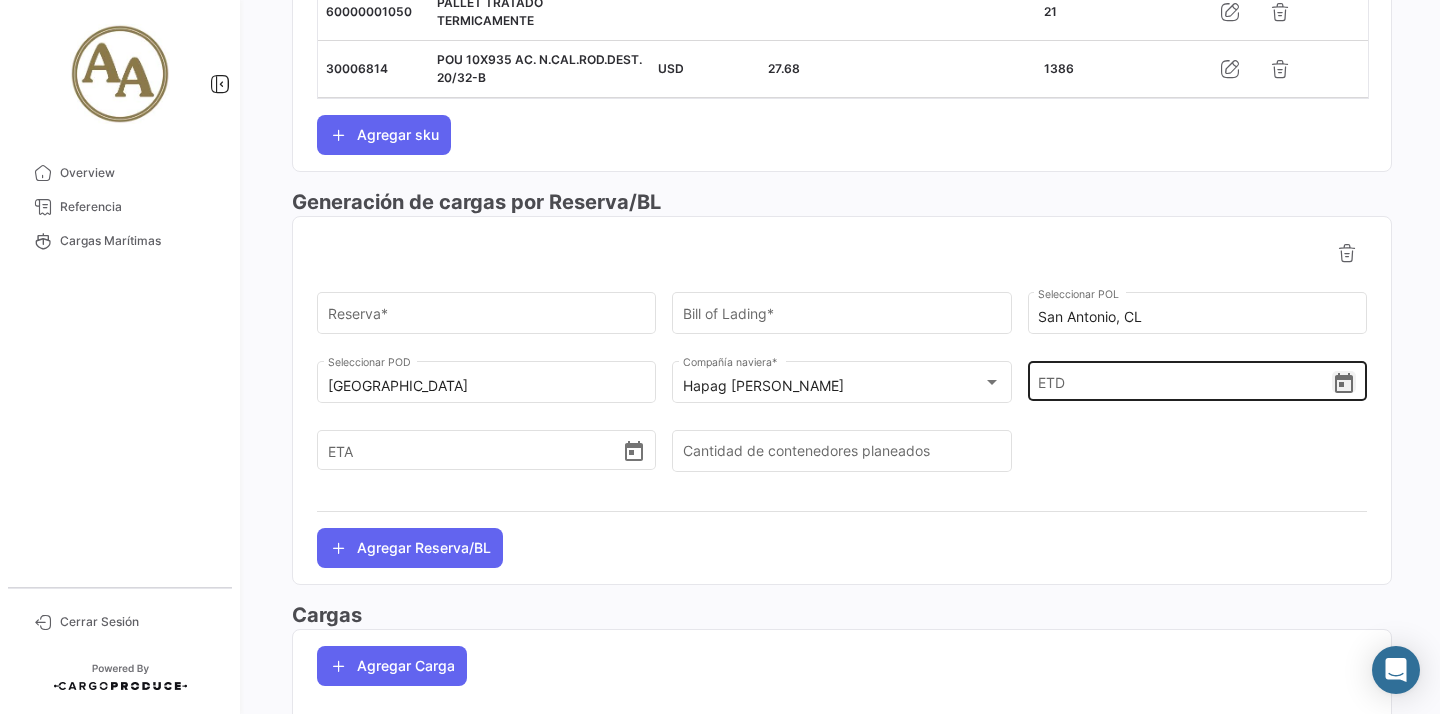 click 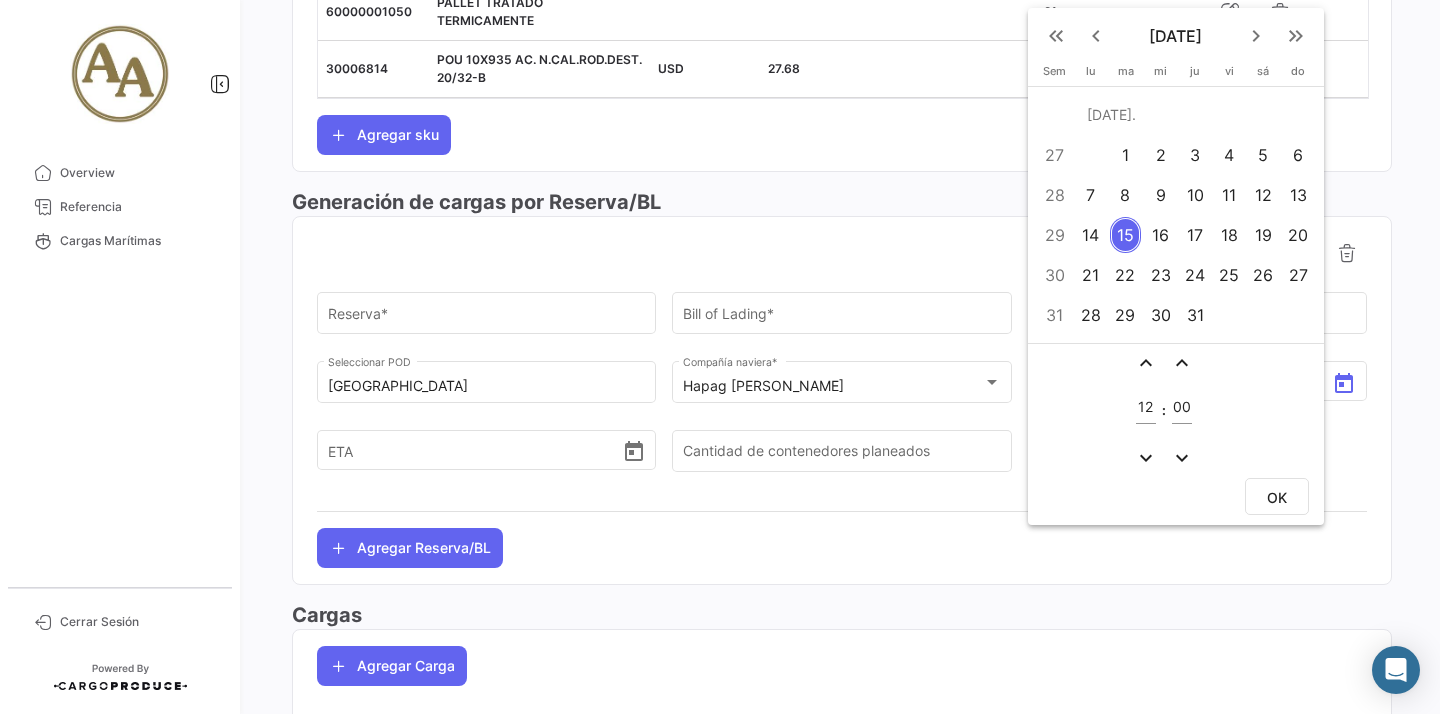 click on "keyboard_arrow_left" at bounding box center (1096, 36) 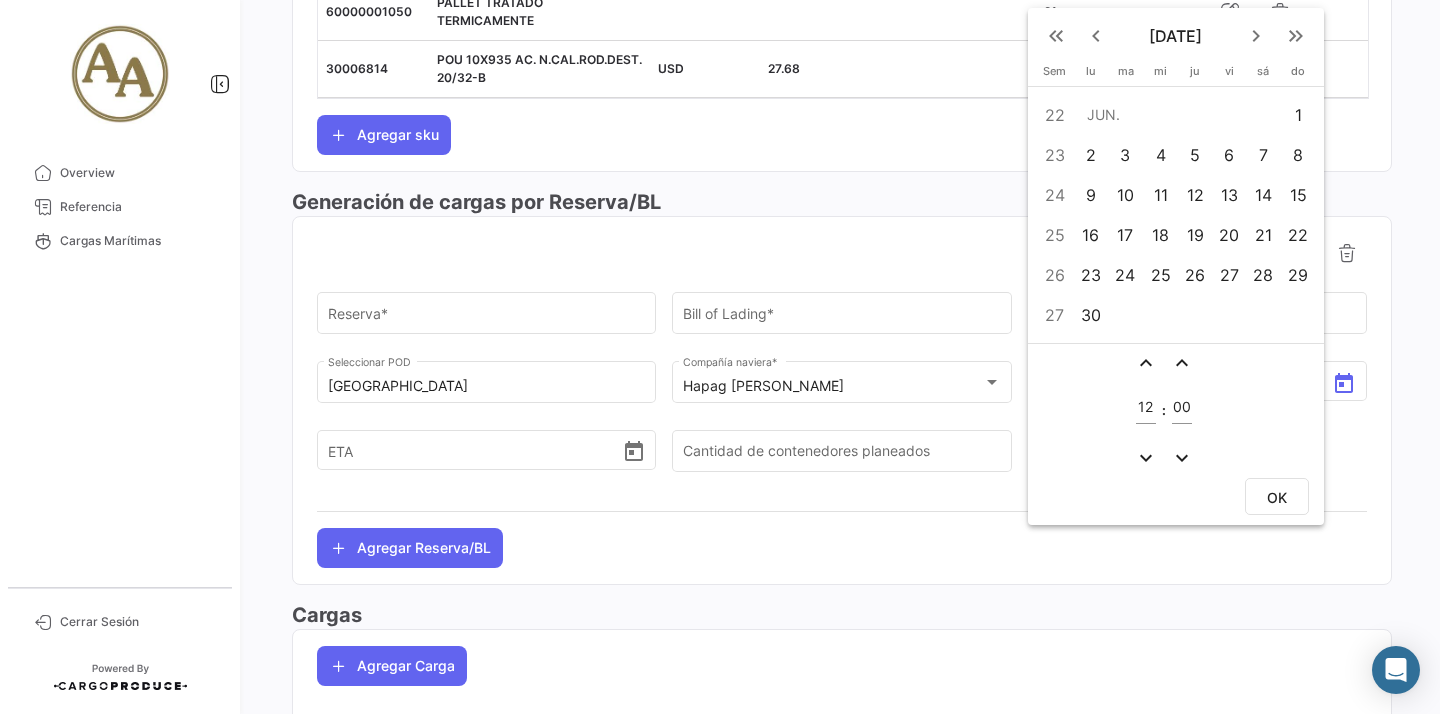 click on "17" at bounding box center [1126, 235] 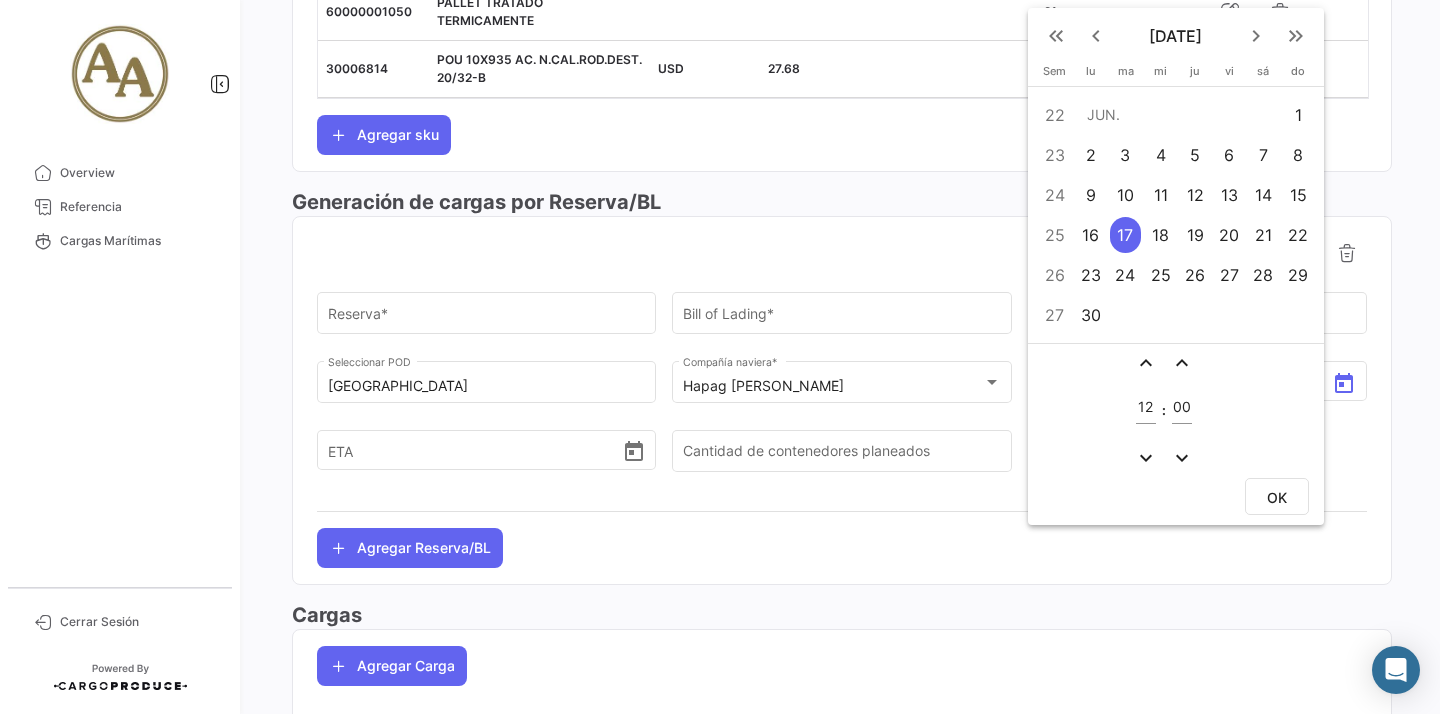 click on "OK" at bounding box center (1277, 497) 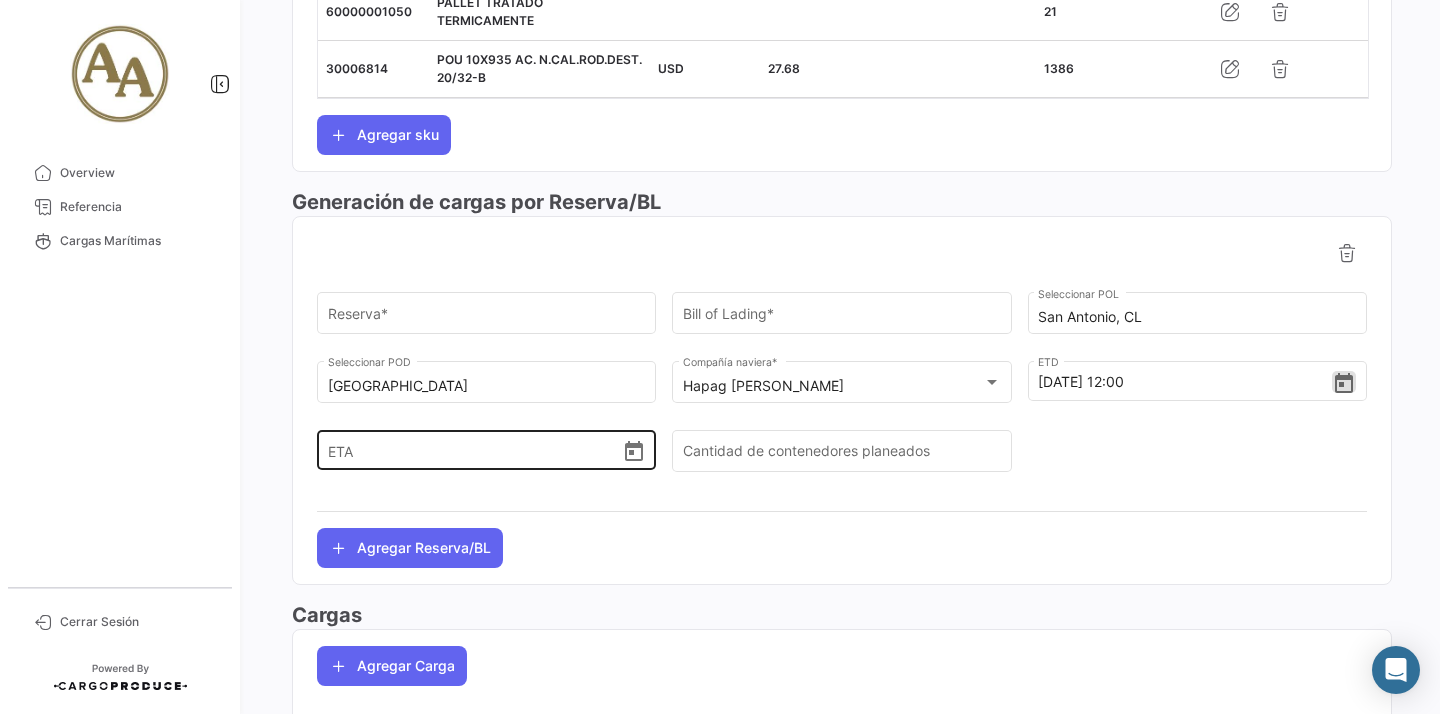 click 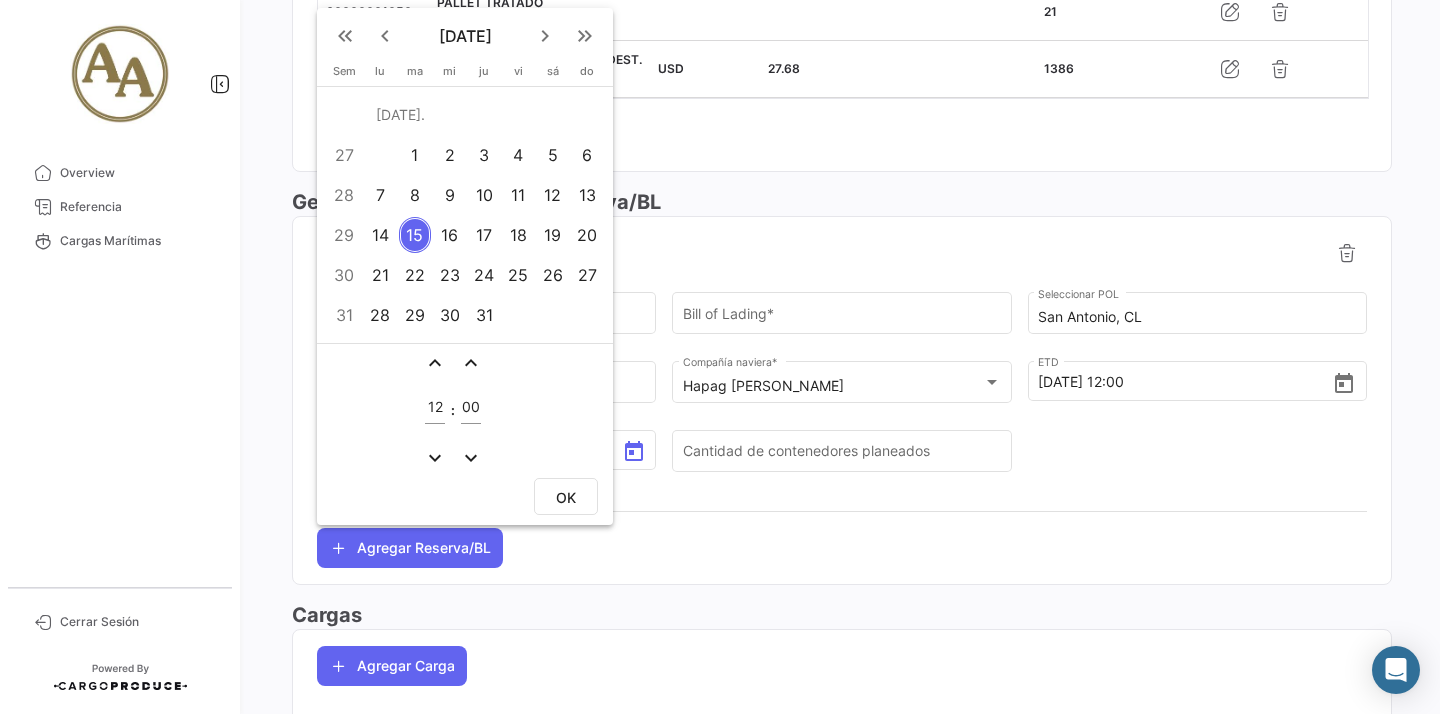 click on "3" at bounding box center (484, 155) 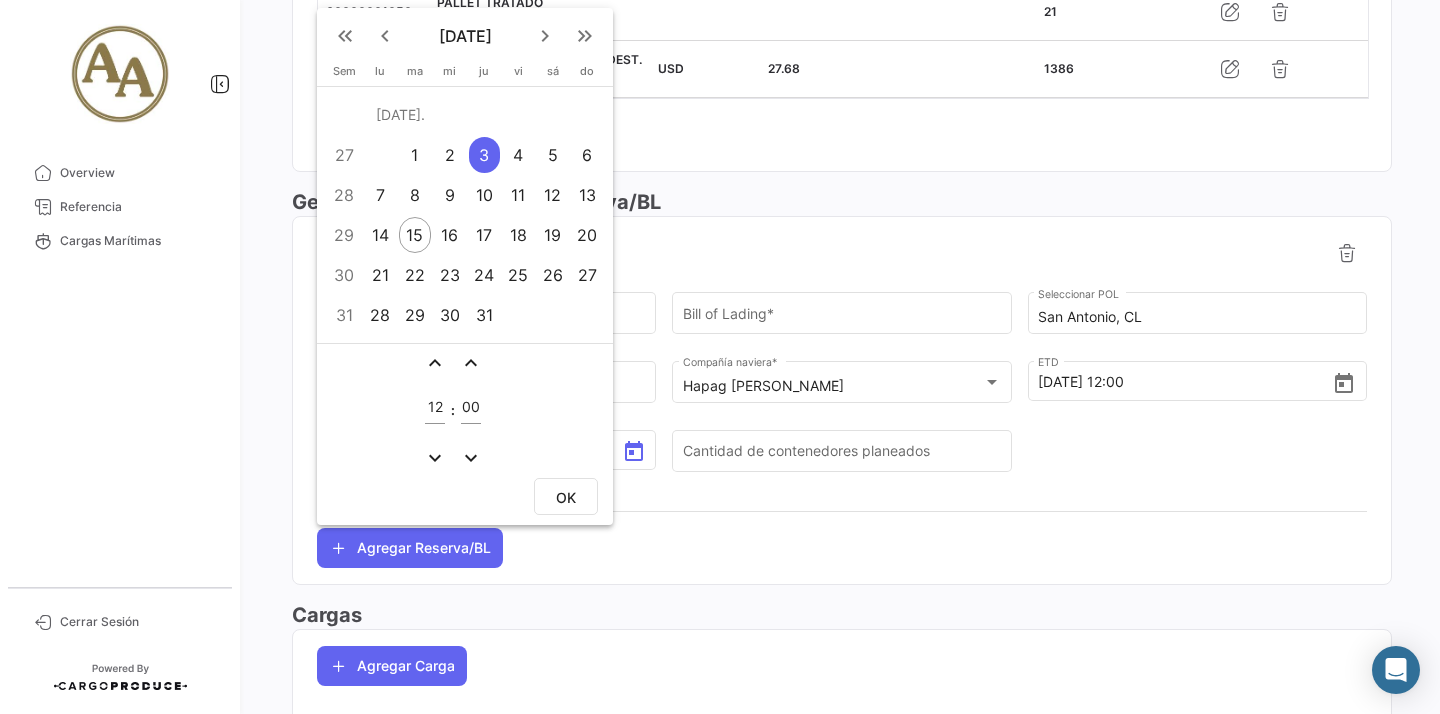click on "OK" at bounding box center (566, 497) 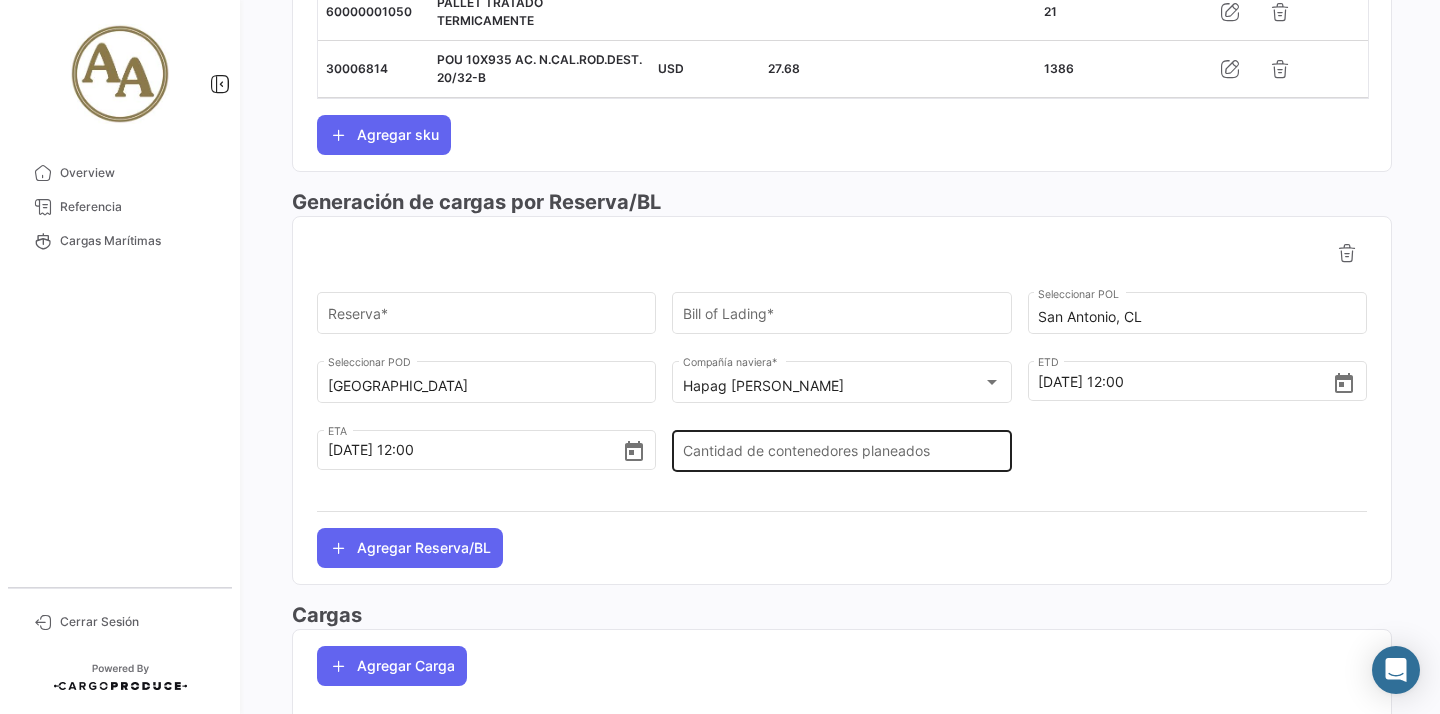 click on "Cantidad de contenedores planeados" 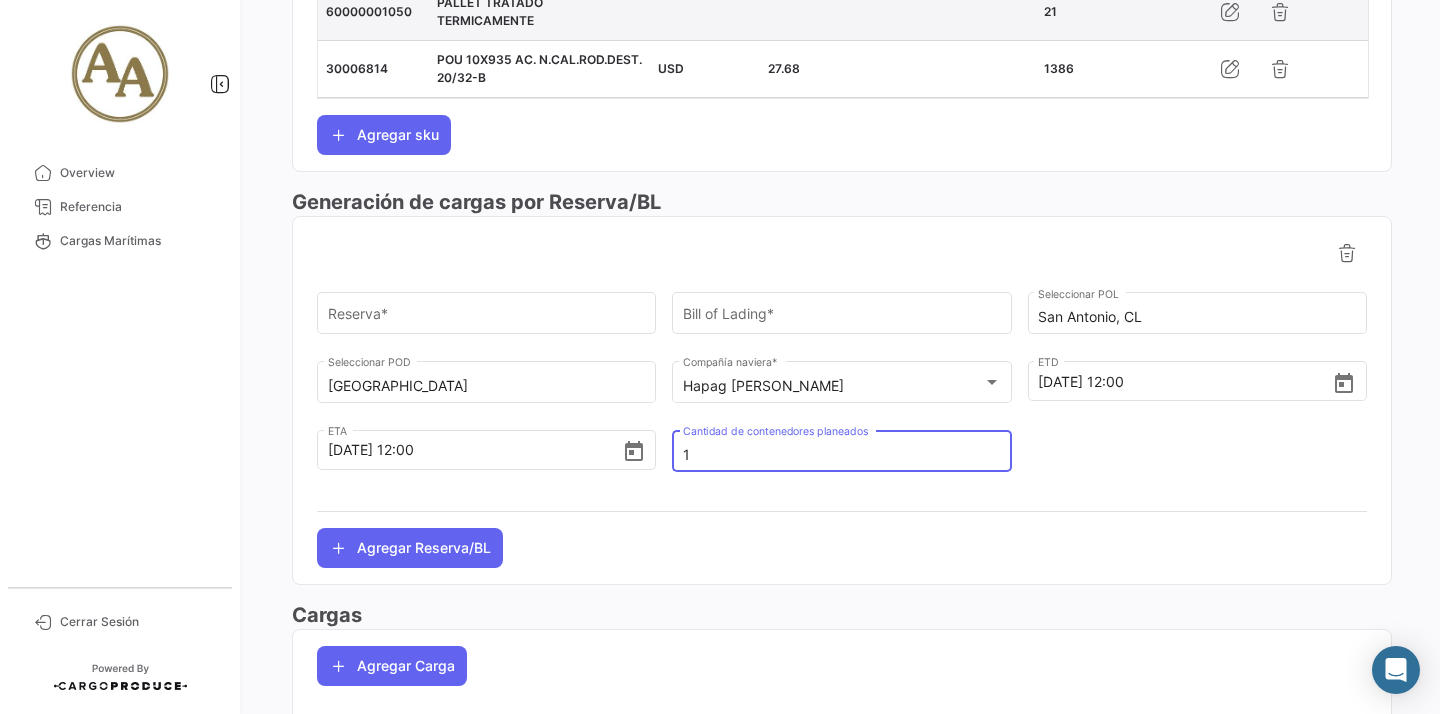 type on "1" 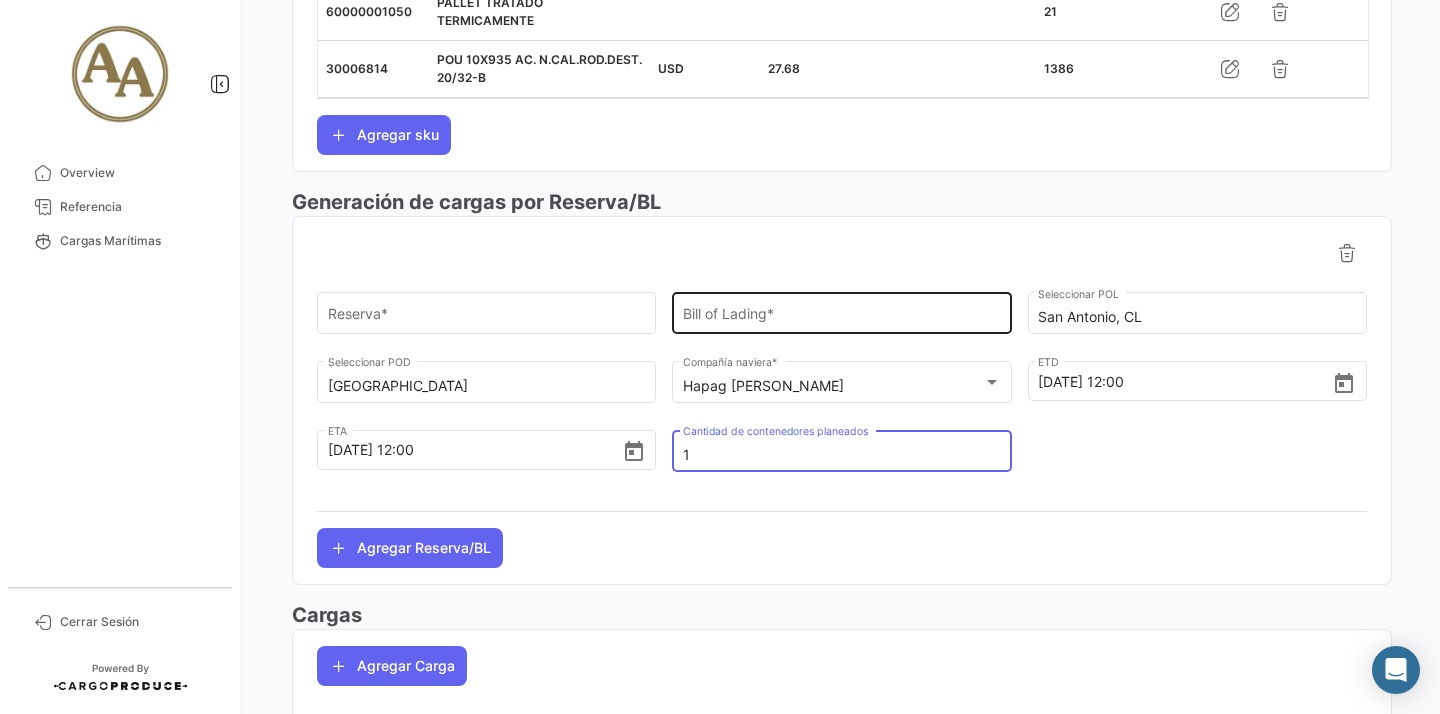 click on "Bill of Lading  *" at bounding box center (842, 317) 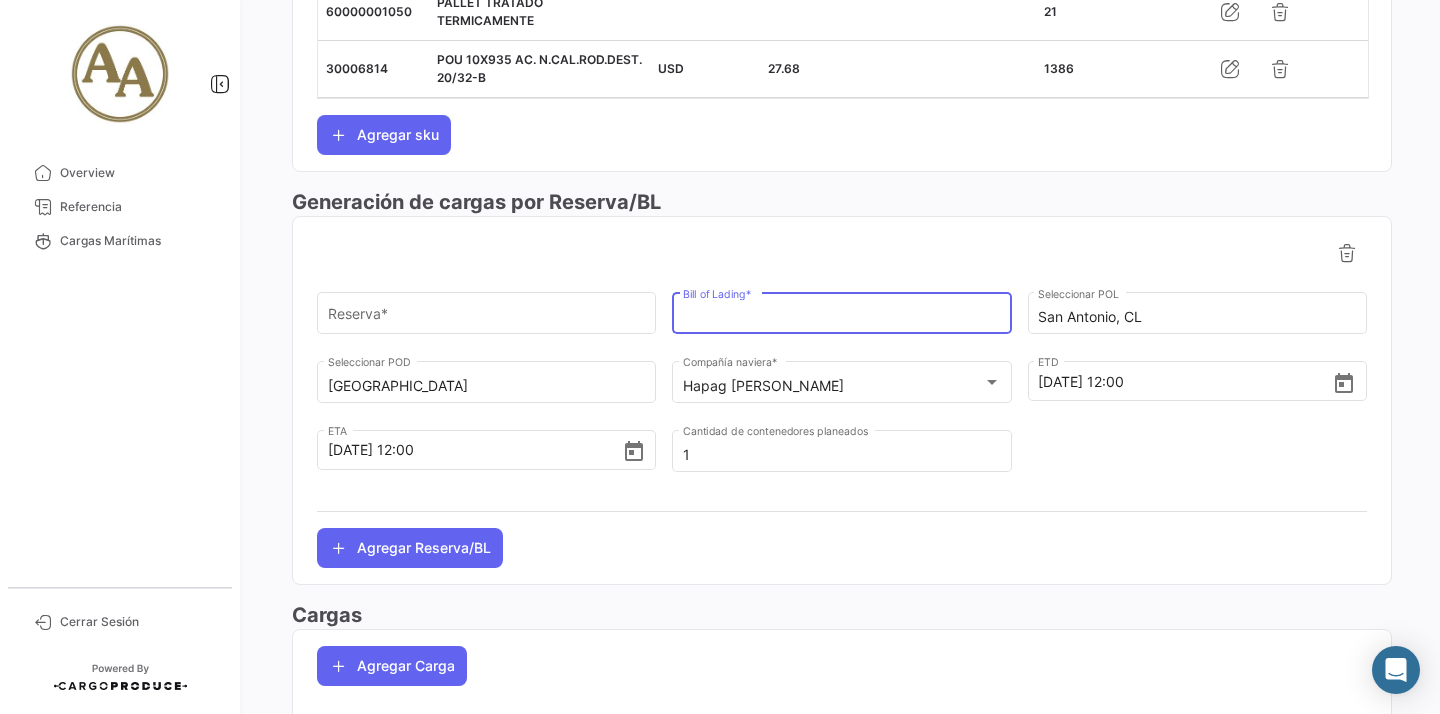 paste on "HLCUSCL250575436" 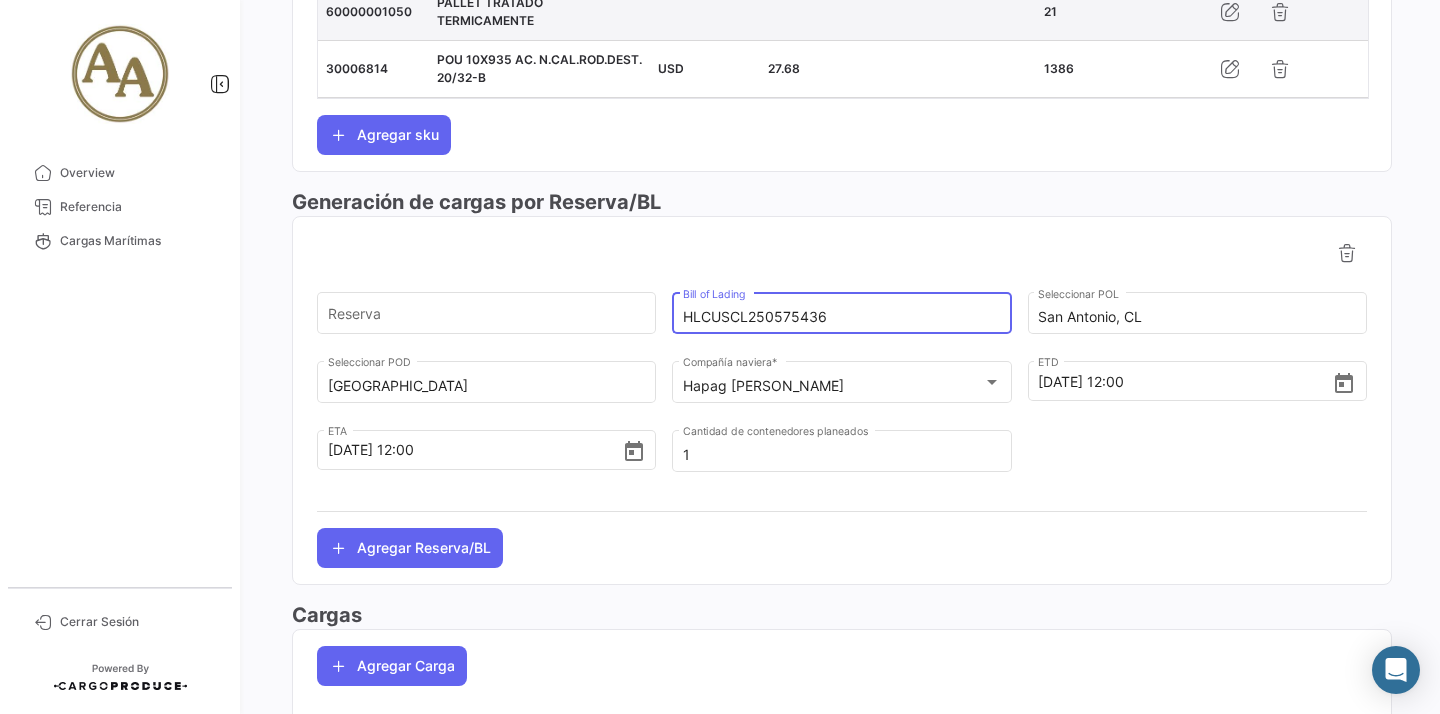 type on "HLCUSCL250575436" 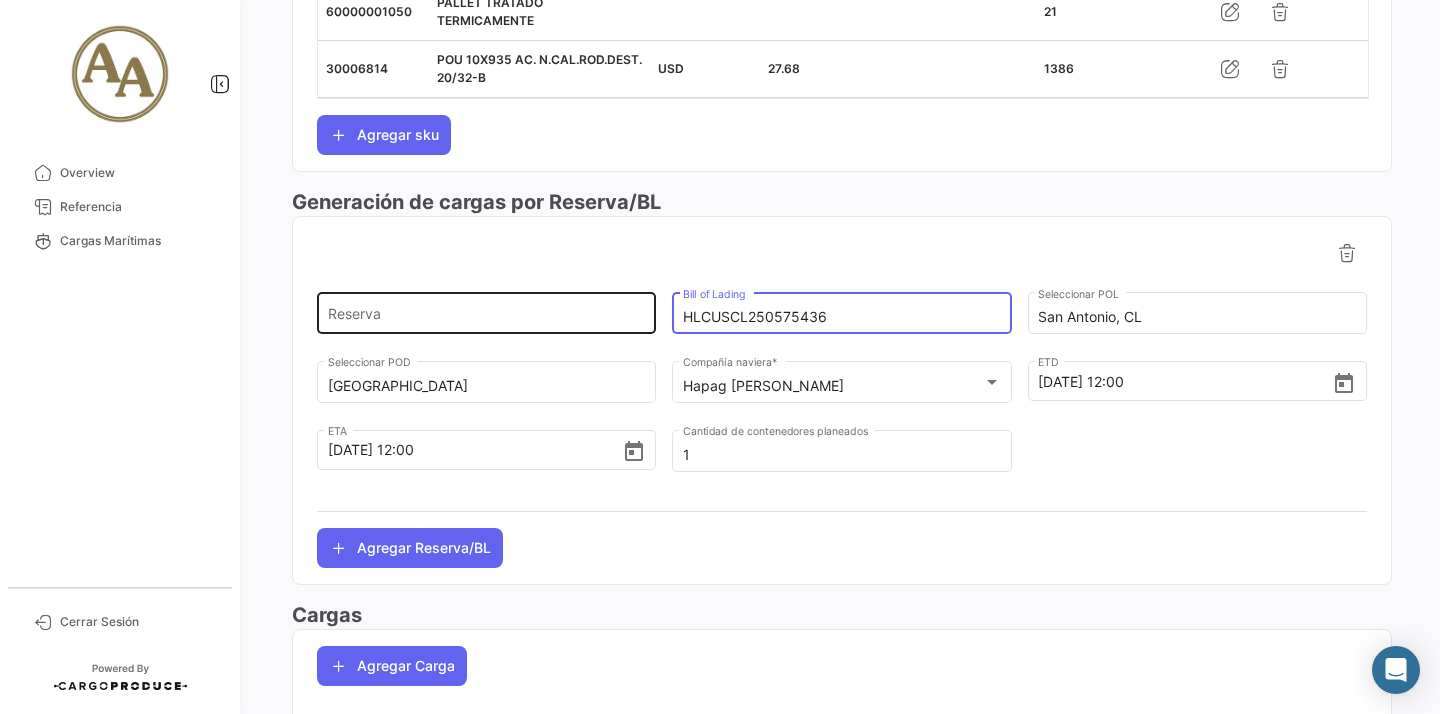 click on "Reserva" at bounding box center [487, 317] 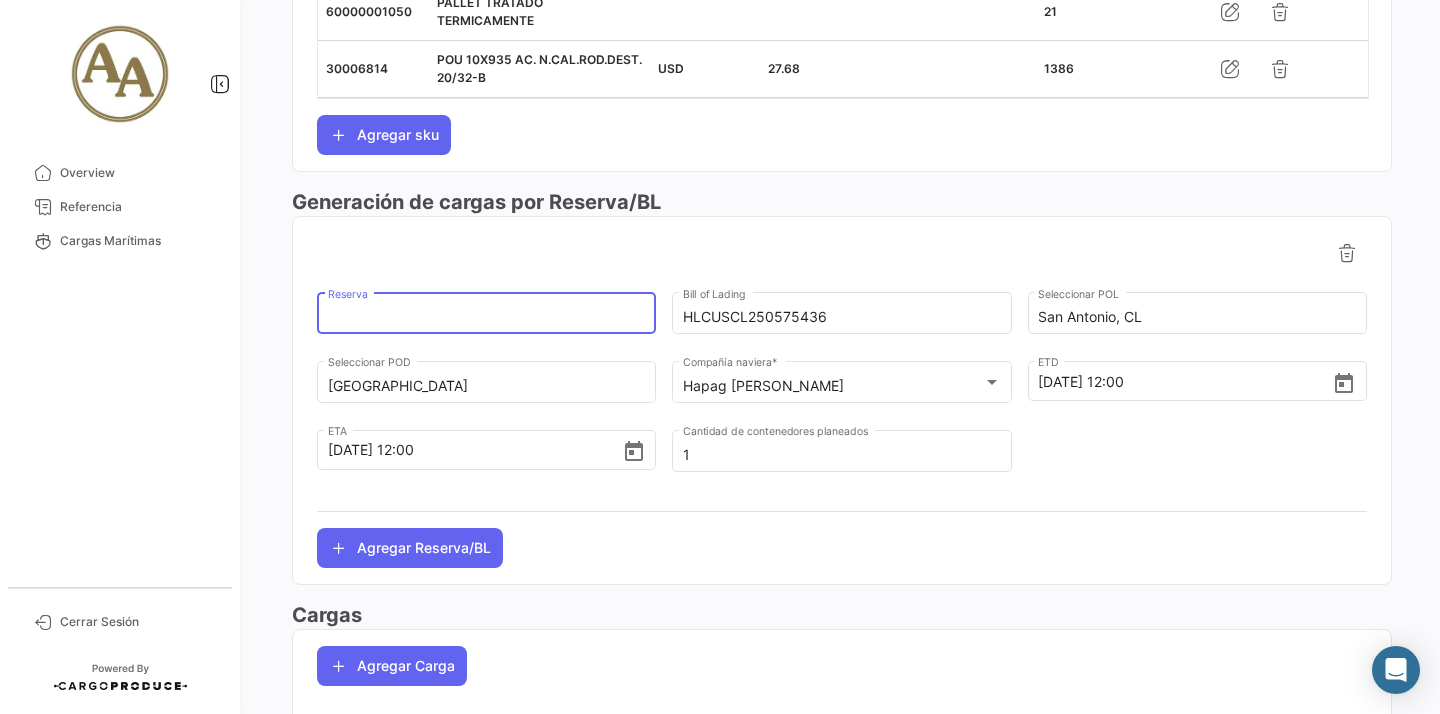 paste on "24621758" 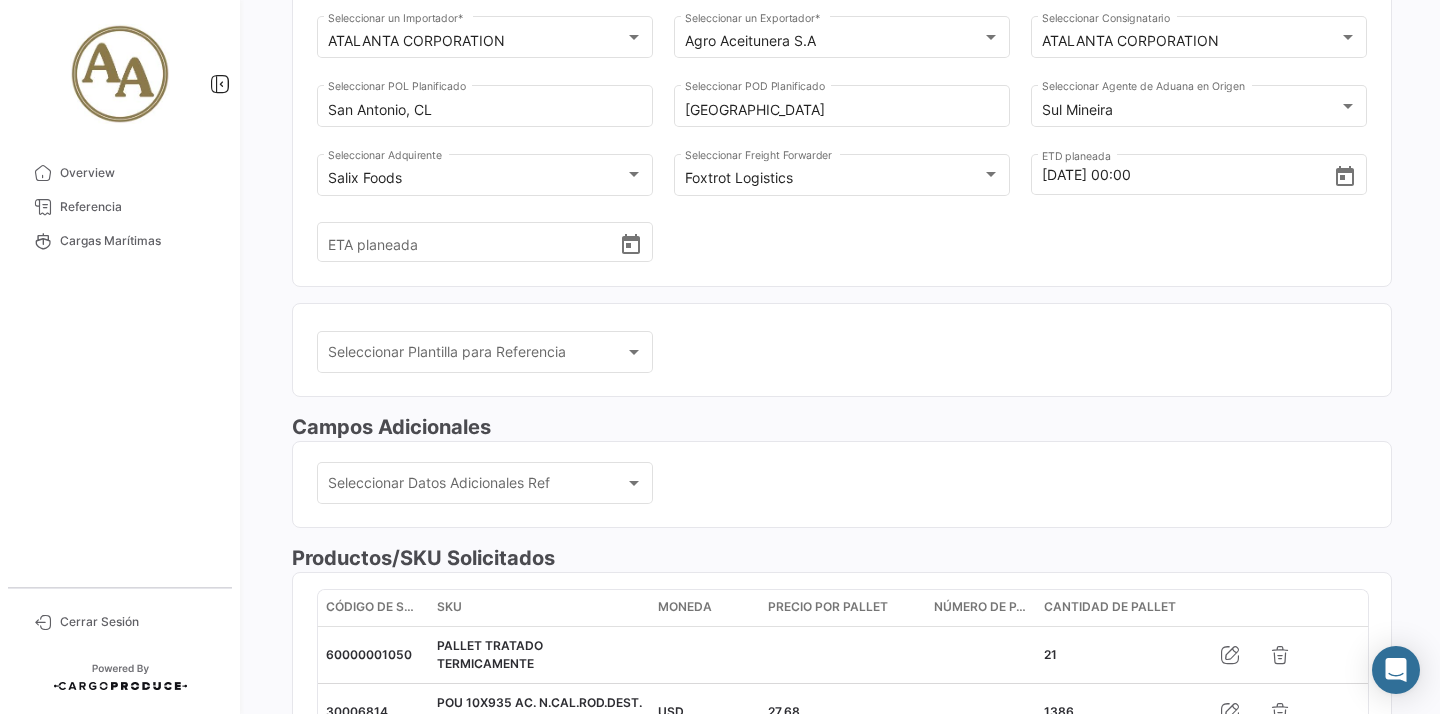 scroll, scrollTop: 0, scrollLeft: 0, axis: both 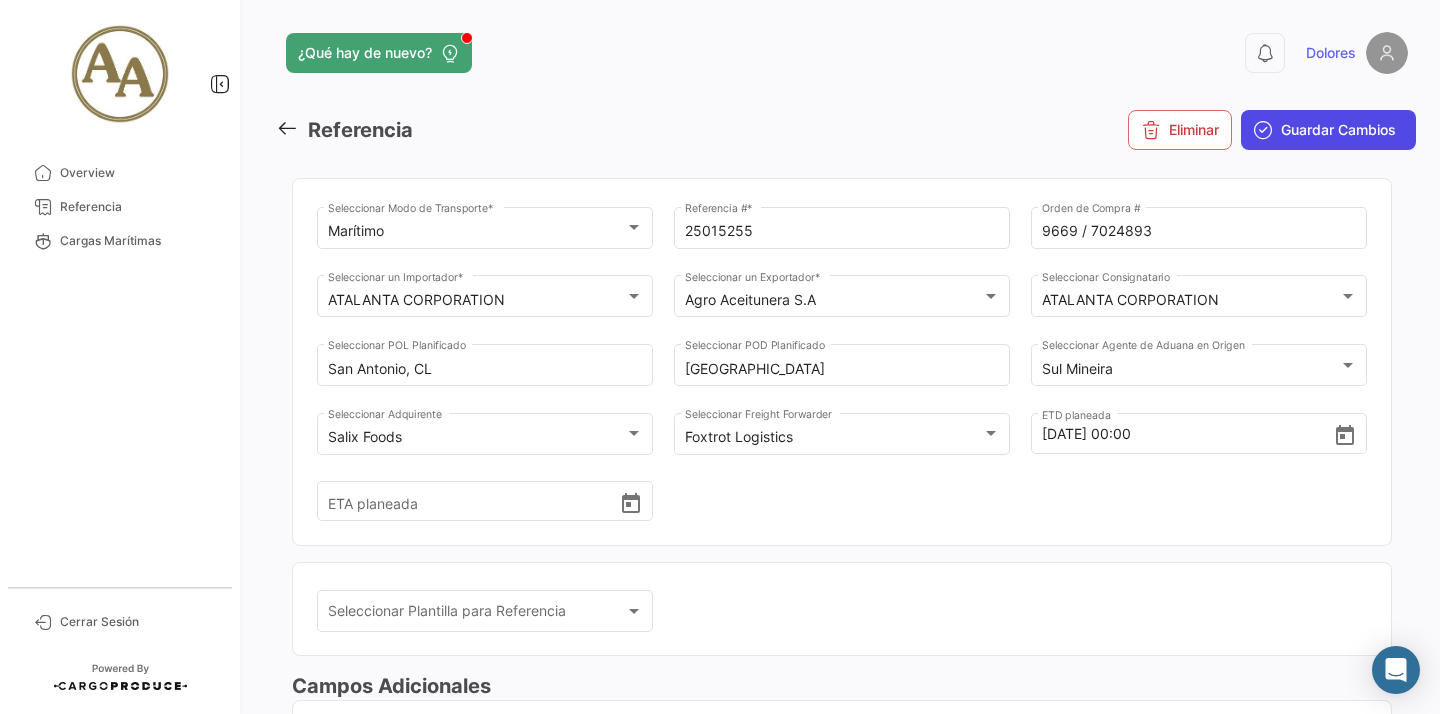 type on "24621758" 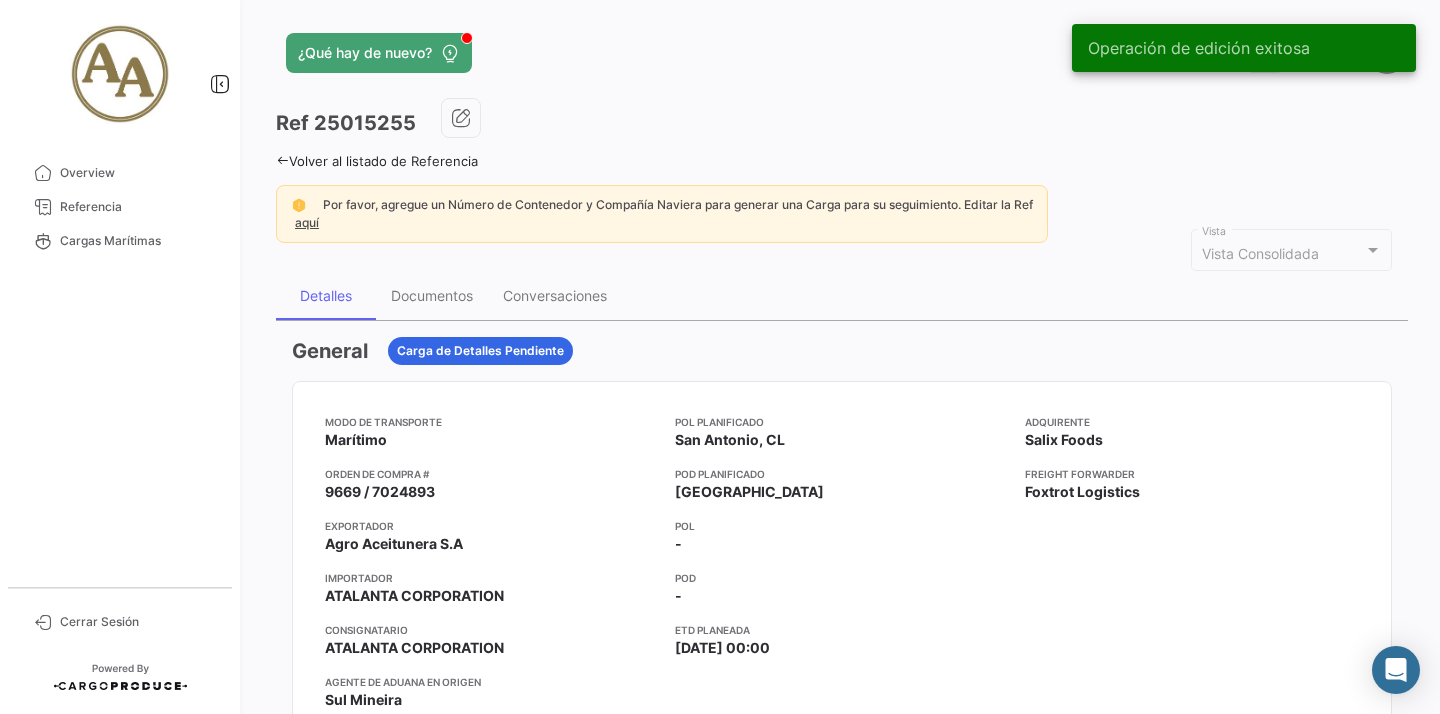 click on "¿Qué hay de nuevo?  0  Dolores
Ref
25015255  Volver al listado de Referencia  Por favor, agregue un Número de Contenedor y Compañía Naviera para generar una Carga para su seguimiento. Editar la Ref aquí  Vista Consolidada Vista Detalles Documentos Conversaciones General  Carga de Detalles Pendiente  Modo de Transporte
Marítimo  Orden de Compra #
9669 / 7024893  Exportador
Agro Aceitunera S.A  Importador
ATALANTA CORPORATION  Consignatario
ATALANTA CORPORATION  Agente de Aduana en Origen
Sul Mineira  POL Planificado
[GEOGRAPHIC_DATA][PERSON_NAME], CL  POD Planificado
[GEOGRAPHIC_DATA]  POL
-  POD
-  ETD planeada
[DATE] 00:00
Adquirente
Salix Foods  Freight Forwarder
Foxtrot Logistics  Productos/SKU Solicitados Nombre del SKU Código de SKU Moneda  Precio por Pallet   Cantidad de Pallet  Subtotal  Olive - PALLET TRATADO TERMICAMENTE  60000001050  21  0.00  Olive - POU 10X935 AC. N.CAL.ROD.DEST. 20/32-B  30006814 USD 27.68  1,386  USD 38,364.48 Numero [PERSON_NAME]" 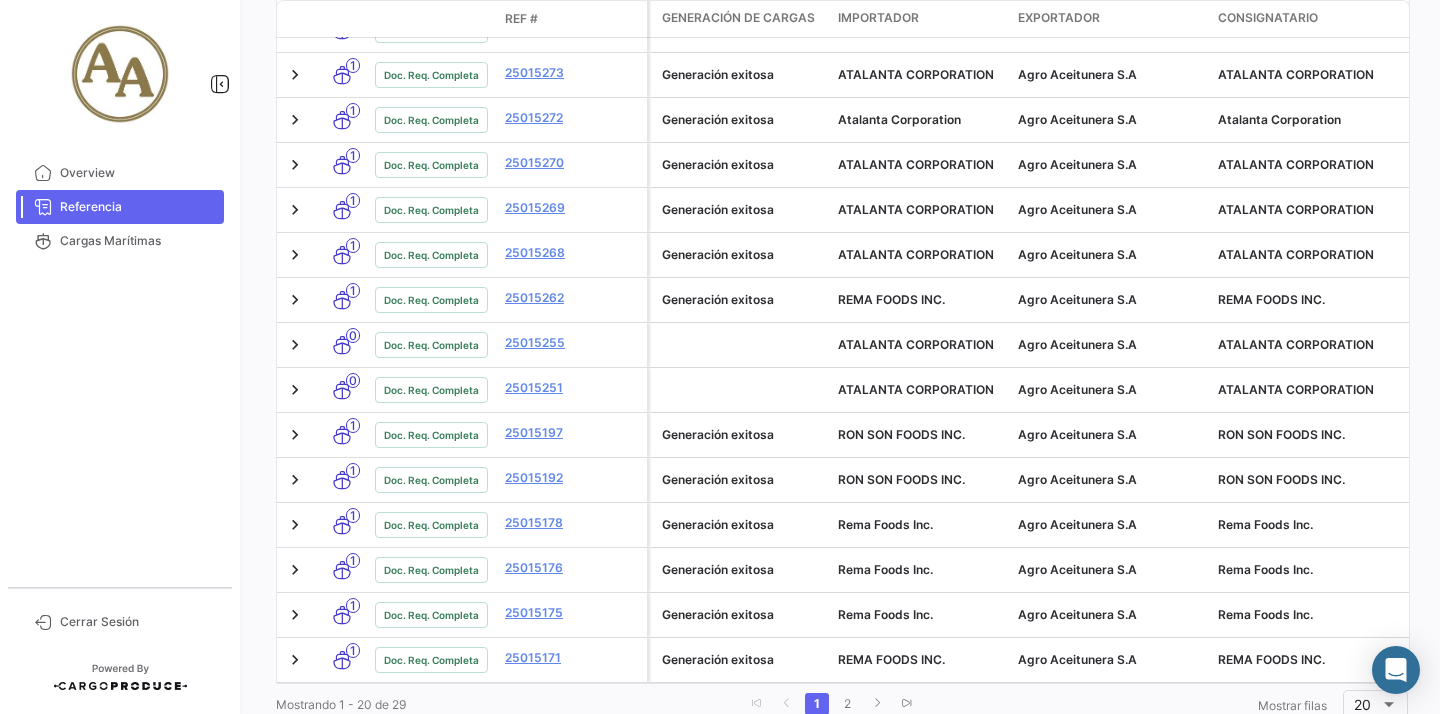 scroll, scrollTop: 879, scrollLeft: 0, axis: vertical 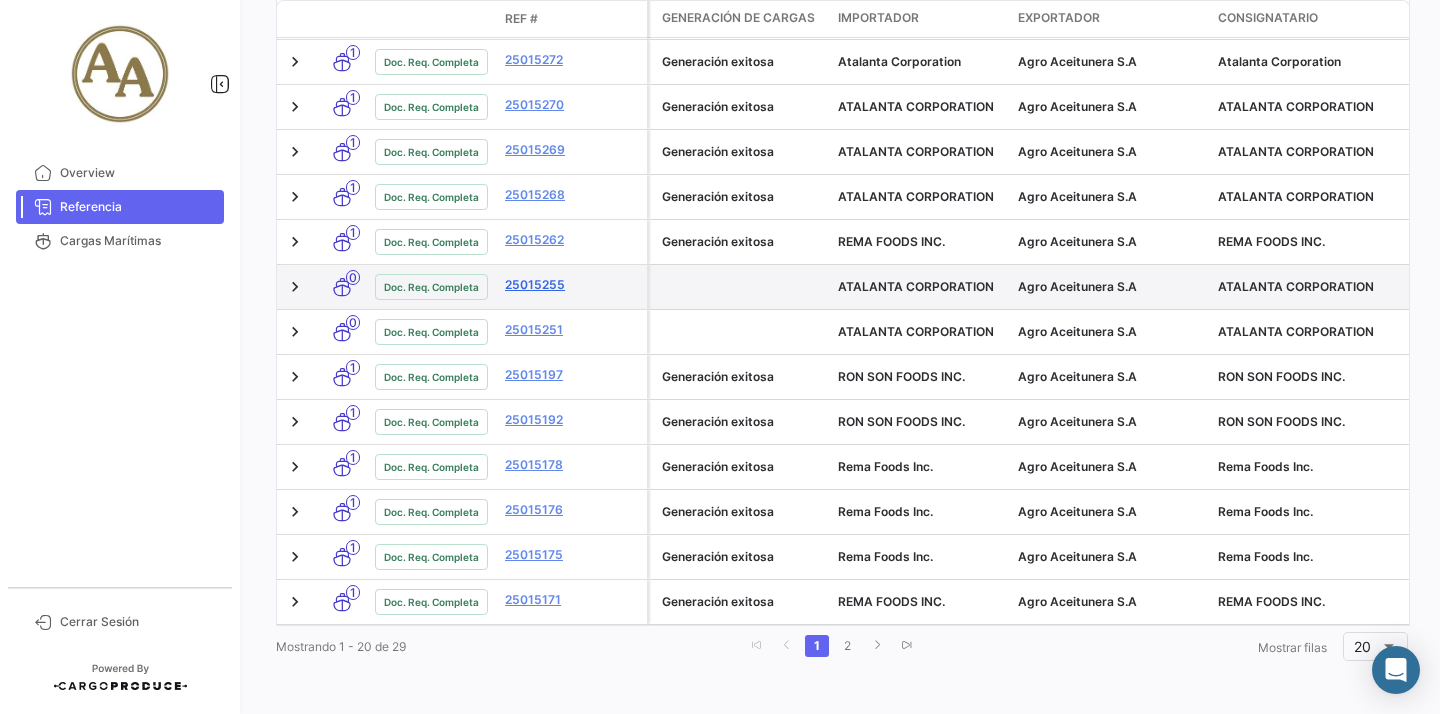 click on "25015255" 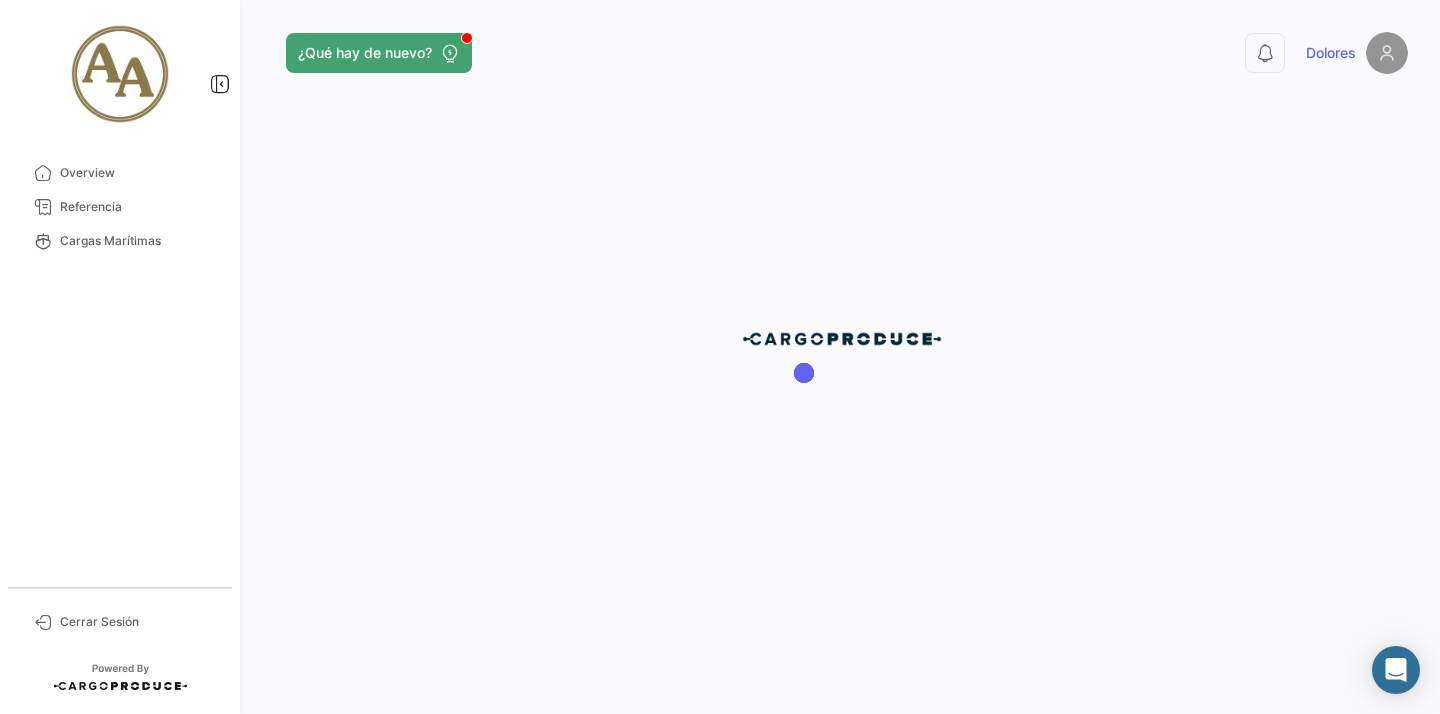 scroll, scrollTop: 0, scrollLeft: 0, axis: both 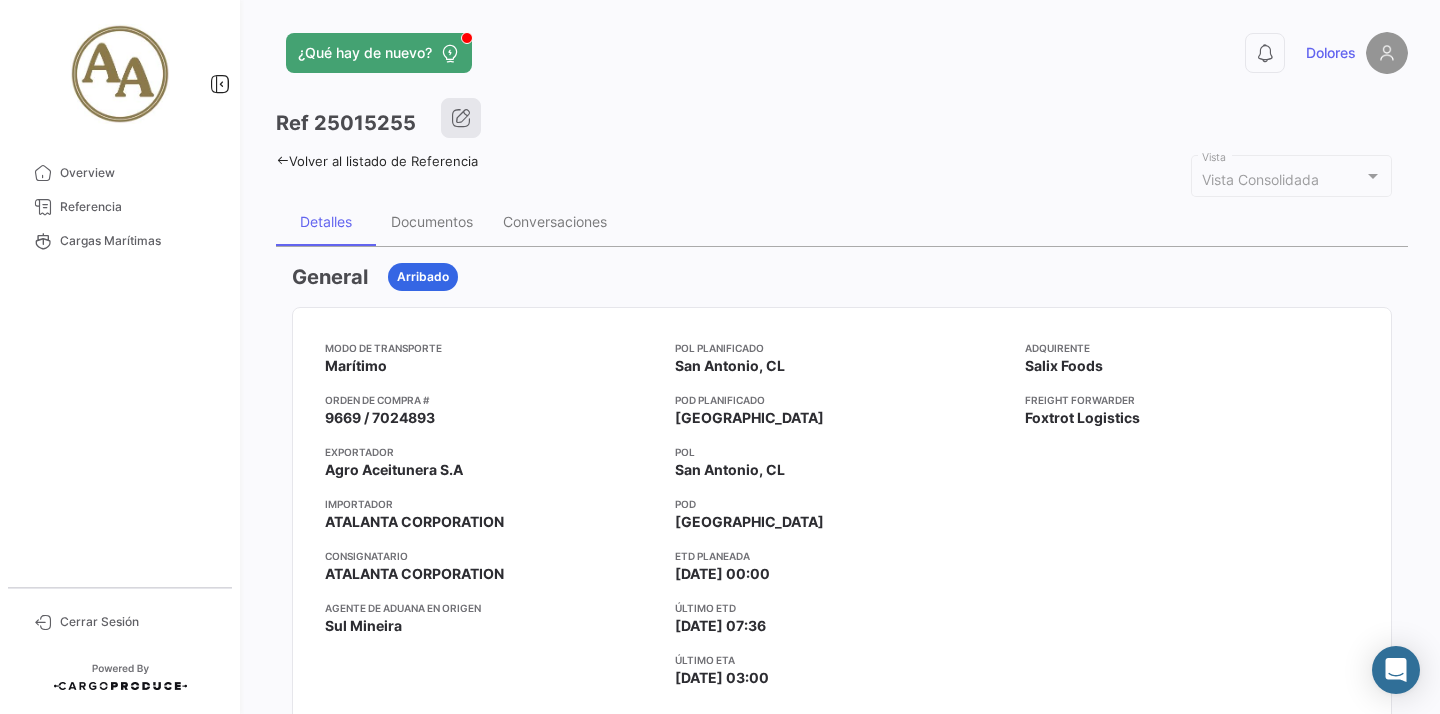 click 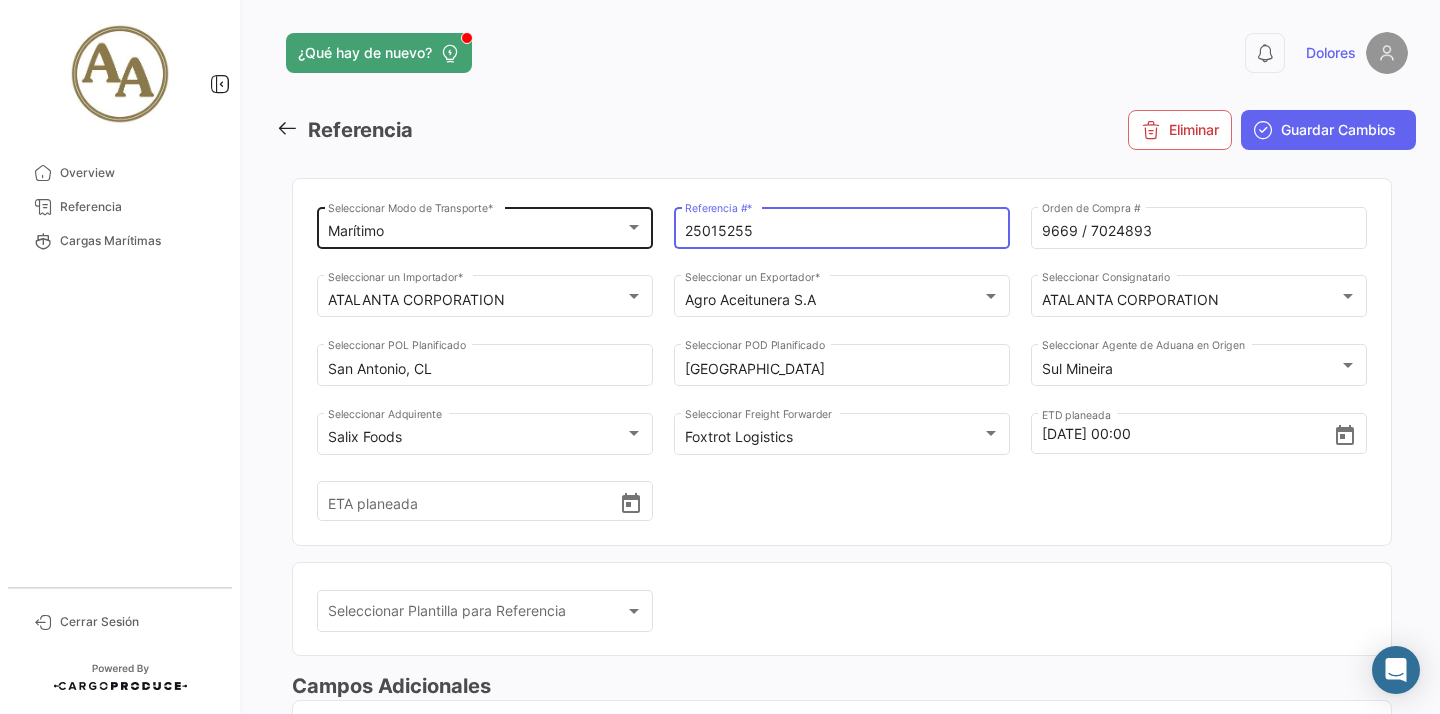 drag, startPoint x: 757, startPoint y: 232, endPoint x: 584, endPoint y: 224, distance: 173.18488 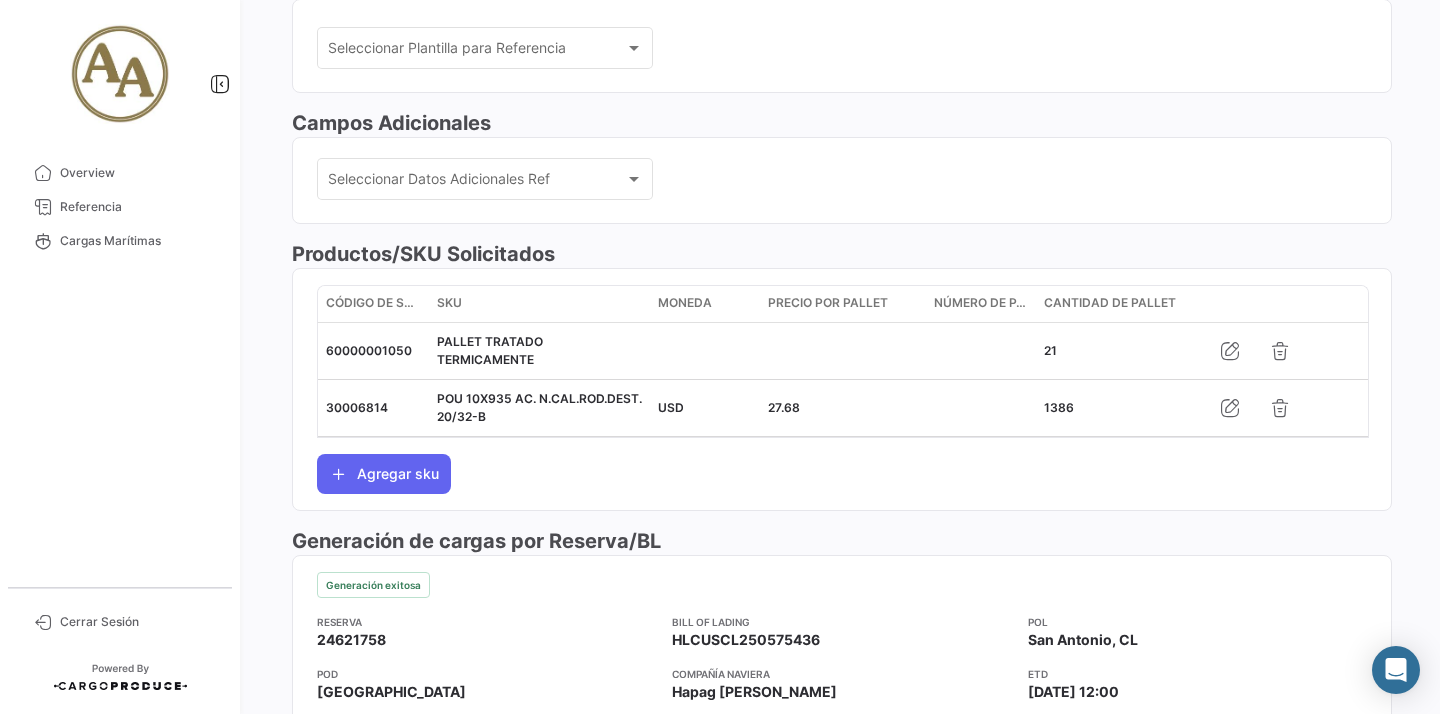 scroll, scrollTop: 0, scrollLeft: 0, axis: both 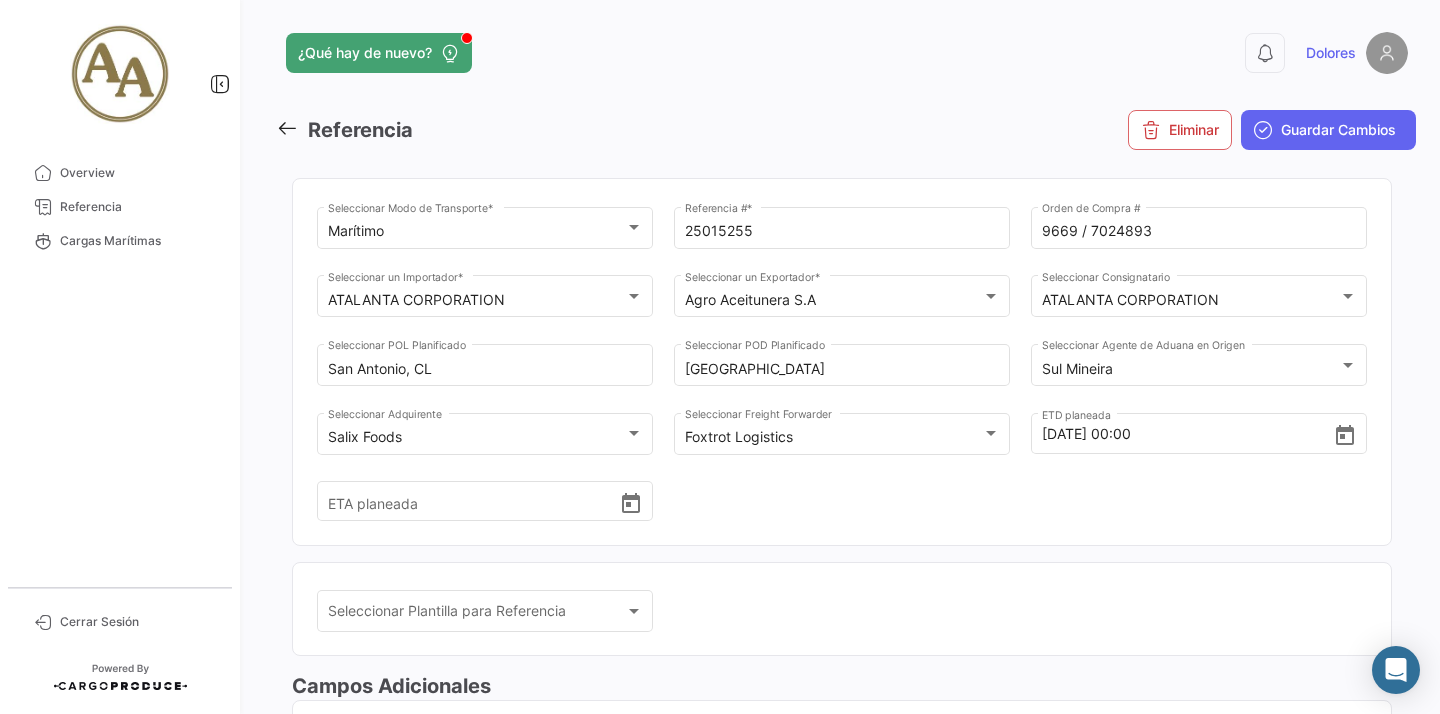 click 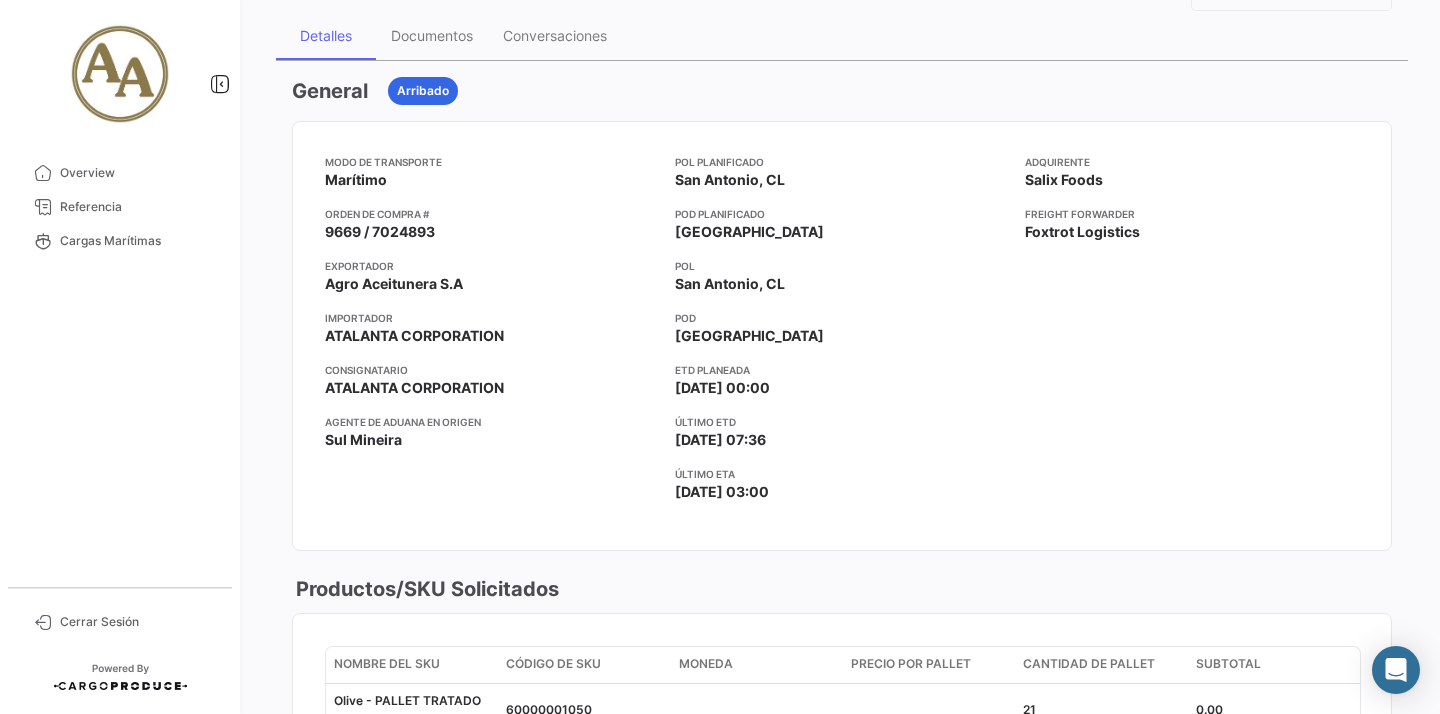 scroll, scrollTop: 0, scrollLeft: 0, axis: both 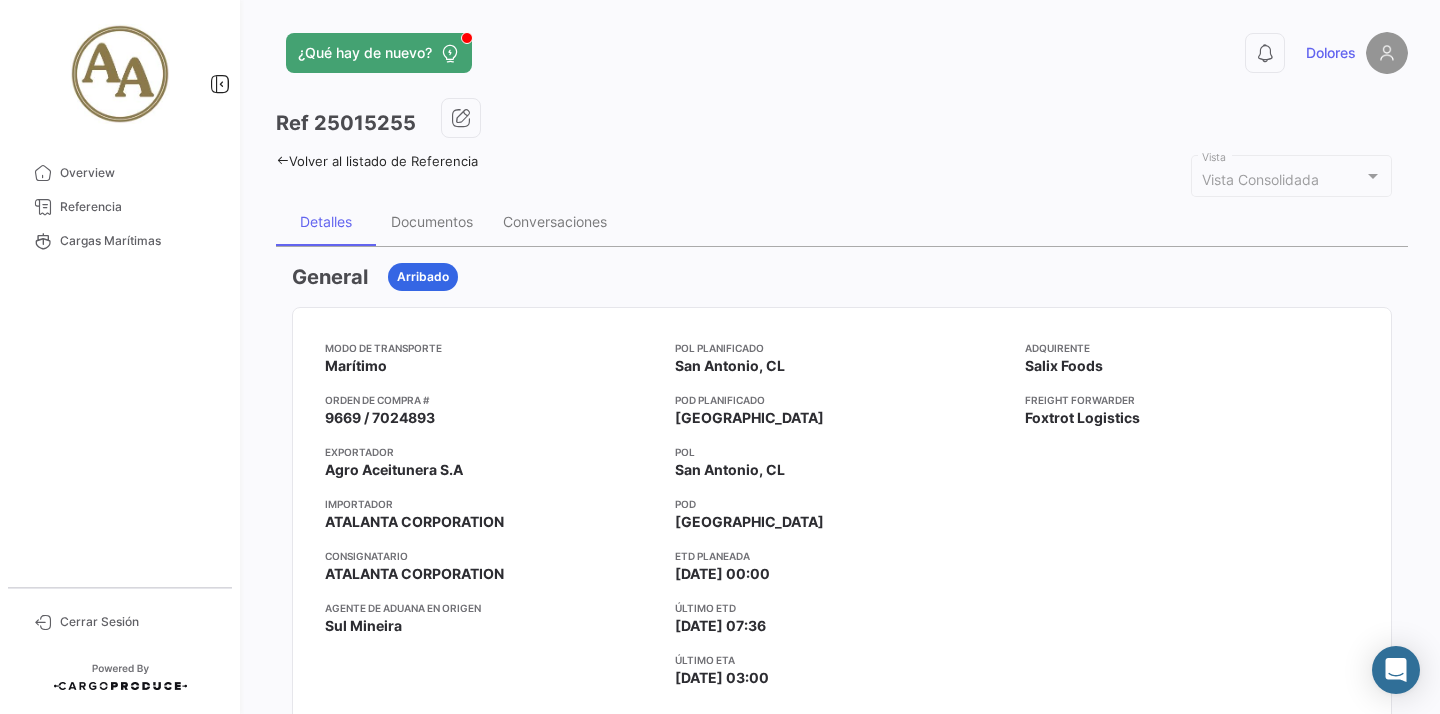 click 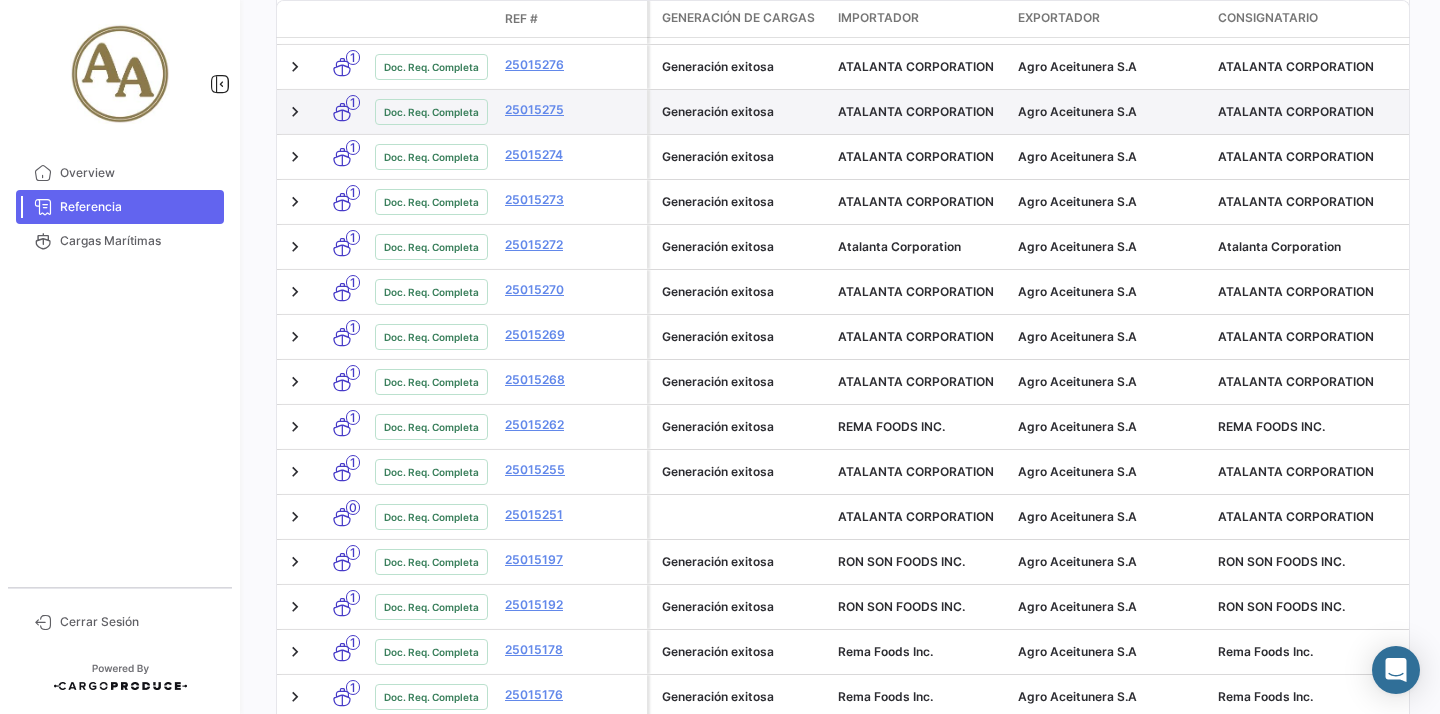 scroll, scrollTop: 474, scrollLeft: 0, axis: vertical 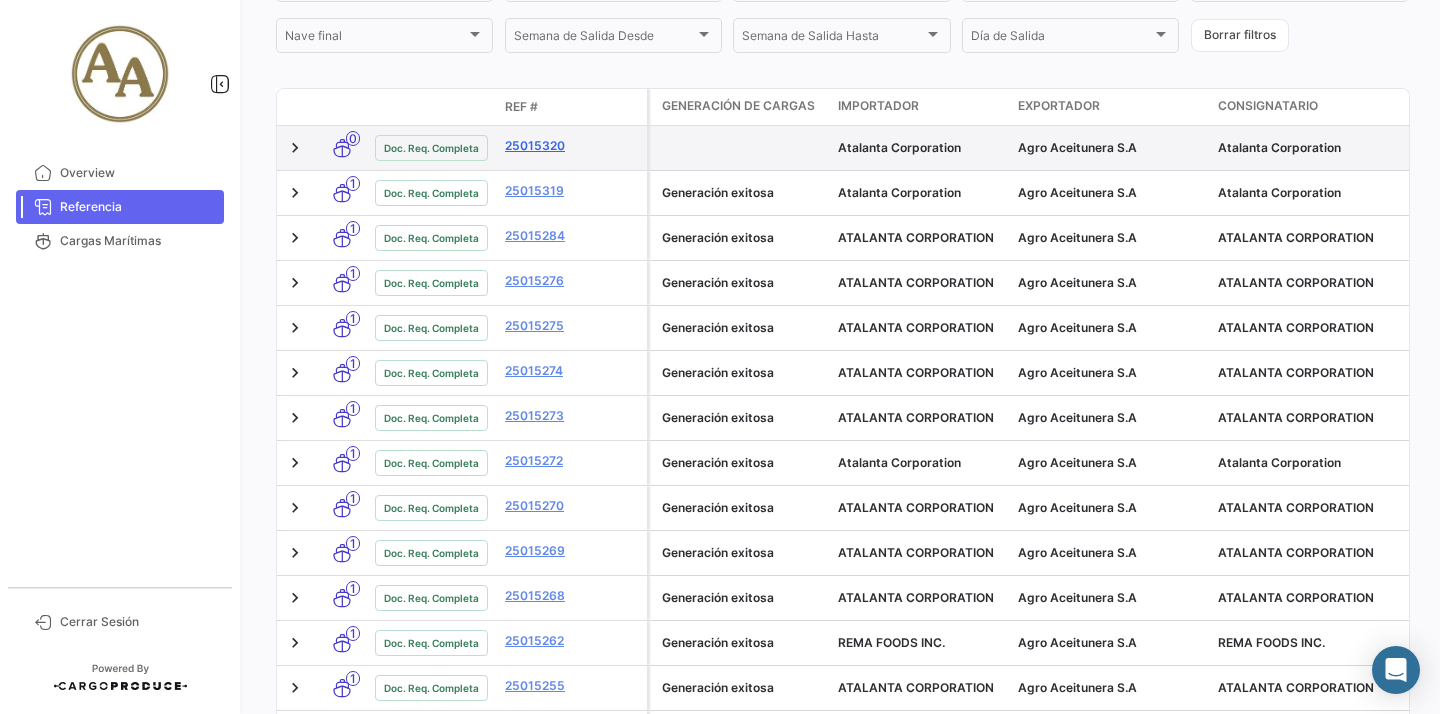 click on "25015320" 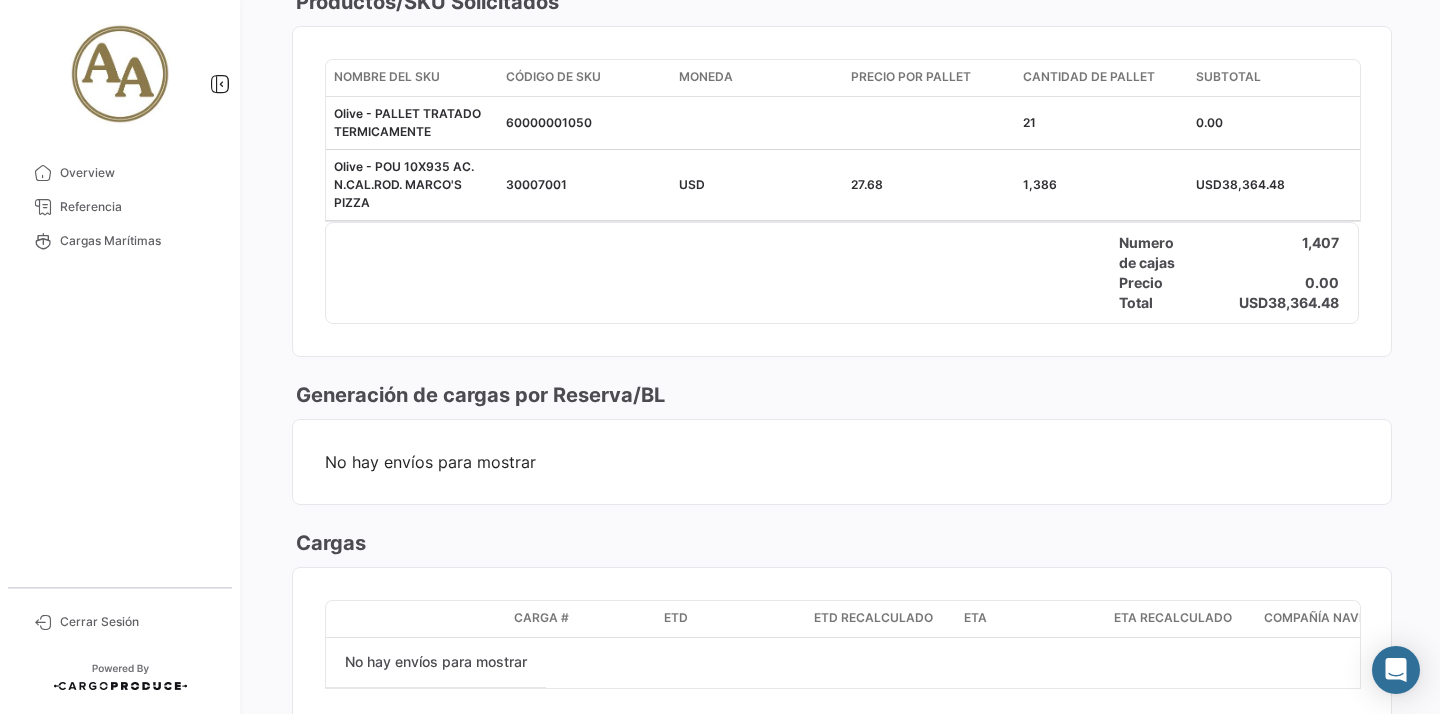 scroll, scrollTop: 0, scrollLeft: 0, axis: both 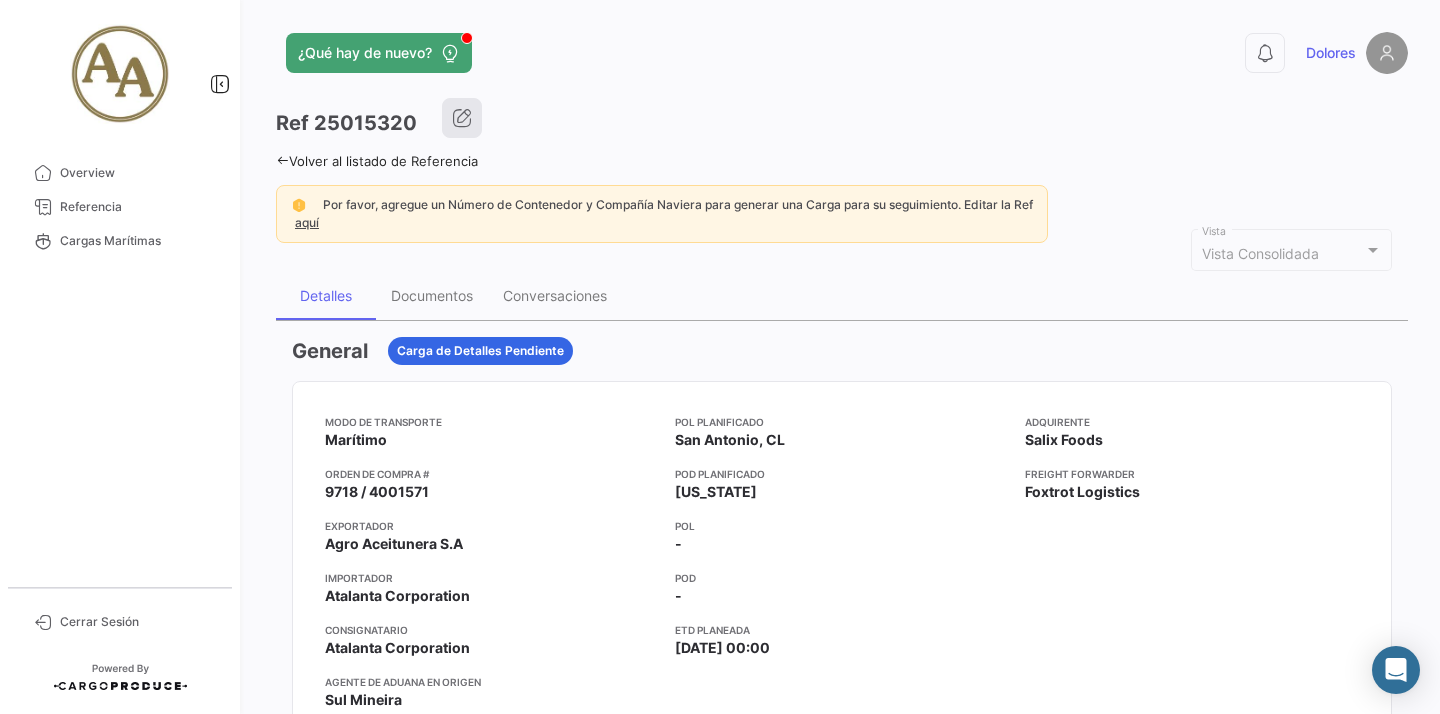 click 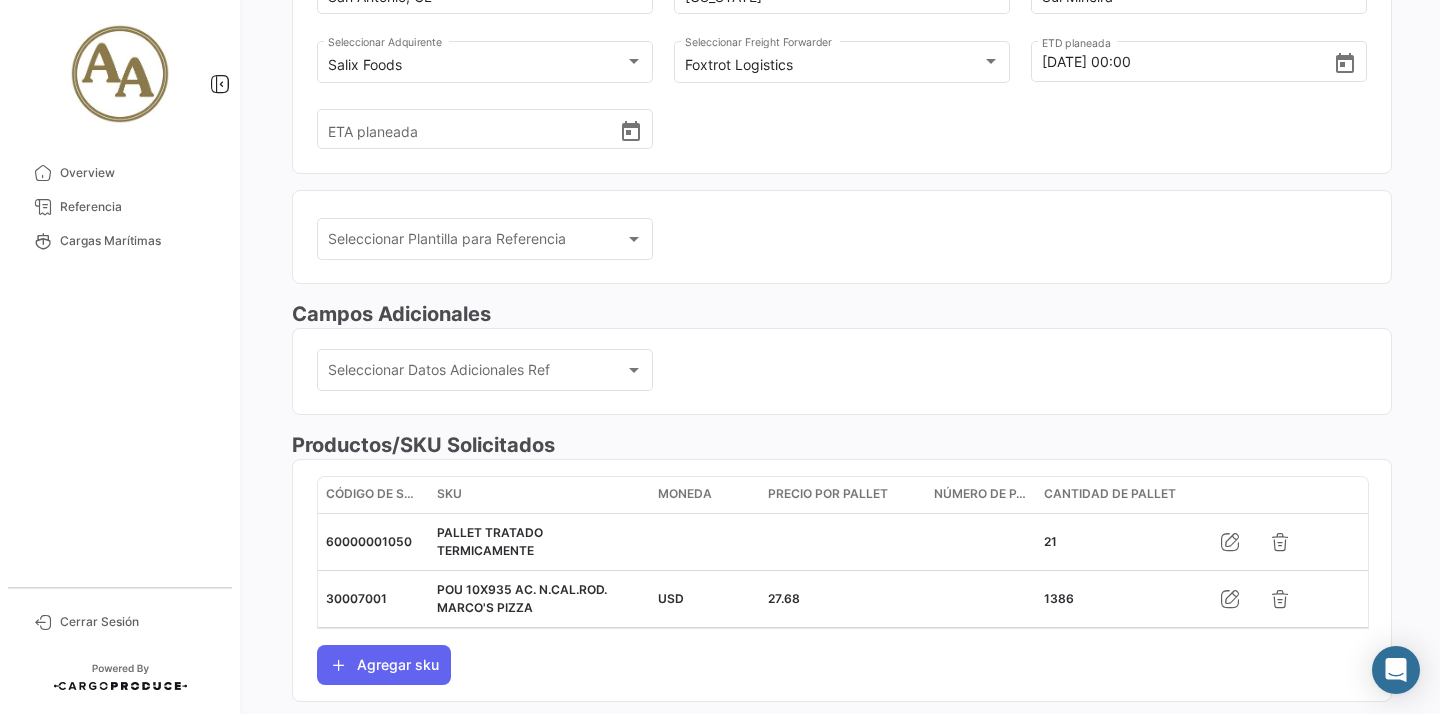 scroll, scrollTop: 696, scrollLeft: 0, axis: vertical 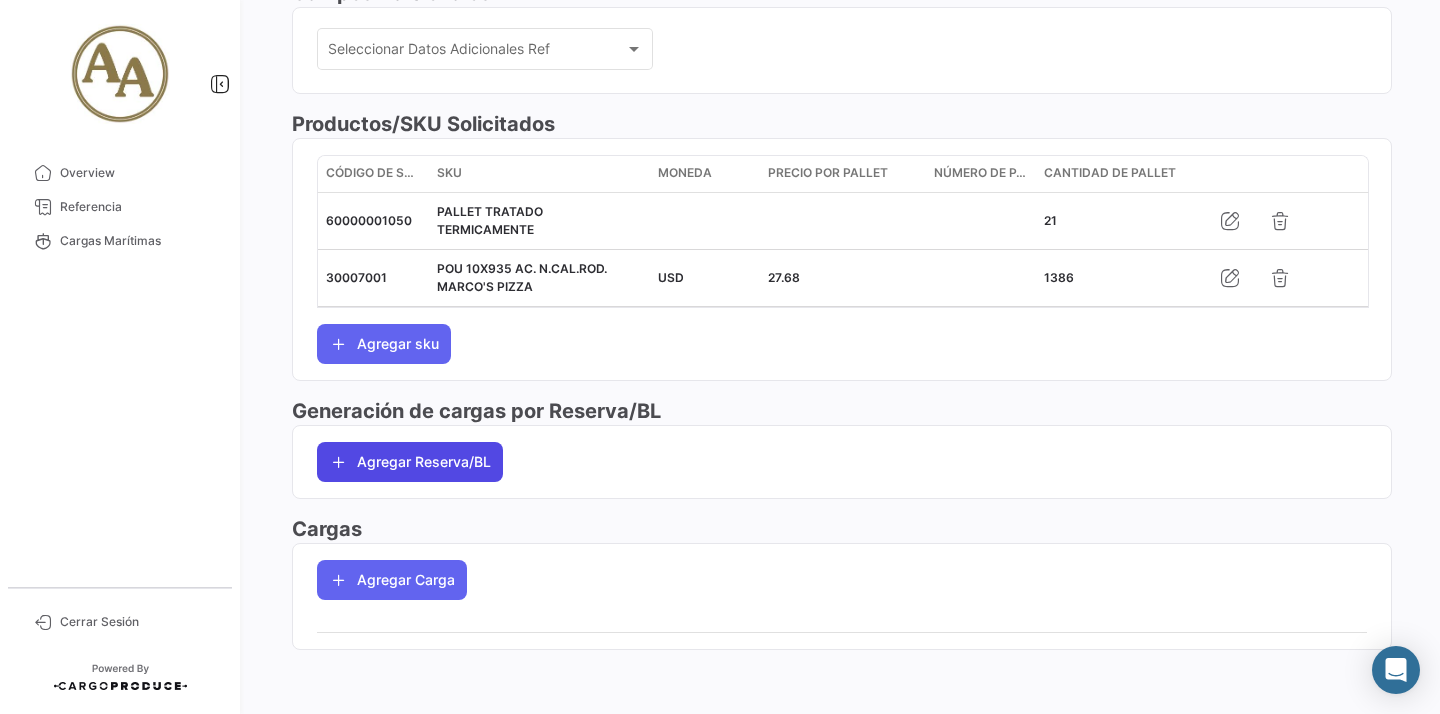 click on "Agregar Reserva/BL" 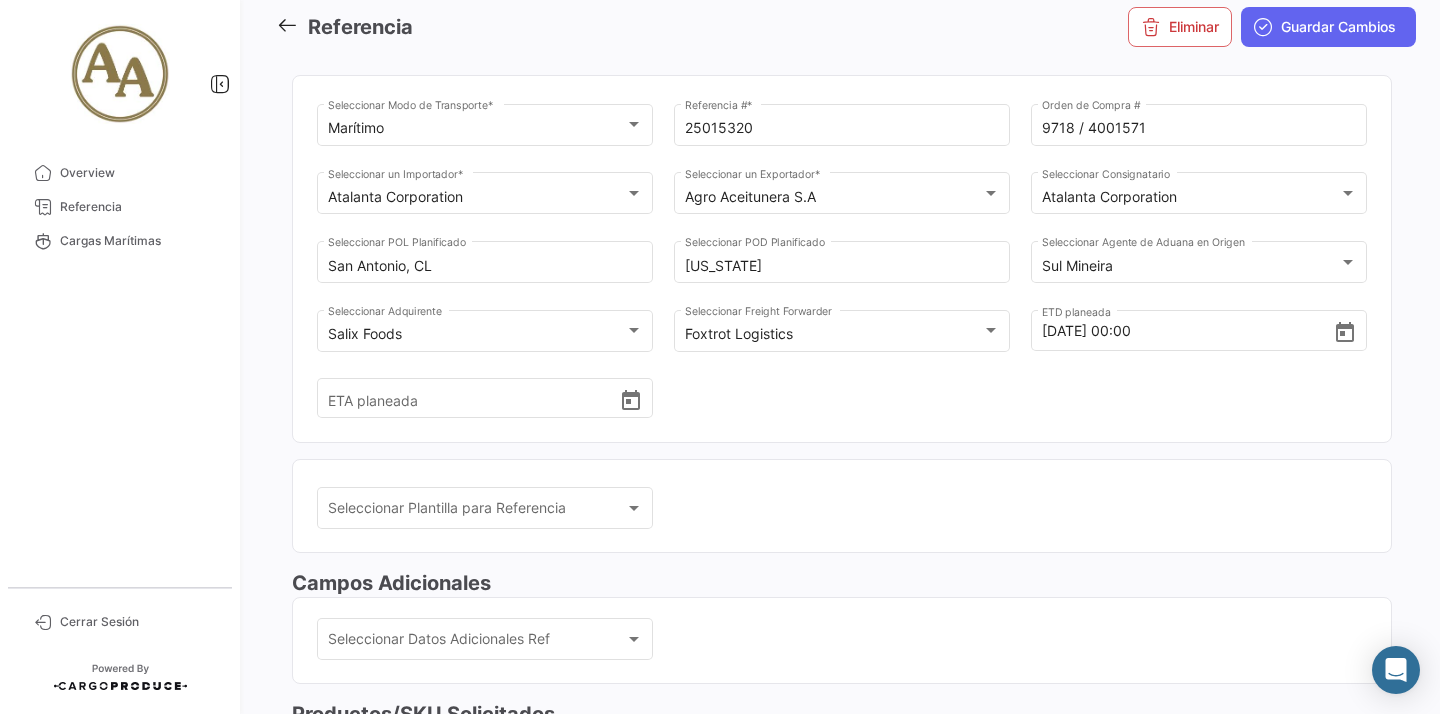 scroll, scrollTop: 0, scrollLeft: 0, axis: both 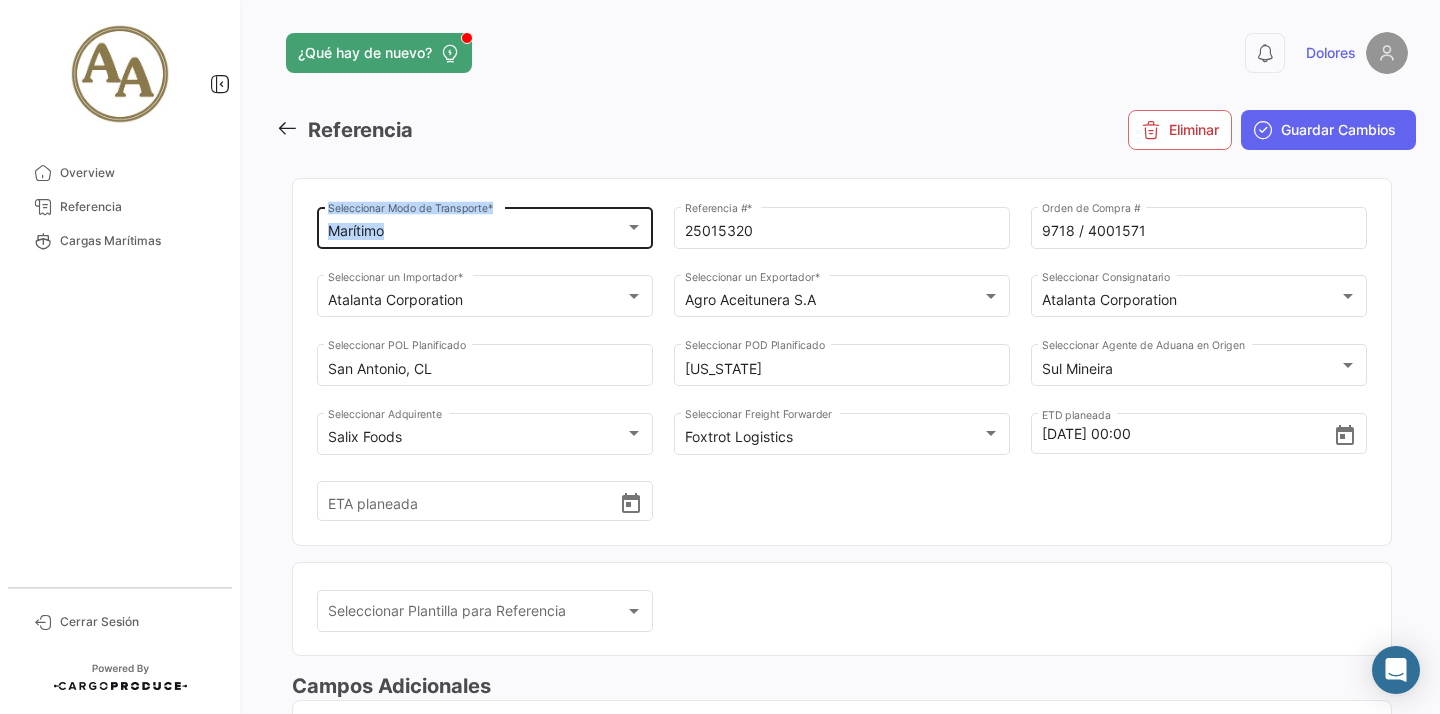 drag, startPoint x: 789, startPoint y: 222, endPoint x: 590, endPoint y: 217, distance: 199.0628 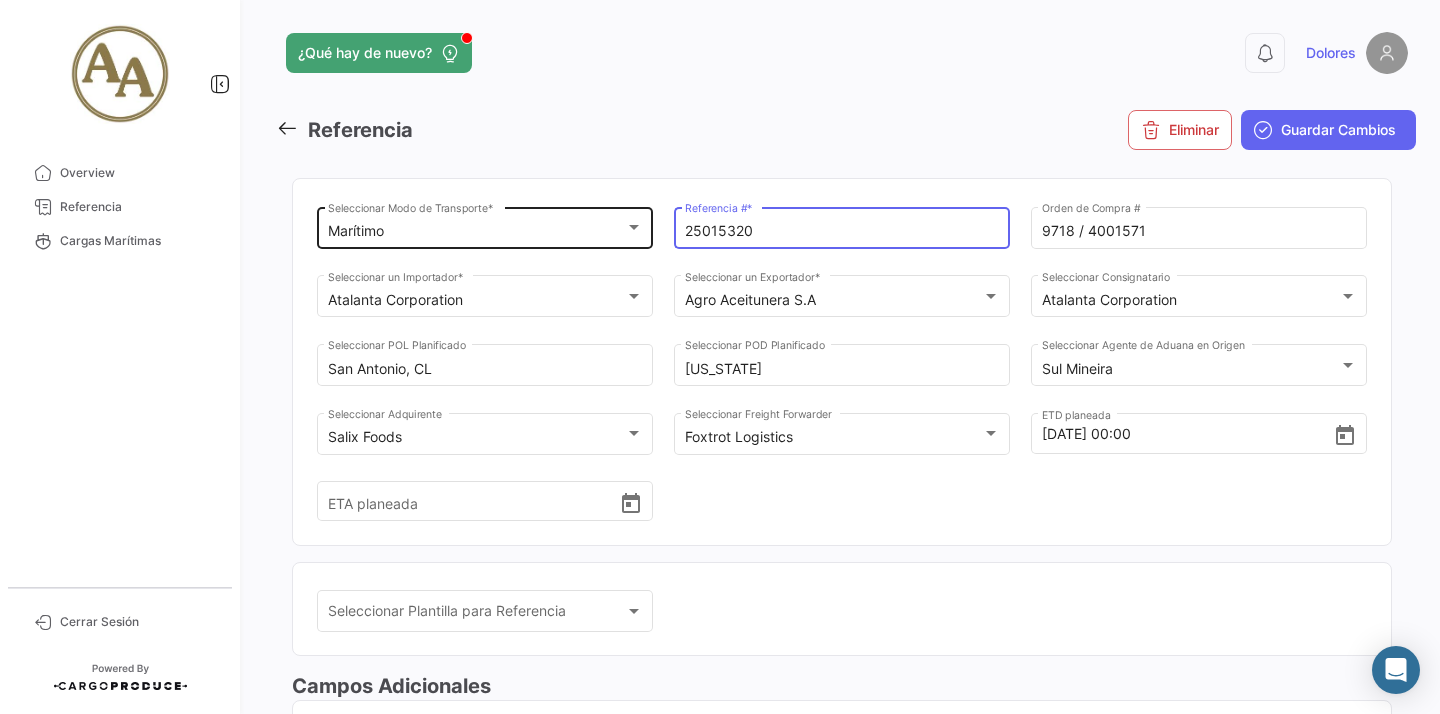 drag, startPoint x: 809, startPoint y: 232, endPoint x: 586, endPoint y: 229, distance: 223.02017 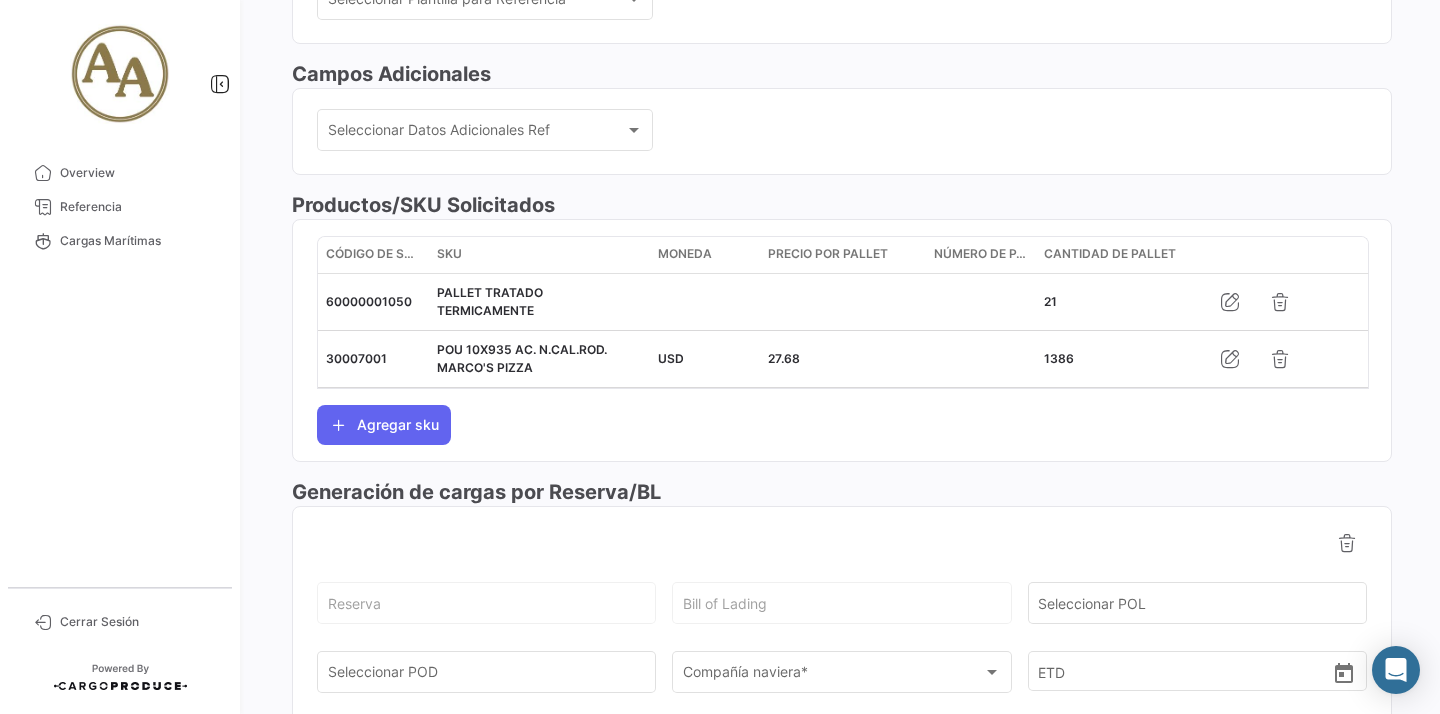 scroll, scrollTop: 640, scrollLeft: 0, axis: vertical 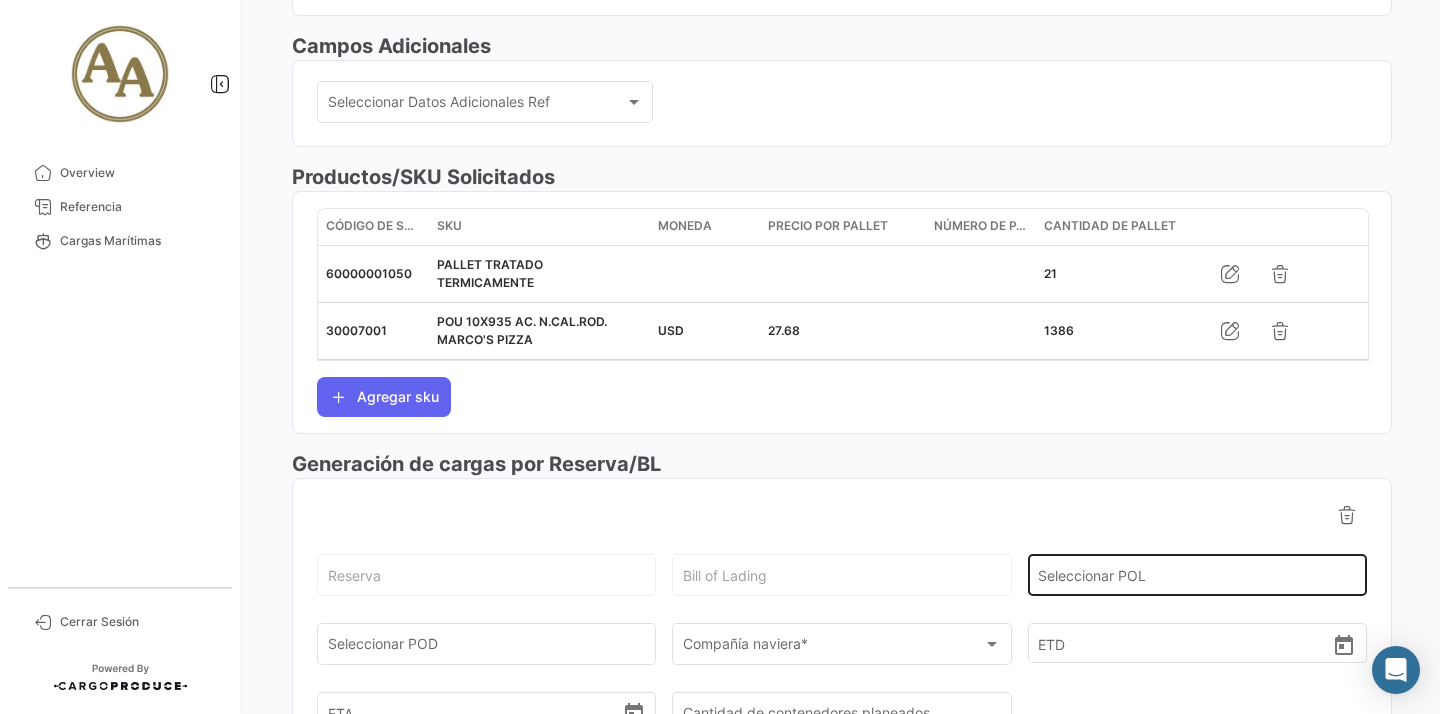 click on "Seleccionar POL" 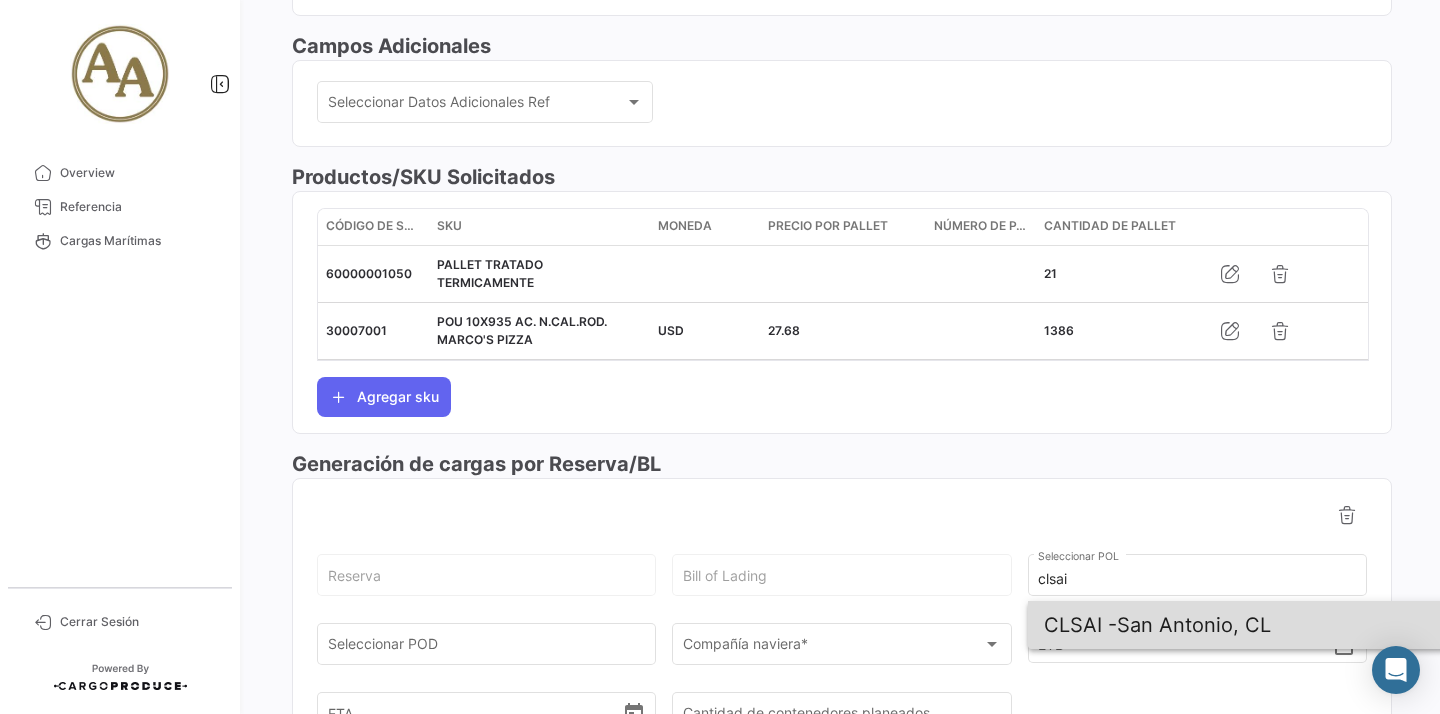 click on "CLSAI -" at bounding box center [1080, 625] 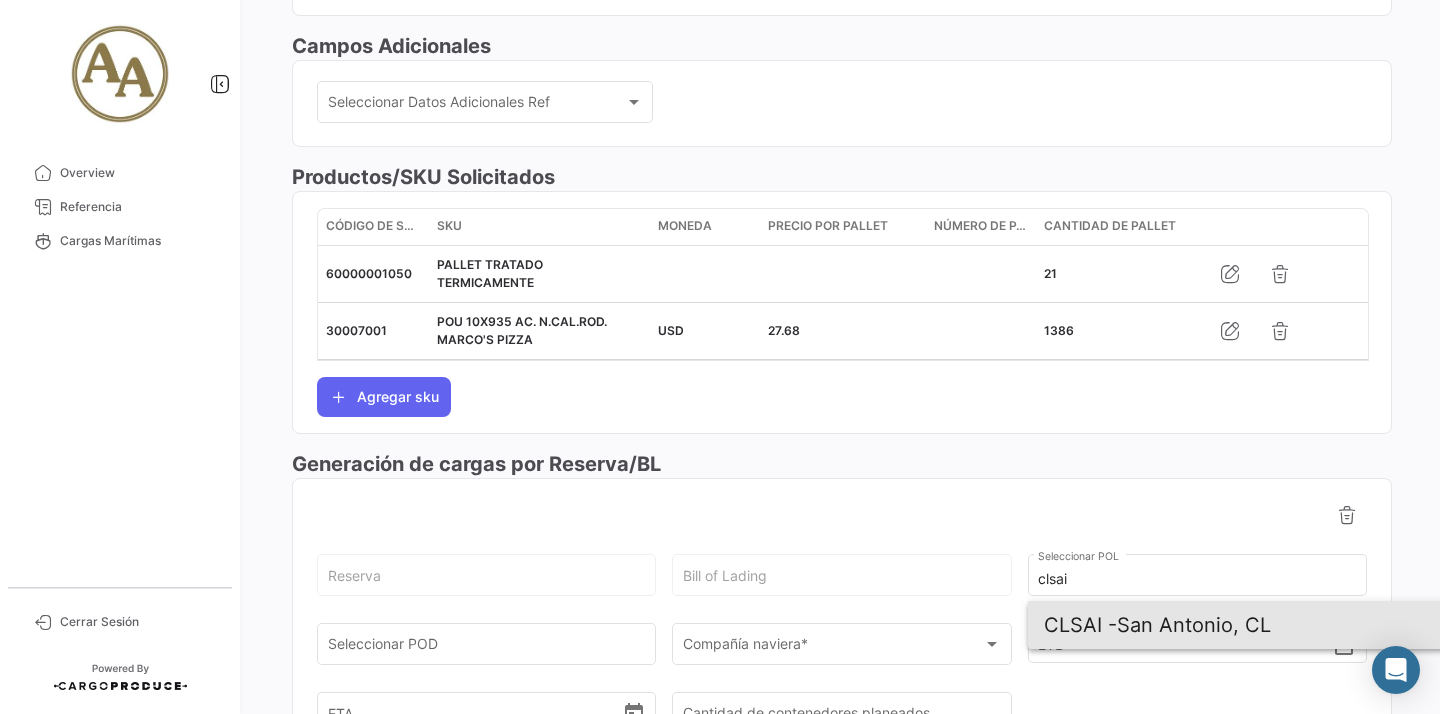 type on "San Antonio, CL" 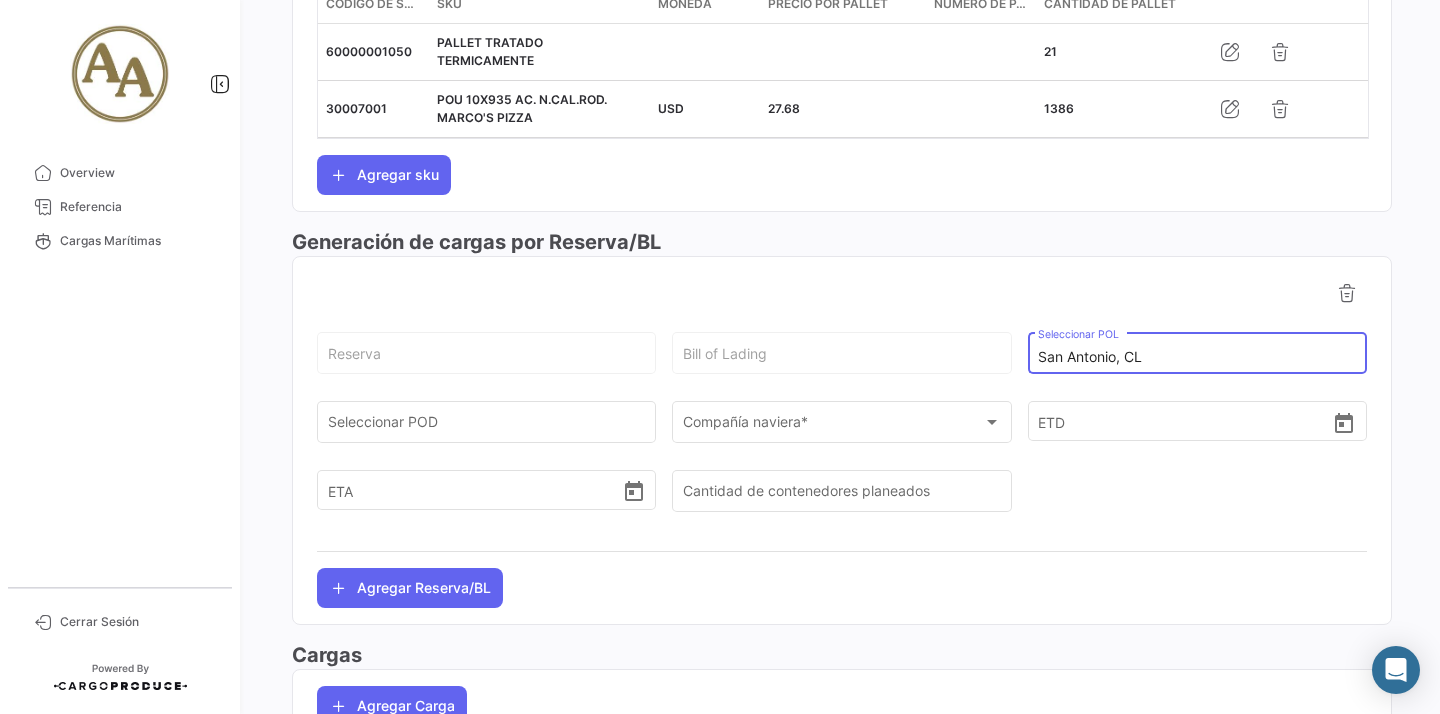 scroll, scrollTop: 905, scrollLeft: 0, axis: vertical 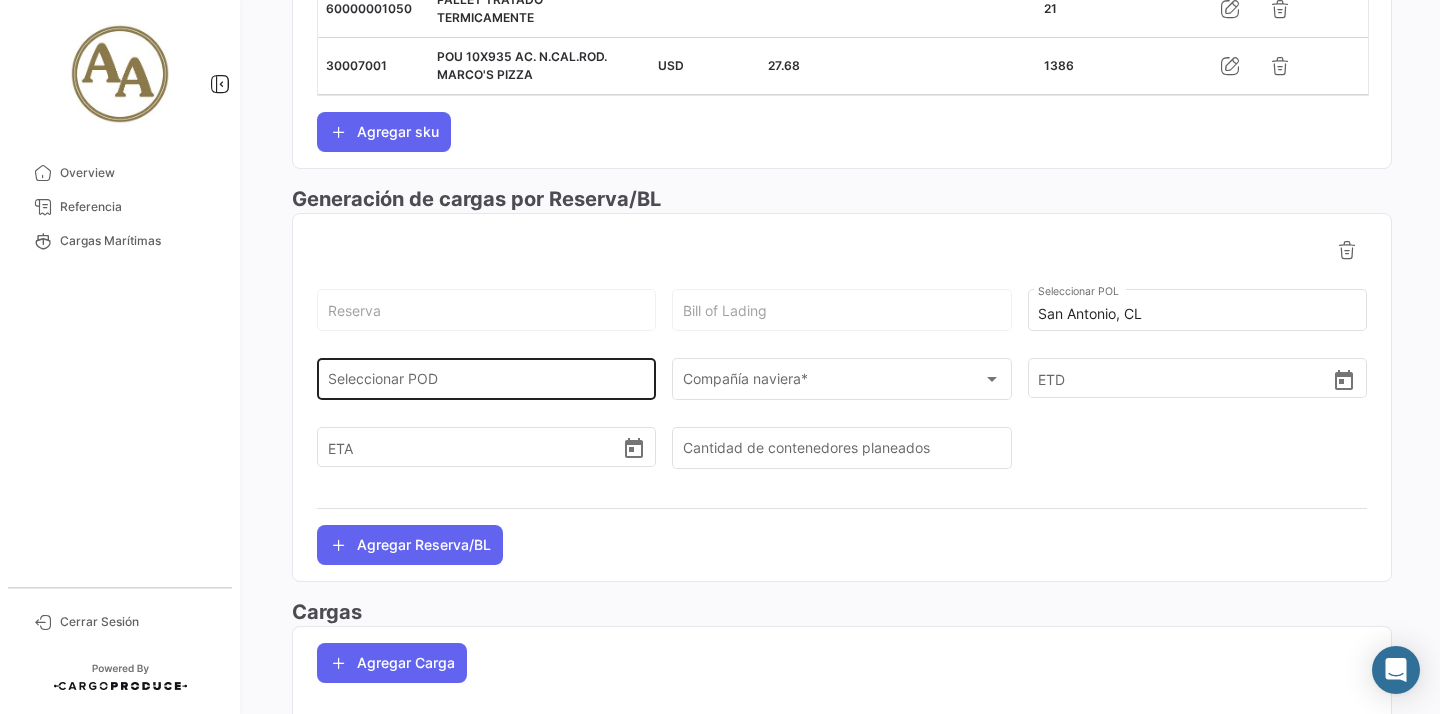 click on "Seleccionar POD" 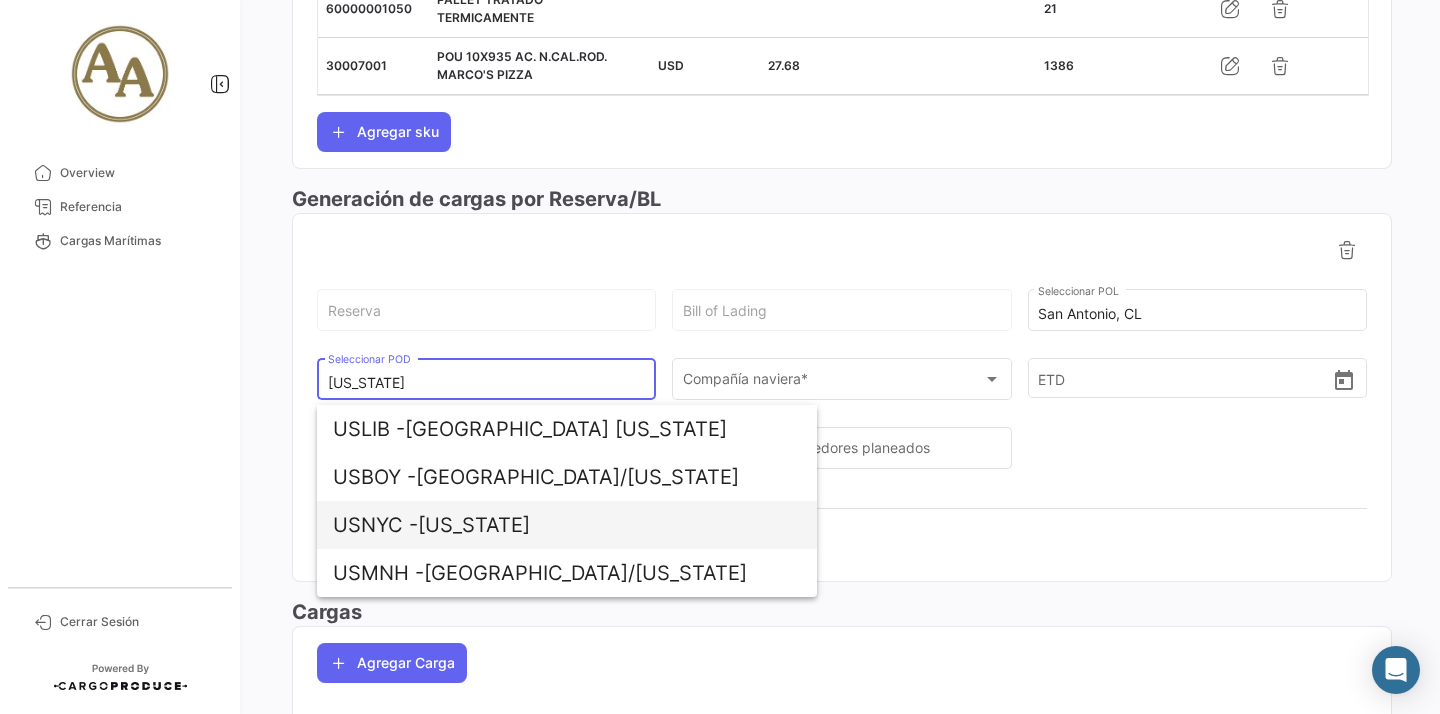 click on "USNYC -    [US_STATE]" at bounding box center [567, 525] 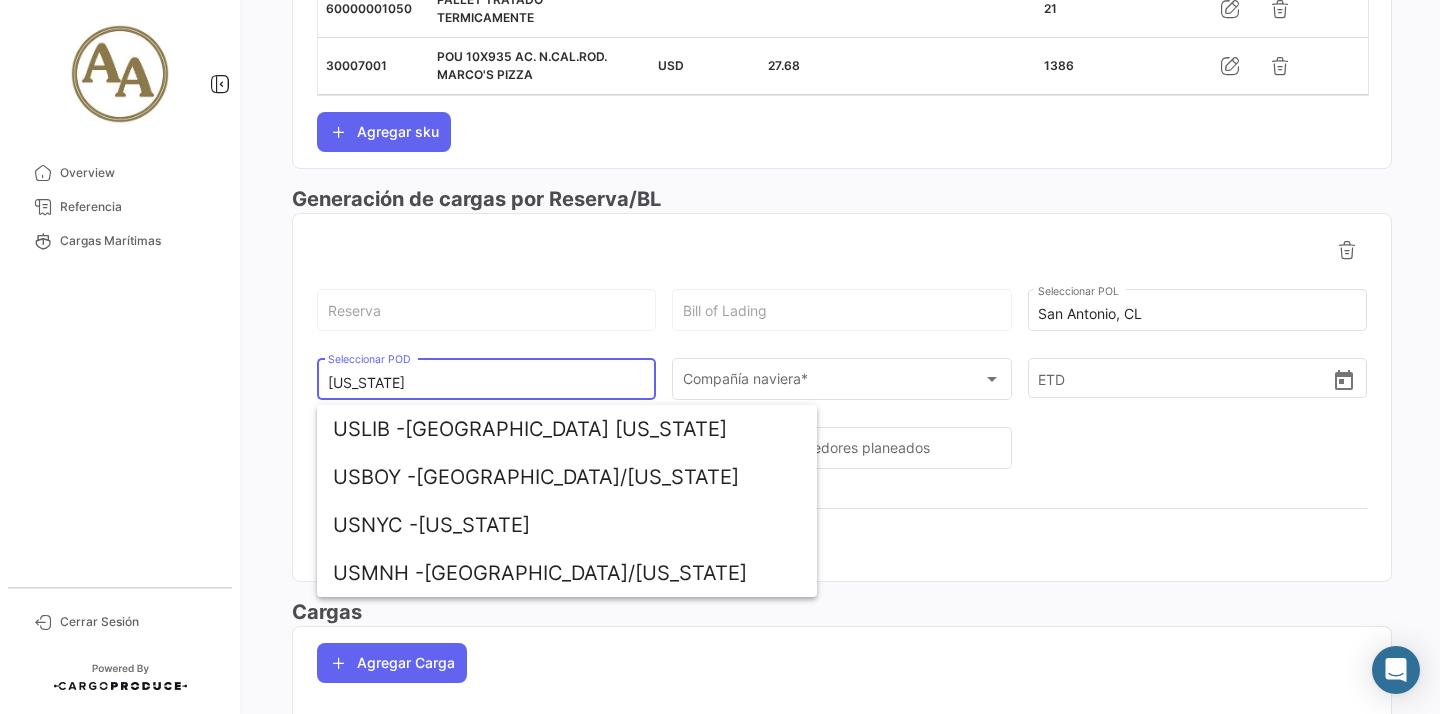 type on "[US_STATE]" 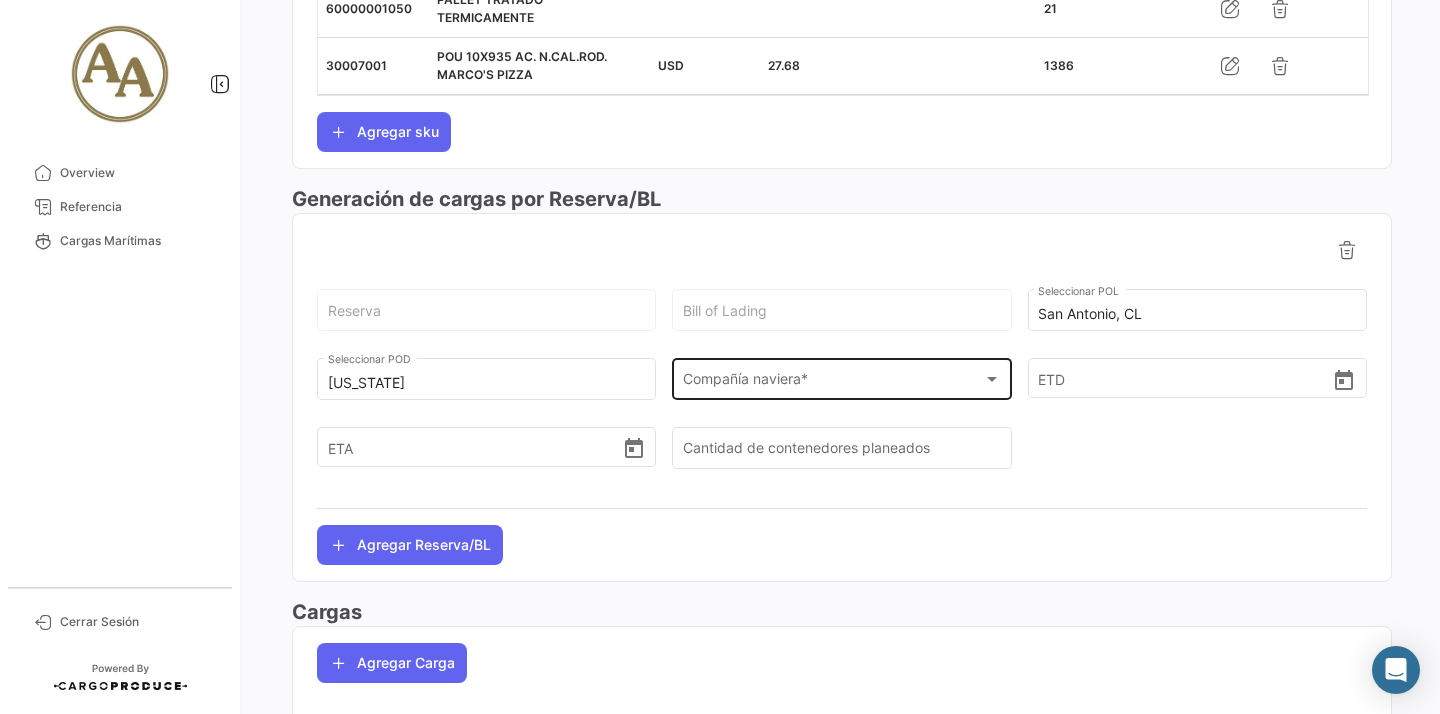 click on "Compañía naviera * Compañía naviera  *" 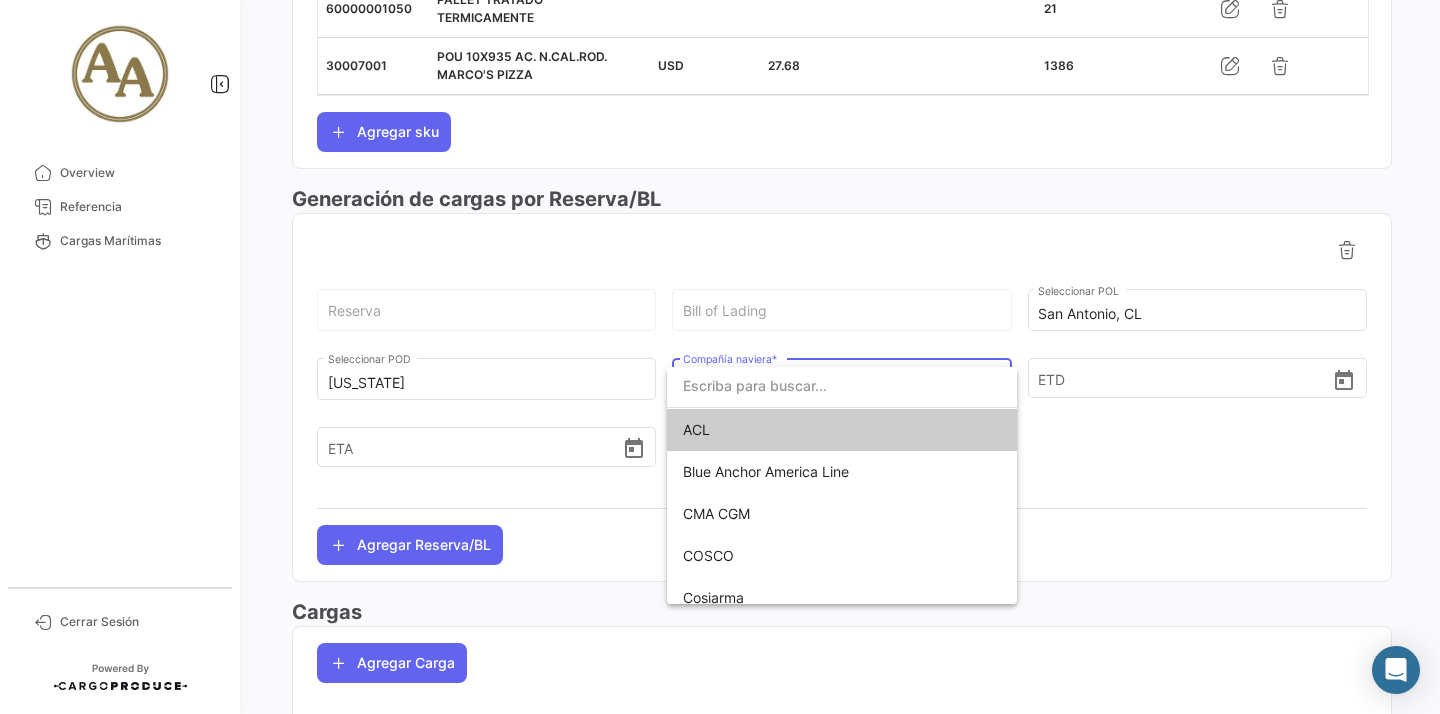 click at bounding box center [720, 357] 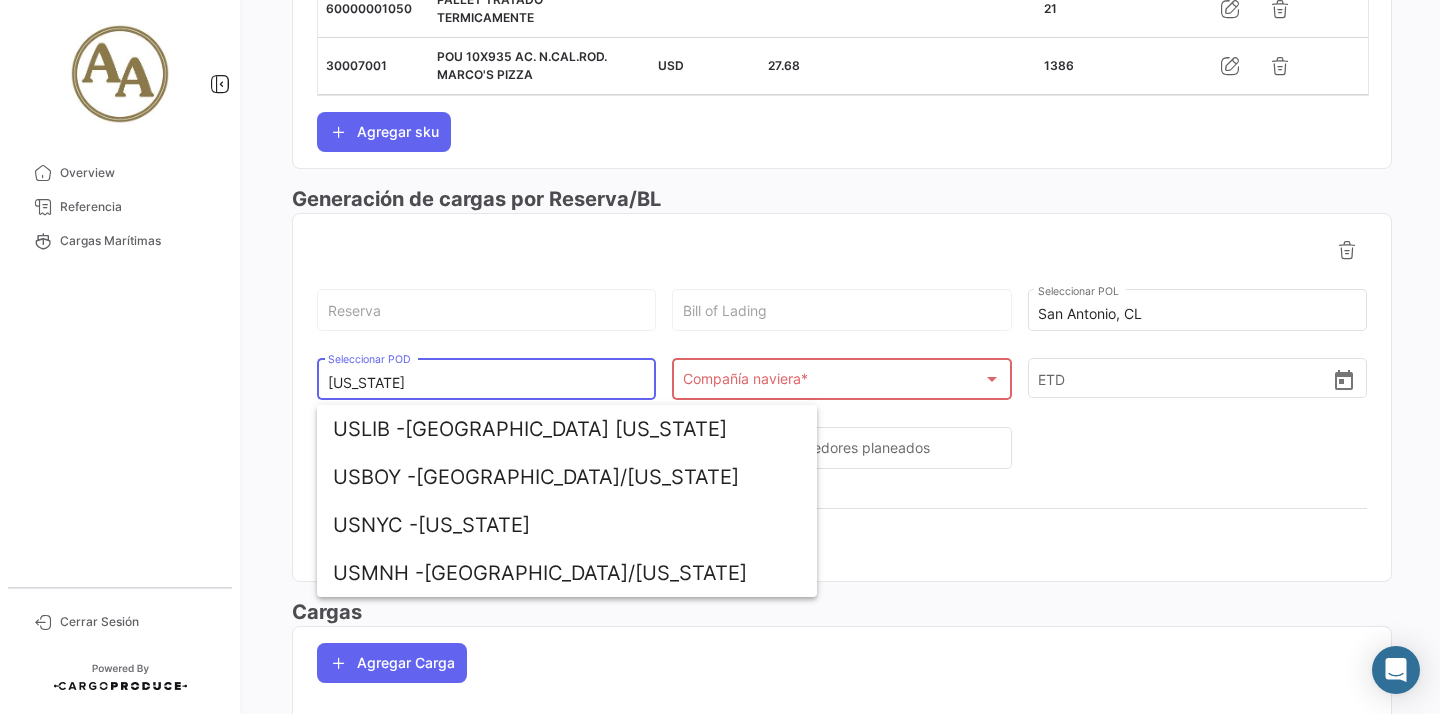 click on "[US_STATE]" at bounding box center (487, 383) 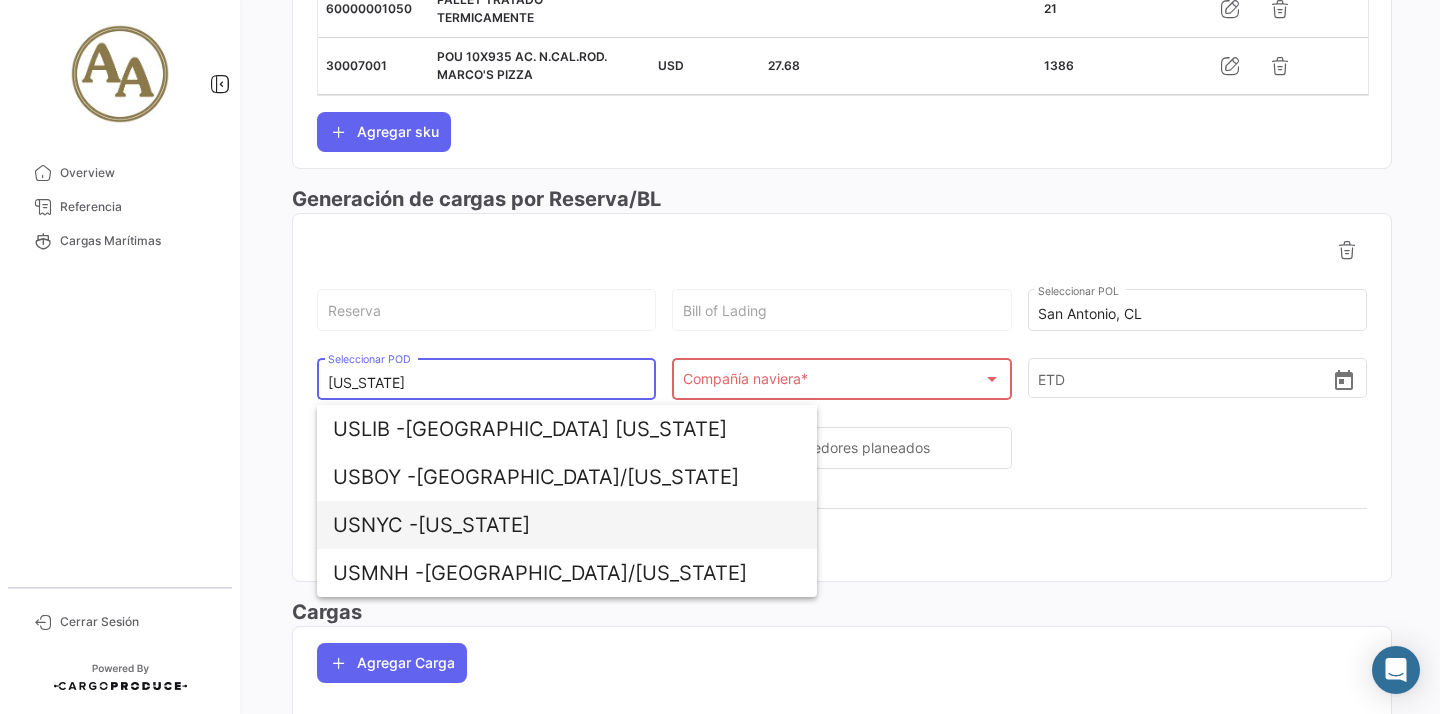 click on "USNYC -    [US_STATE]" at bounding box center [567, 525] 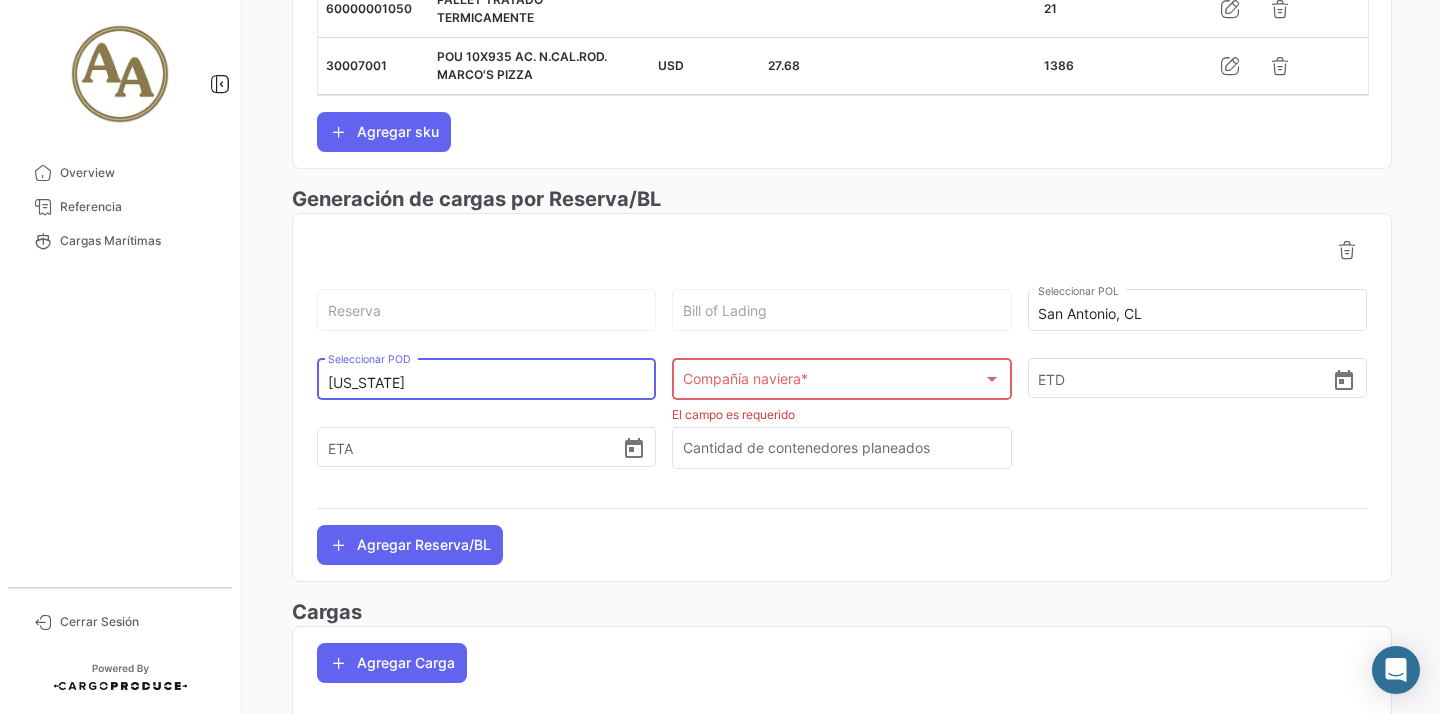 click on "Compañía naviera * Compañía naviera  *" 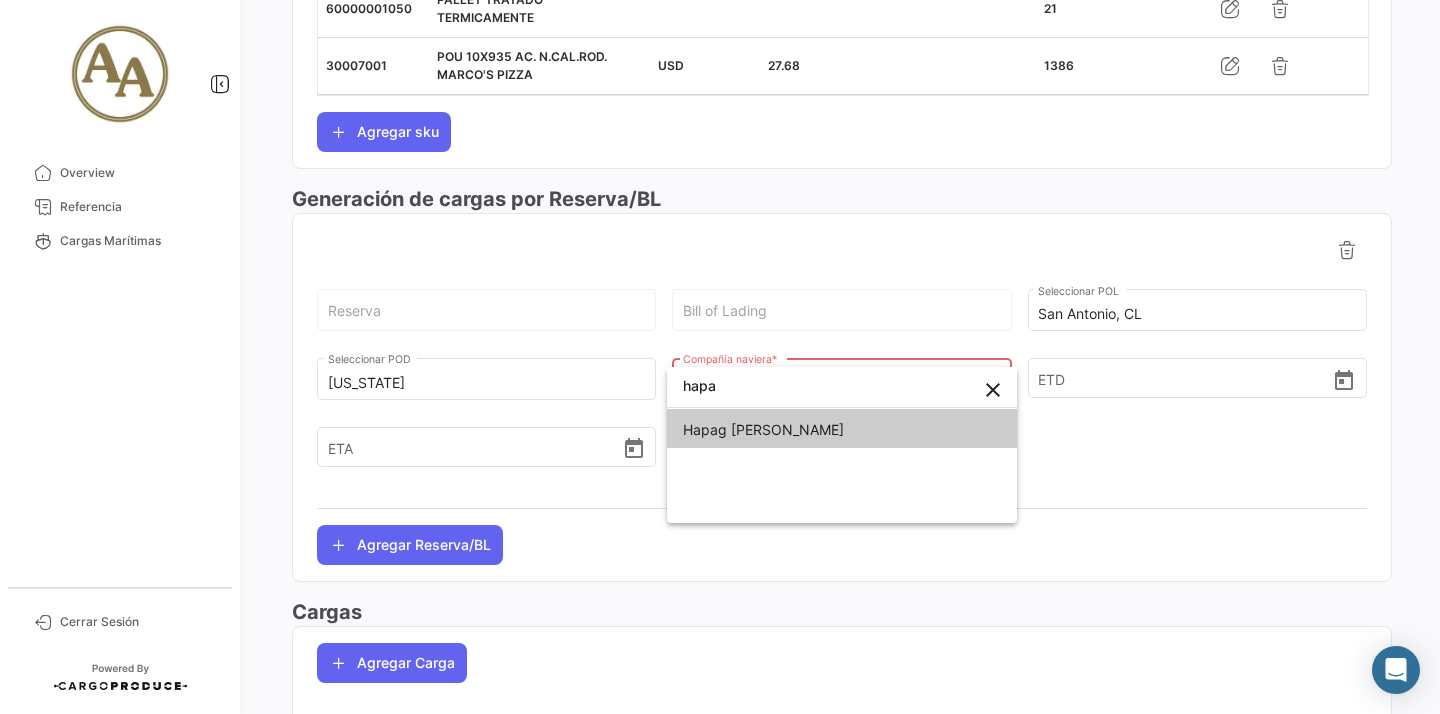 type on "hapa" 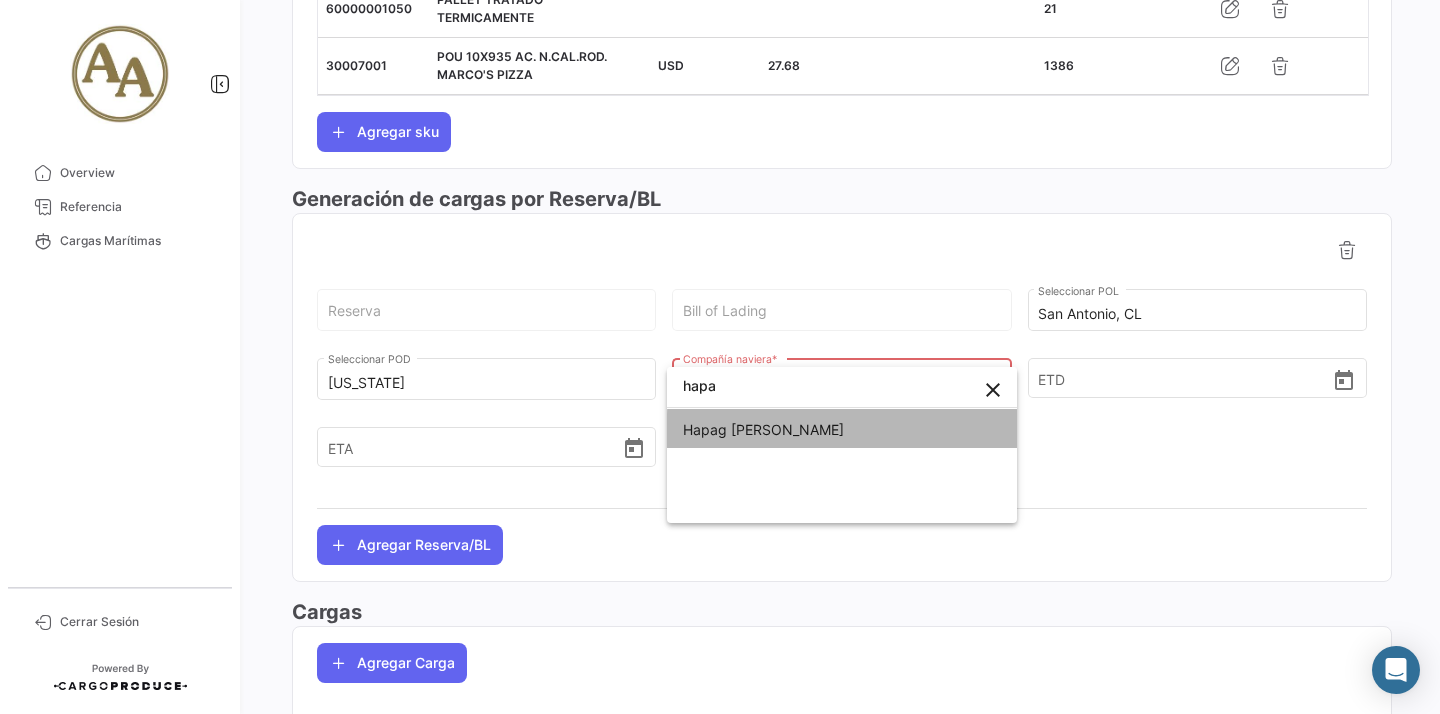 click on "Hapag [PERSON_NAME]" at bounding box center [842, 430] 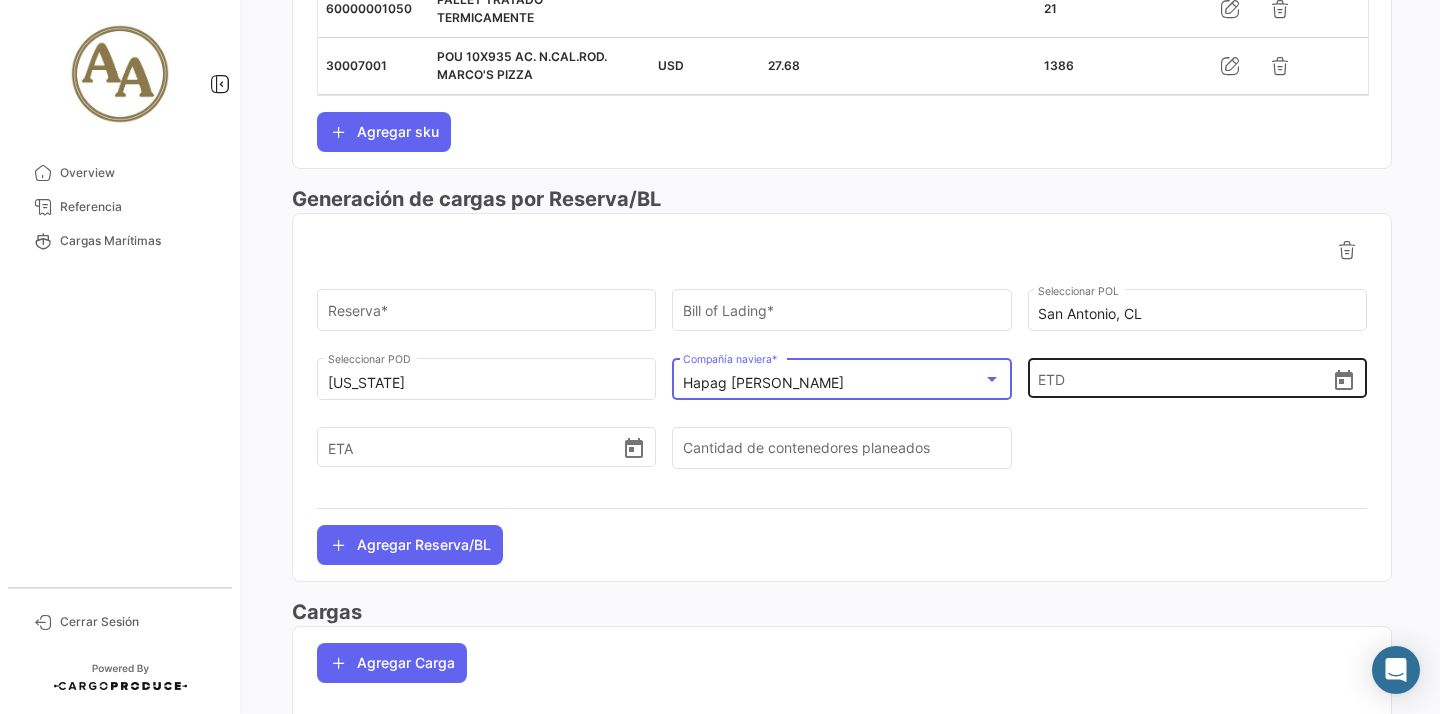 click on "ETD" 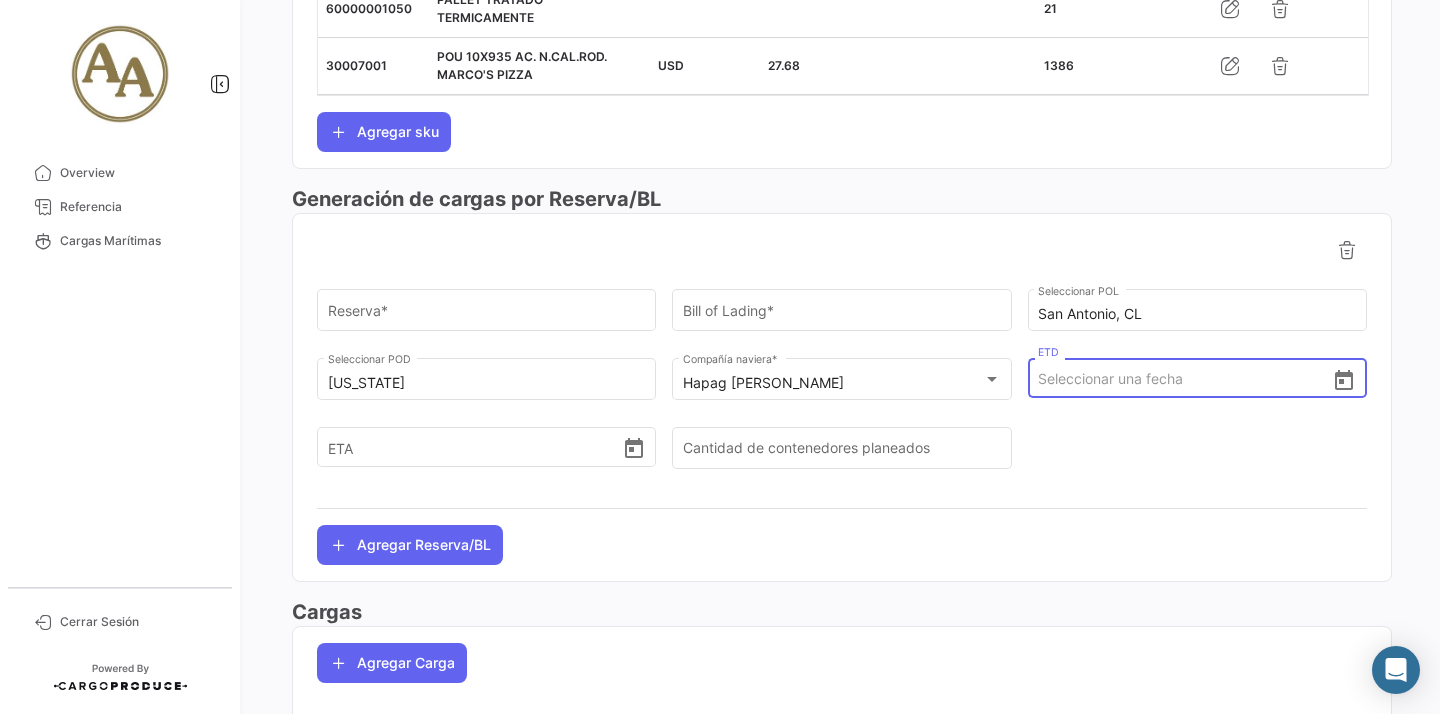 click 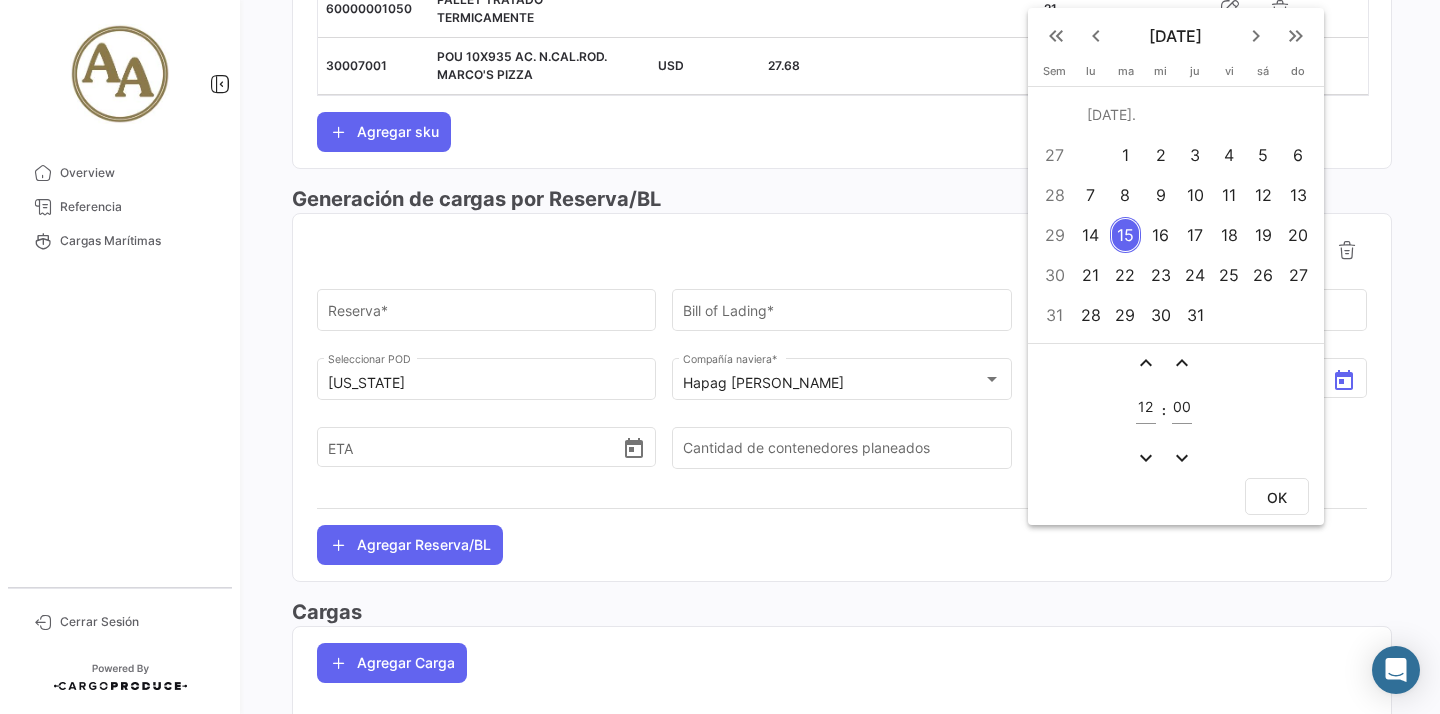 click on "18" at bounding box center (1229, 235) 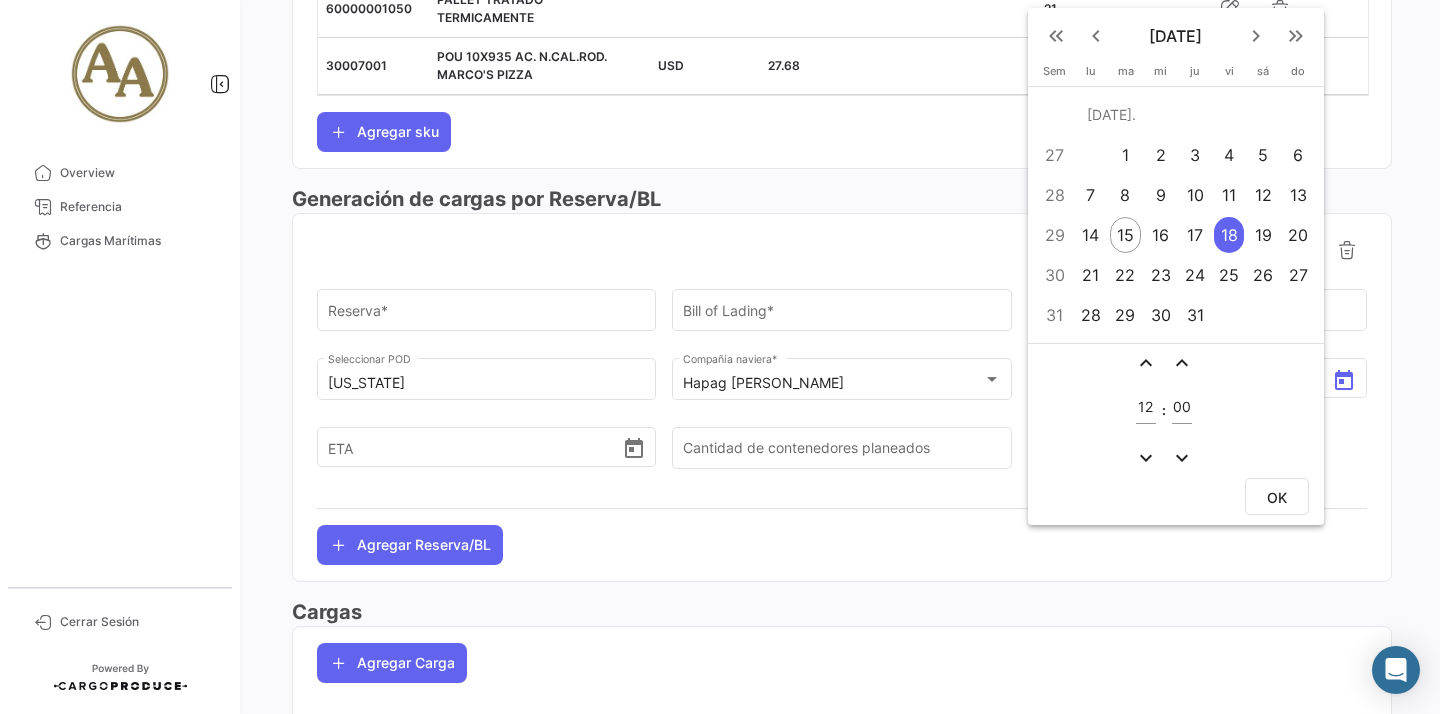 click on "OK" at bounding box center [1277, 497] 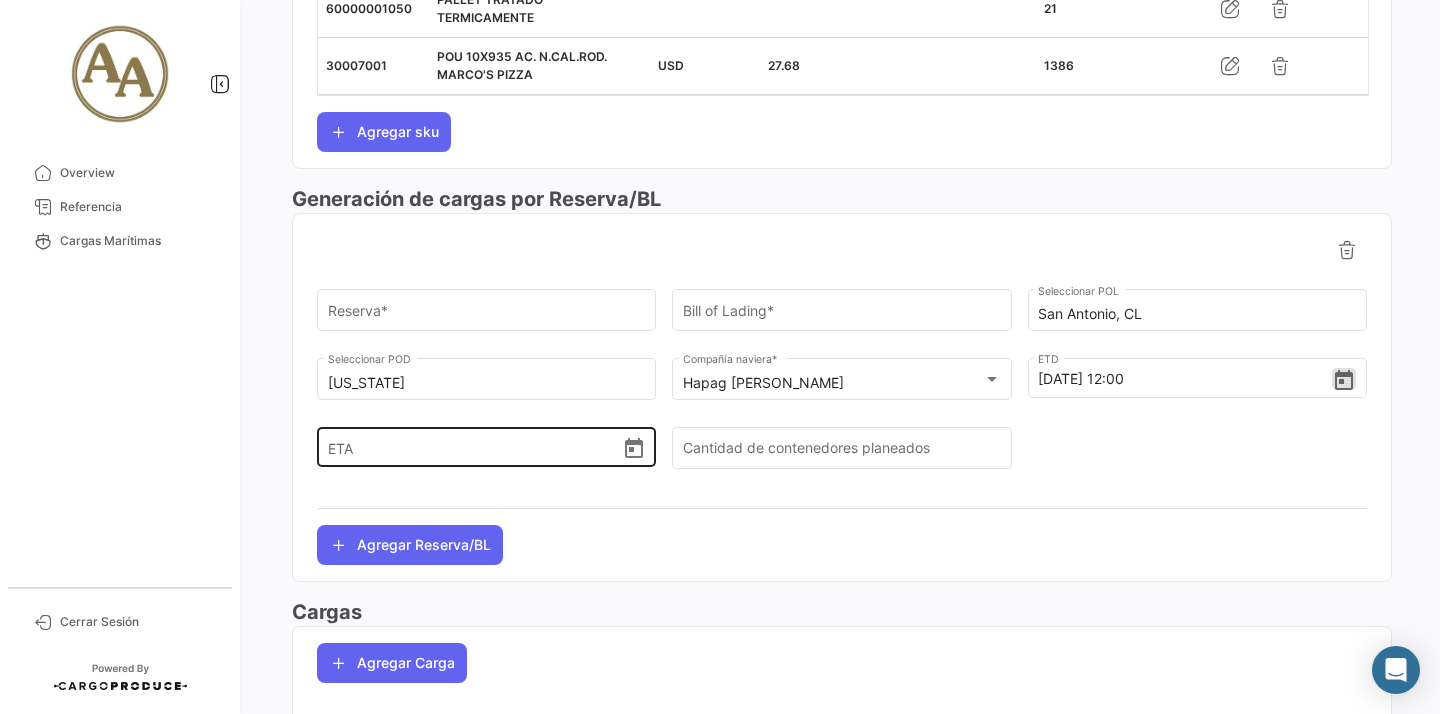click 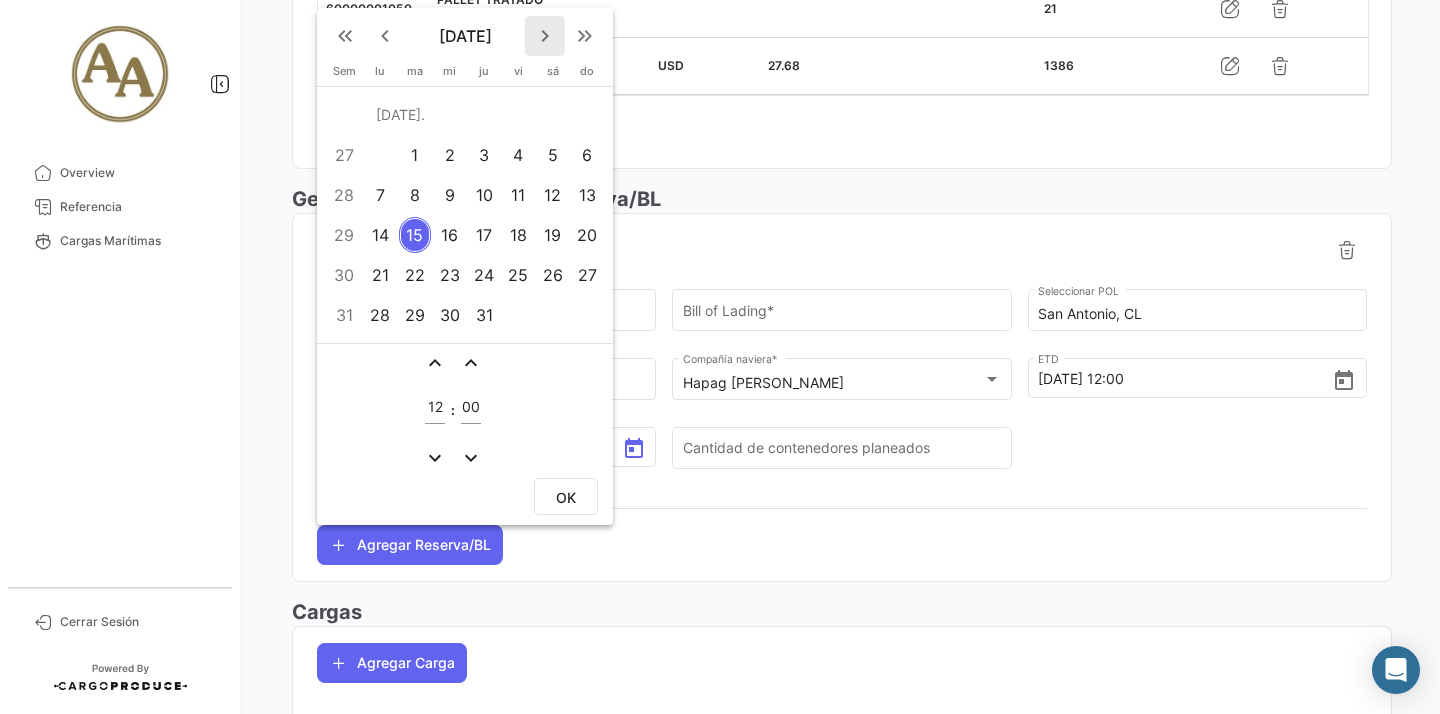 click on "keyboard_arrow_right" at bounding box center (545, 36) 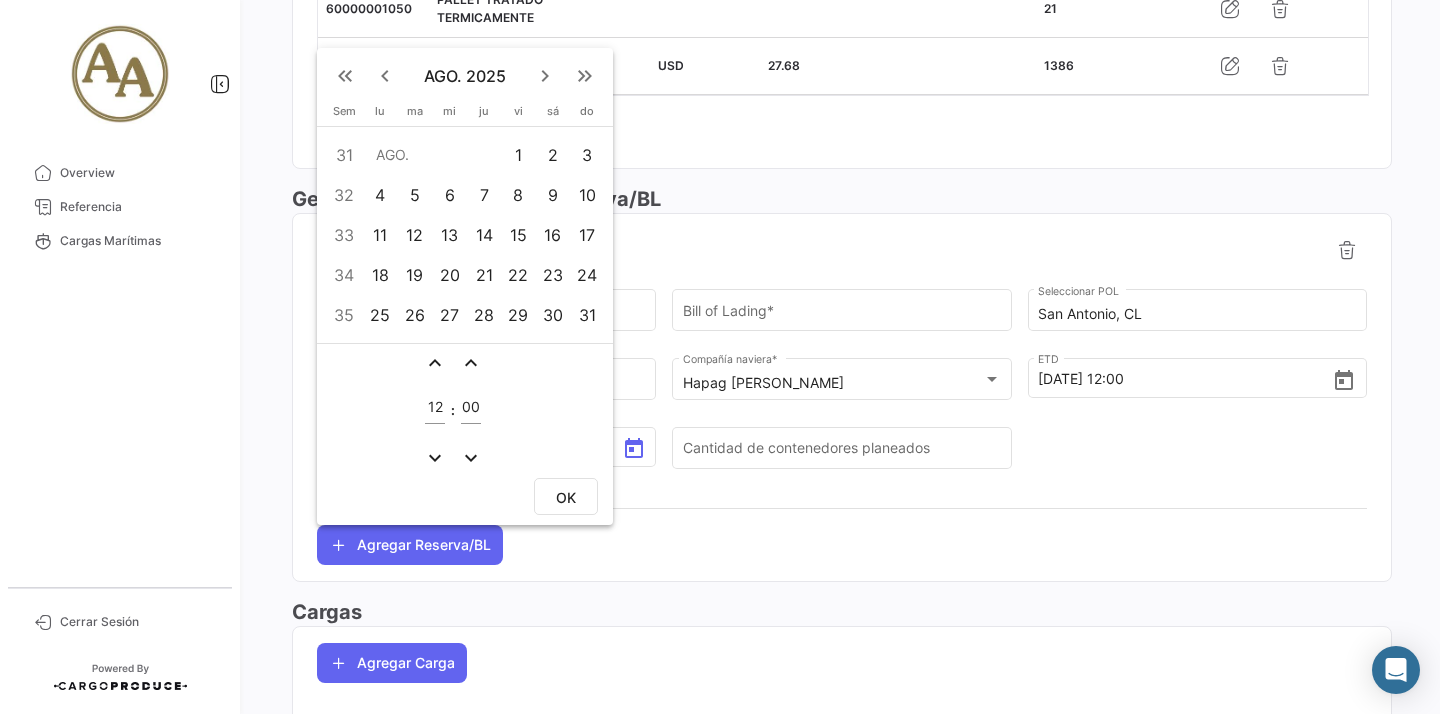 click on "9" at bounding box center (552, 195) 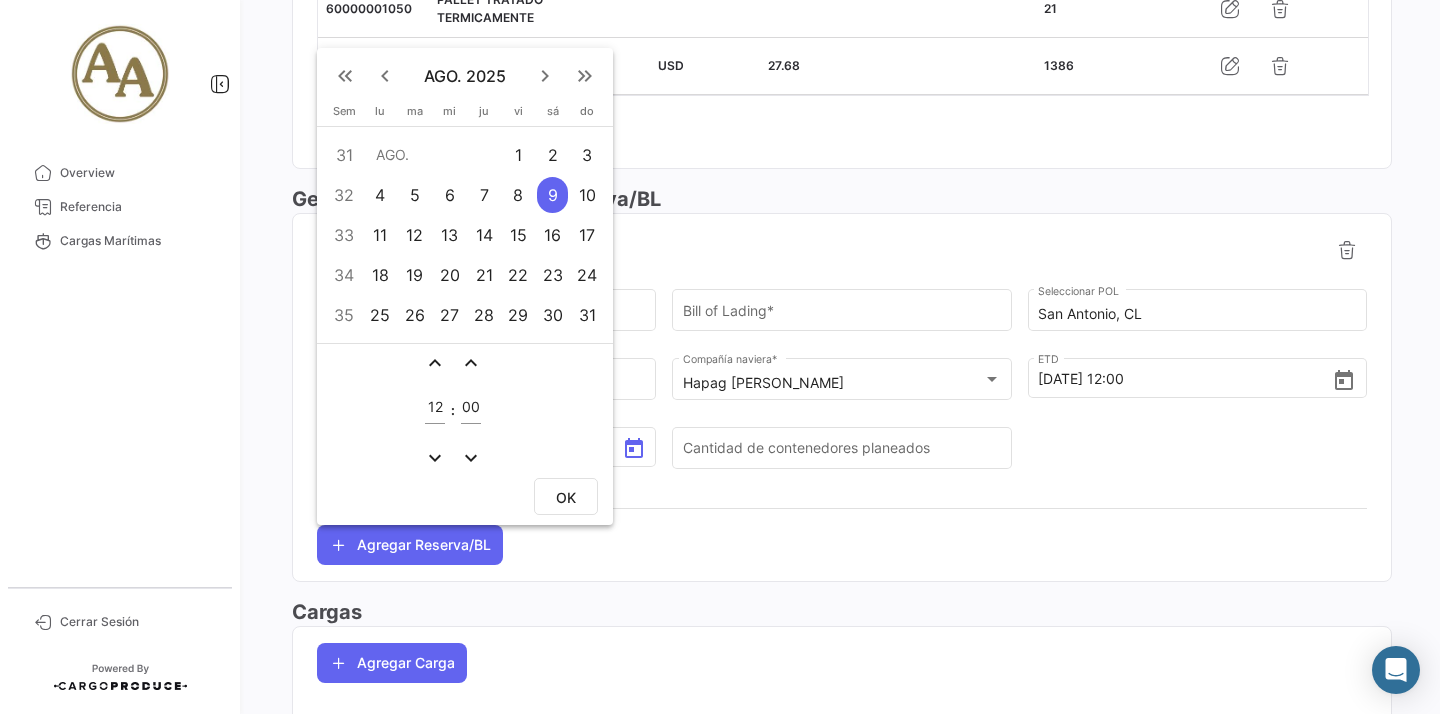 click on "OK" at bounding box center (566, 496) 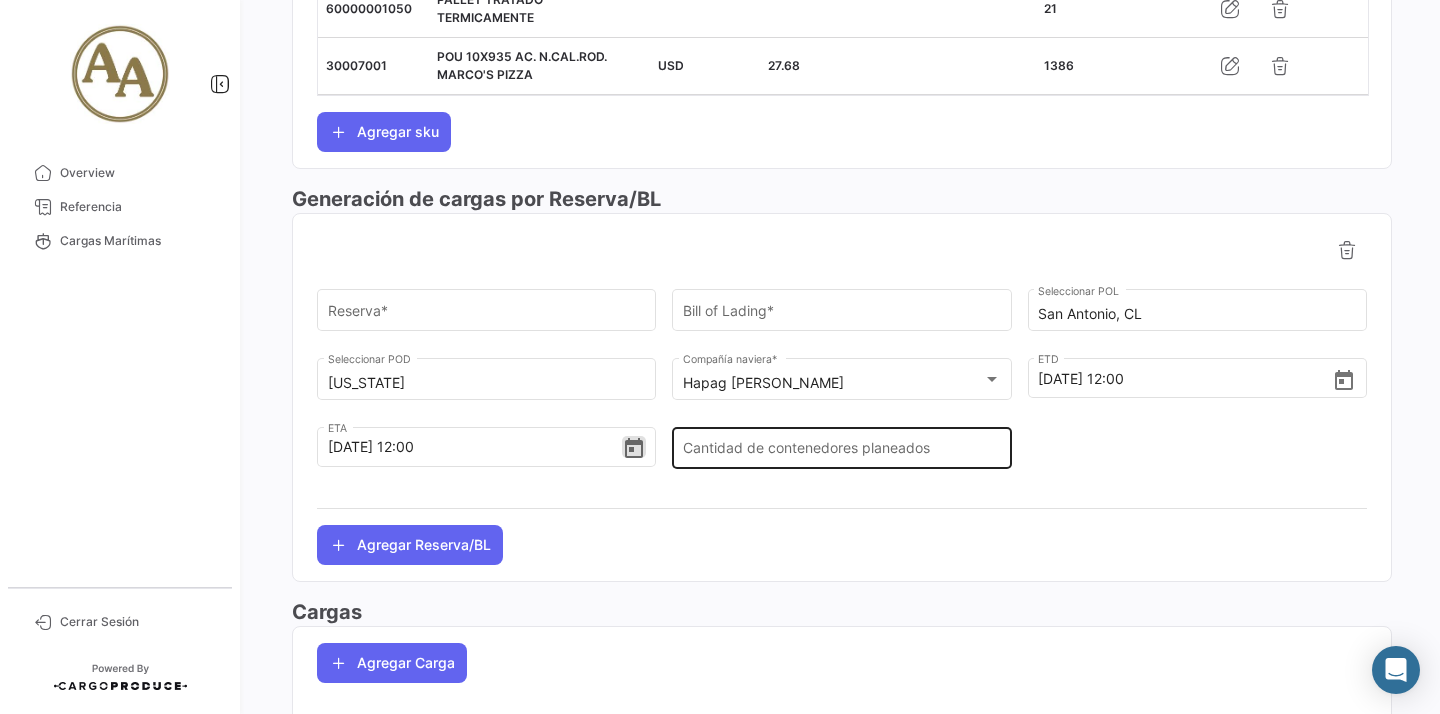 click on "Cantidad de contenedores planeados" at bounding box center [842, 452] 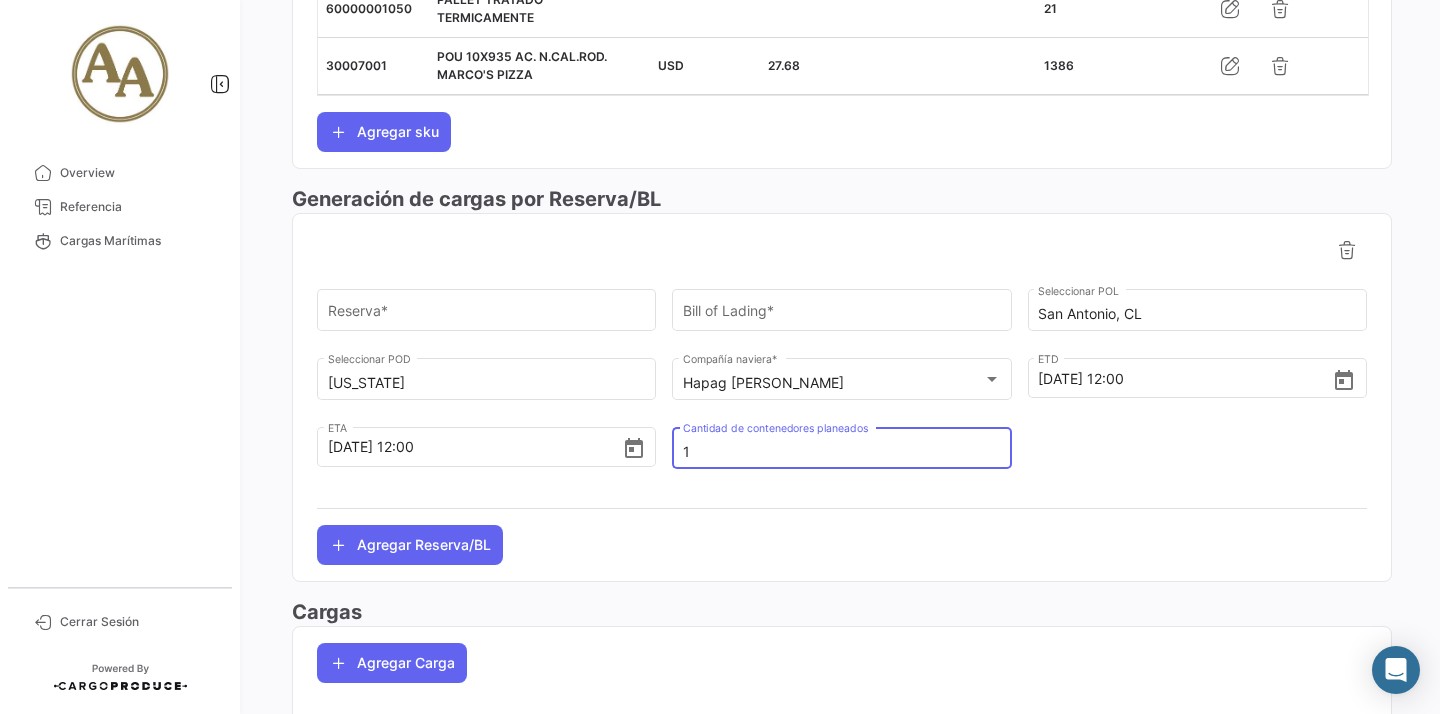 type on "1" 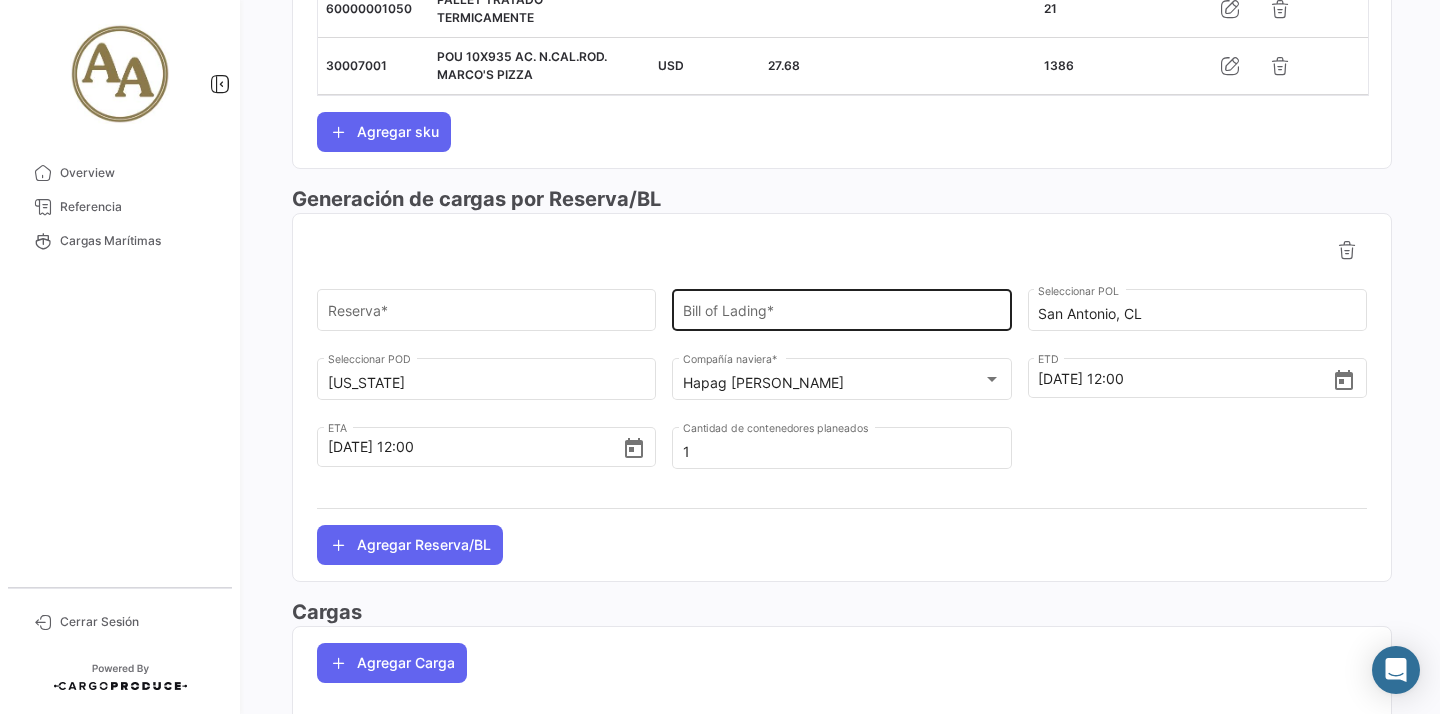 click on "Bill of Lading  *" 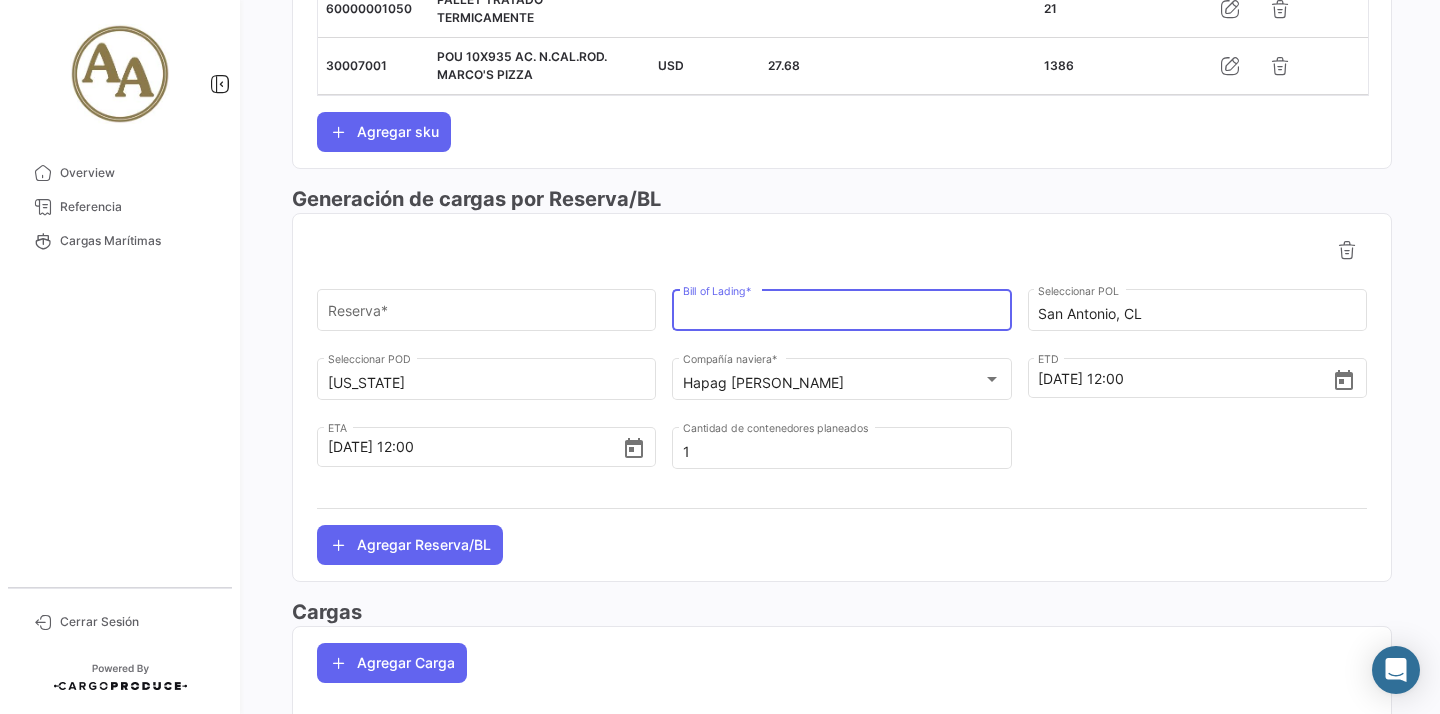 paste on "HLCUSCL250711265" 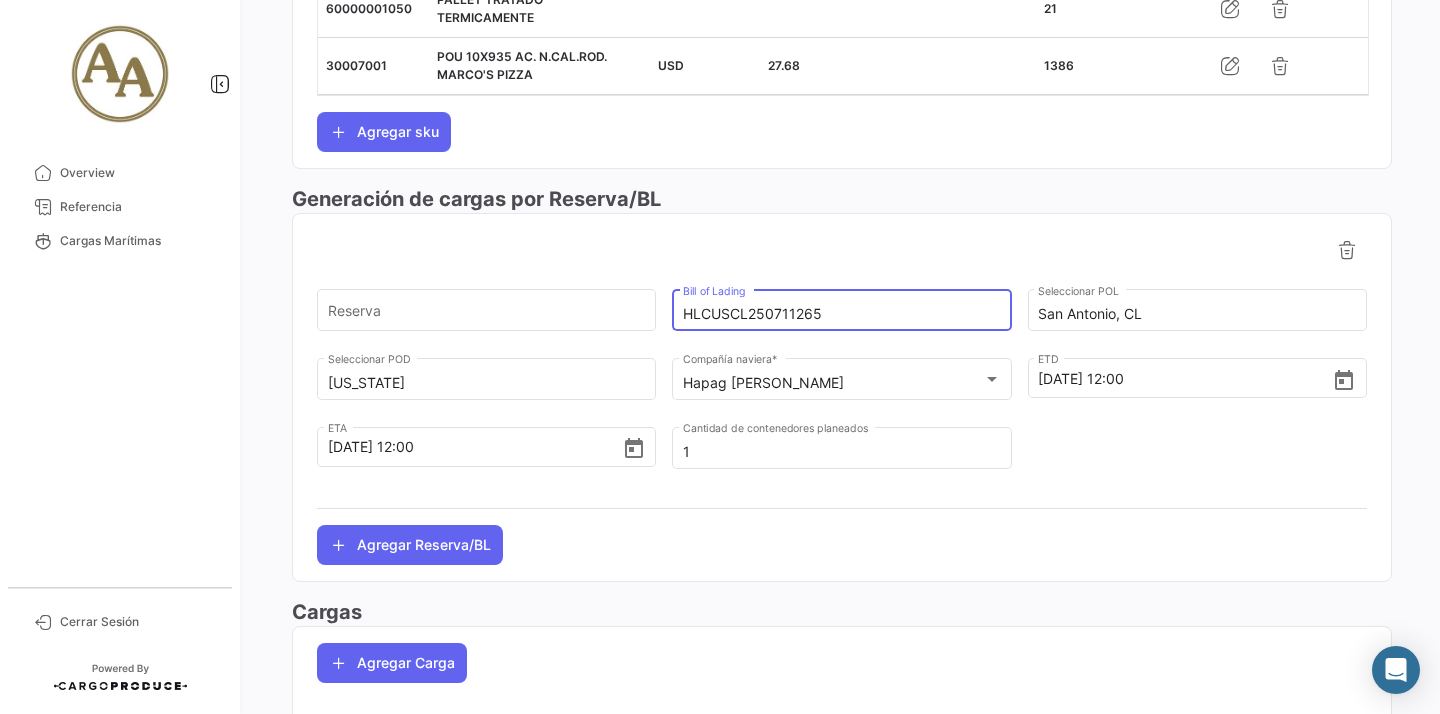 type on "HLCUSCL250711265" 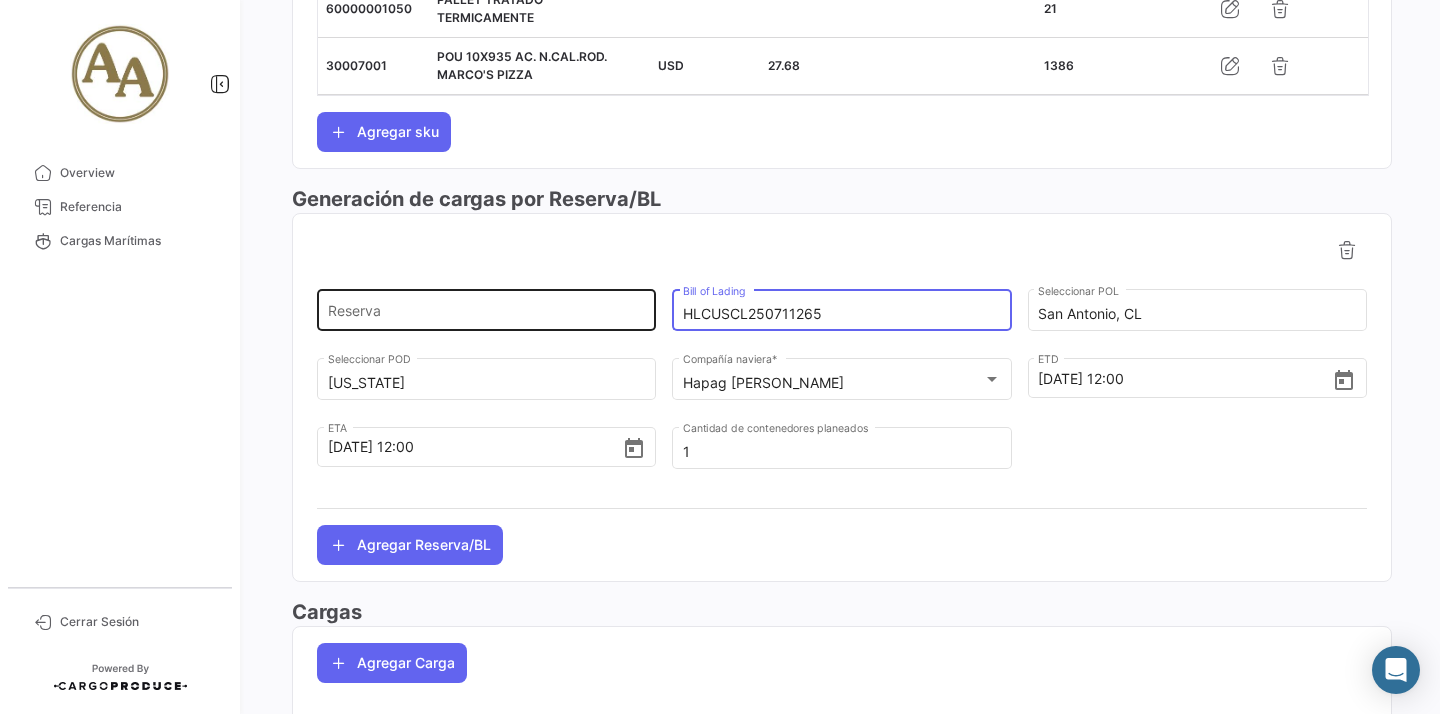 click on "Reserva" 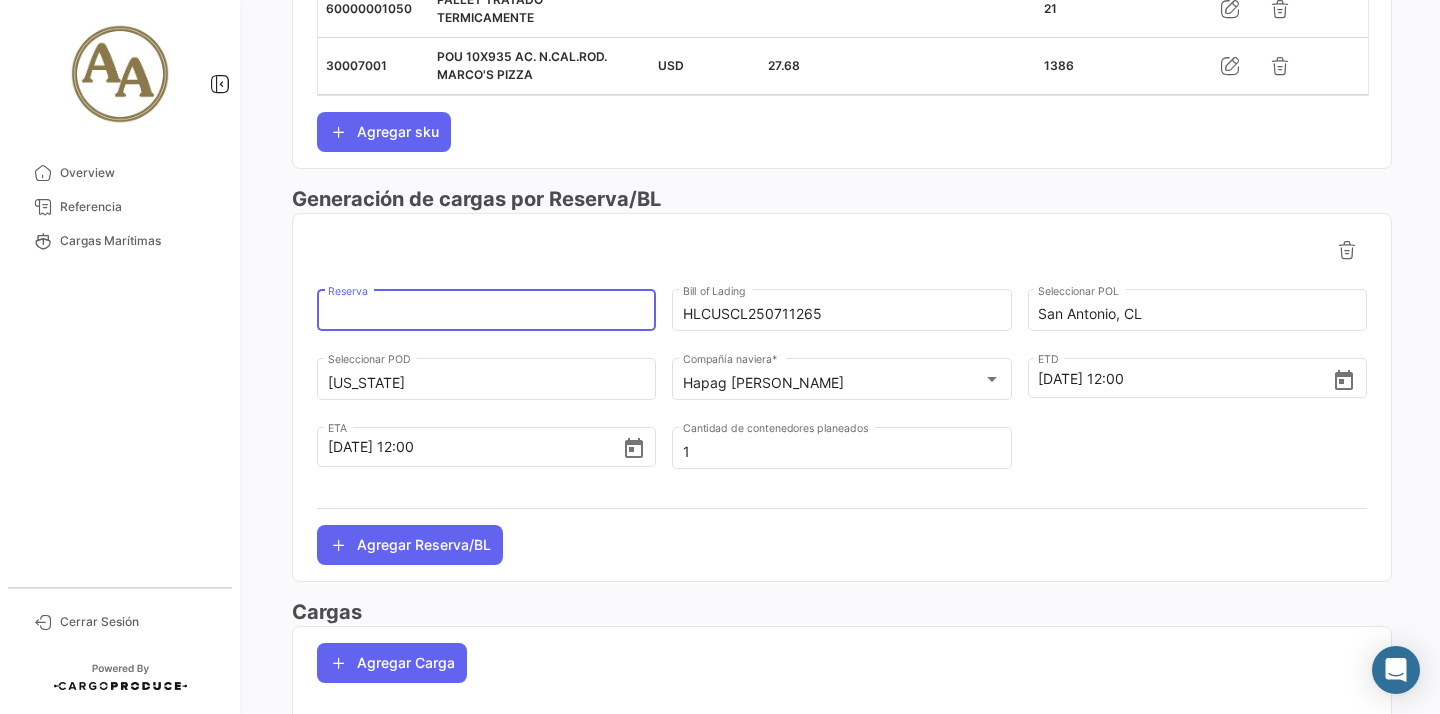 paste on "52187869" 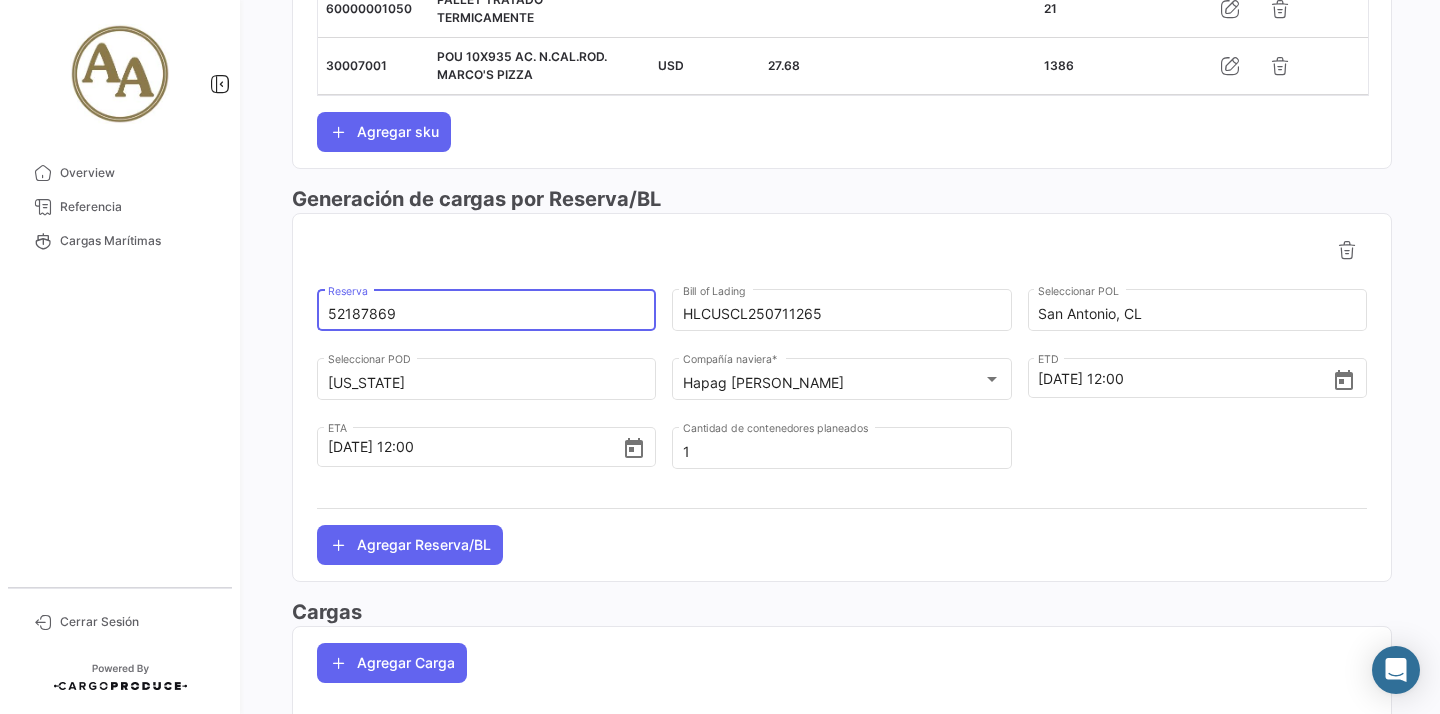 scroll, scrollTop: 0, scrollLeft: 0, axis: both 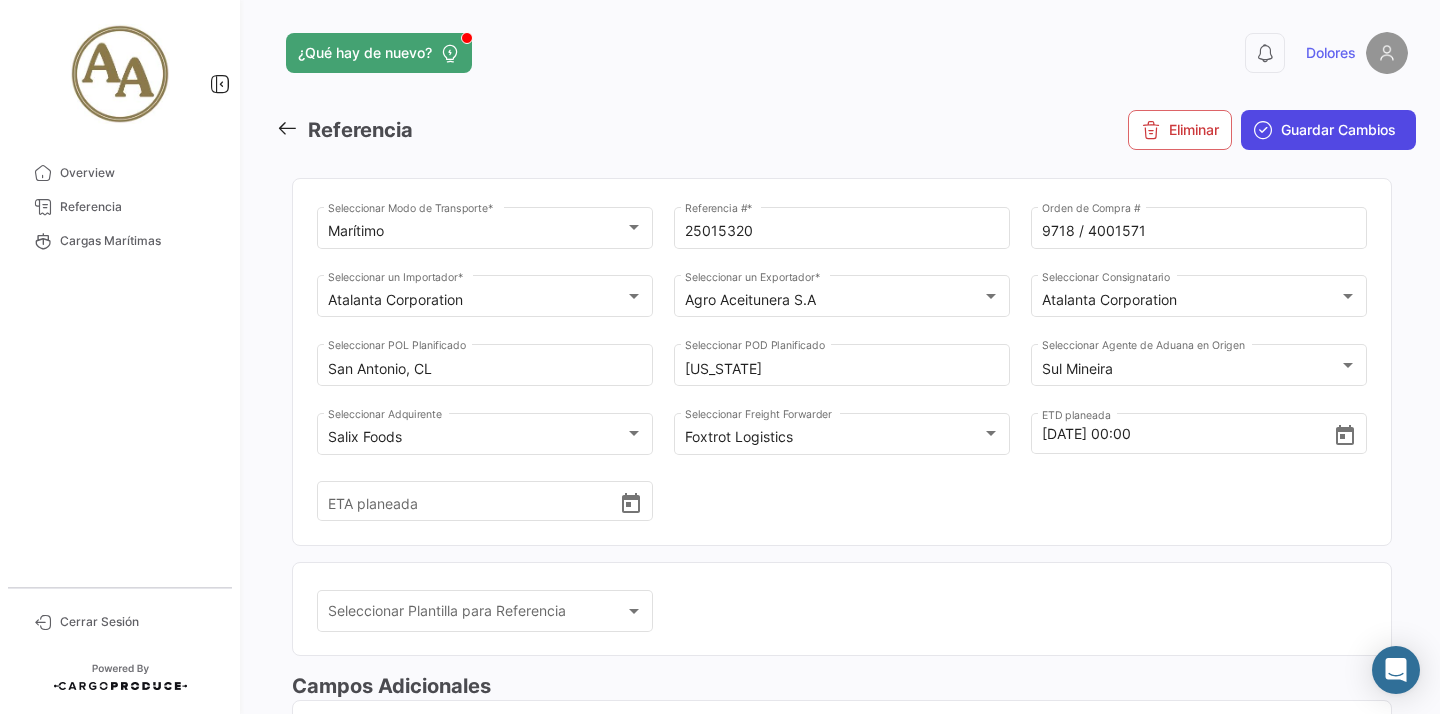 type on "52187869" 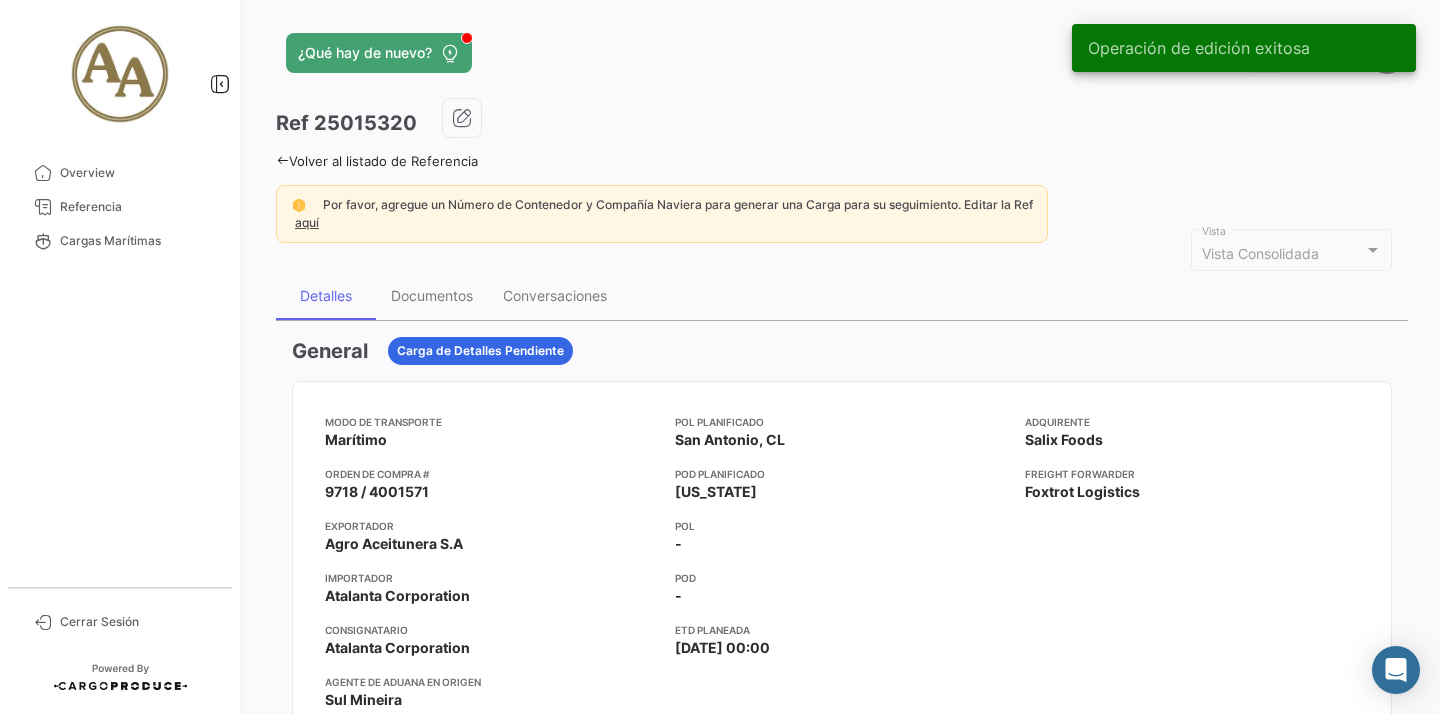 click 